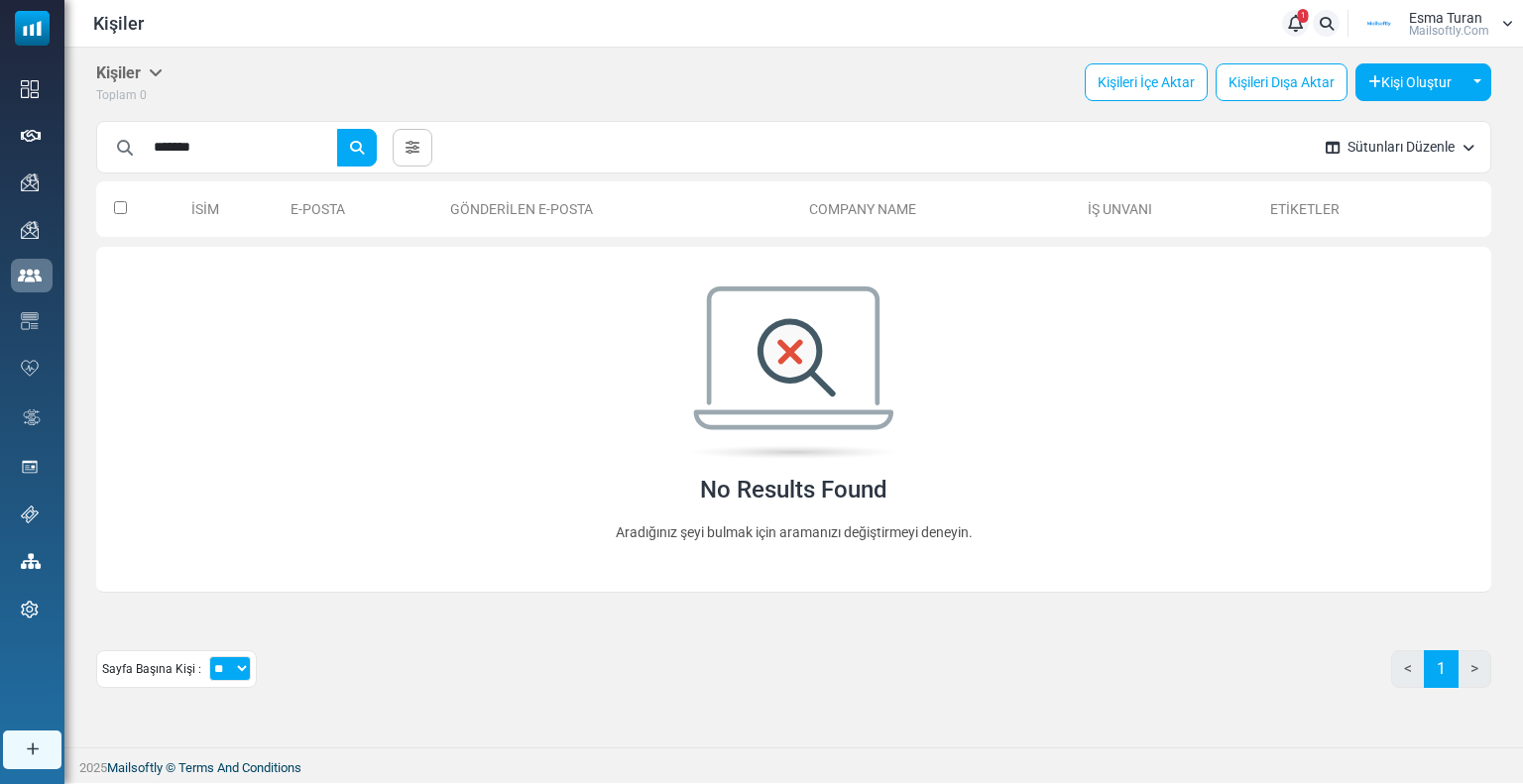 scroll, scrollTop: 0, scrollLeft: 0, axis: both 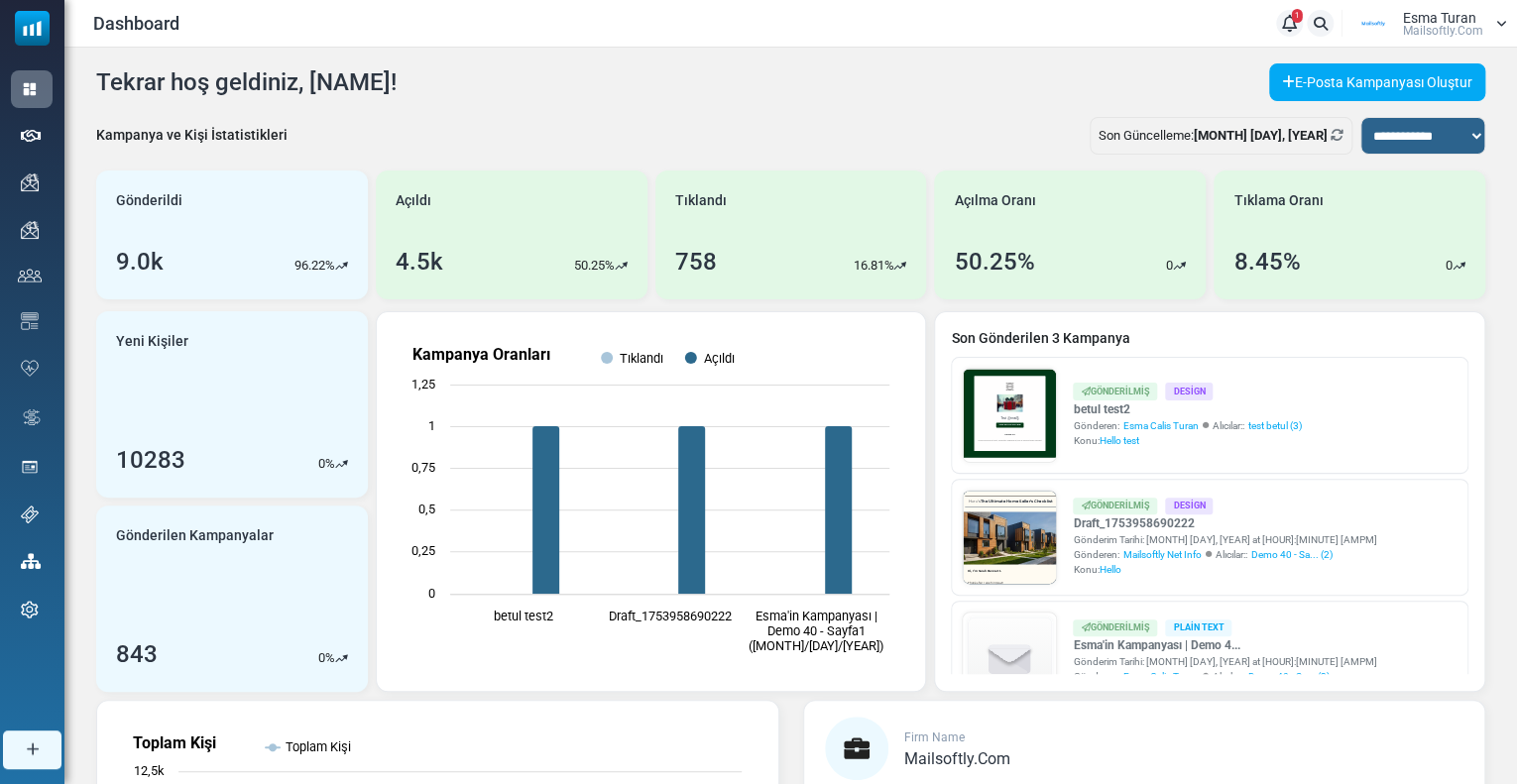 click on "Esma Turan
Mailsoftly.Com" at bounding box center [1443, 24] 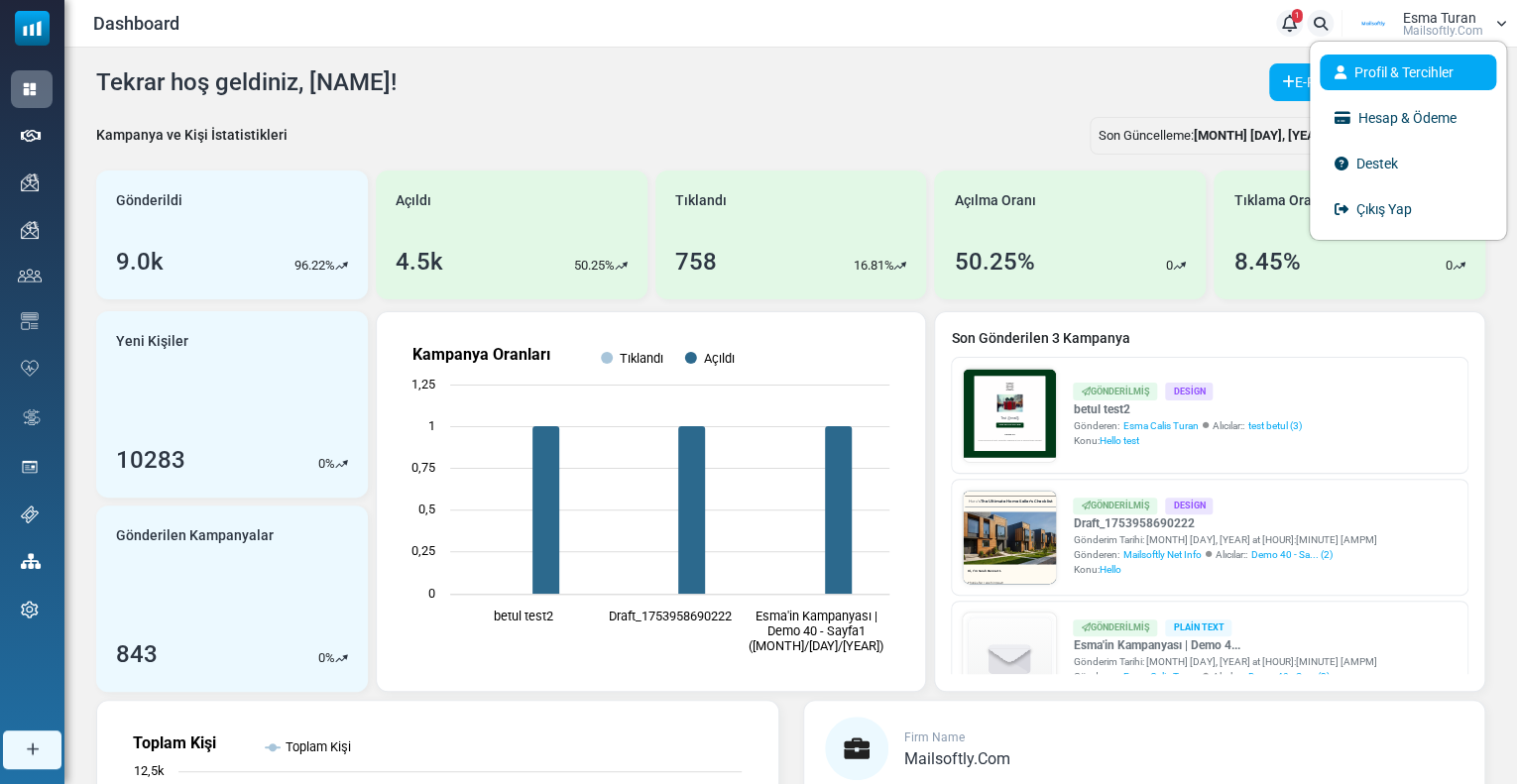 click on "Profil & Tercihler" at bounding box center [1408, 72] 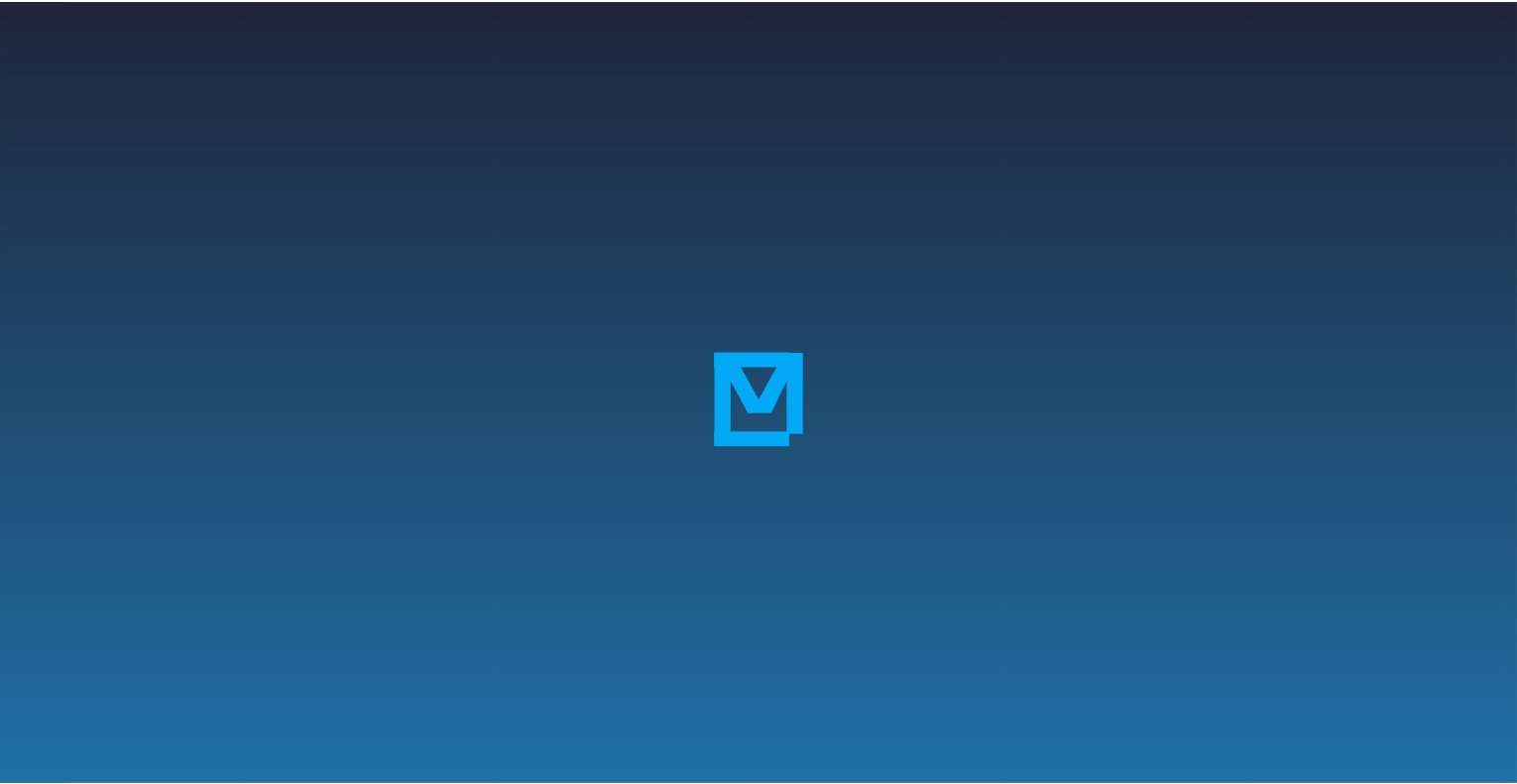 scroll, scrollTop: 0, scrollLeft: 0, axis: both 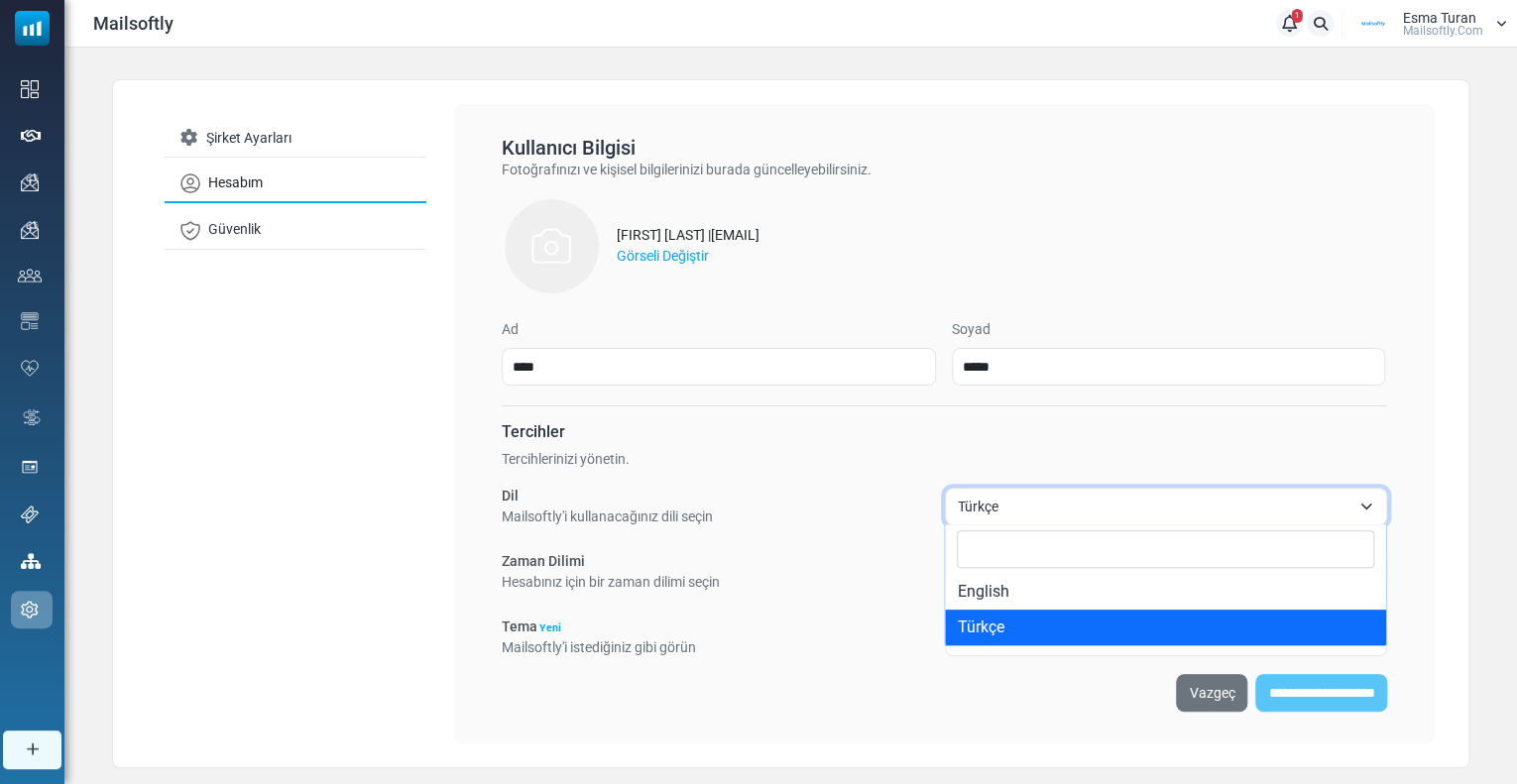 click on "Türkçe" at bounding box center [1154, 506] 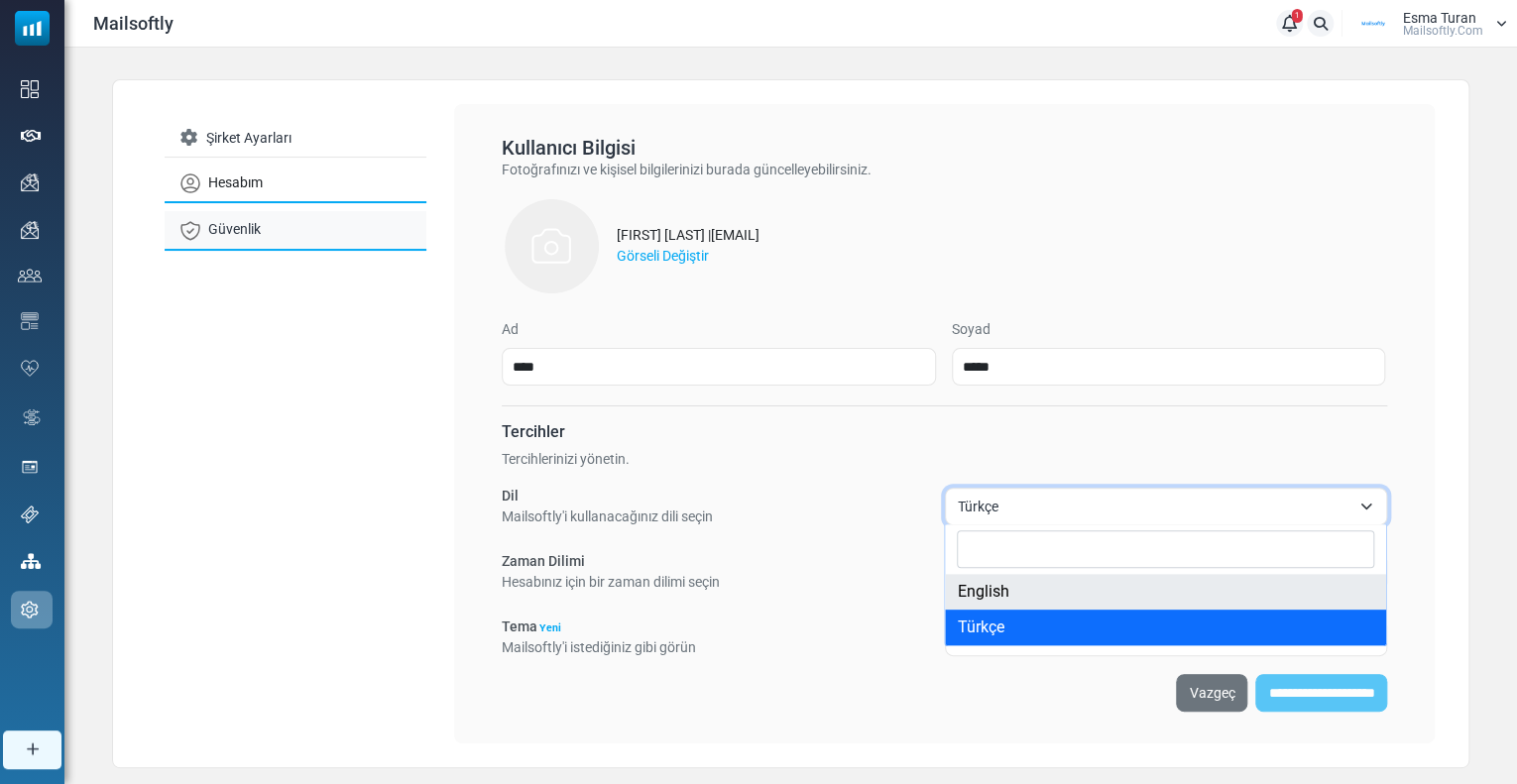 click on "Güvenlik" at bounding box center [295, 230] 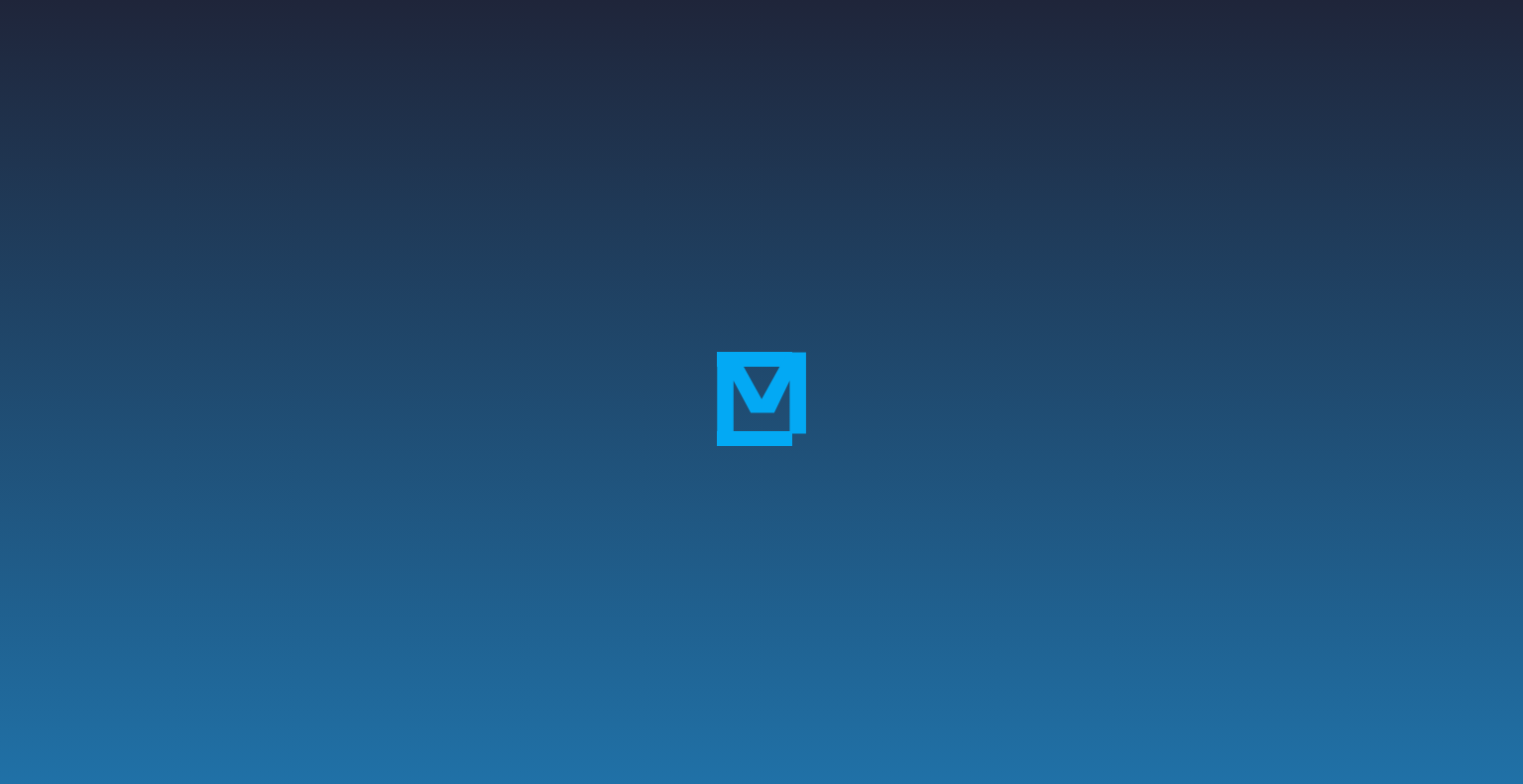 scroll, scrollTop: 0, scrollLeft: 0, axis: both 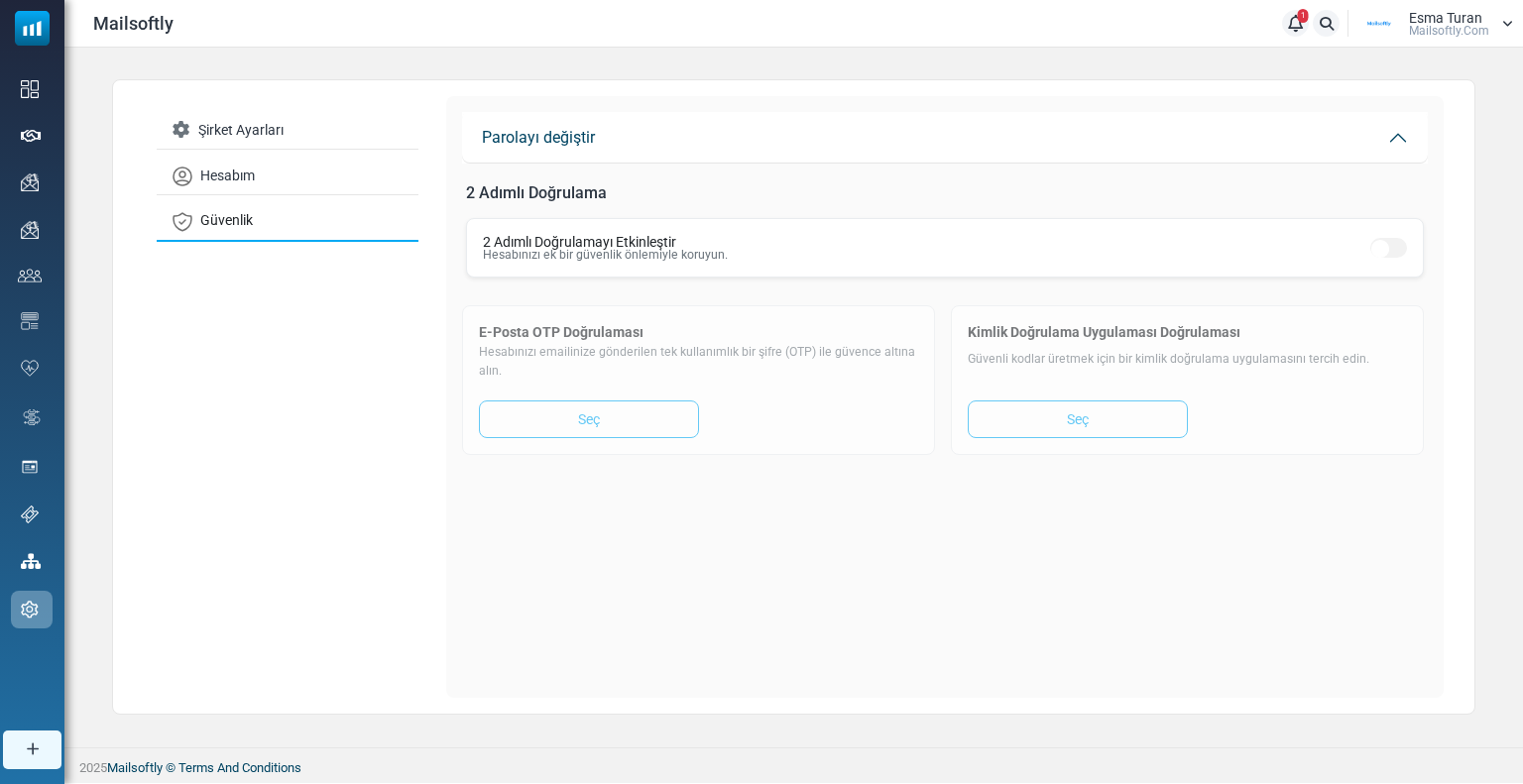 click on "Esma Turan" at bounding box center (1446, 18) 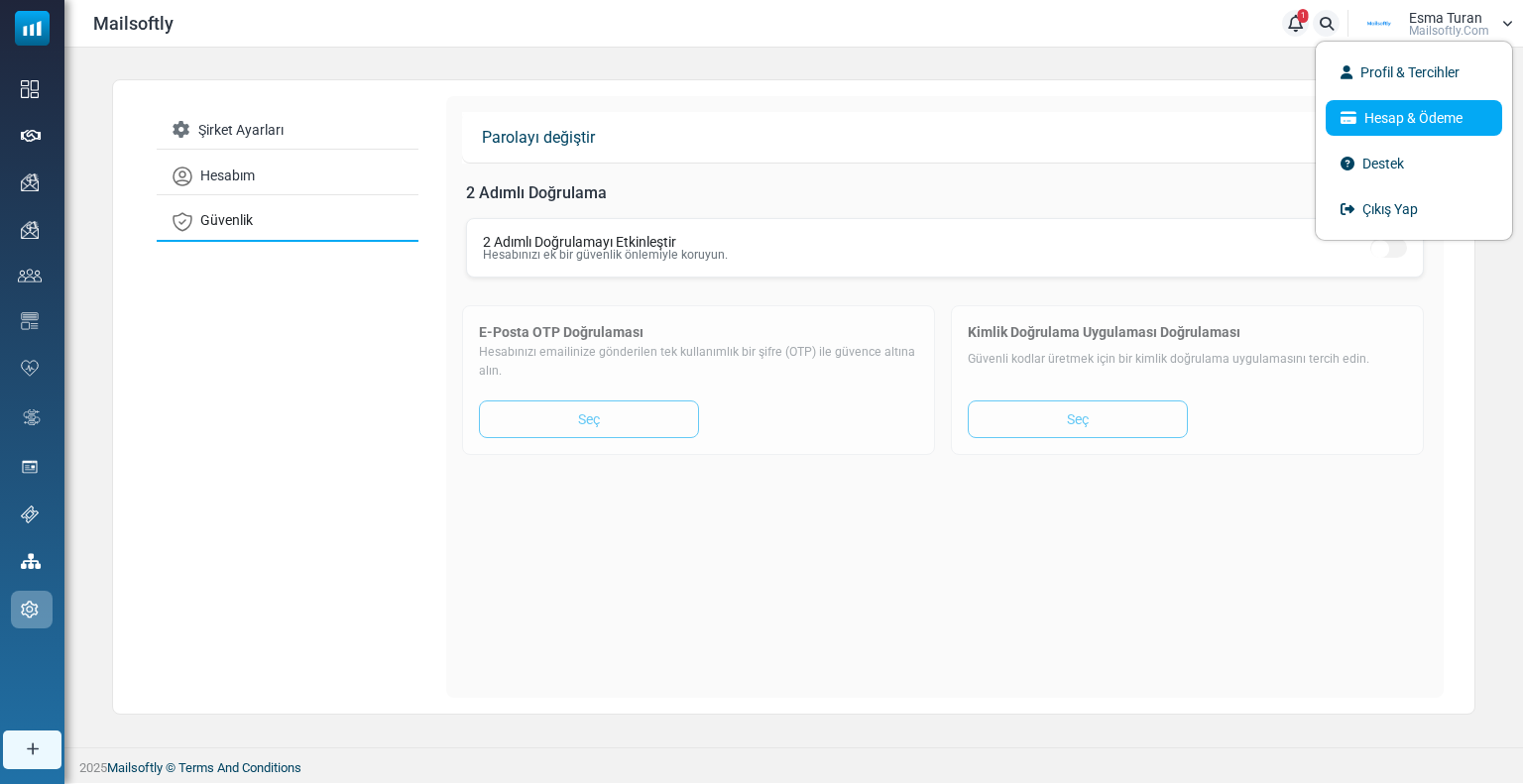 click on "Hesap & Ödeme" at bounding box center [1414, 118] 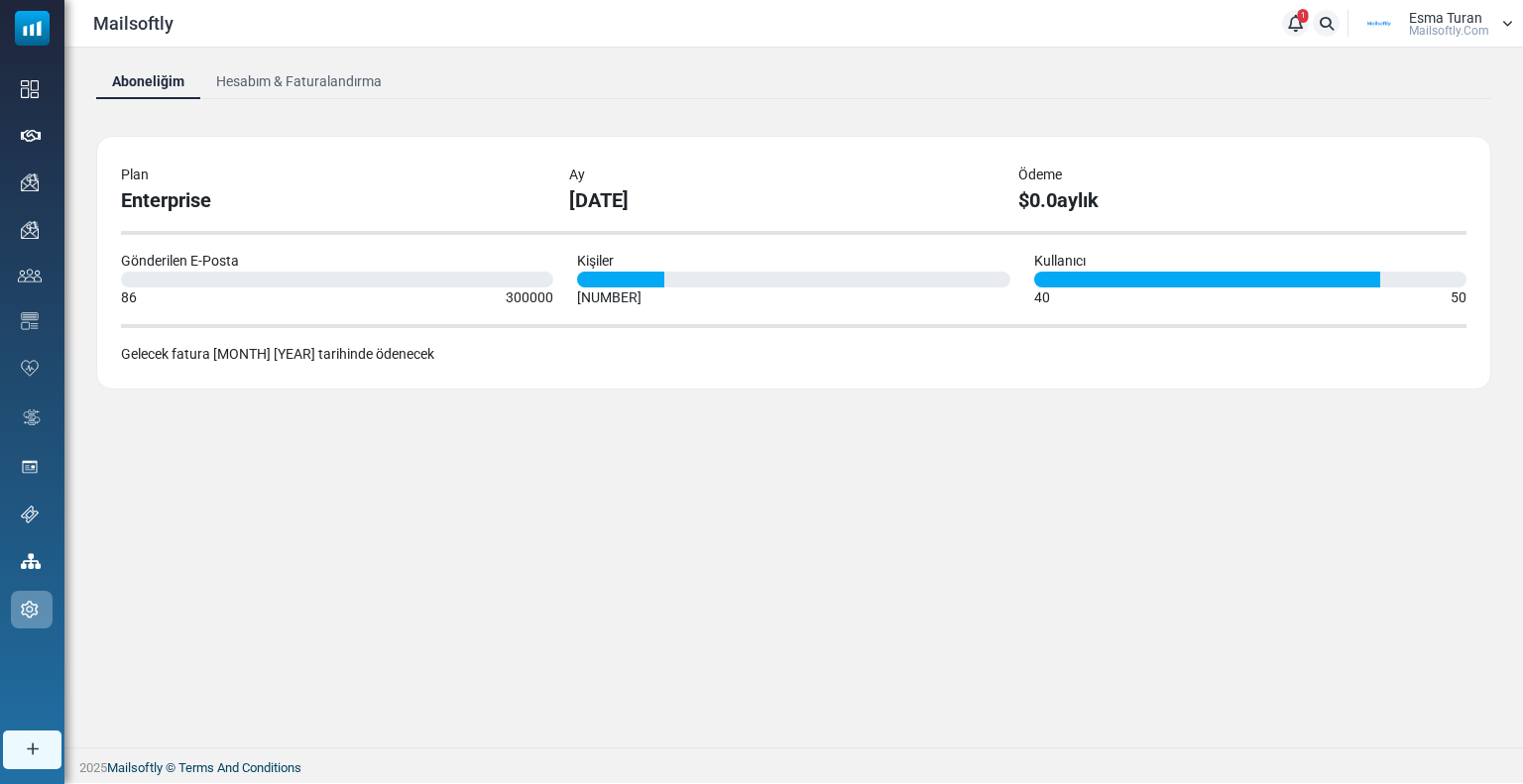 scroll, scrollTop: 0, scrollLeft: 0, axis: both 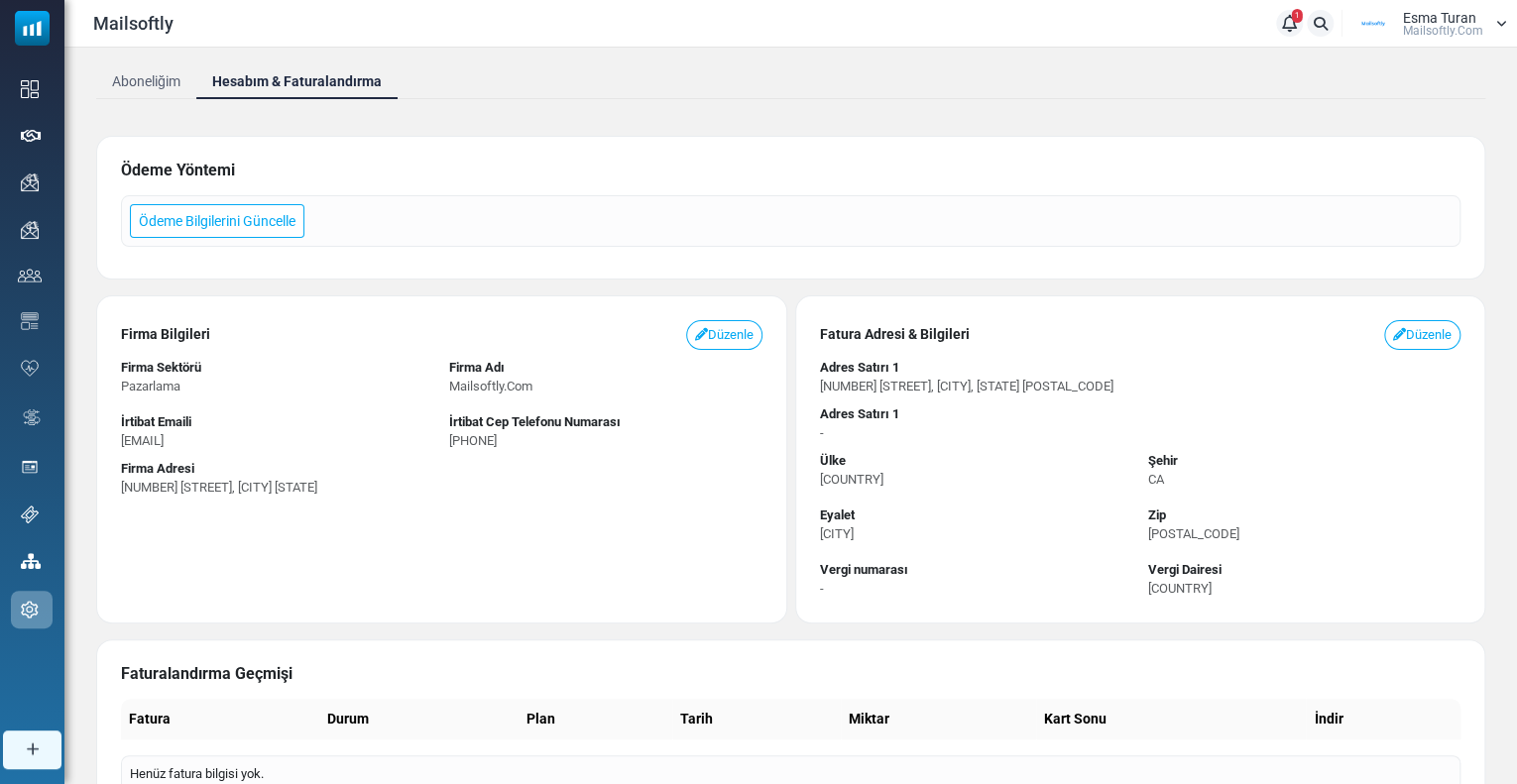 click on "Esma Turan" at bounding box center [1440, 18] 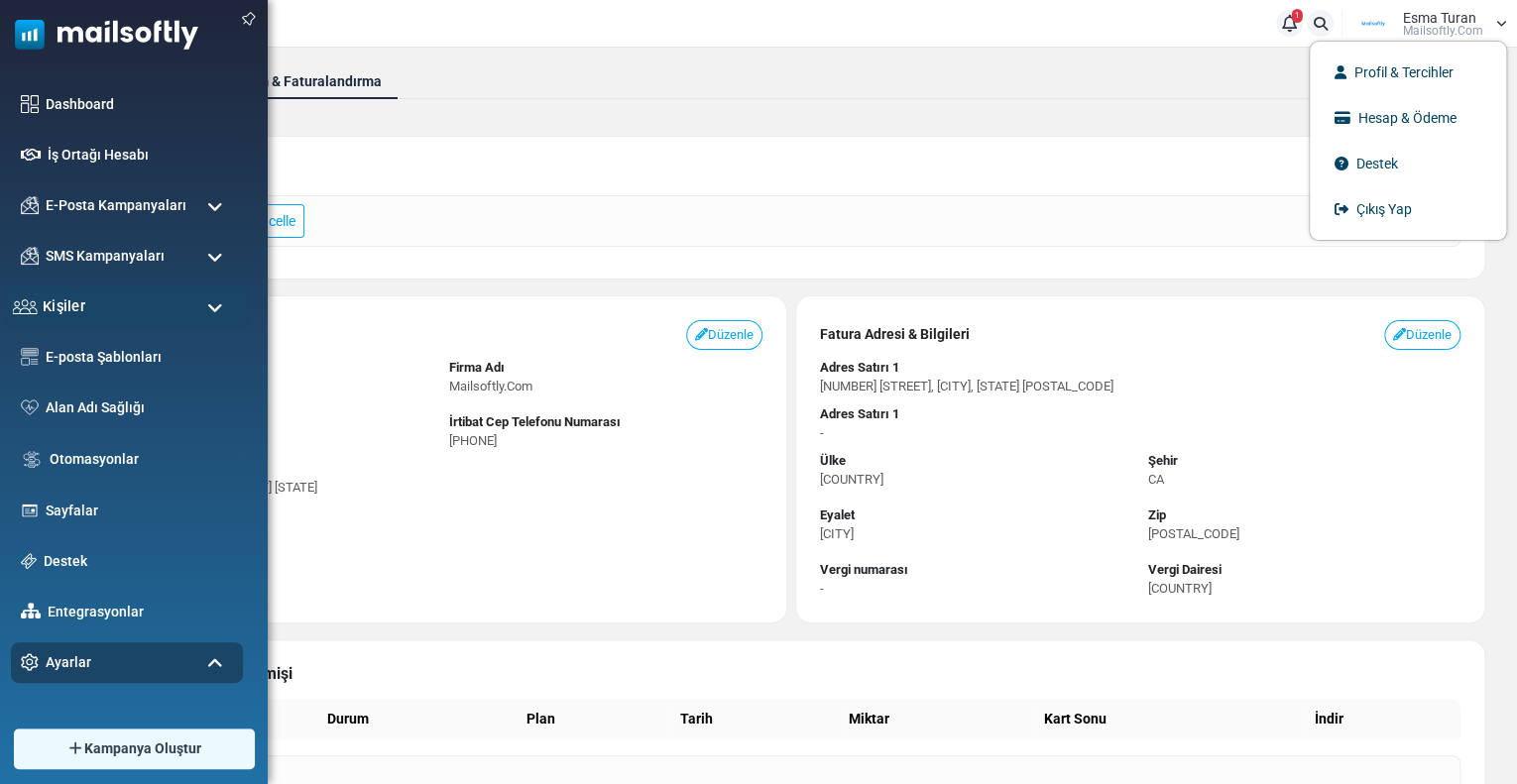 click on "Kişiler" at bounding box center (127, 306) 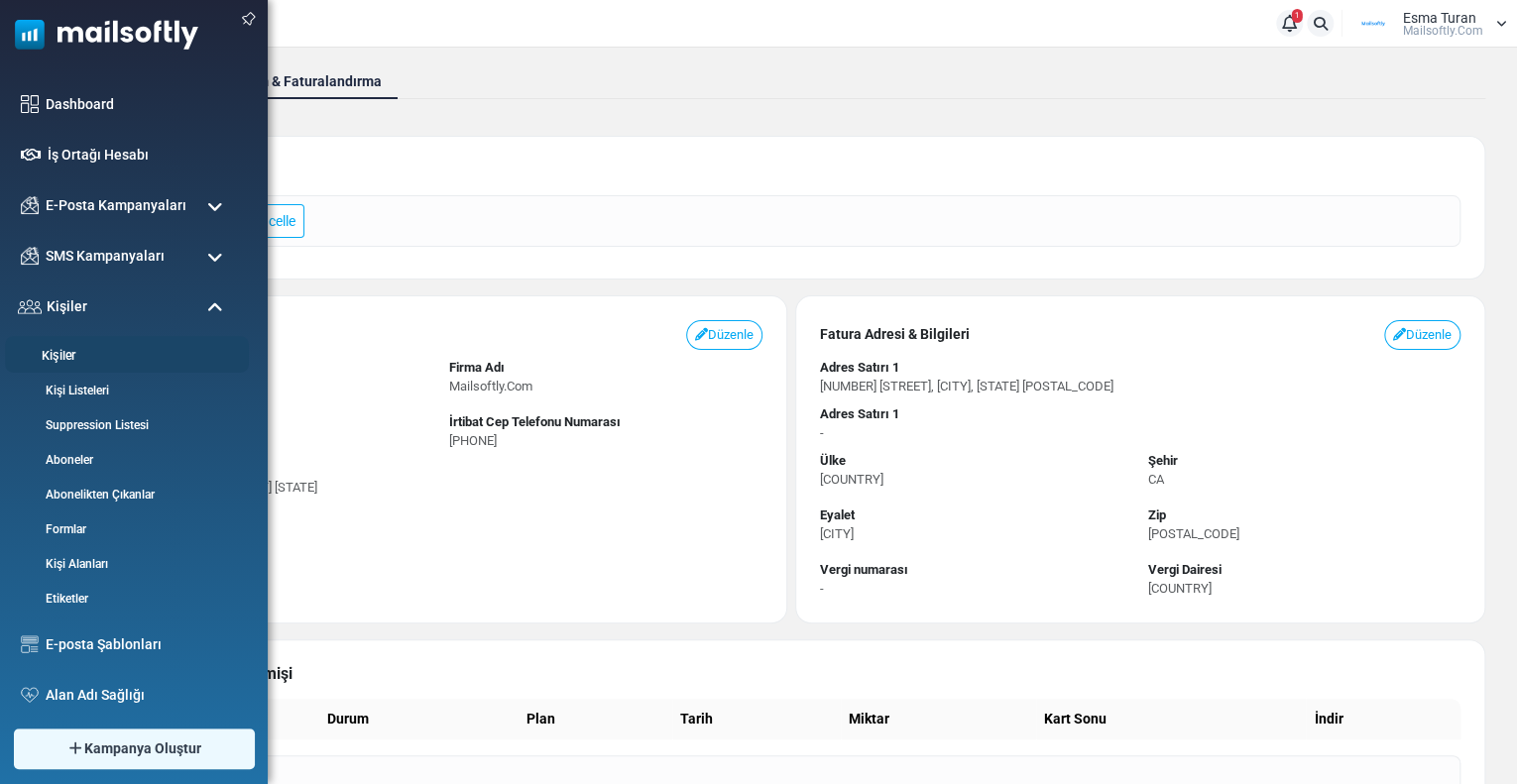 click on "Kişiler" at bounding box center [124, 356] 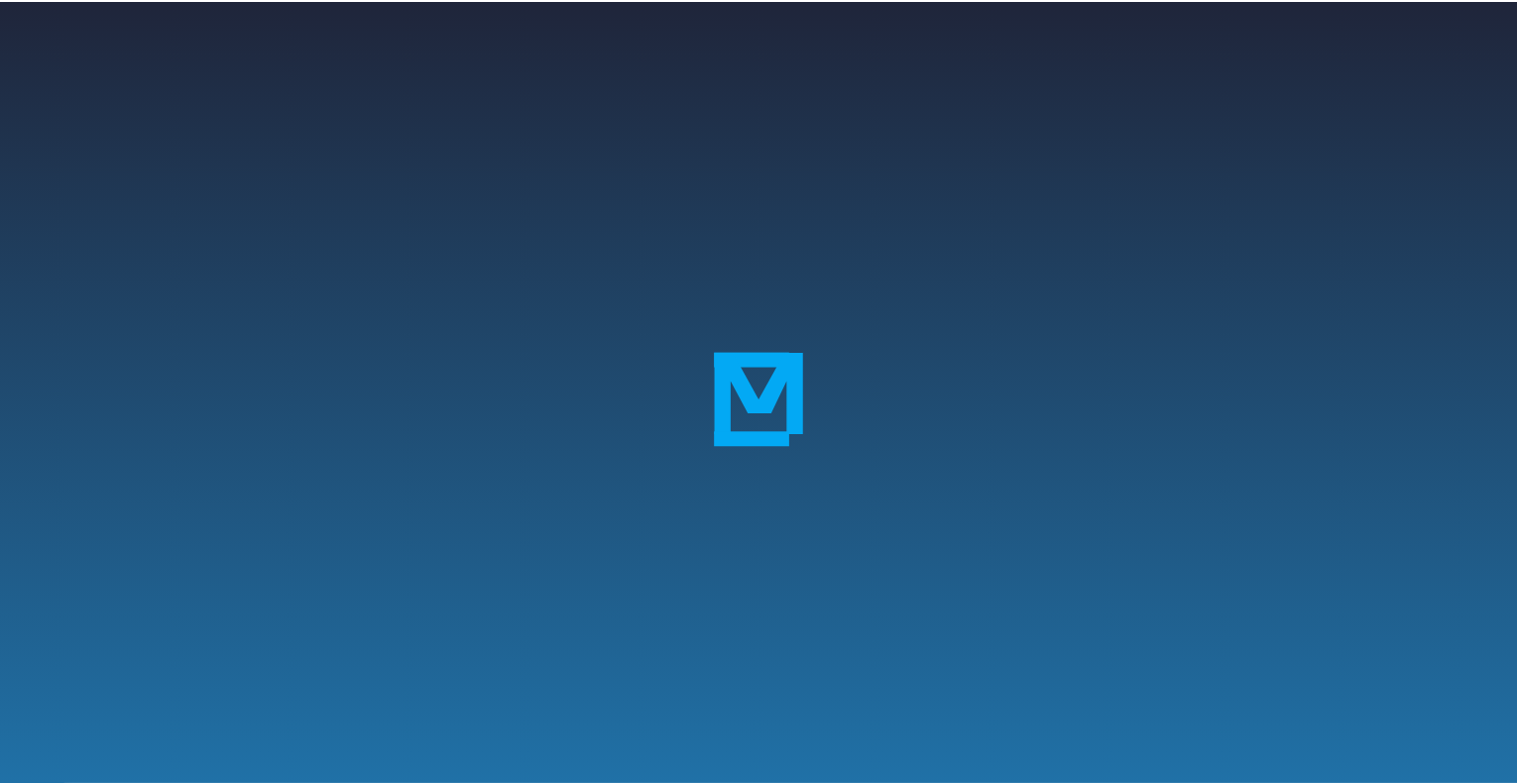 scroll, scrollTop: 0, scrollLeft: 0, axis: both 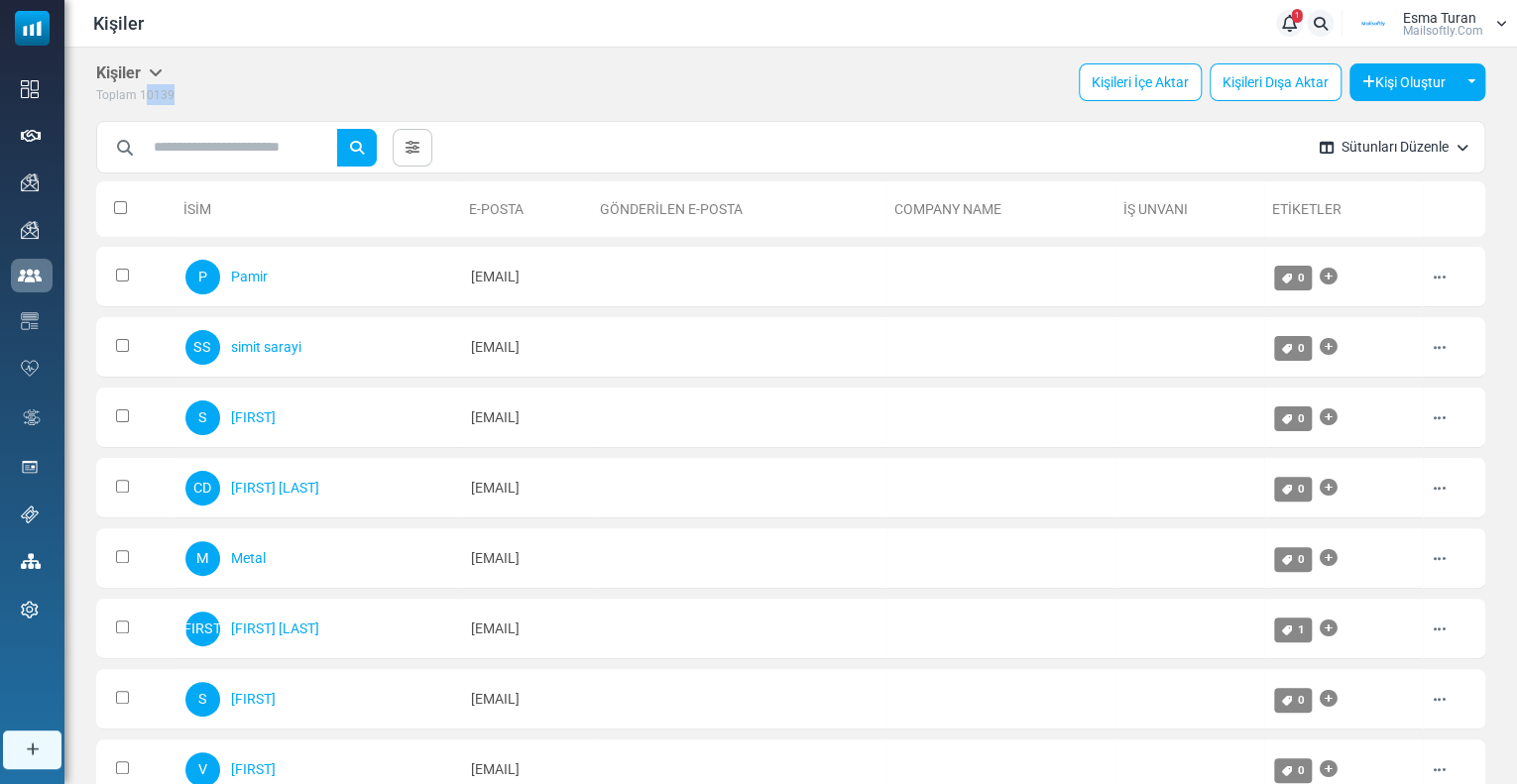 drag, startPoint x: 144, startPoint y: 94, endPoint x: 190, endPoint y: 90, distance: 46.173586 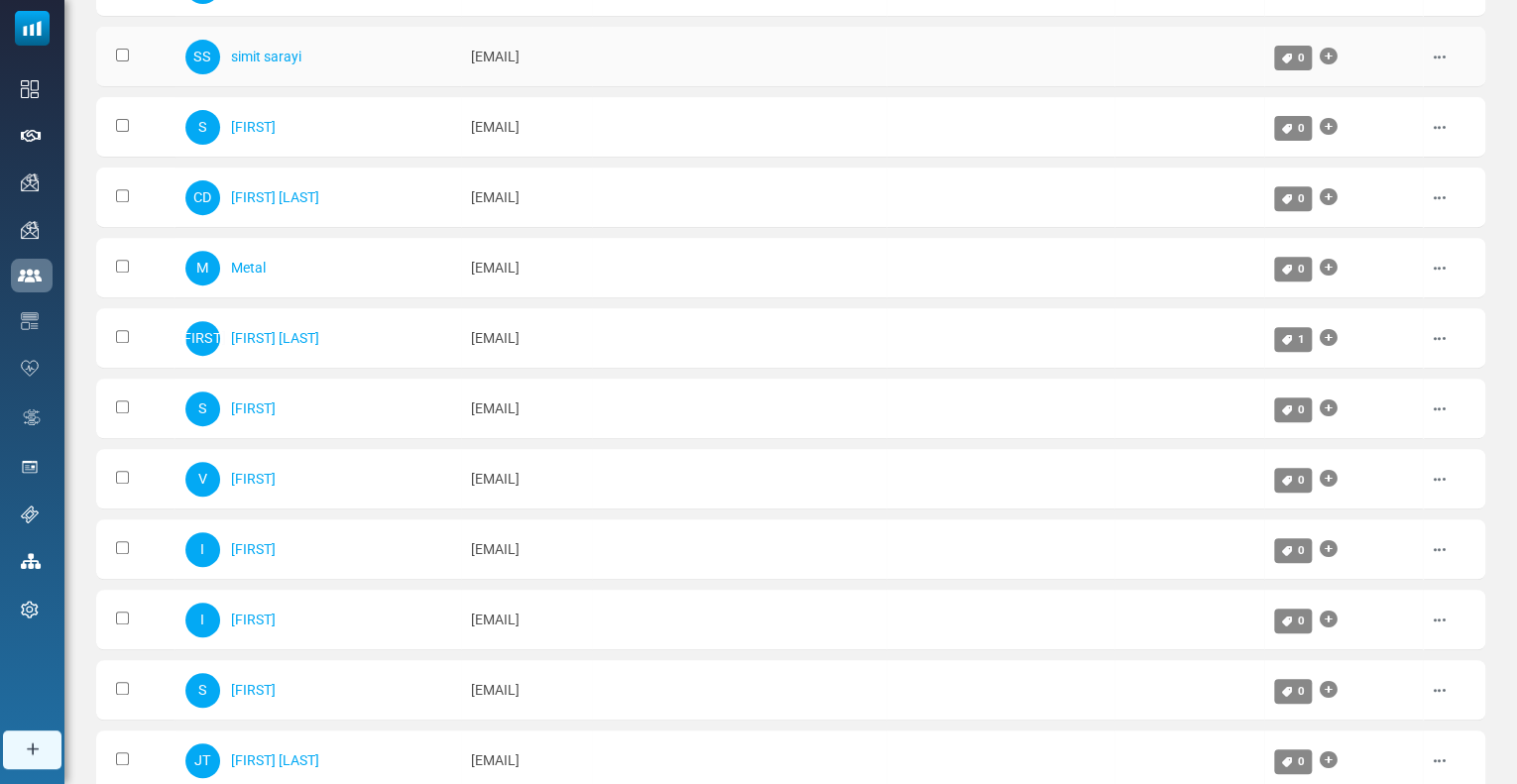scroll, scrollTop: 297, scrollLeft: 0, axis: vertical 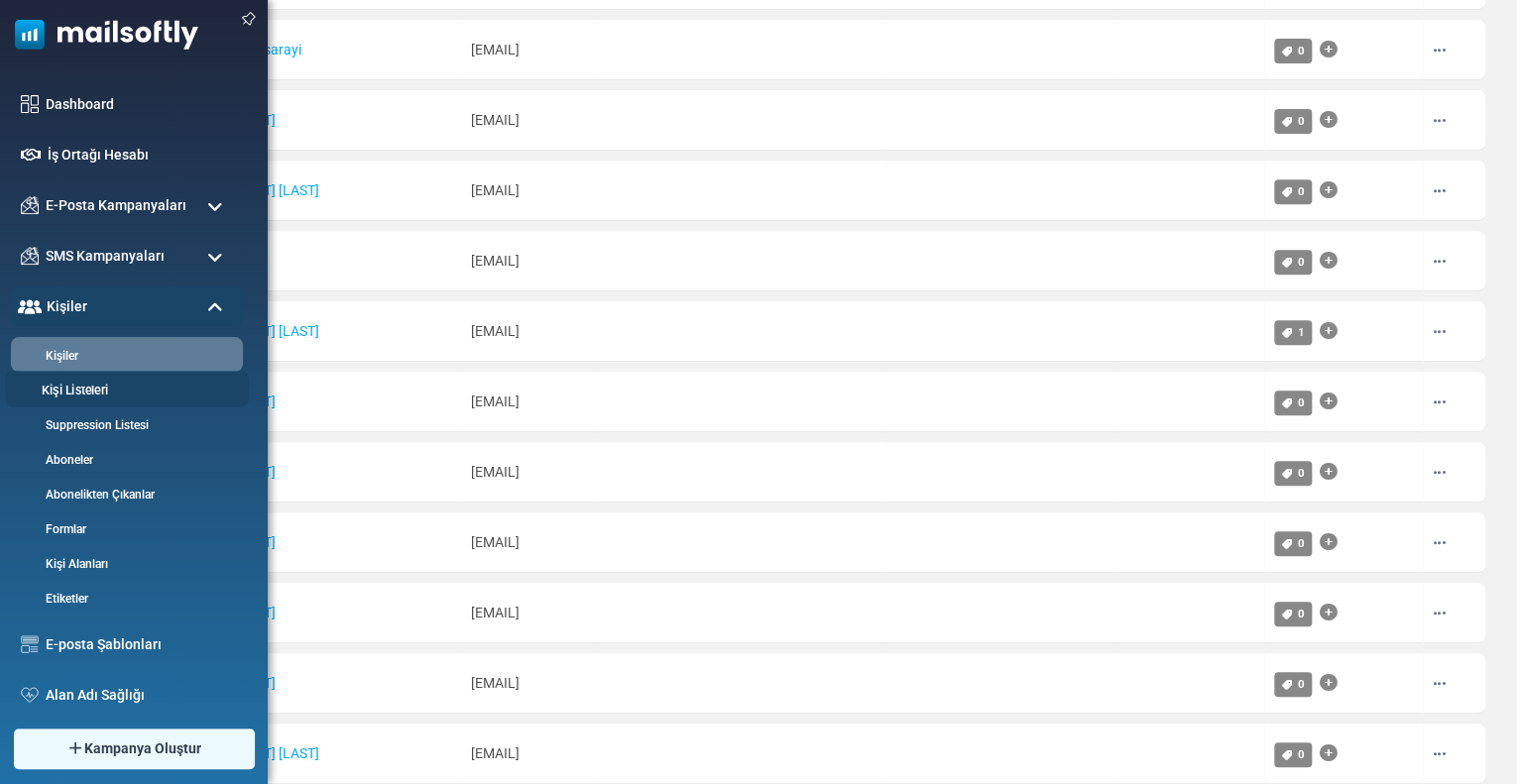 click on "Kişi Listeleri" at bounding box center [124, 391] 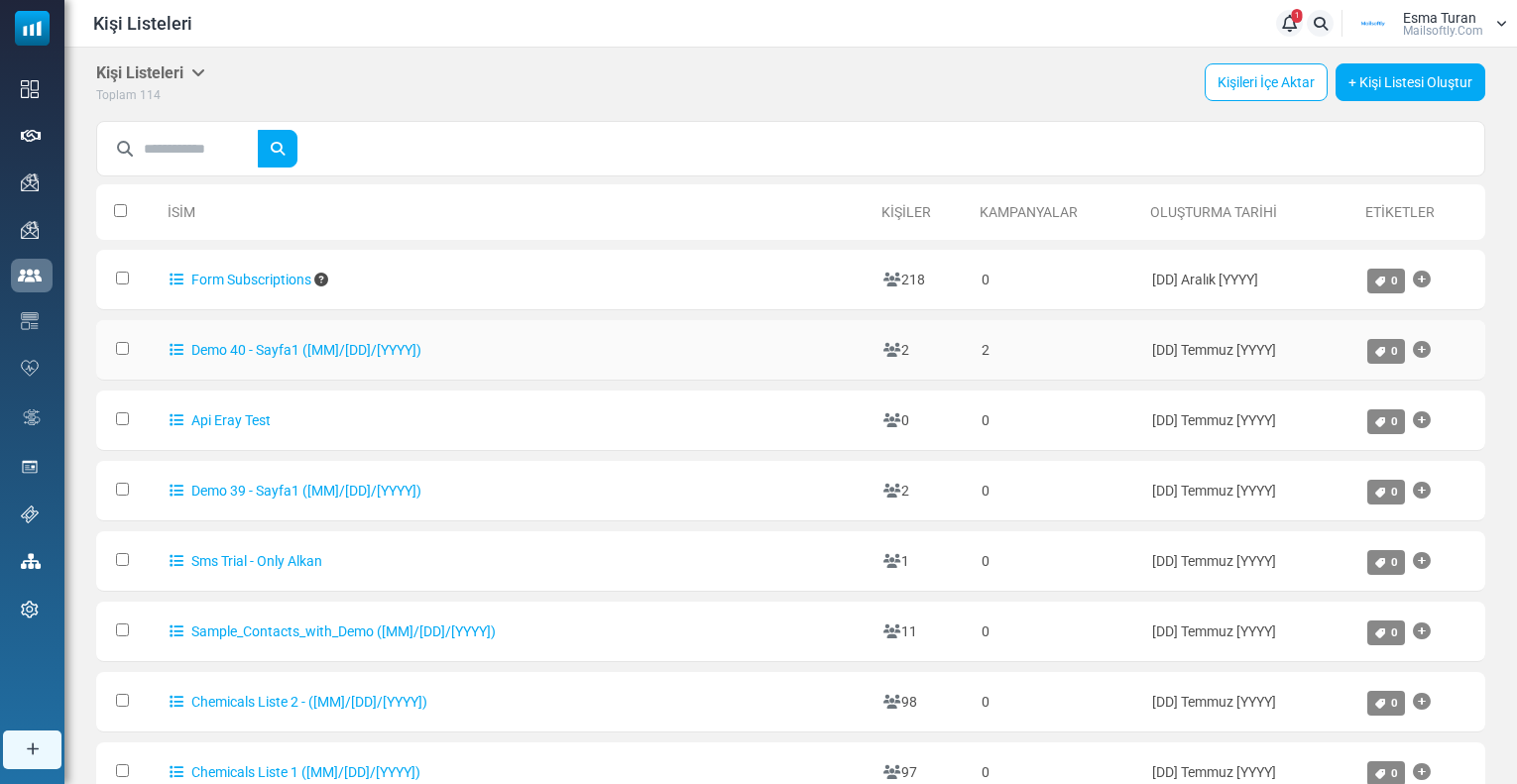 scroll, scrollTop: 0, scrollLeft: 0, axis: both 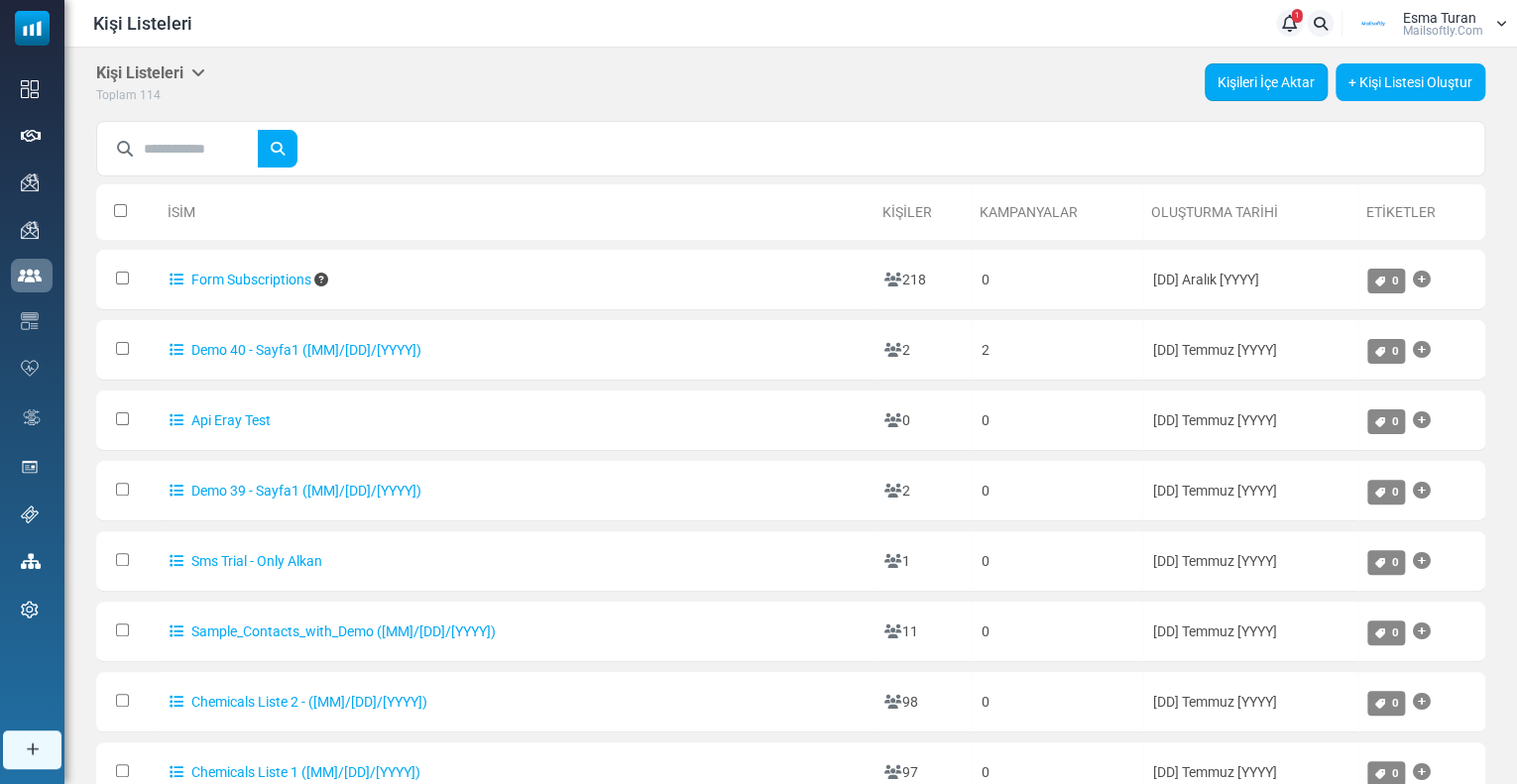 click on "Kişileri İçe Aktar" at bounding box center (1266, 82) 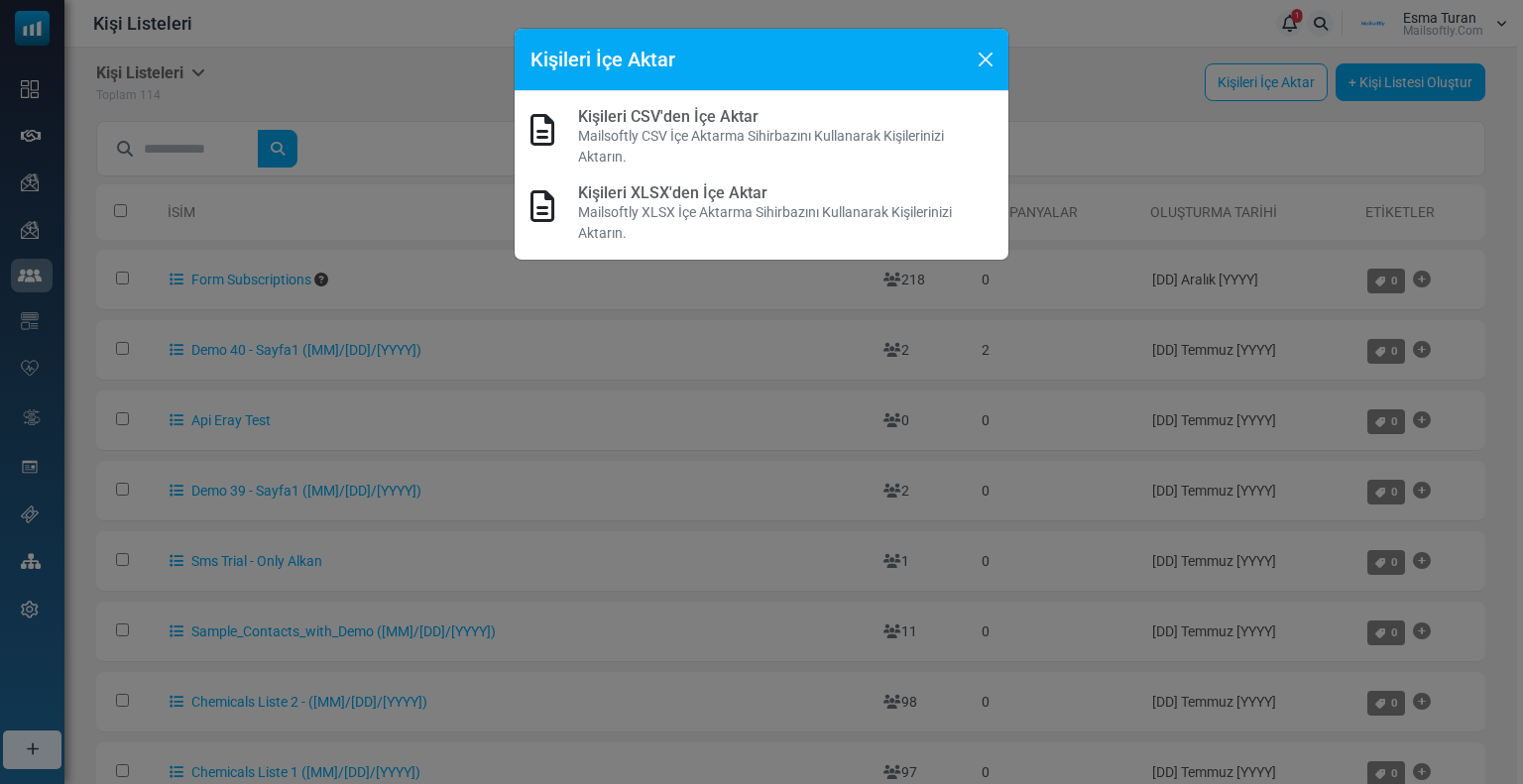 click on "Kişileri CSV'den İçe Aktar" at bounding box center (668, 116) 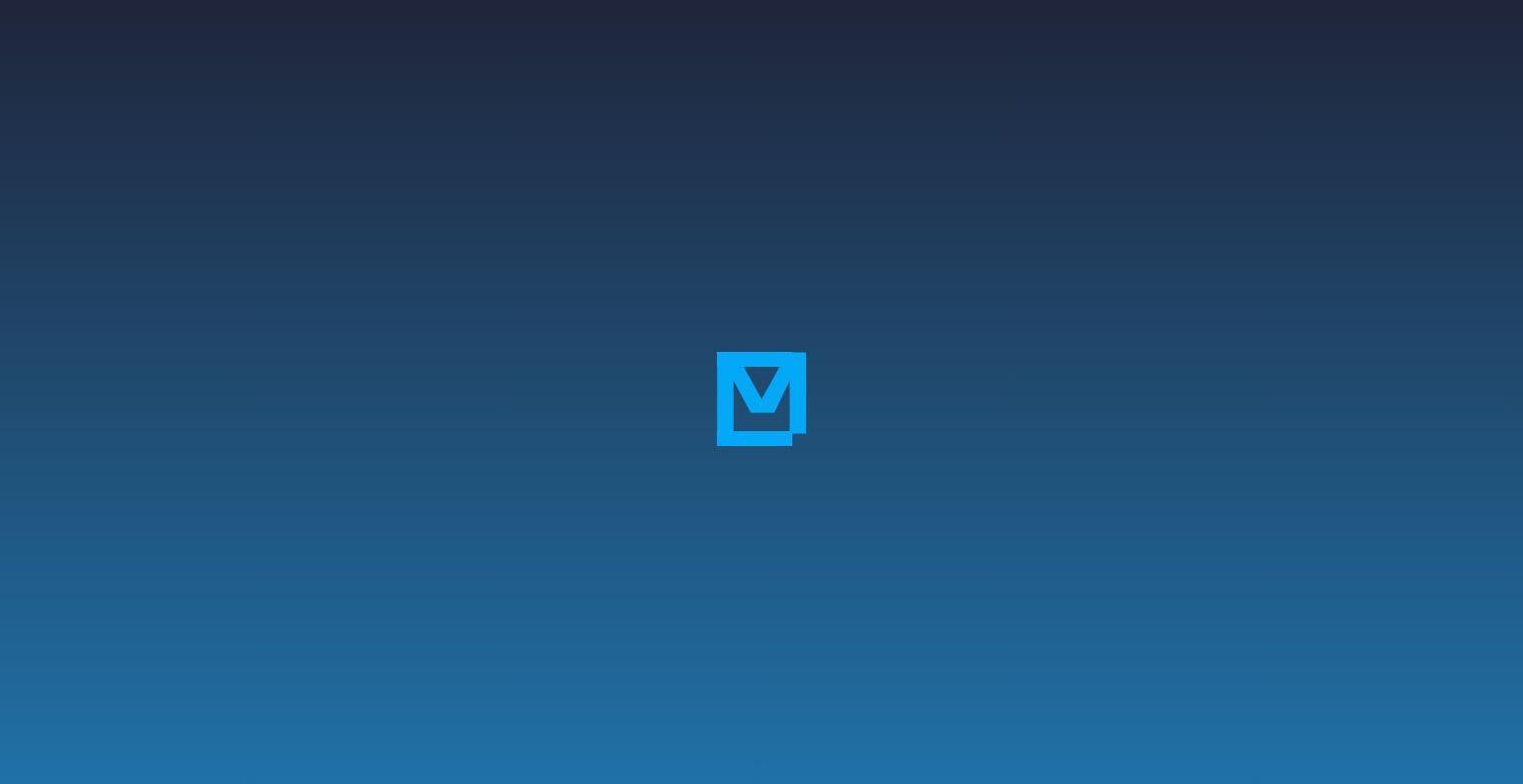 scroll, scrollTop: 0, scrollLeft: 0, axis: both 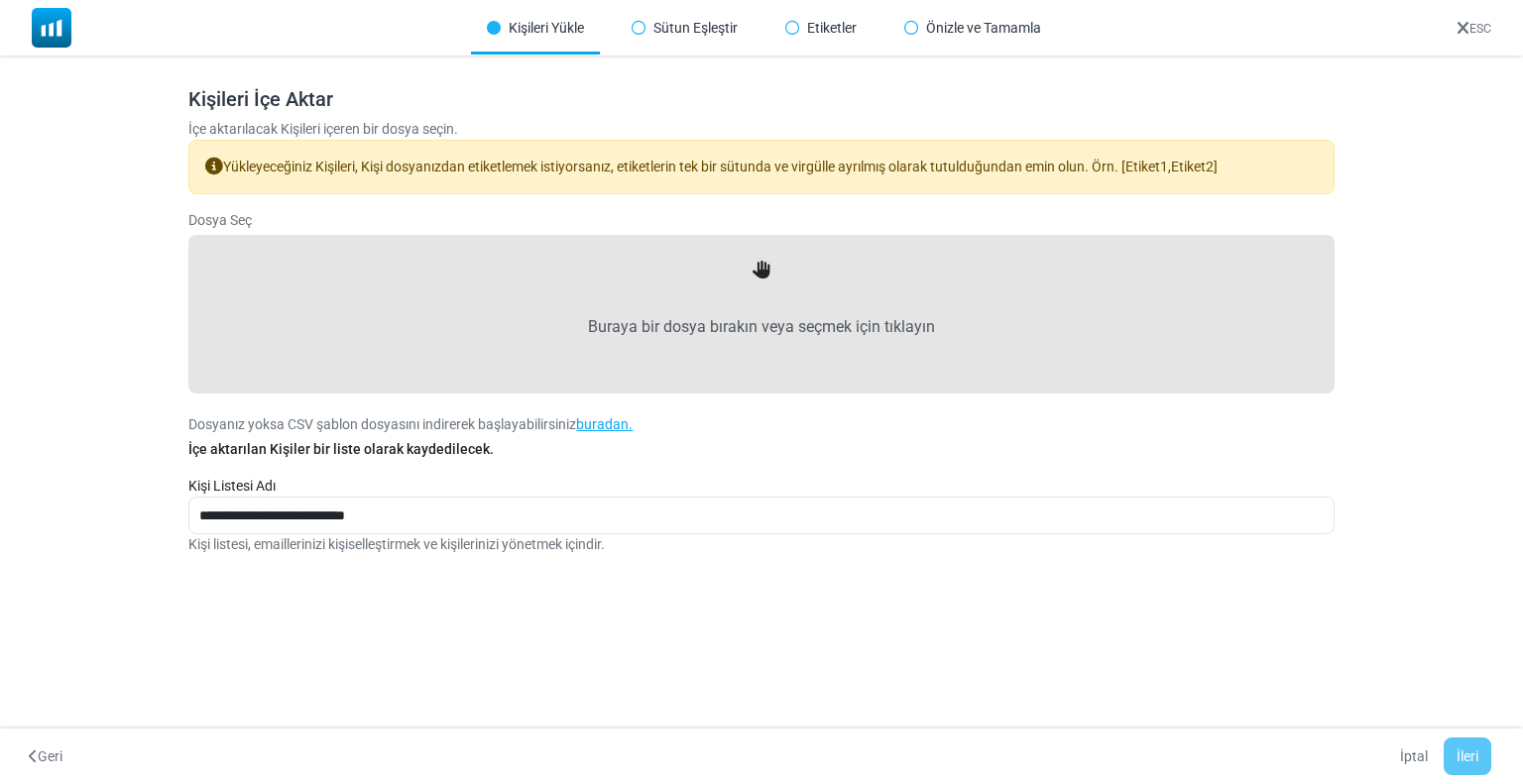 click on "Buraya bir dosya bırakın veya seçmek için tıklayın" at bounding box center [761, 327] 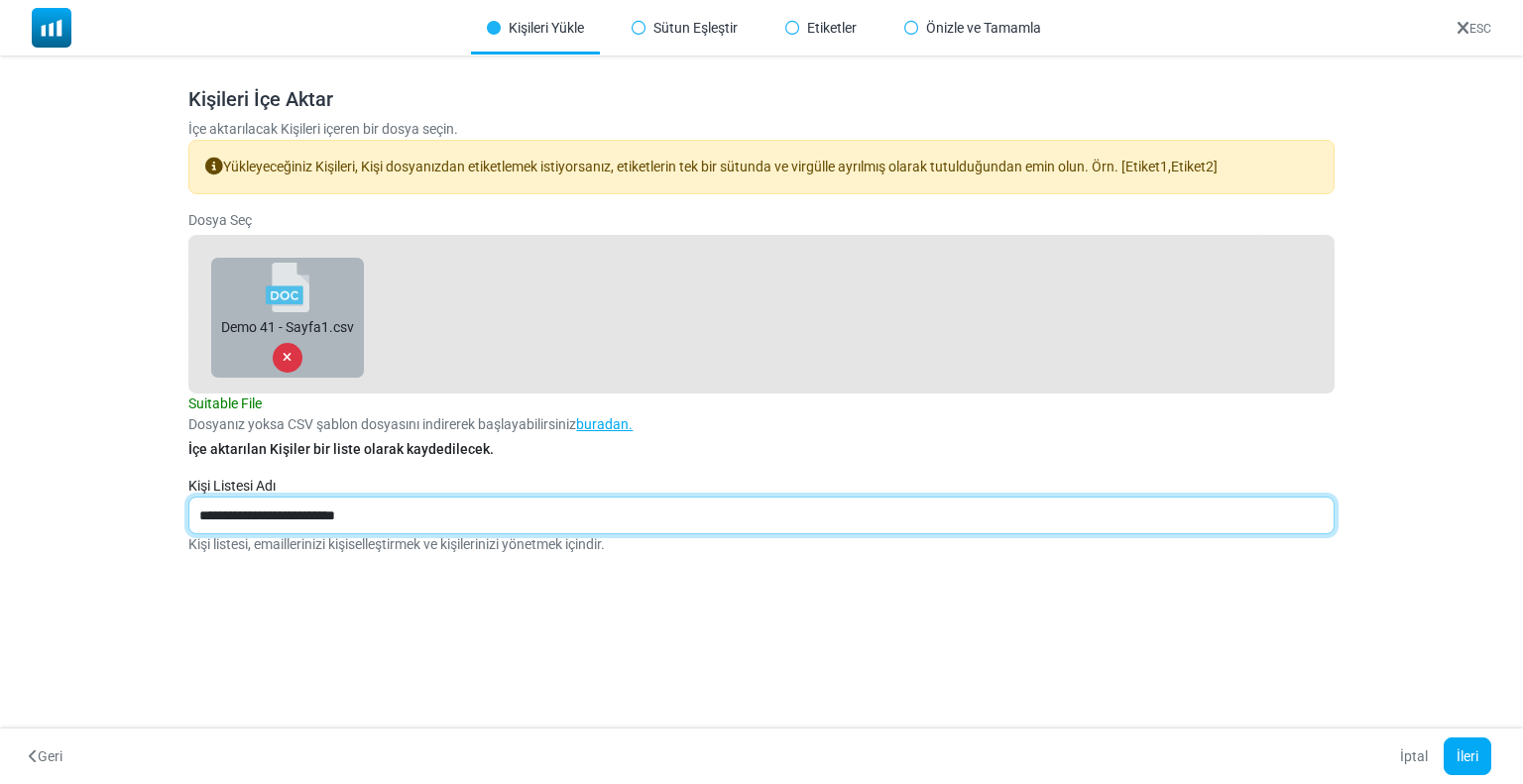 drag, startPoint x: 234, startPoint y: 515, endPoint x: 428, endPoint y: 521, distance: 194.09276 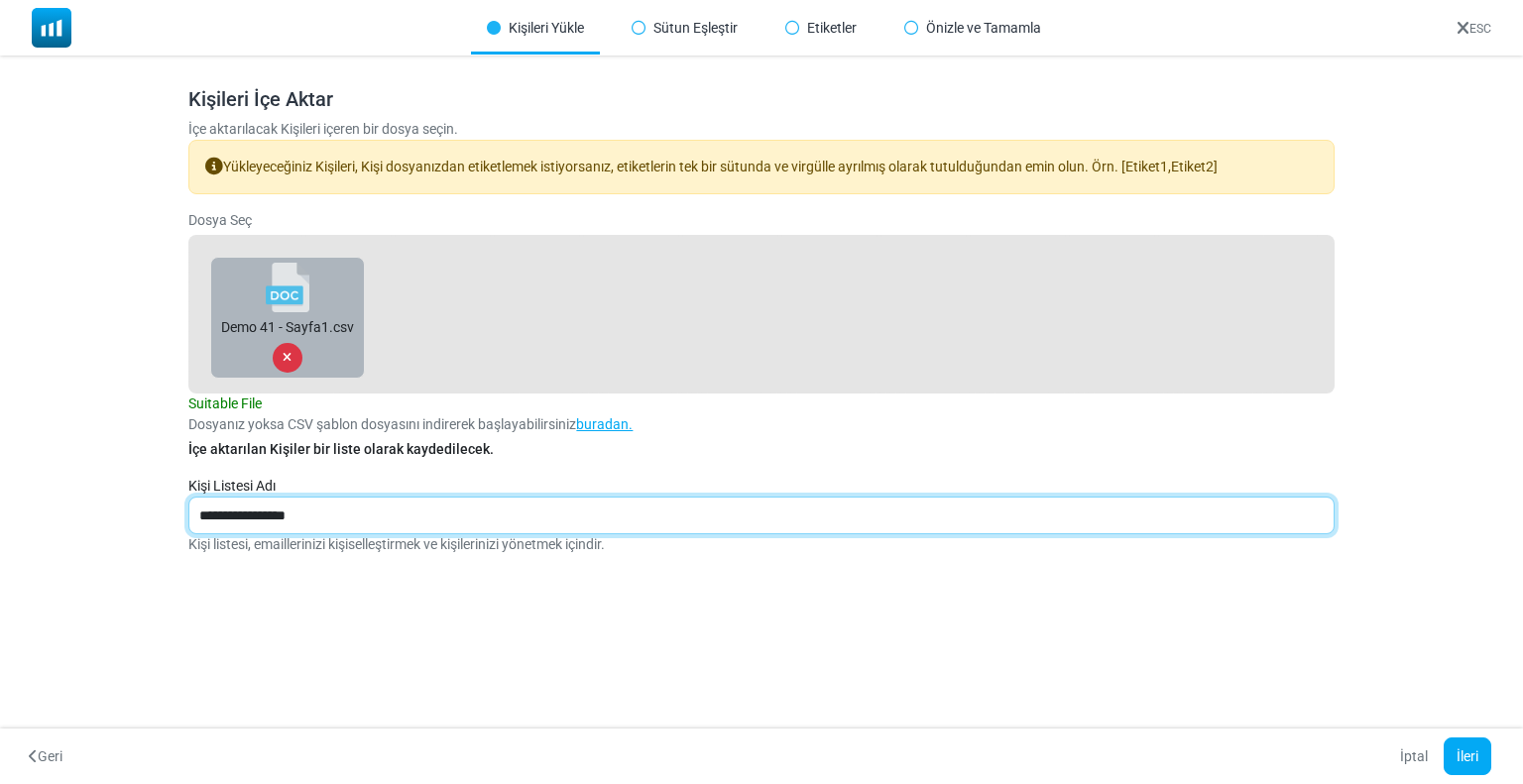 drag, startPoint x: 317, startPoint y: 497, endPoint x: 308, endPoint y: 515, distance: 20.124612 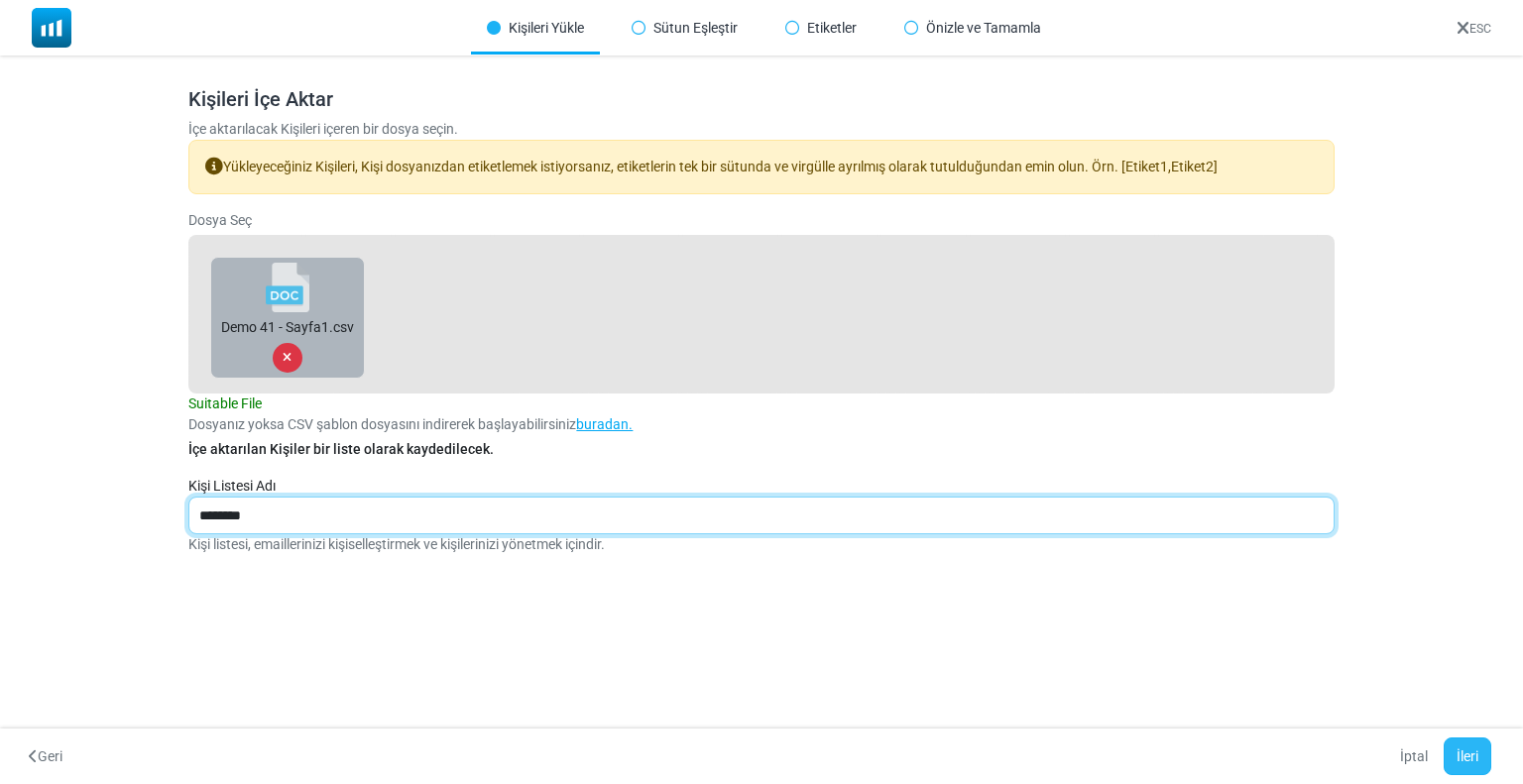 type on "*******" 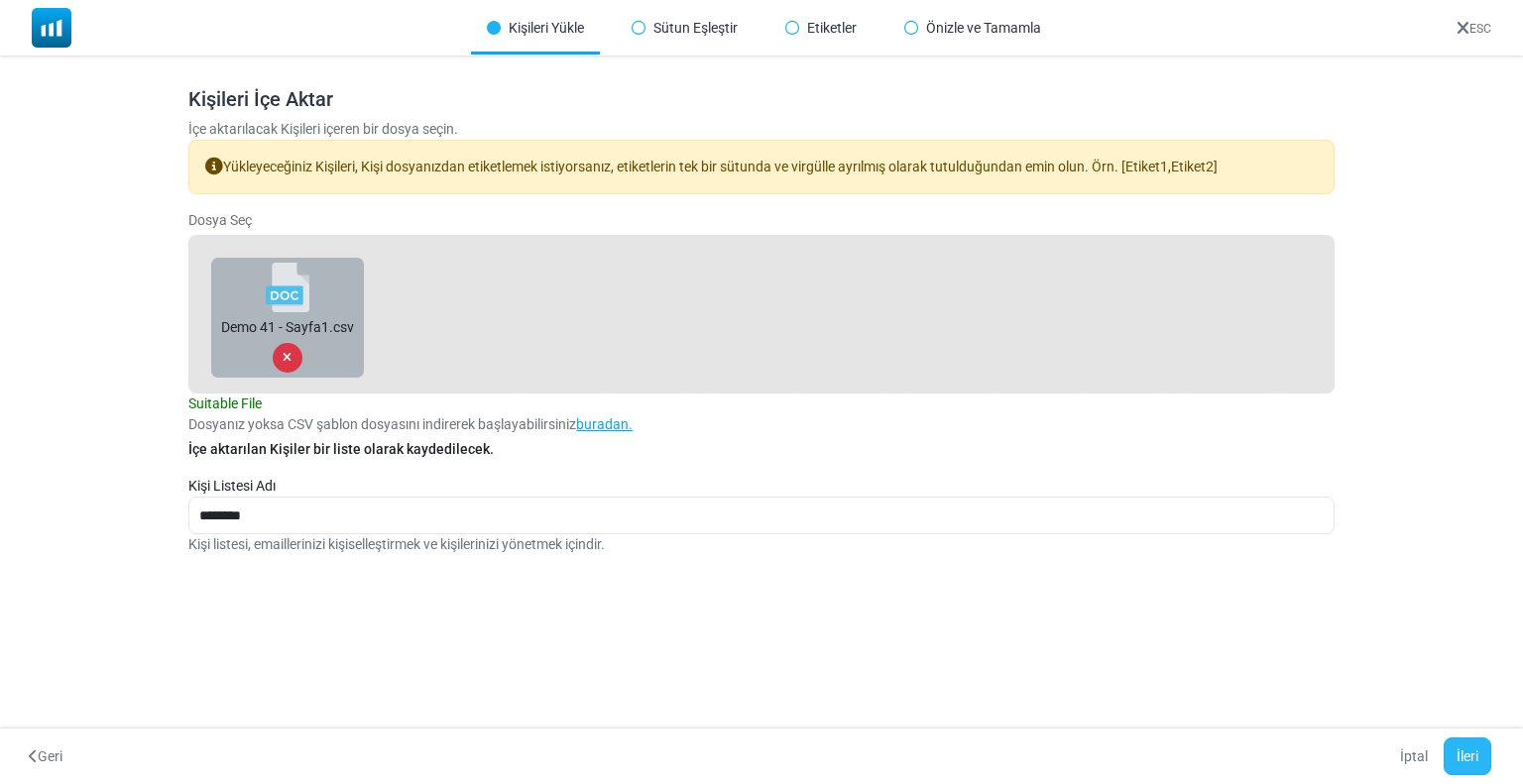 click on "İleri" at bounding box center [1467, 756] 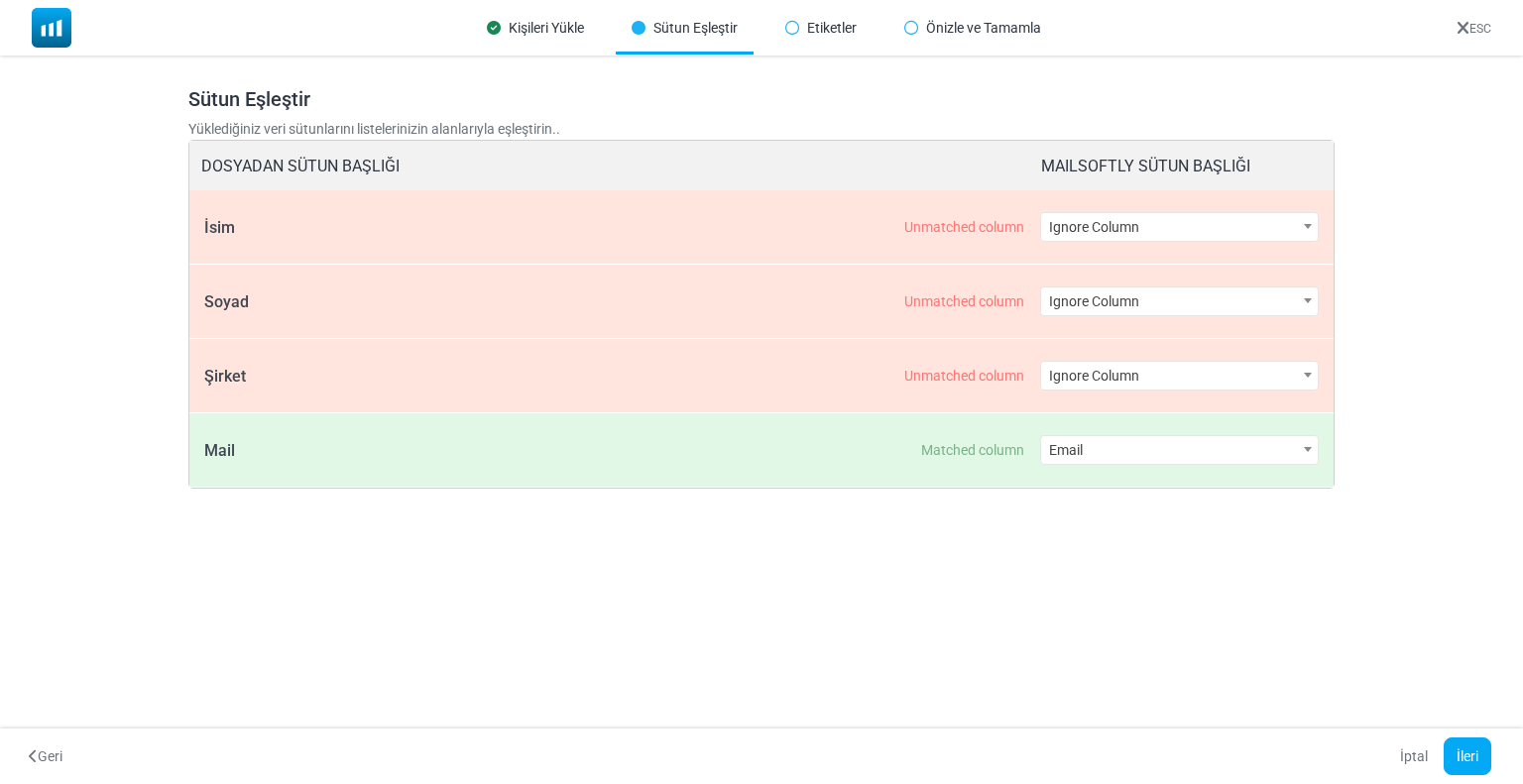 click on "Ignore Column" at bounding box center (1179, 227) 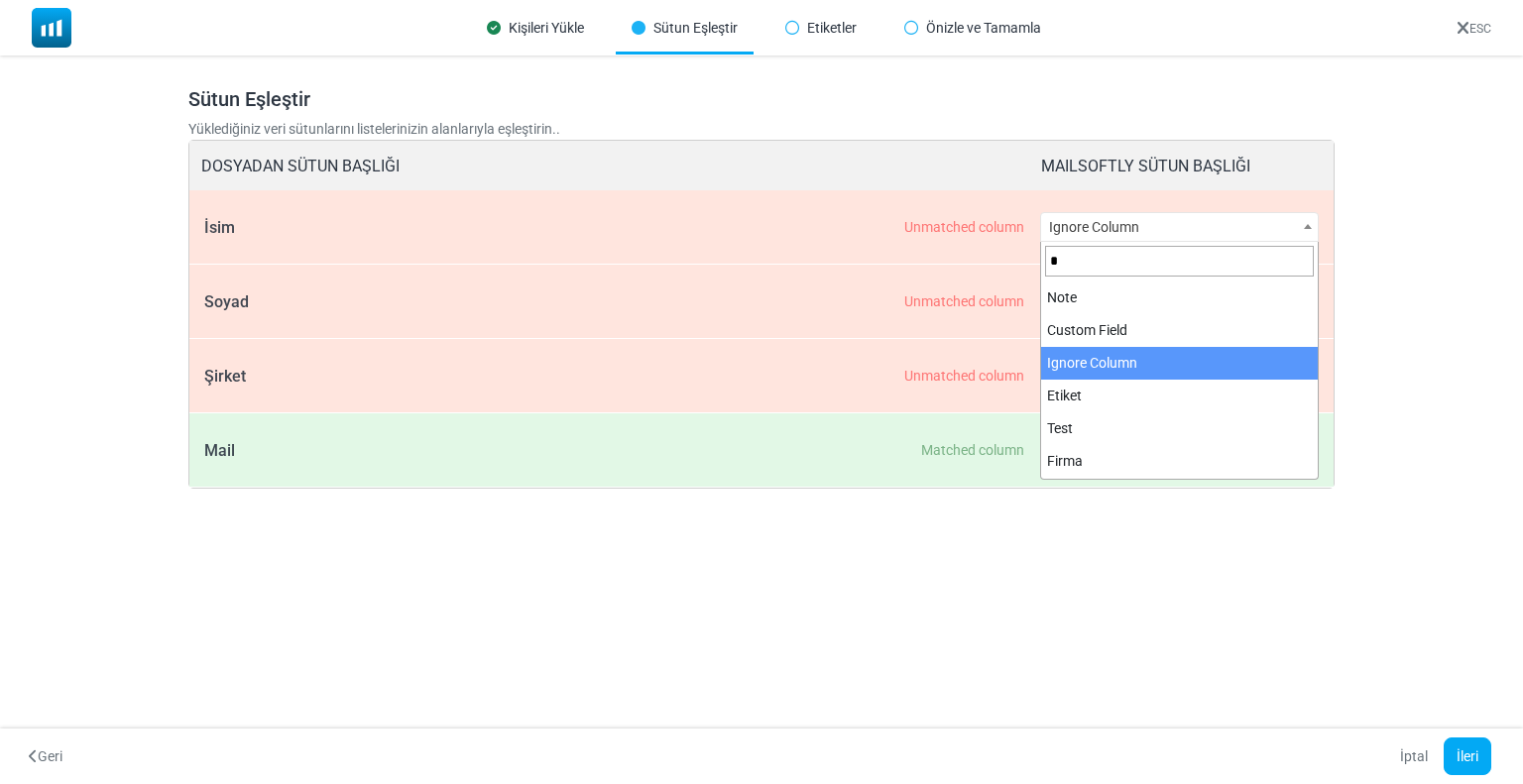 scroll, scrollTop: 0, scrollLeft: 0, axis: both 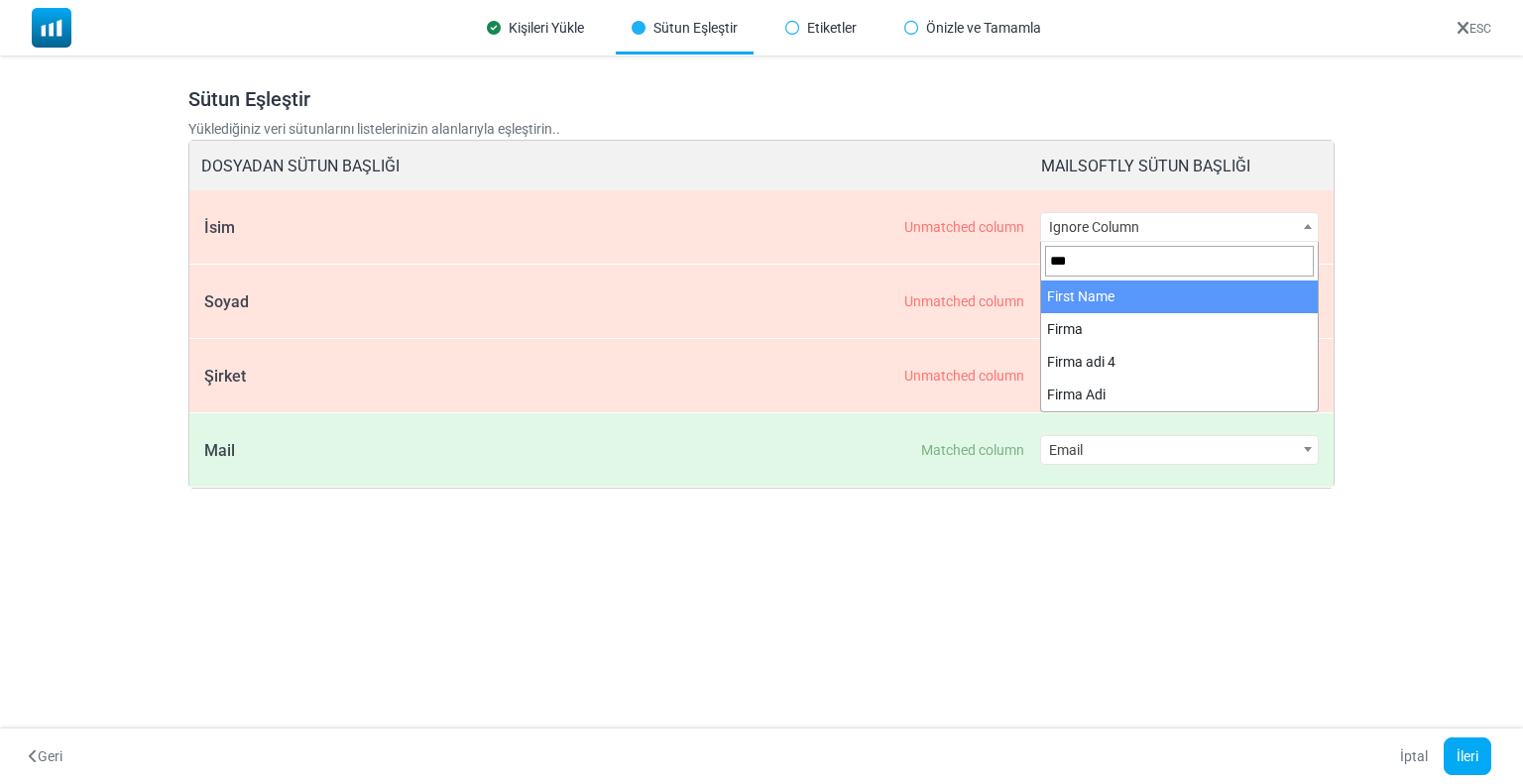 type on "***" 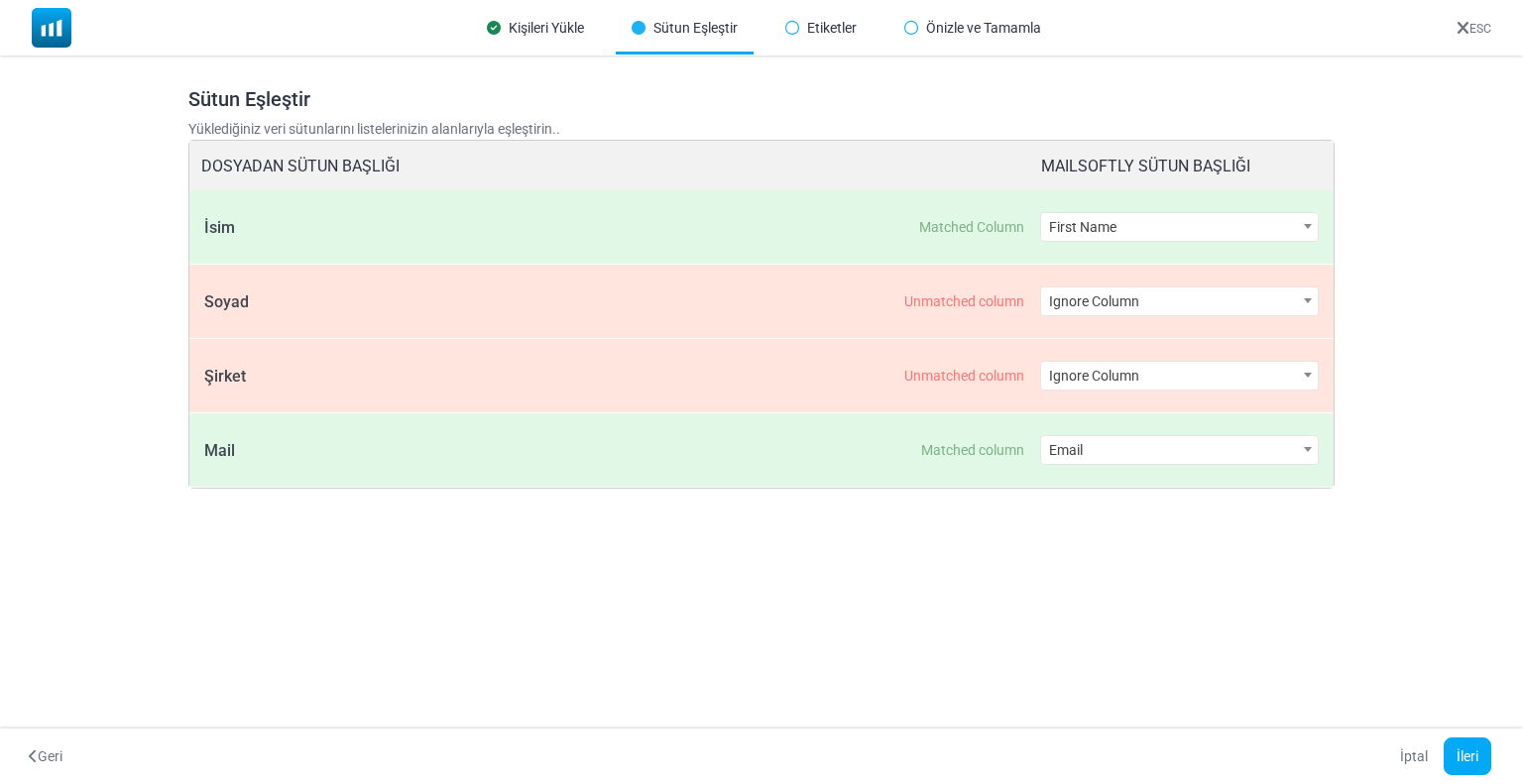 select on "**********" 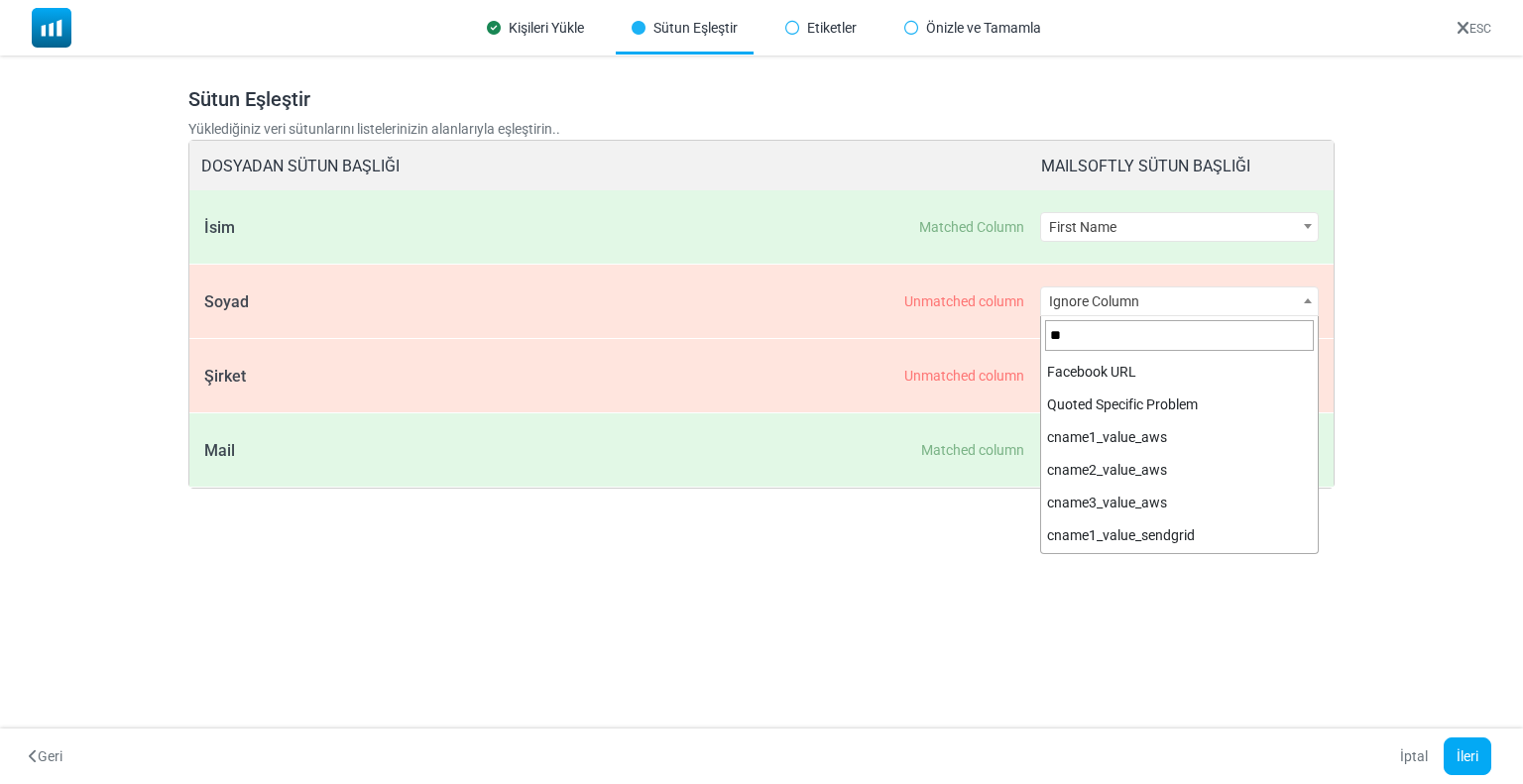 scroll, scrollTop: 0, scrollLeft: 0, axis: both 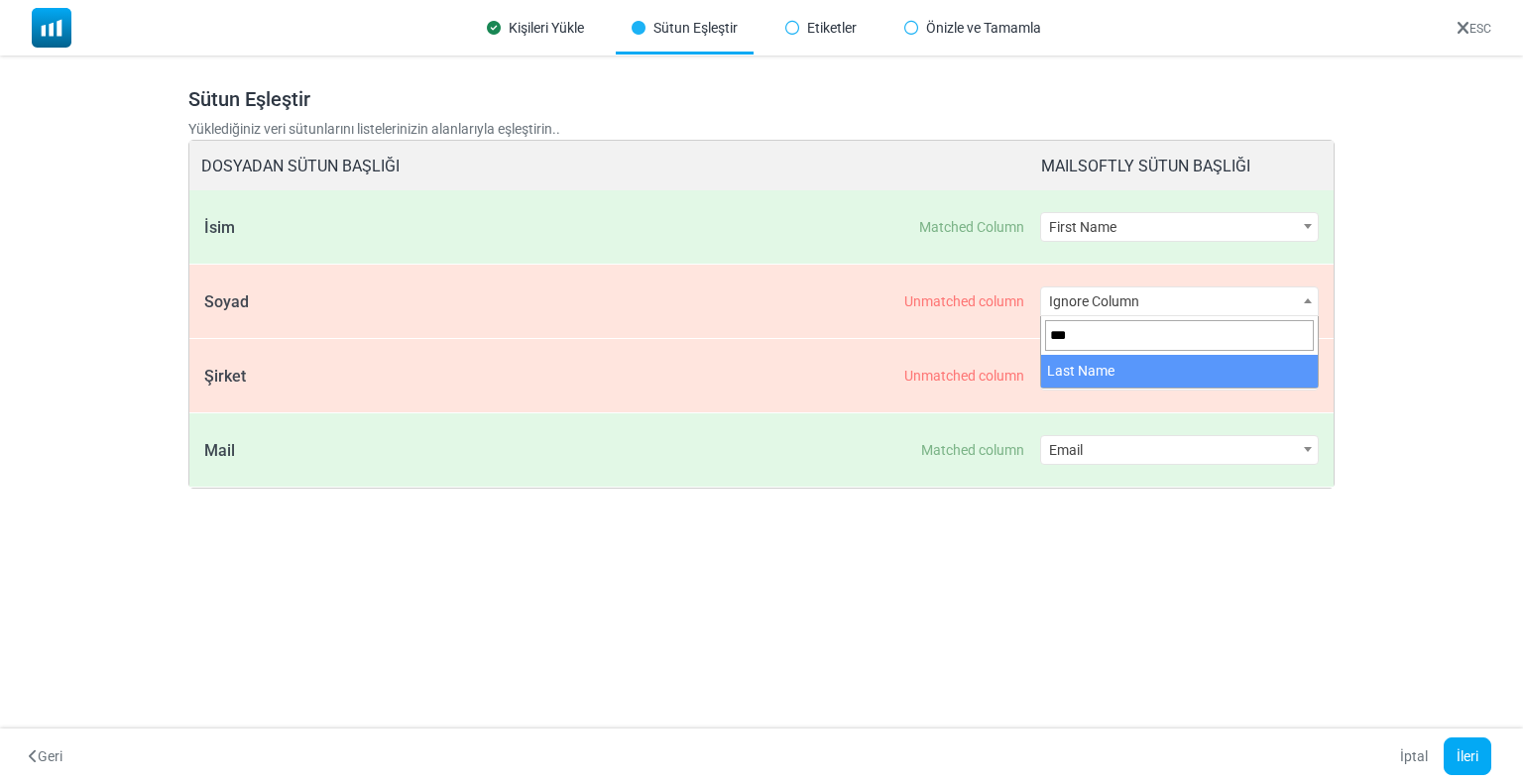 type on "***" 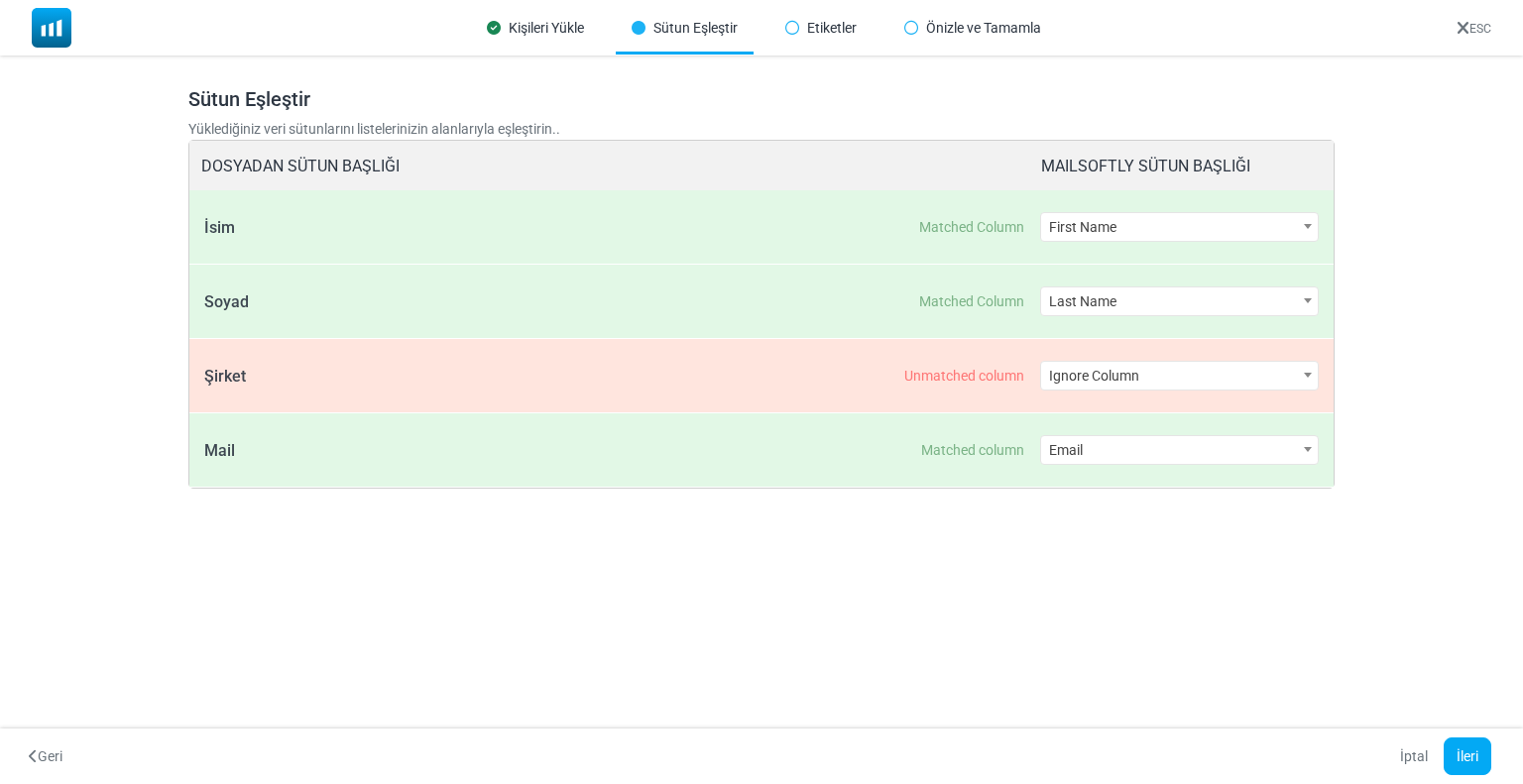 drag, startPoint x: 250, startPoint y: 217, endPoint x: 259, endPoint y: 317, distance: 100.4042 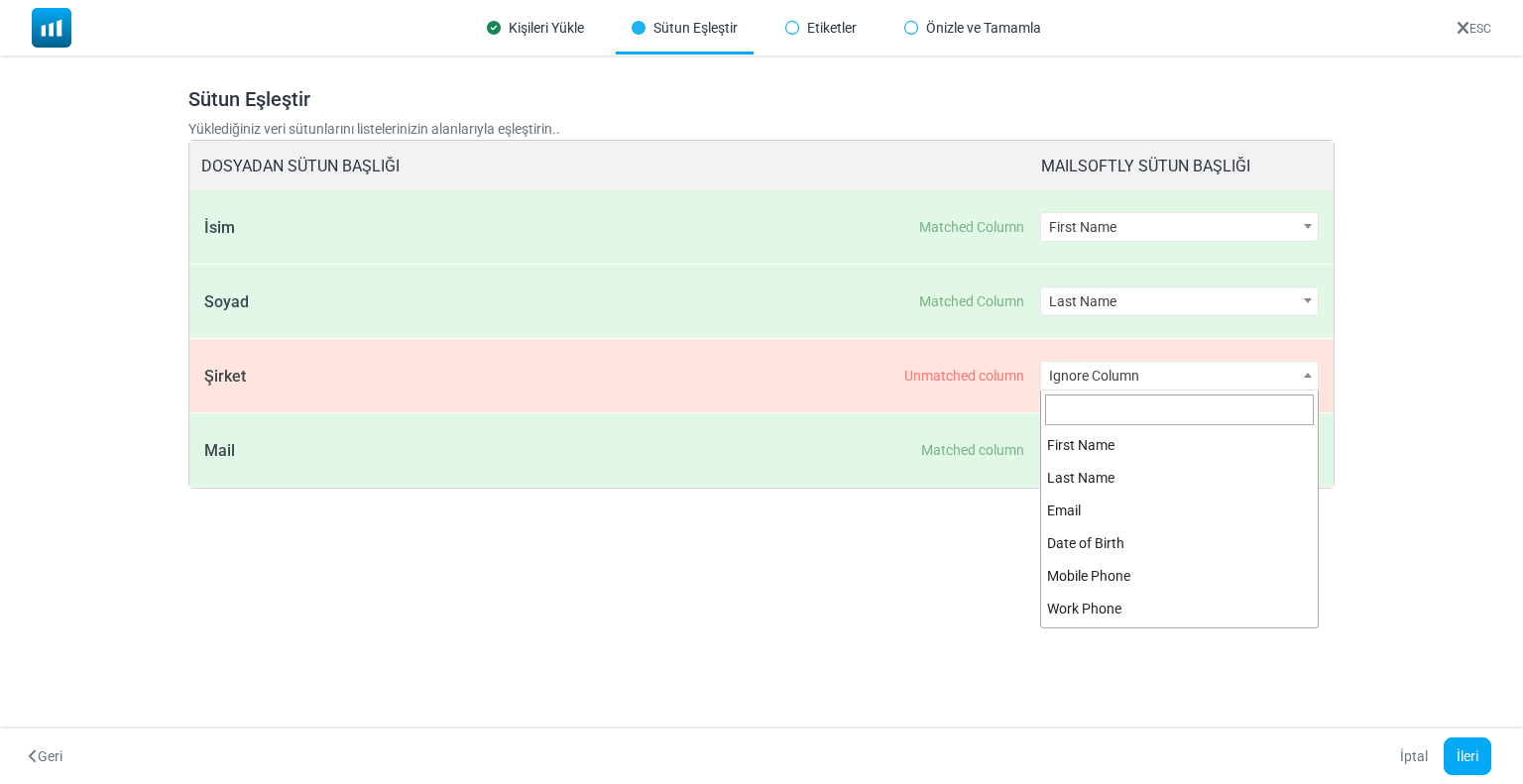scroll, scrollTop: 555, scrollLeft: 0, axis: vertical 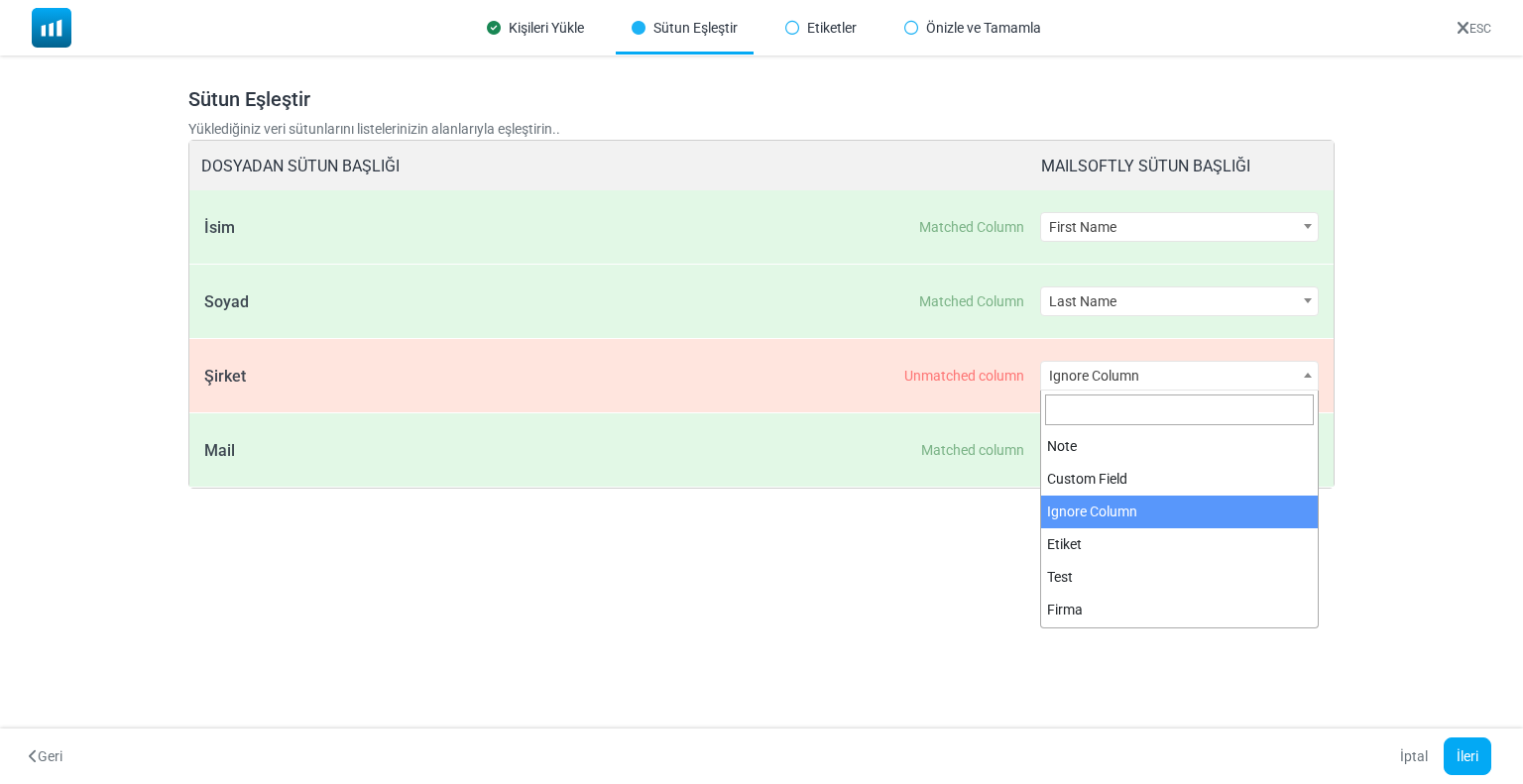 click on "Kişileri Yükle
Sütun Eşleştir
Etiketler
Önizle ve Tamamla
ESC
Kişileri İçe Aktar
İçe aktarılacak Kişileri içeren bir dosya seçin.
Yükleyeceğiniz Kişileri, Kişi dosyanızdan etiketlemek istiyorsanız, etiketlerin tek bir sütunda ve virgülle ayrılmış olarak tutulduğundan emin olun. Örn. [Etiket1,Etiket2]
Dosya Seç" at bounding box center (762, 392) 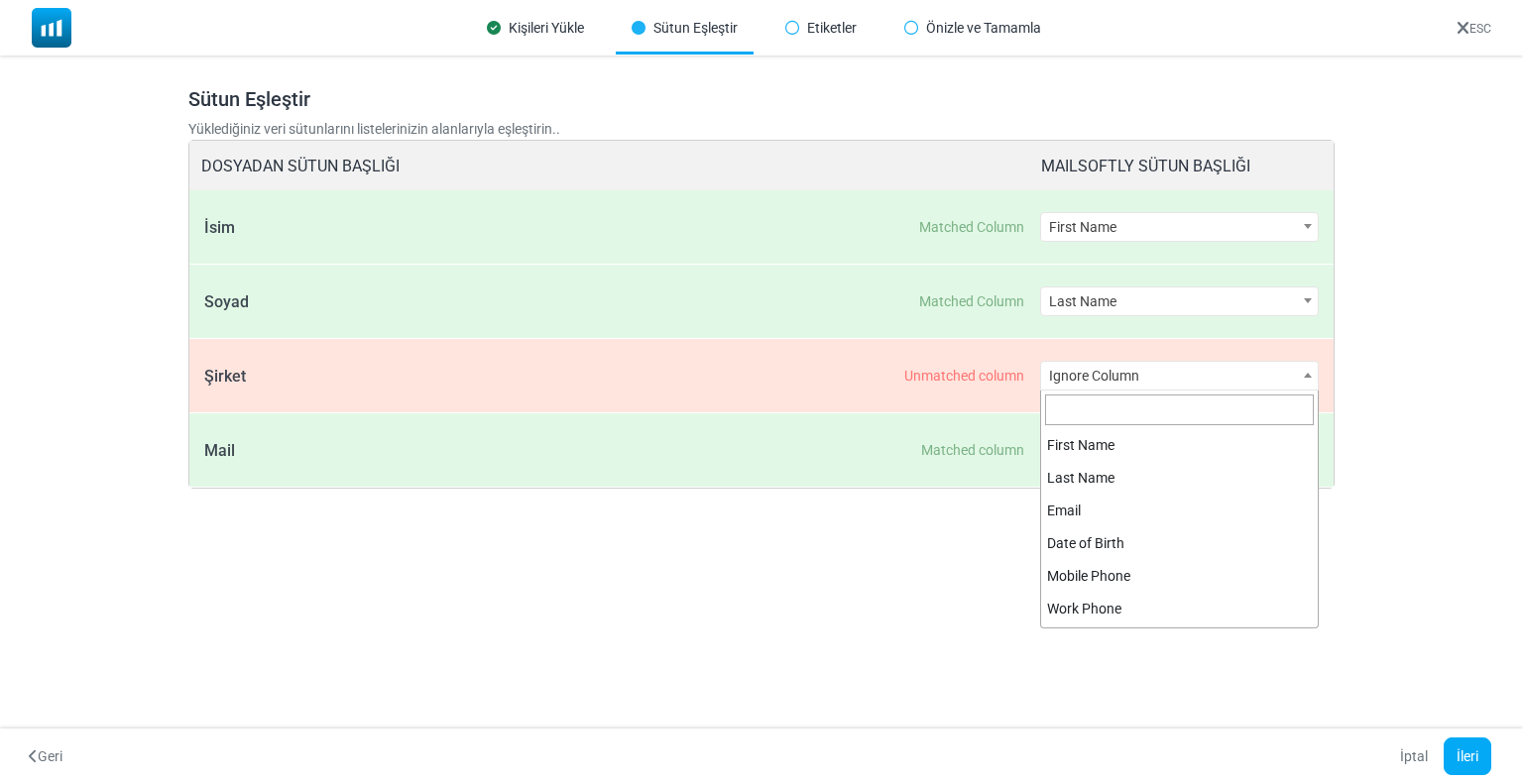 click on "Ignore Column" at bounding box center (1179, 376) 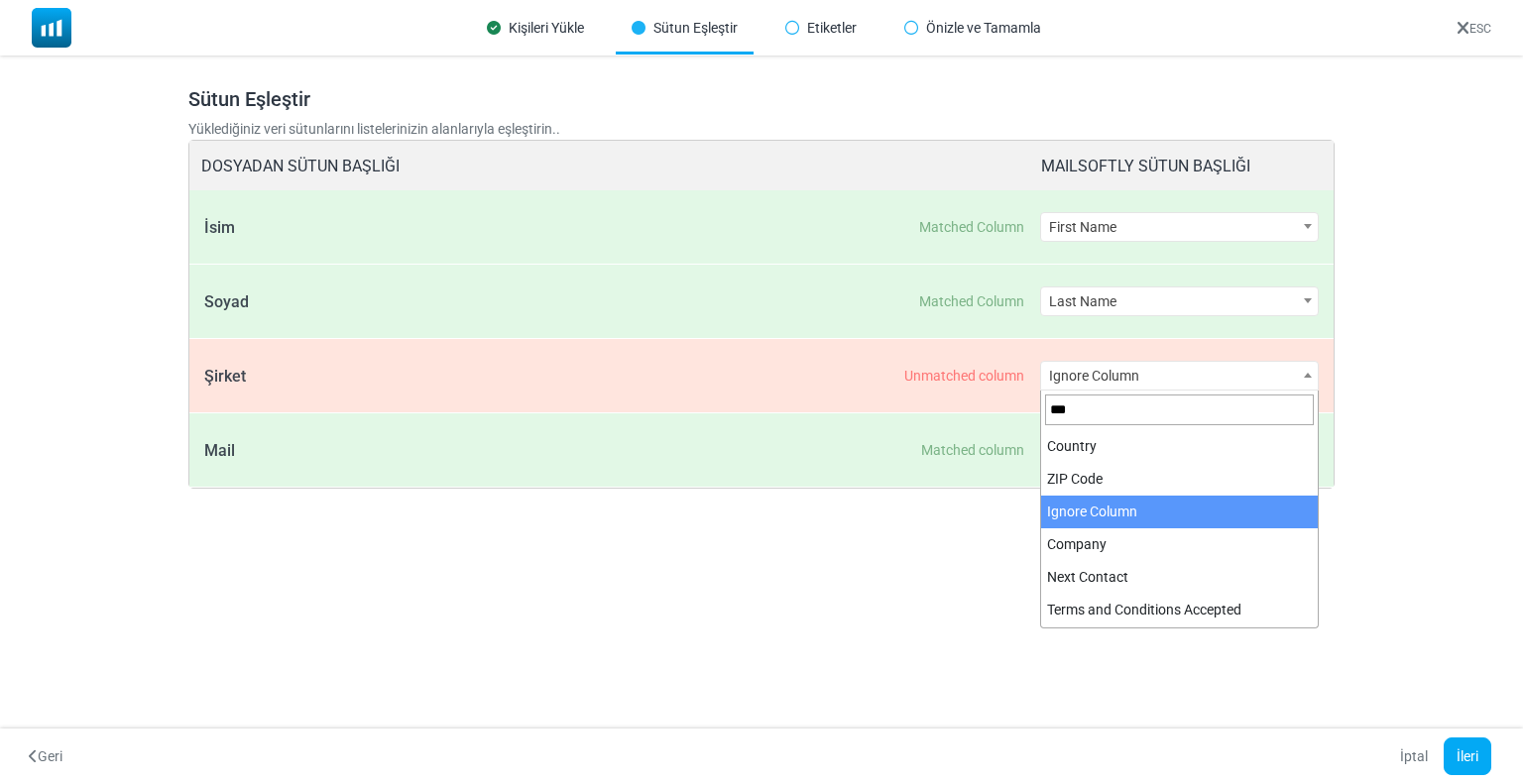 scroll, scrollTop: 0, scrollLeft: 0, axis: both 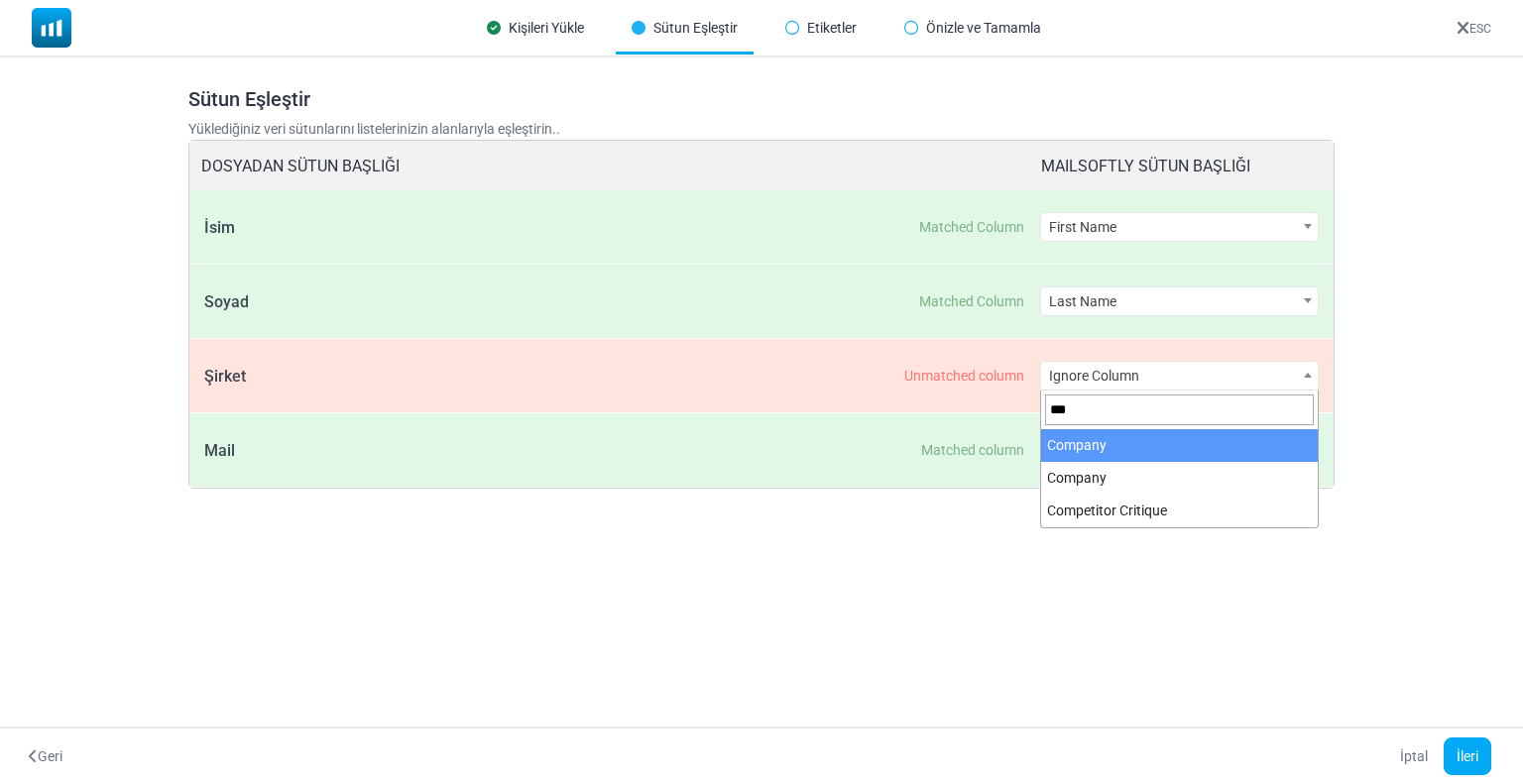 type on "***" 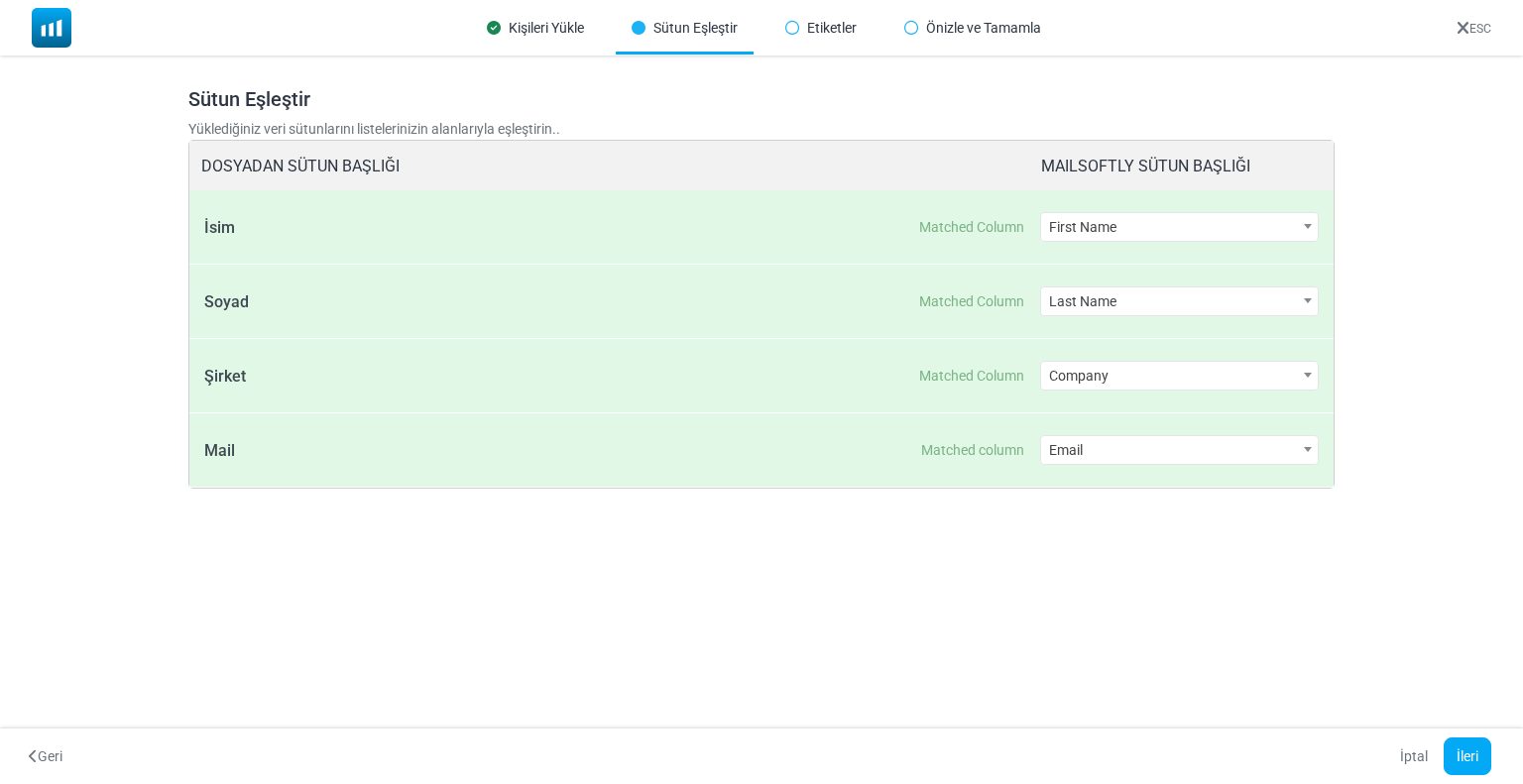 click on "Kişileri İçe Aktar
İçe aktarılacak Kişileri içeren bir dosya seçin.
Yükleyeceğiniz Kişileri, Kişi dosyanızdan etiketlemek istiyorsanız, etiketlerin tek bir sütunda ve virgülle ayrılmış olarak tutulduğundan emin olun. Örn. [Etiket1,Etiket2]
Dosya Seç
Buraya bir dosya bırakın veya seçmek için tıklayın
Demo 41 - Sayfa1.csv
Suitable File
Dosyanız yoksa CSV şablon dosyasını indirerek başlayabilirsiniz  buradan.
İçe aktarılan Kişiler bir liste olarak kaydedilecek.
Kişi Listesi Adı
****" at bounding box center [762, 303] 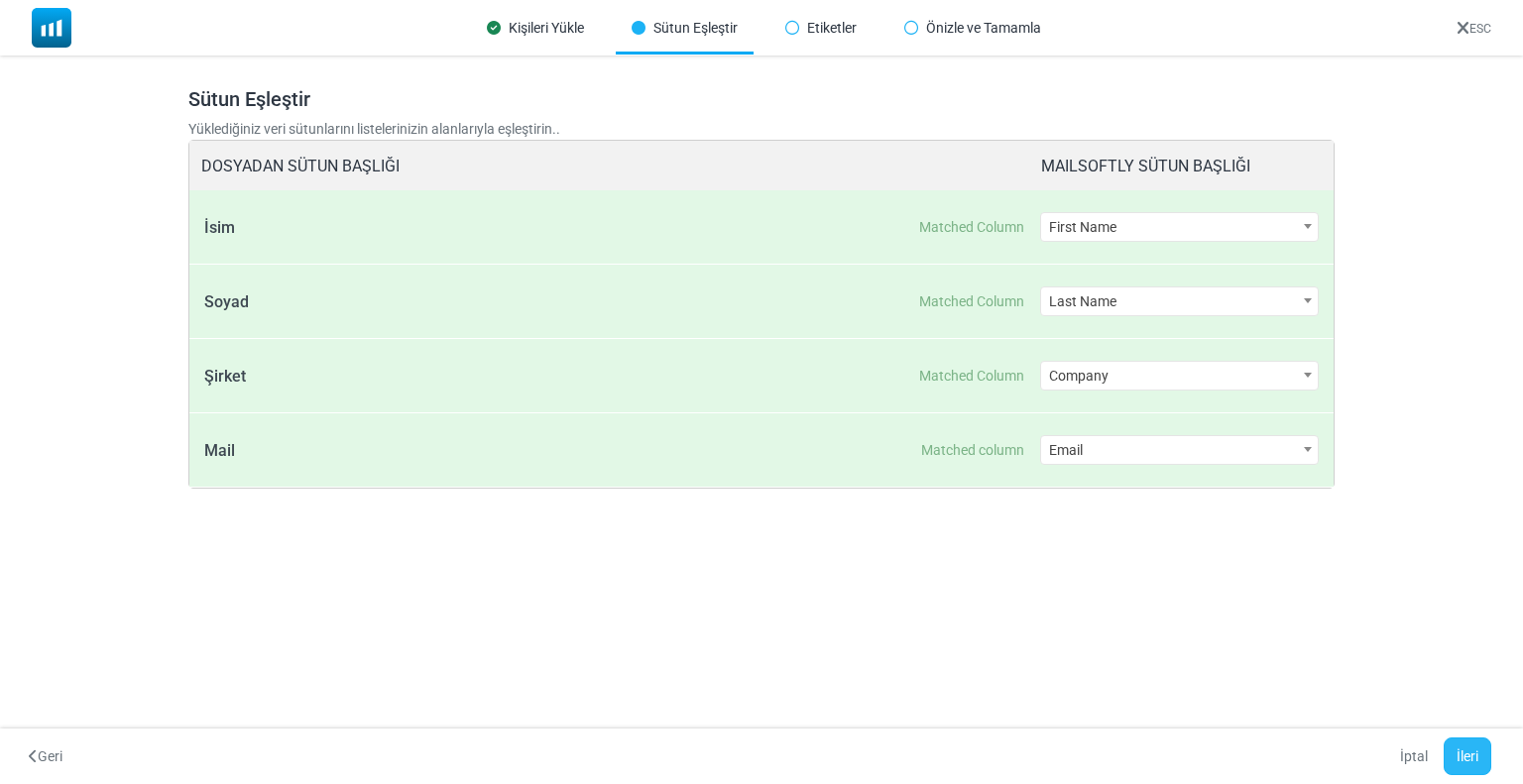 click on "İleri" at bounding box center [1467, 756] 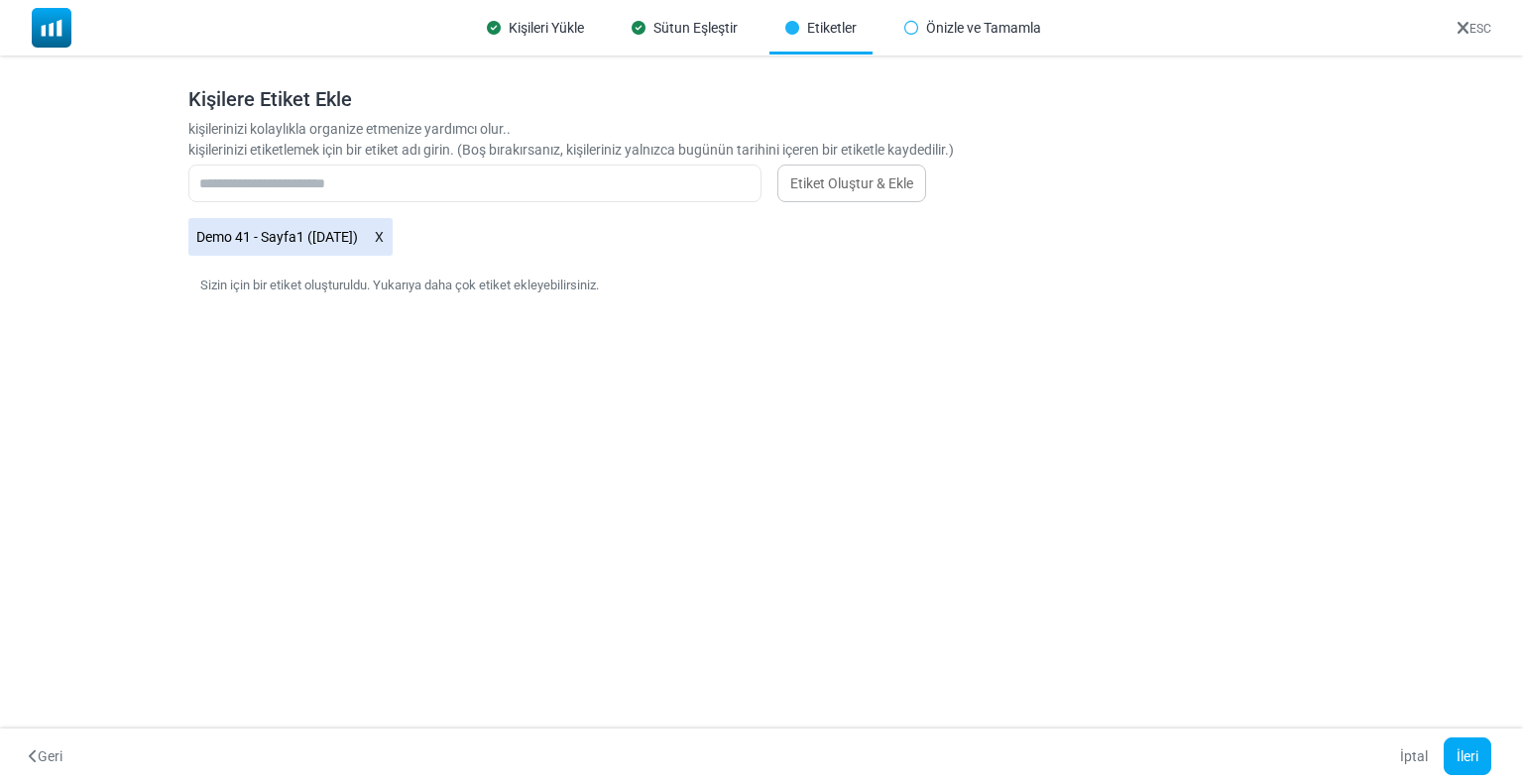 drag, startPoint x: 415, startPoint y: 240, endPoint x: 409, endPoint y: 225, distance: 16.155494 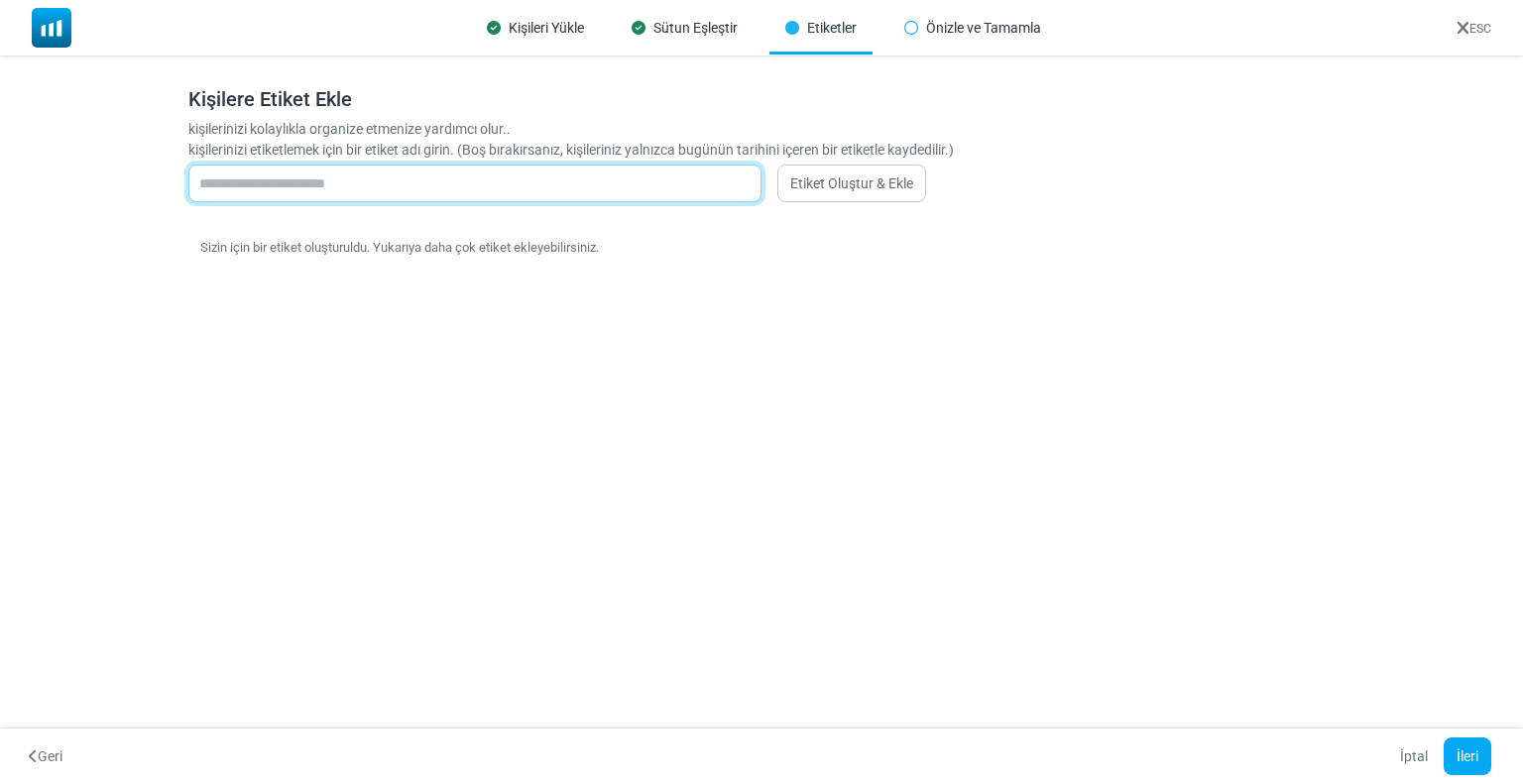 click at bounding box center (475, 183) 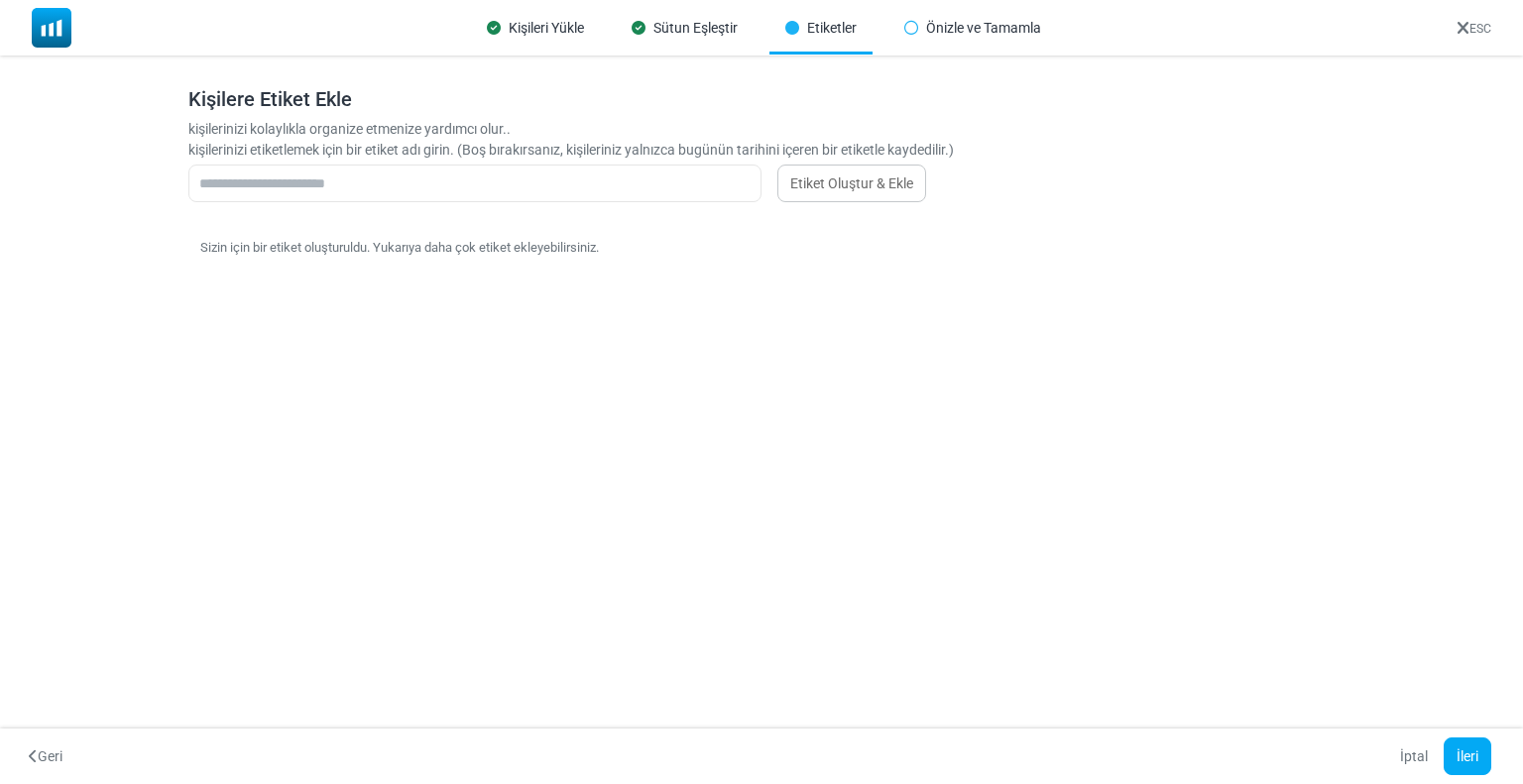click on "Kişileri Yükle
Sütun Eşleştir
Etiketler
Önizle ve Tamamla
ESC
Kişileri İçe Aktar
İçe aktarılacak Kişileri içeren bir dosya seçin.
Yükleyeceğiniz Kişileri, Kişi dosyanızdan etiketlemek istiyorsanız, etiketlerin tek bir sütunda ve virgülle ayrılmış olarak tutulduğundan emin olun. Örn. [Etiket1,Etiket2]
Dosya Seç" at bounding box center [762, 392] 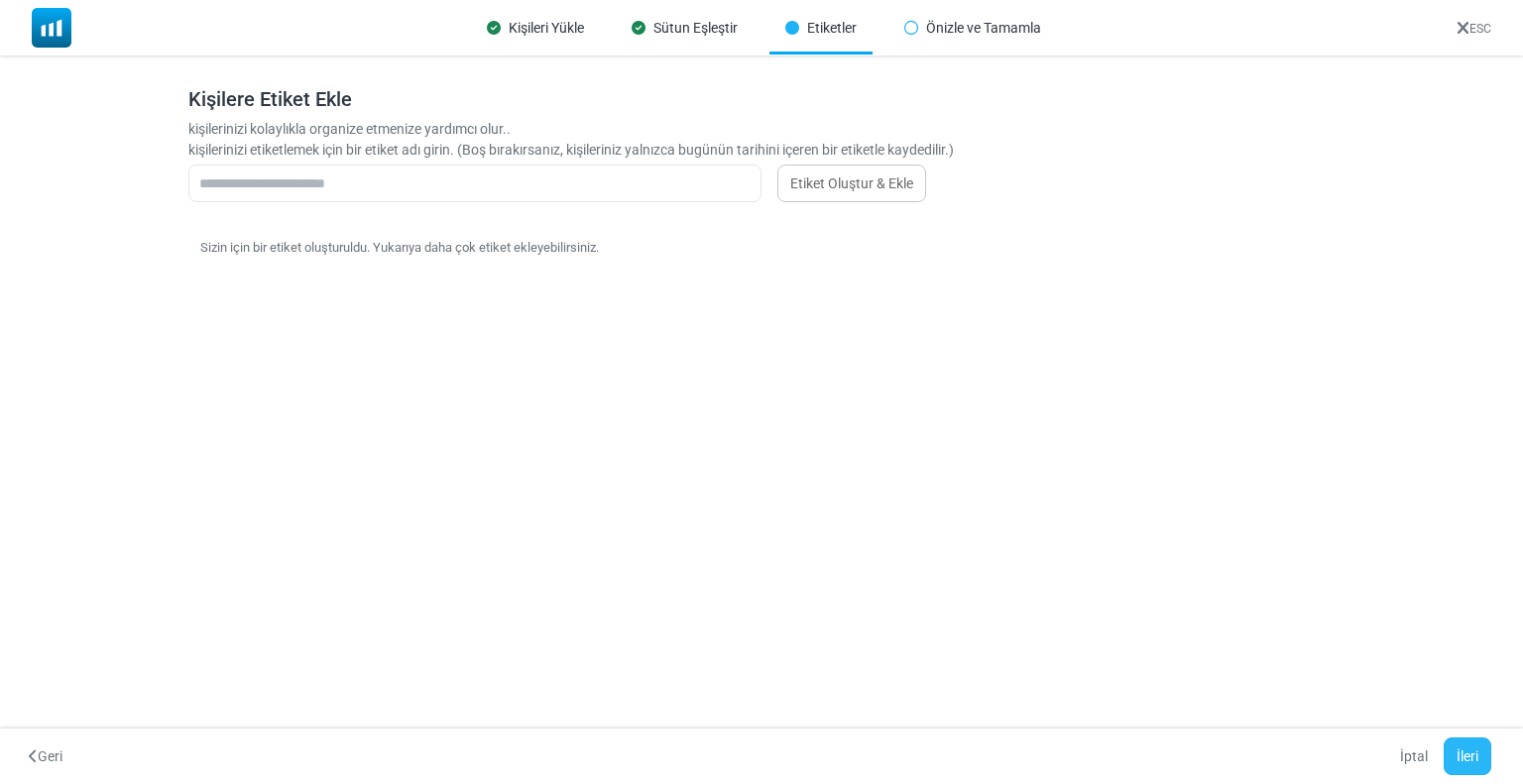 click on "İleri" at bounding box center (1467, 756) 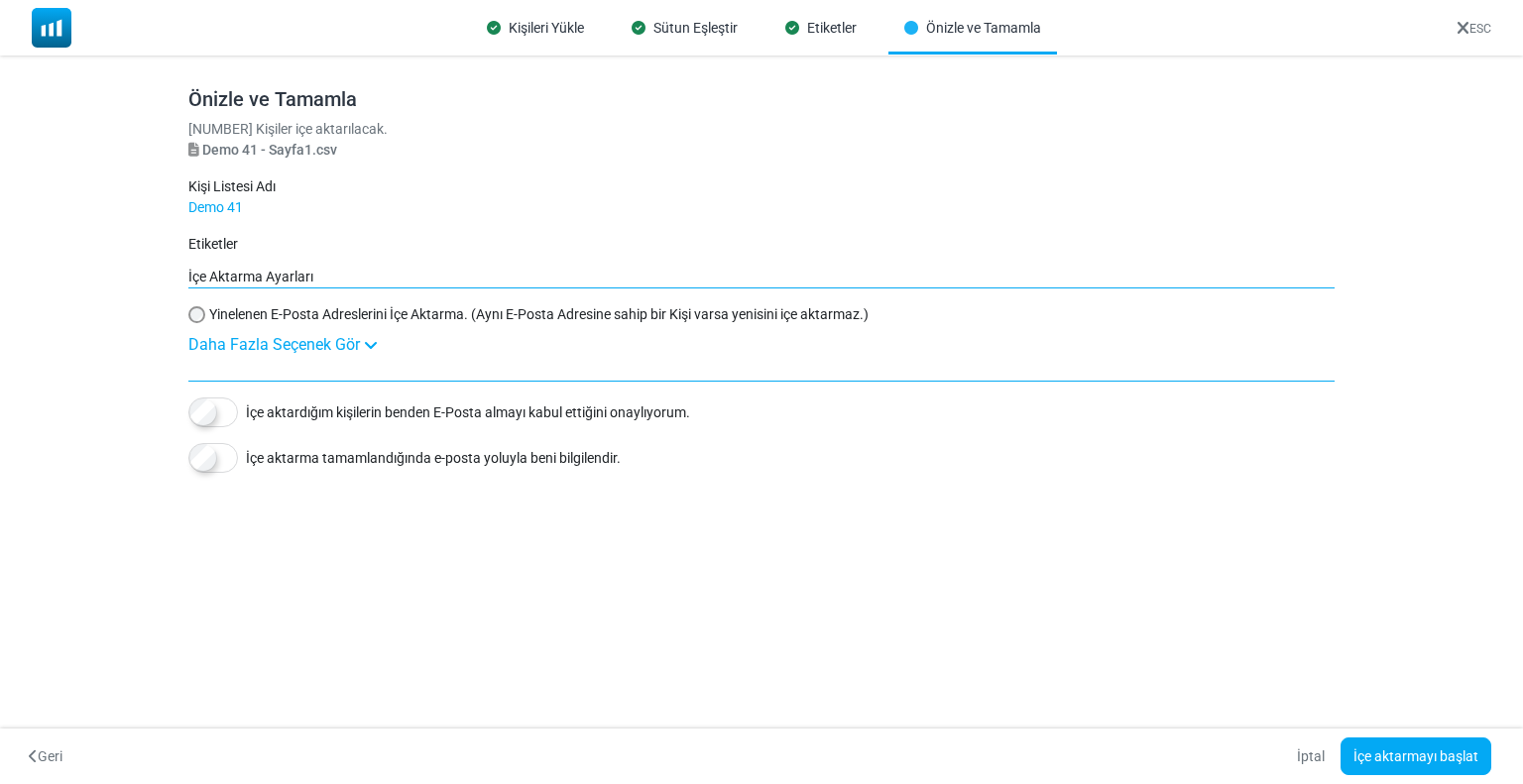 click on "Daha Fazla Seçenek Gör" at bounding box center (761, 345) 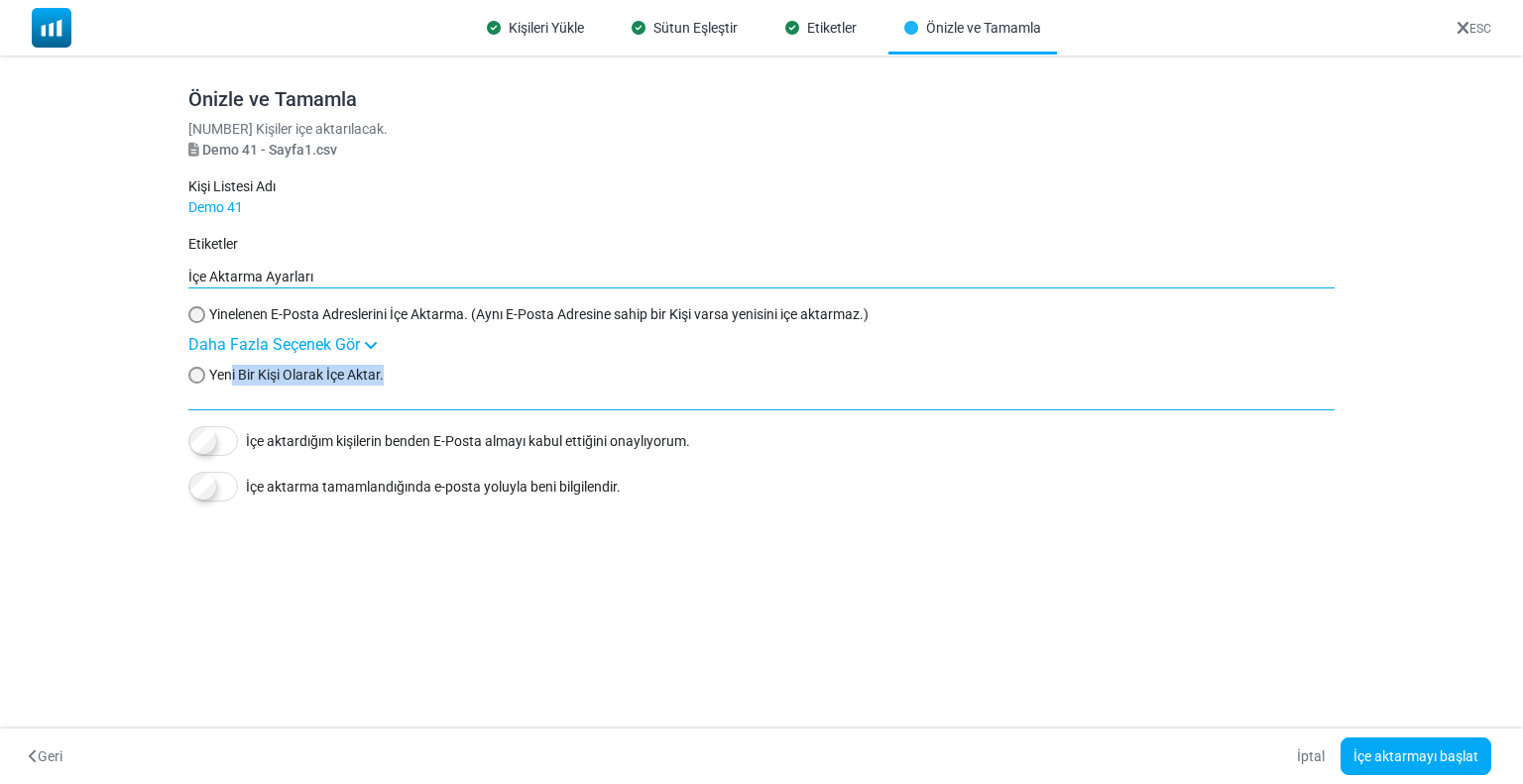 drag, startPoint x: 226, startPoint y: 380, endPoint x: 426, endPoint y: 390, distance: 200.24984 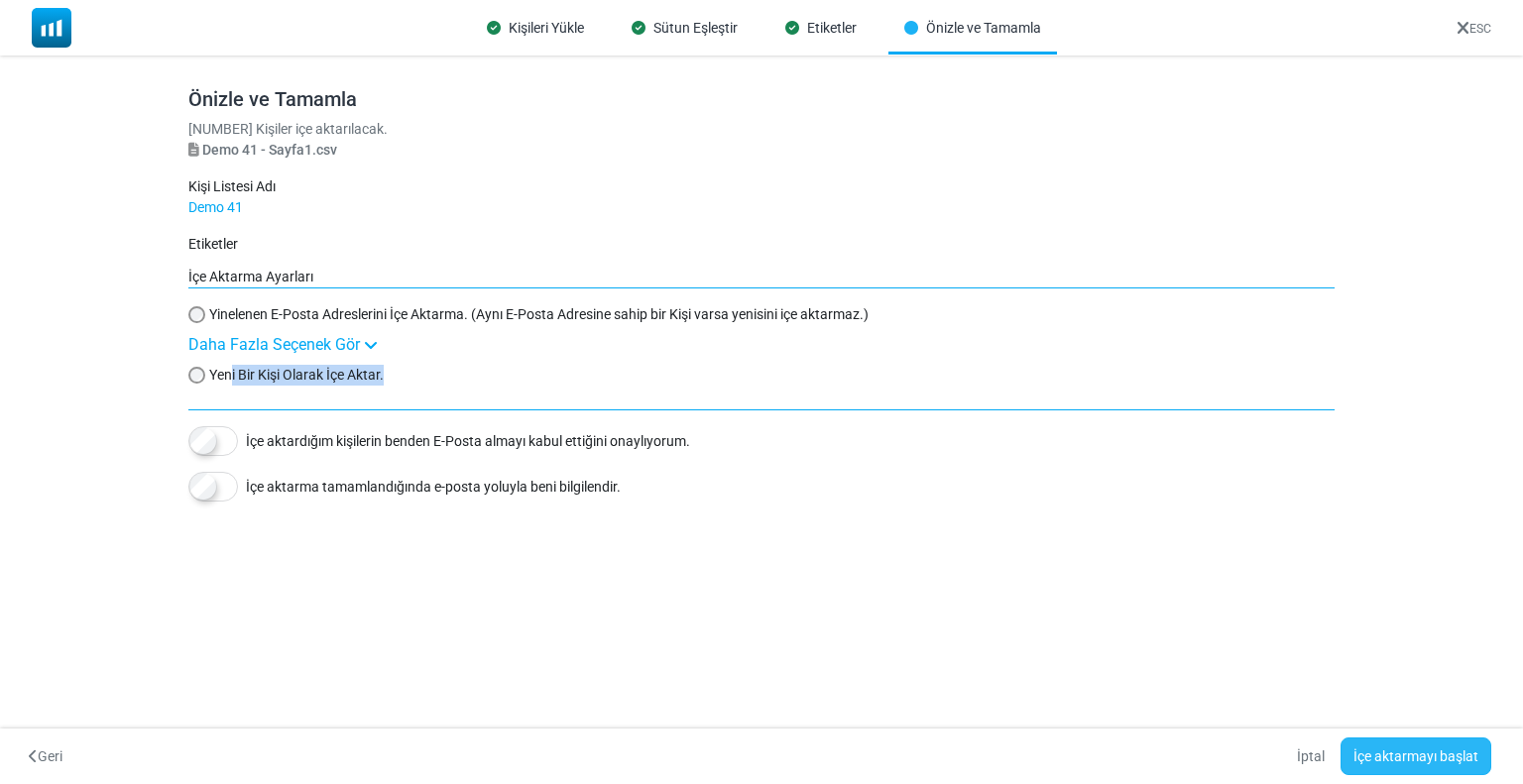 click on "İçe aktarmayı başlat" at bounding box center [1416, 756] 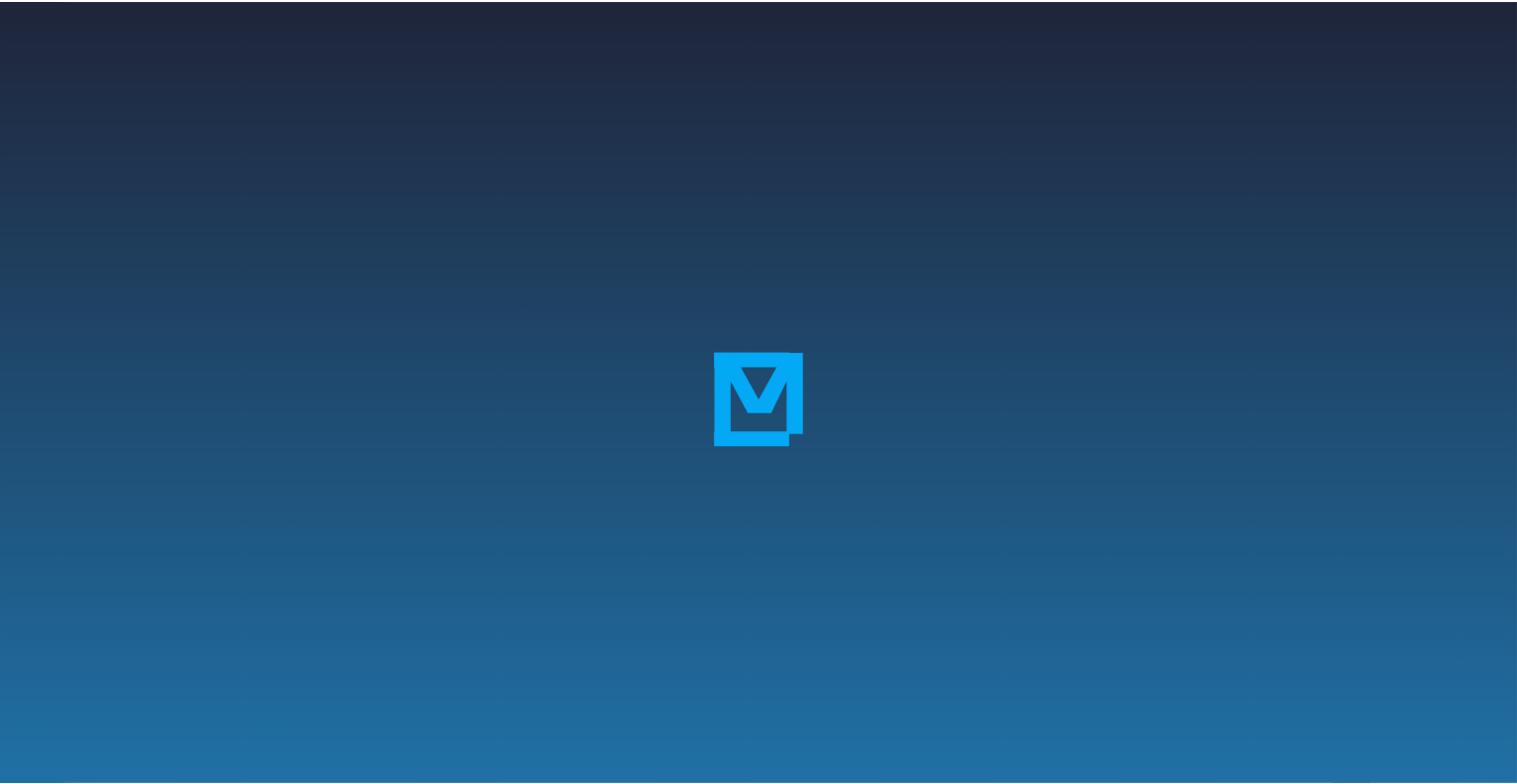 scroll, scrollTop: 0, scrollLeft: 0, axis: both 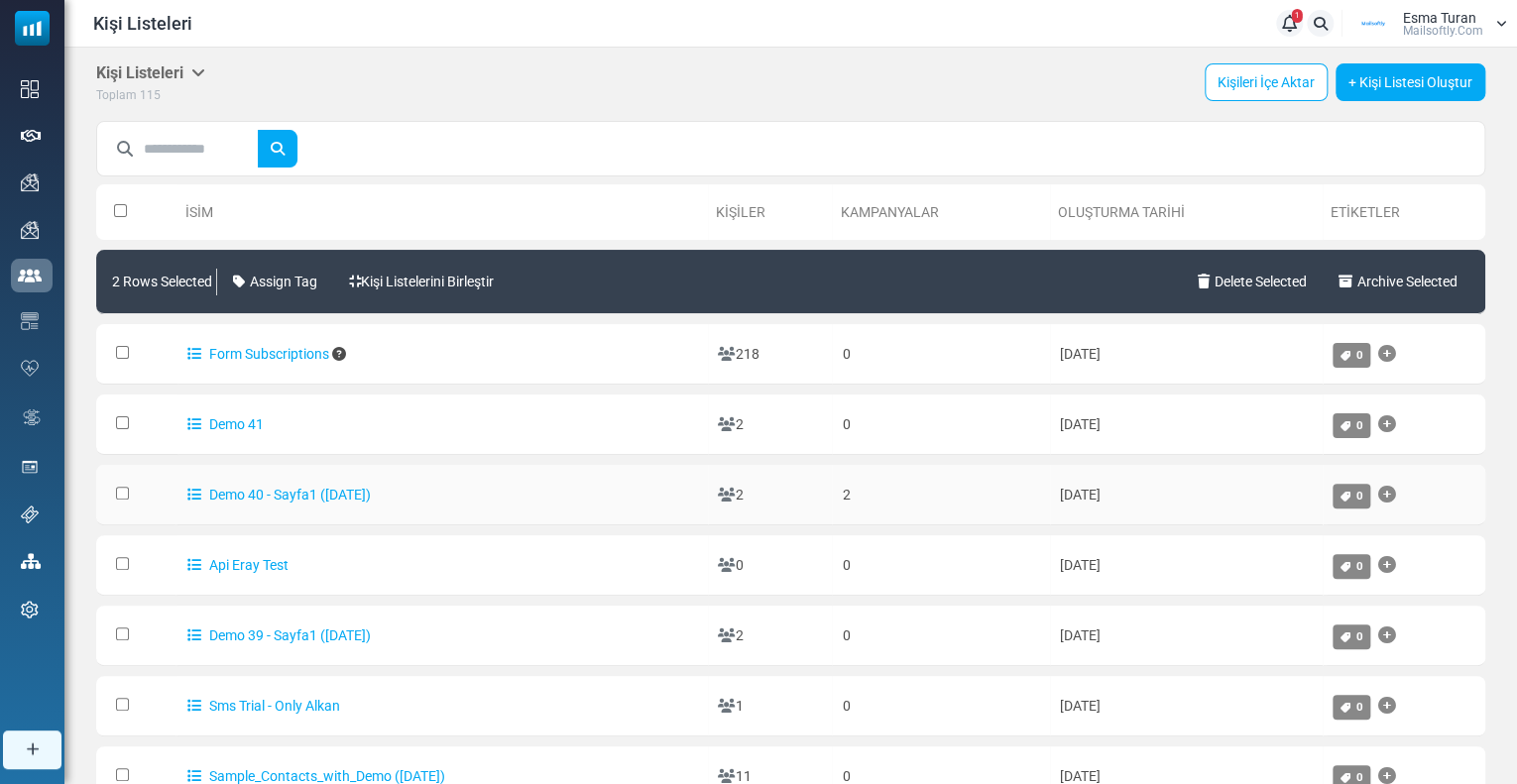 click at bounding box center (137, 495) 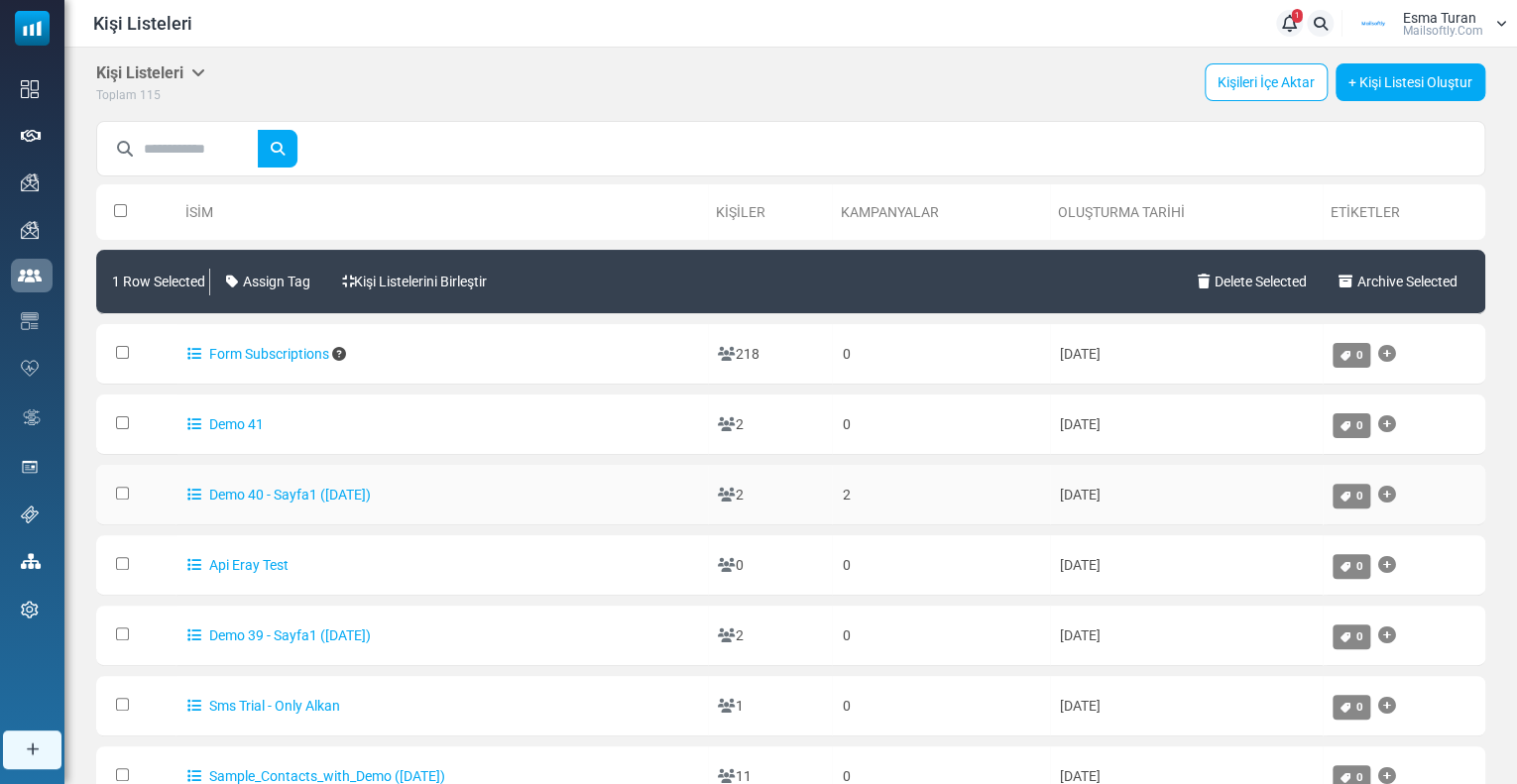 click at bounding box center (137, 495) 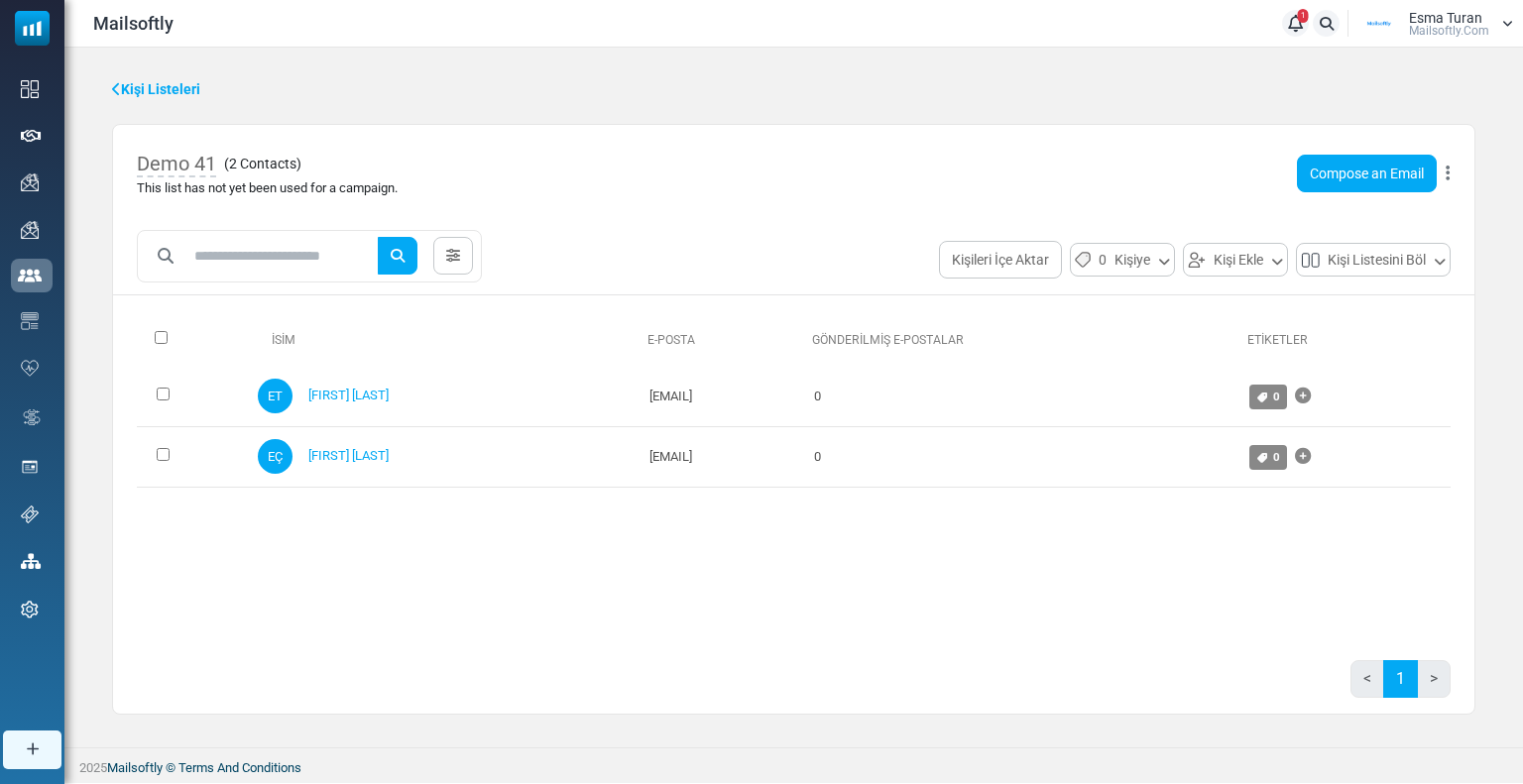 scroll, scrollTop: 0, scrollLeft: 0, axis: both 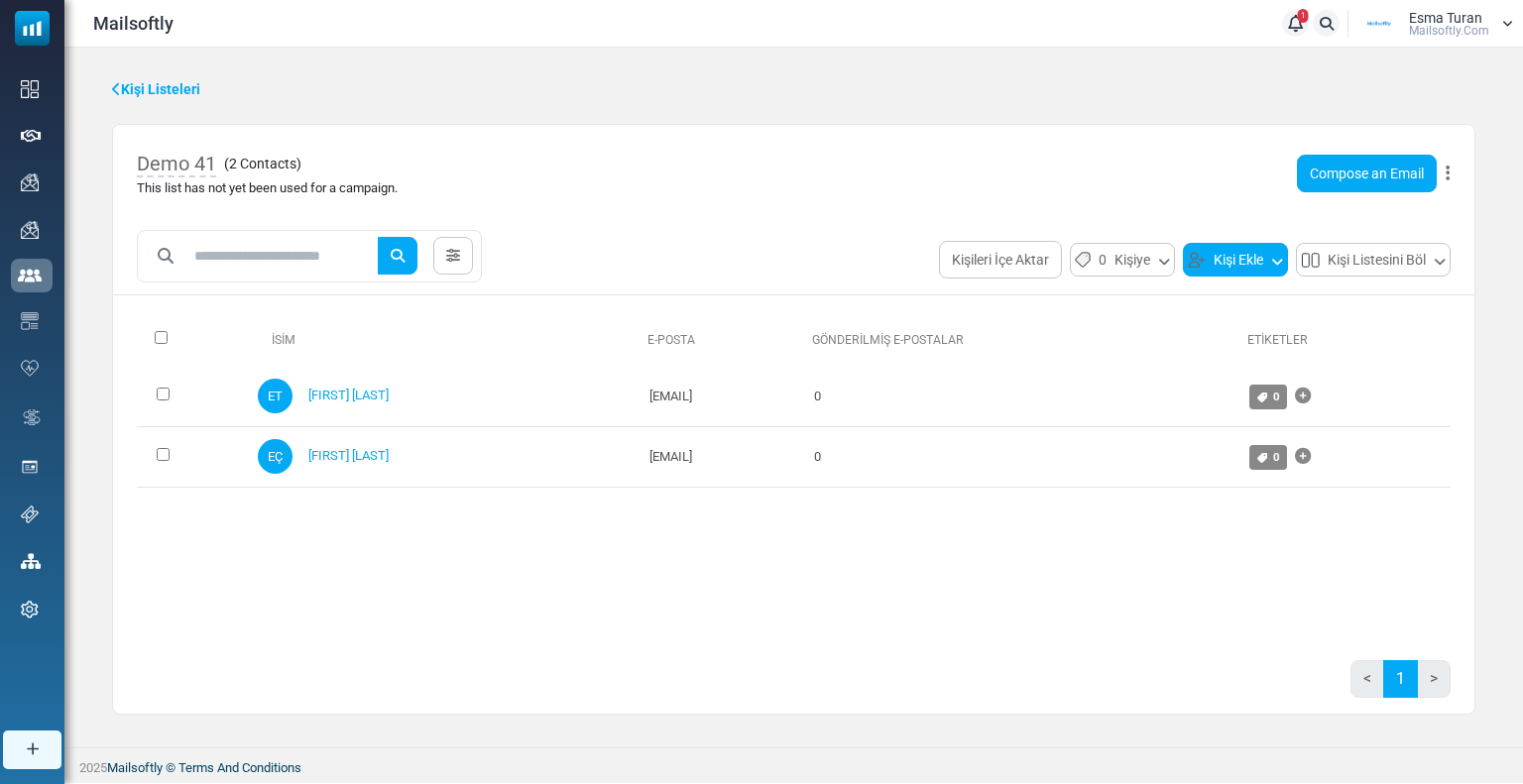 click on "Kişi Ekle" at bounding box center (1235, 260) 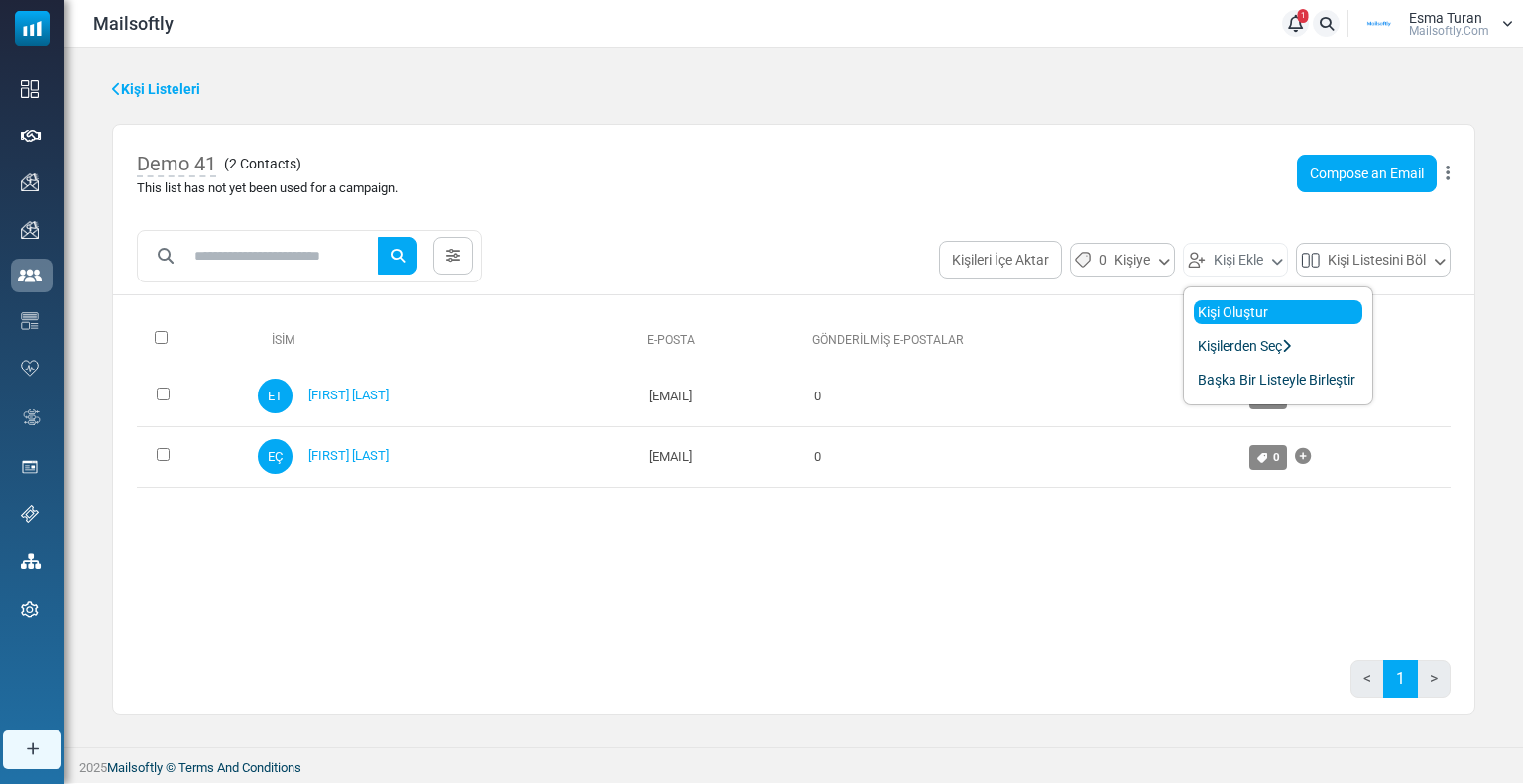 click on "Kişi Oluştur" at bounding box center [1278, 312] 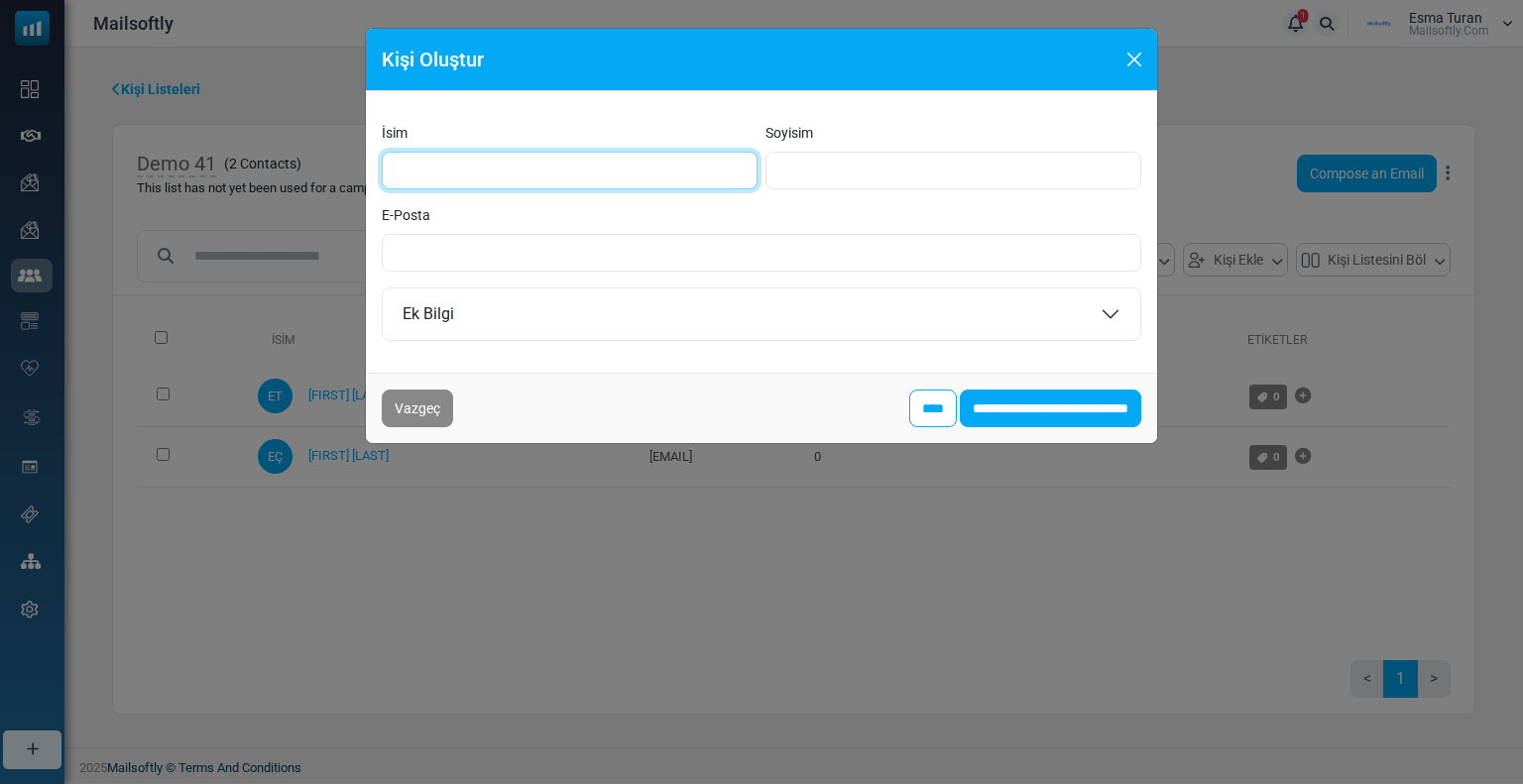 click on "İsim" at bounding box center [569, 170] 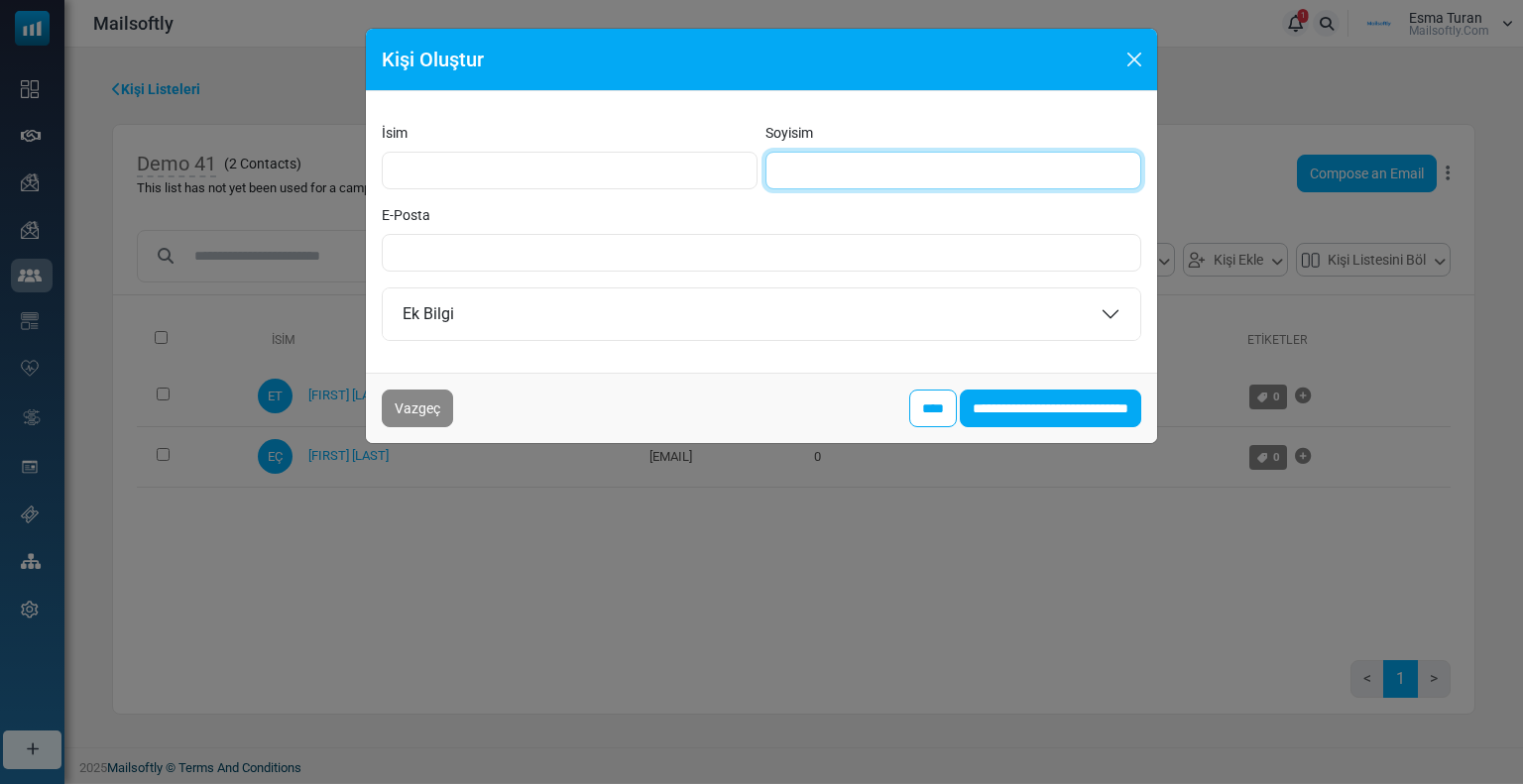 click on "Soyisim" at bounding box center [953, 170] 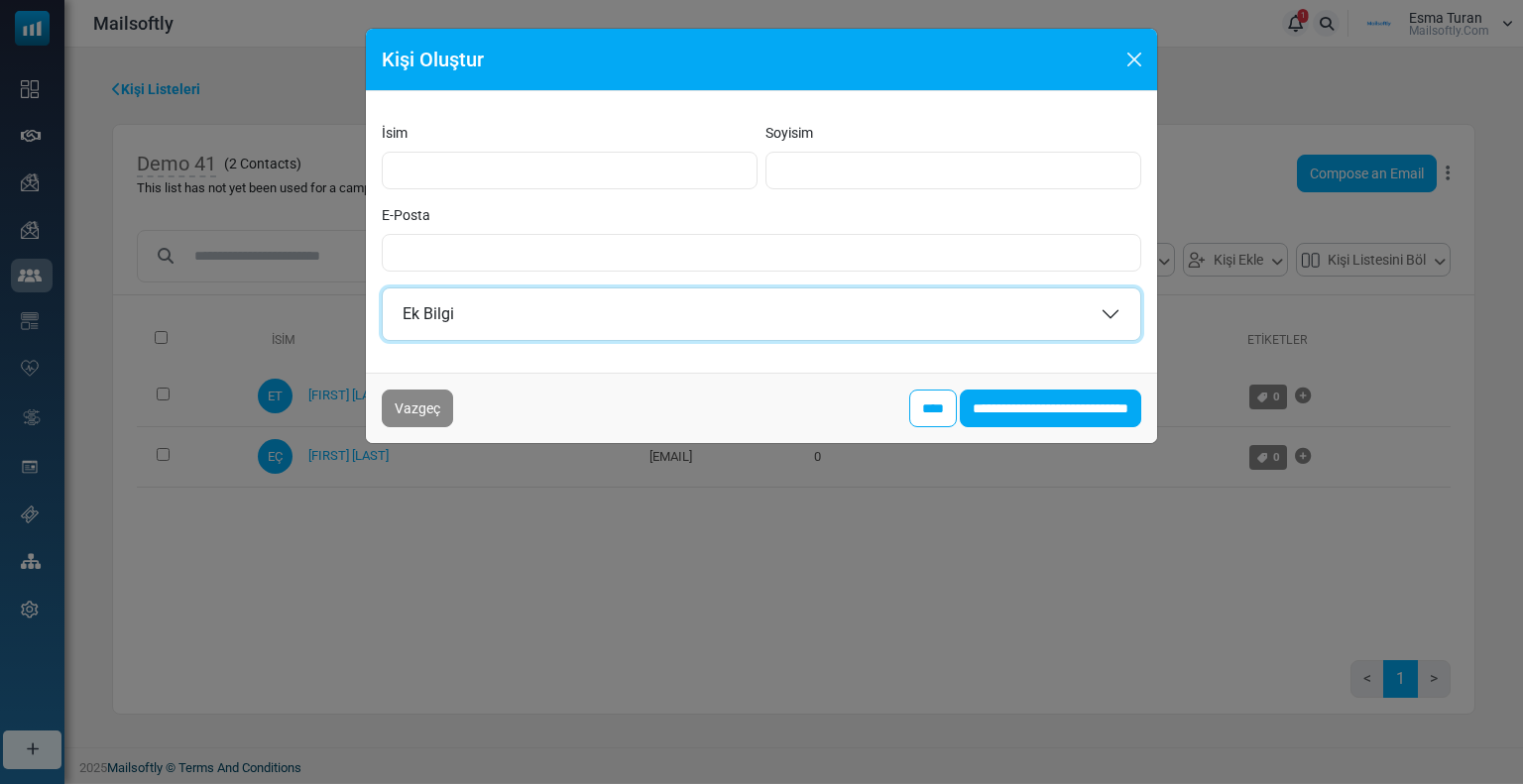 click on "Ek Bilgi" at bounding box center [762, 314] 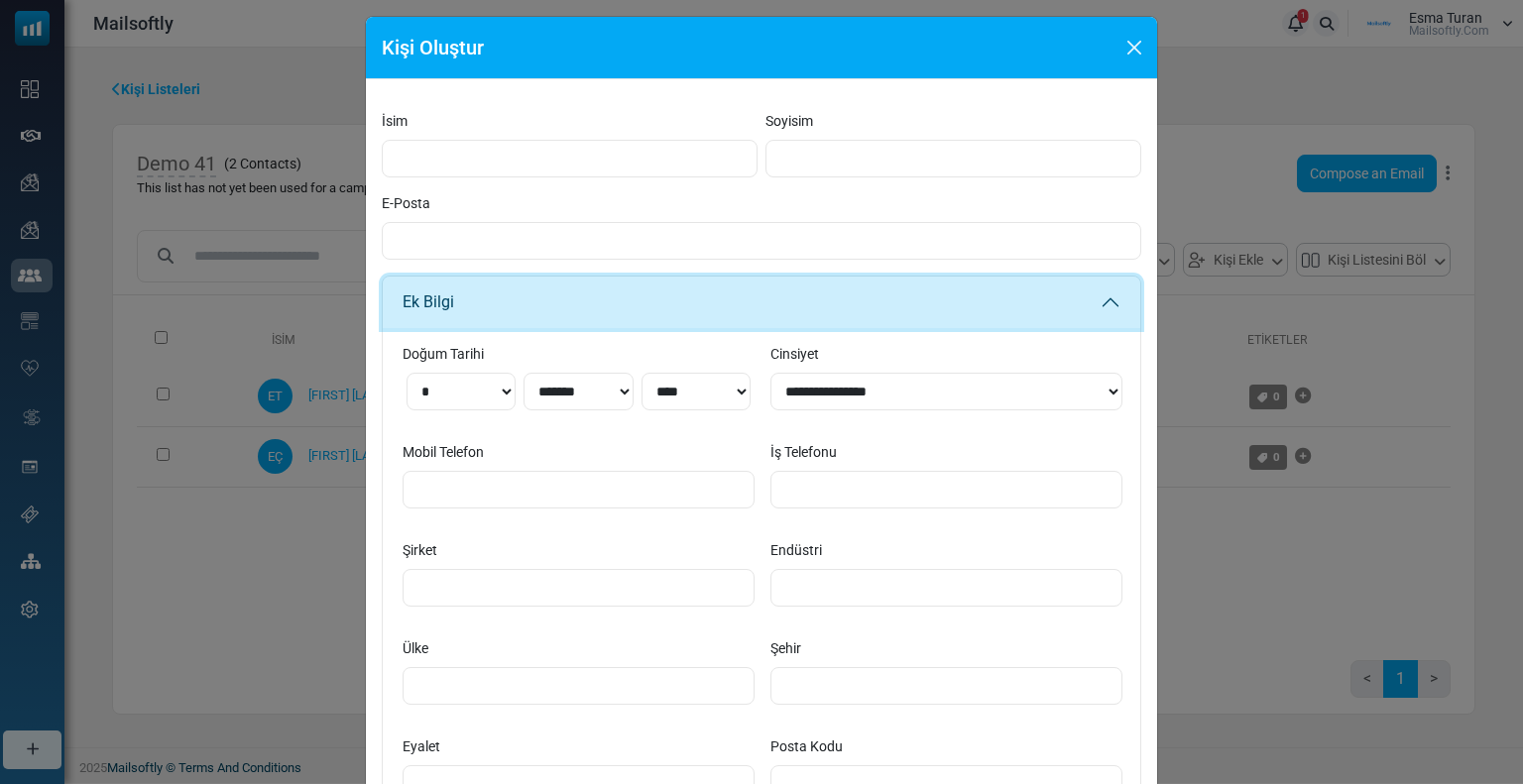 scroll, scrollTop: 0, scrollLeft: 0, axis: both 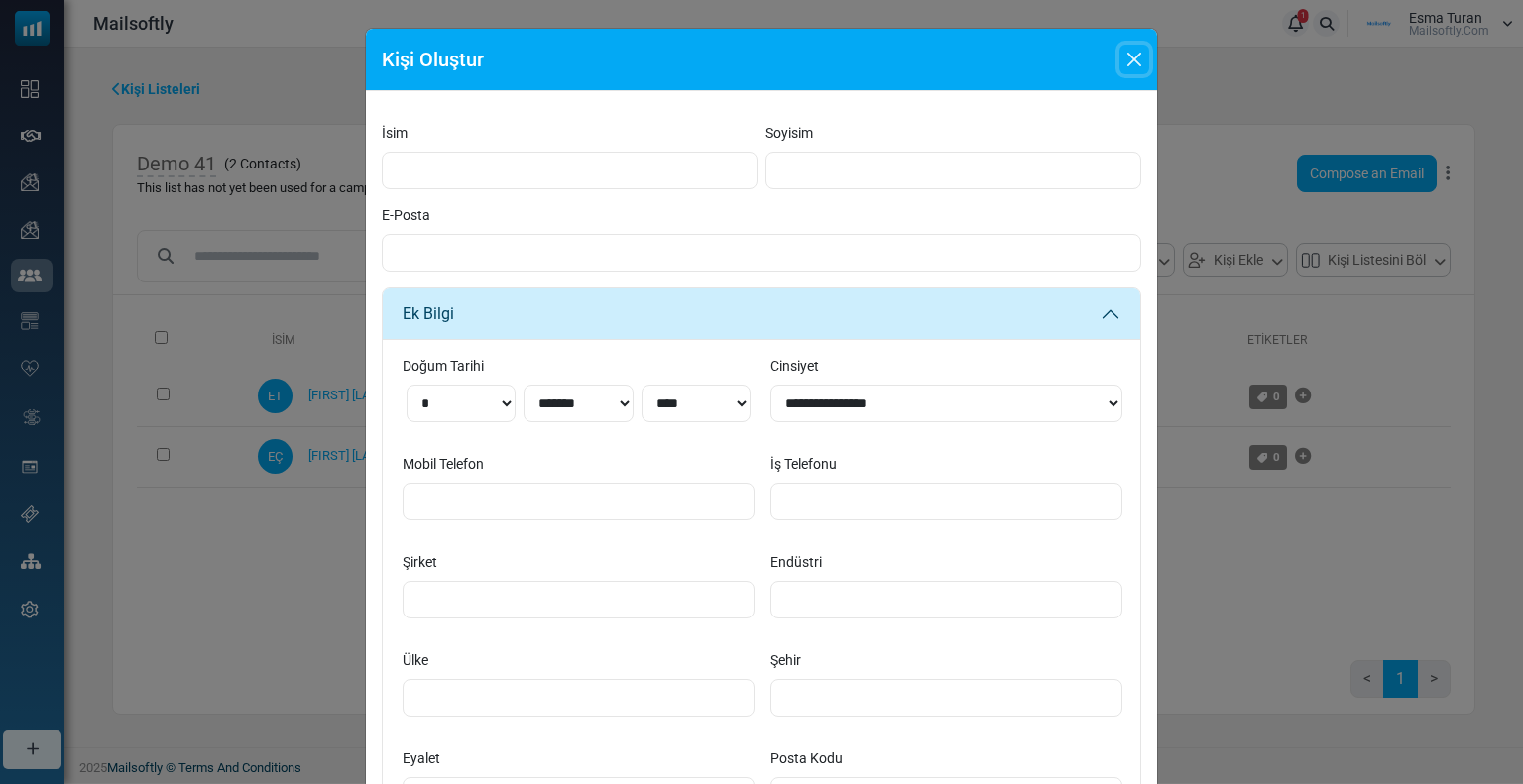 click at bounding box center (1134, 59) 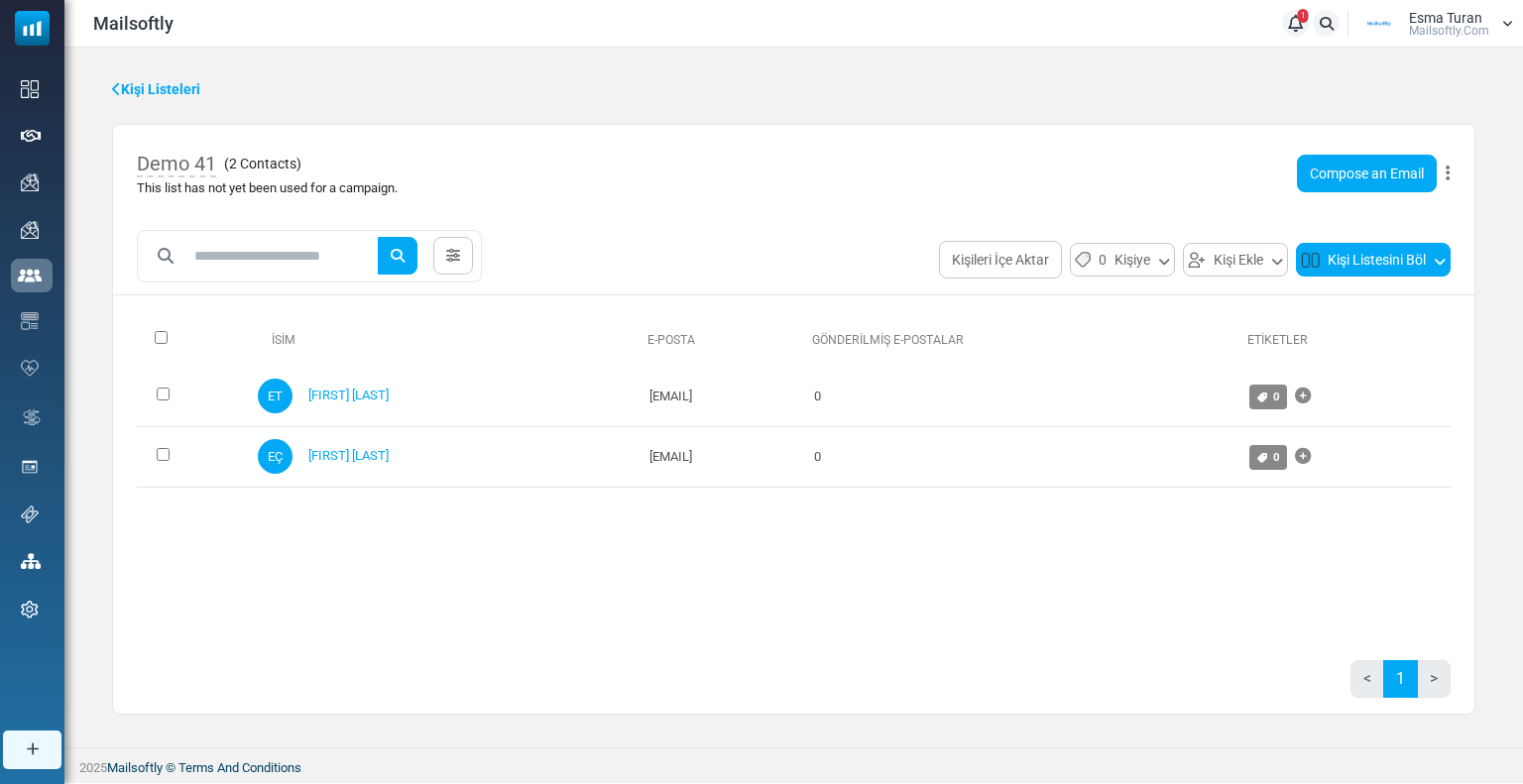 click on "Kişi Listesini Böl" at bounding box center (1373, 260) 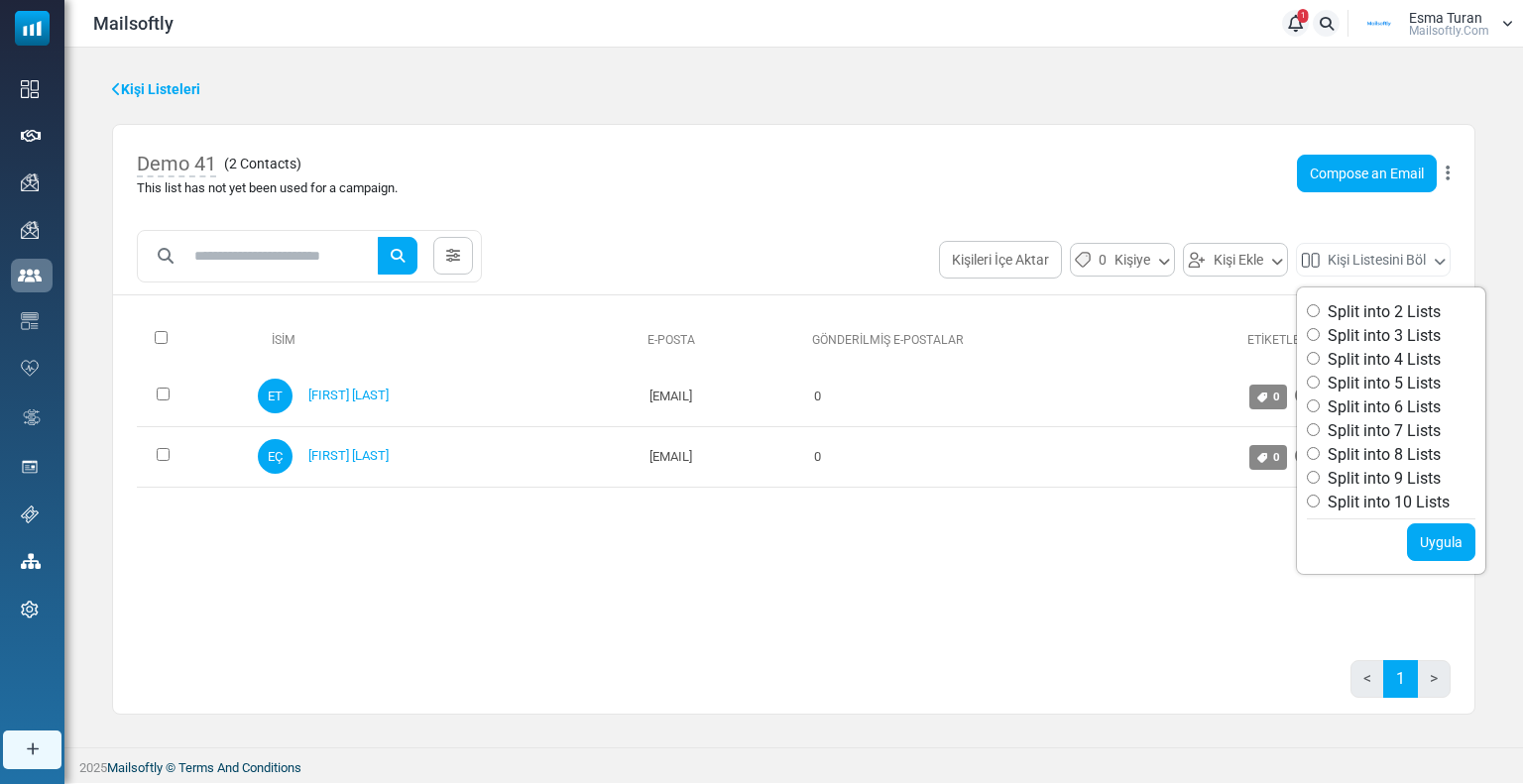 click on "İsim
E-Posta
Gönderilmiş E-Postalar
Etiketler
0 Selected
Assign Tag
Add to Another List
Remove From List
ET
Esma  Turan
0" at bounding box center (793, 470) 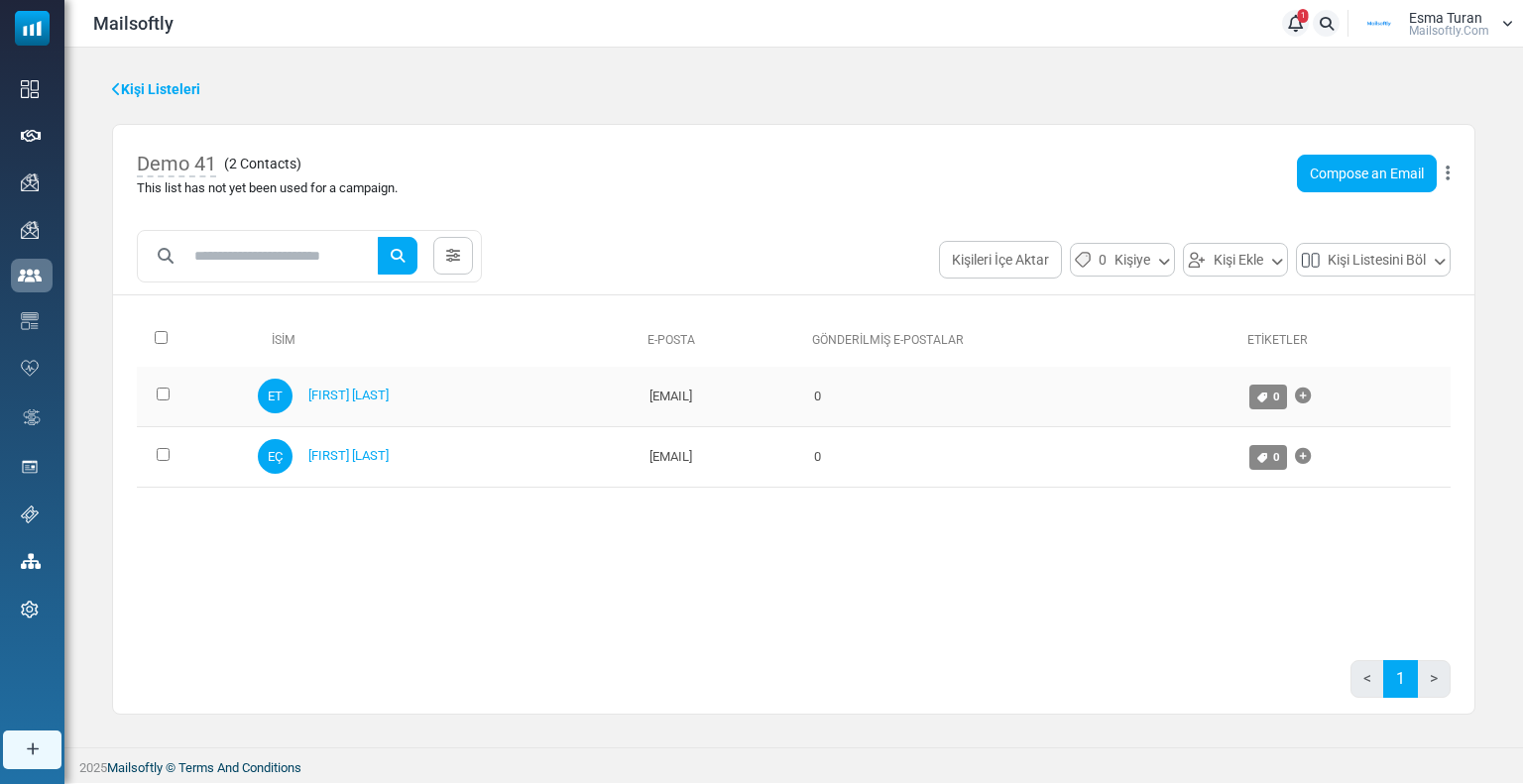click at bounding box center (192, 396) 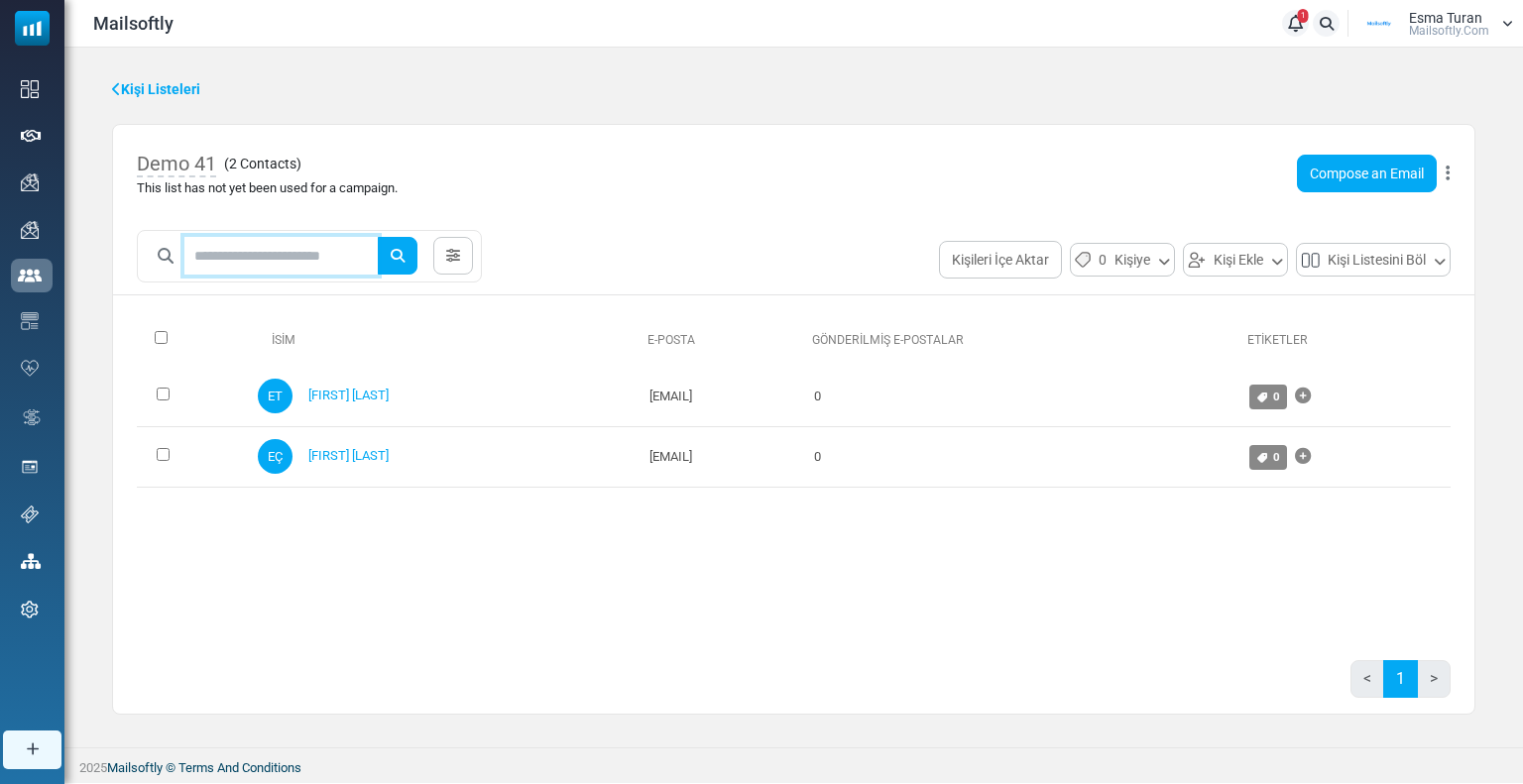 click at bounding box center (281, 256) 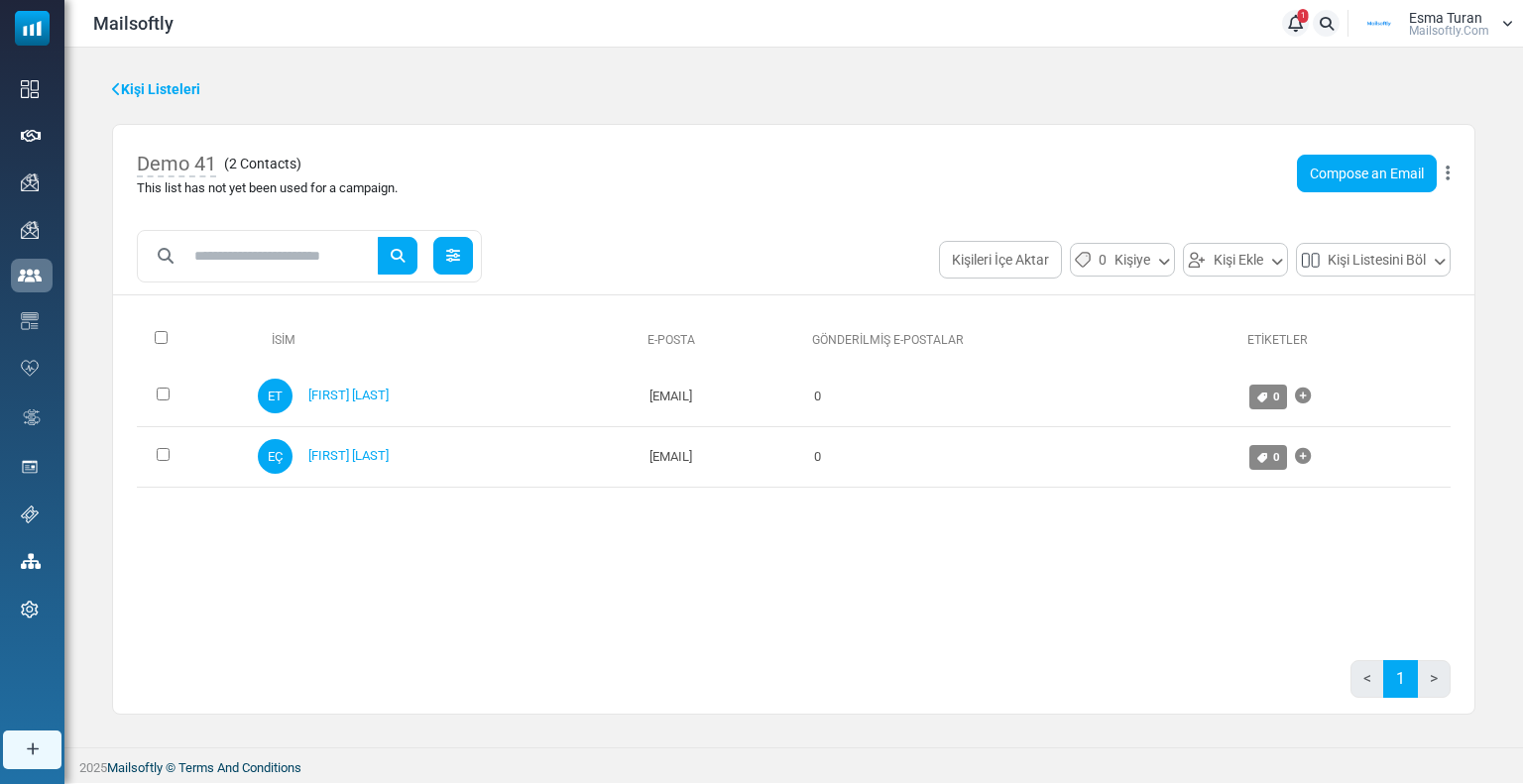 click at bounding box center (453, 256) 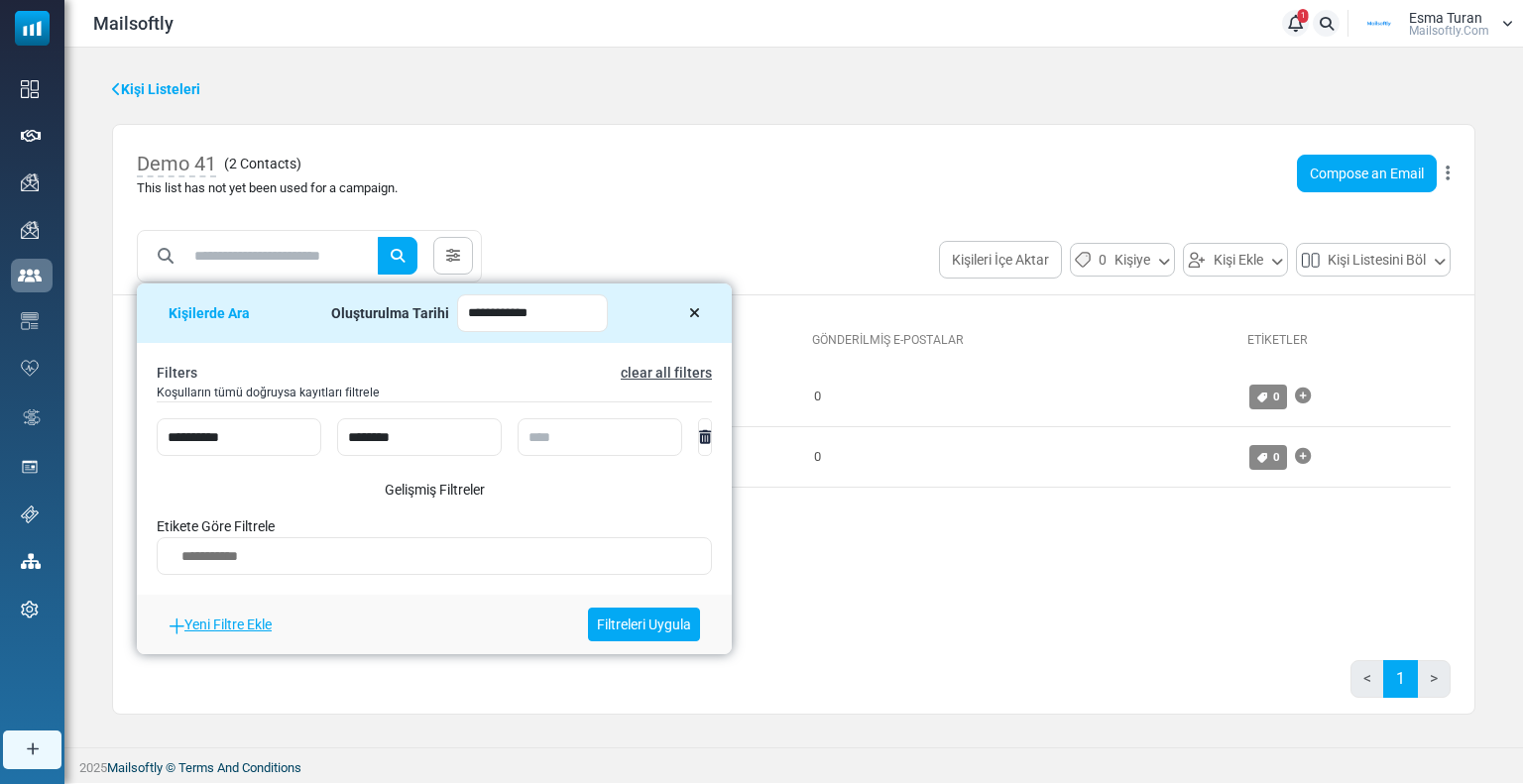 click at bounding box center [694, 313] 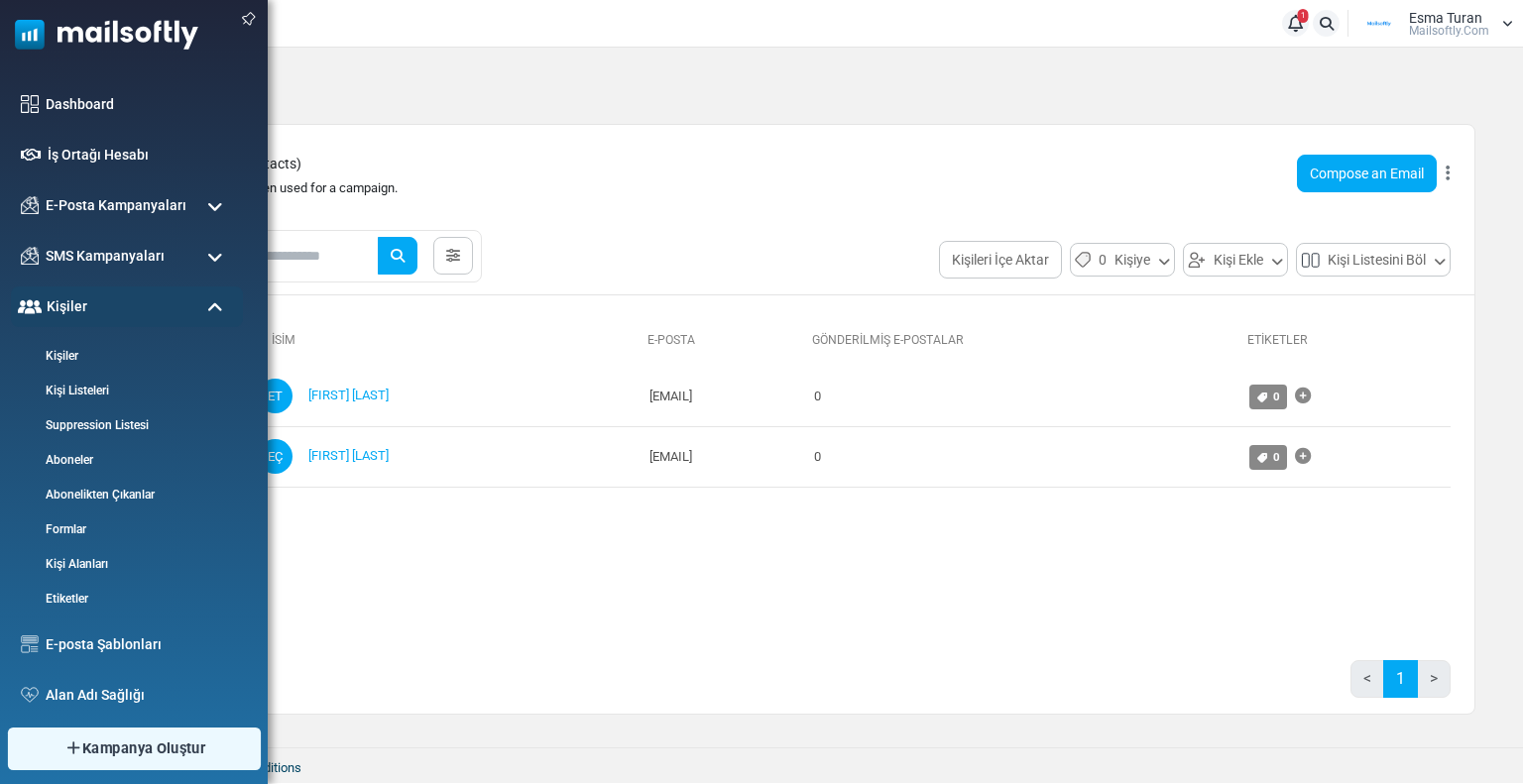 click on "Kampanya Oluştur" at bounding box center (144, 748) 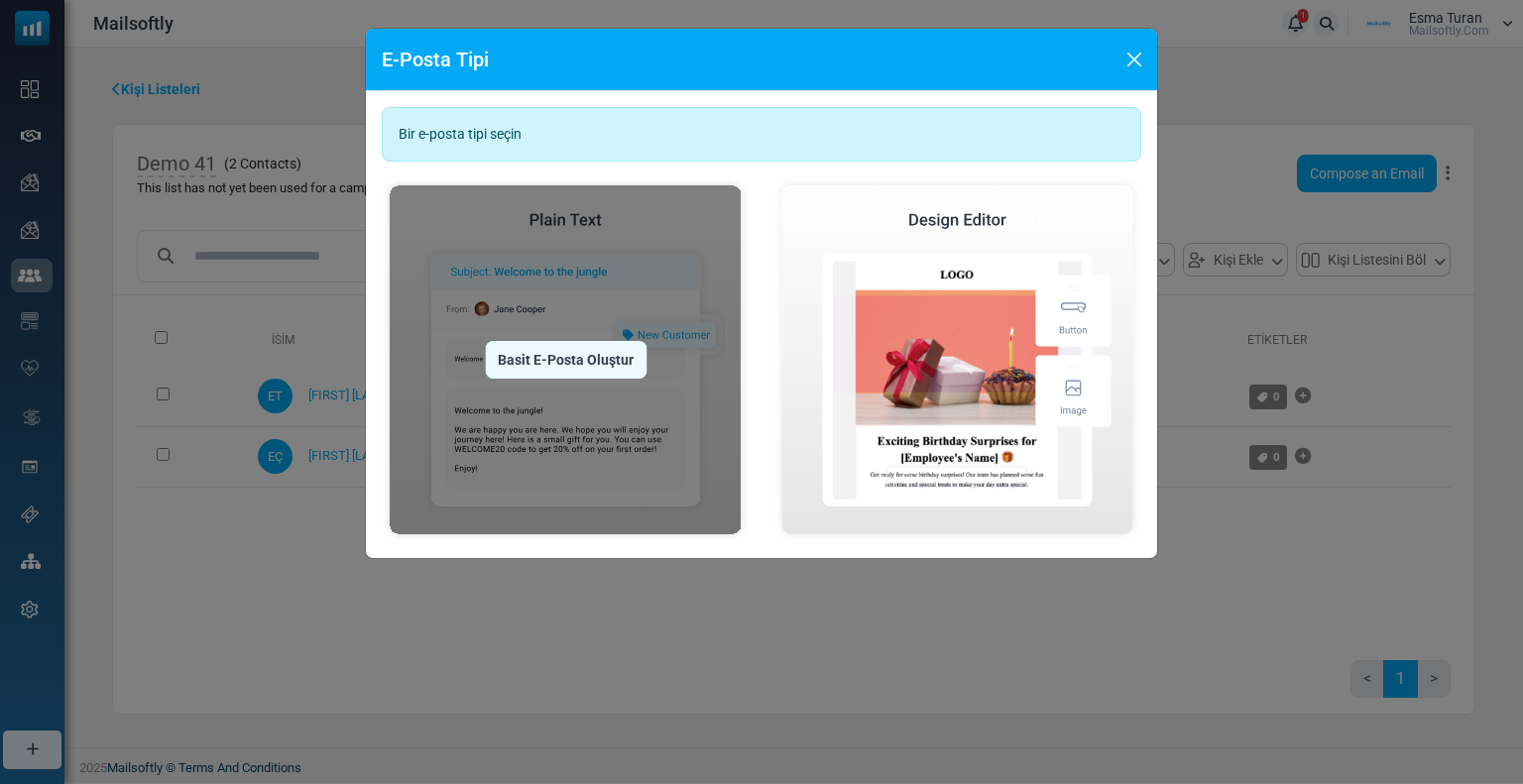 click on "Basit E-Posta Oluştur" at bounding box center (565, 360) 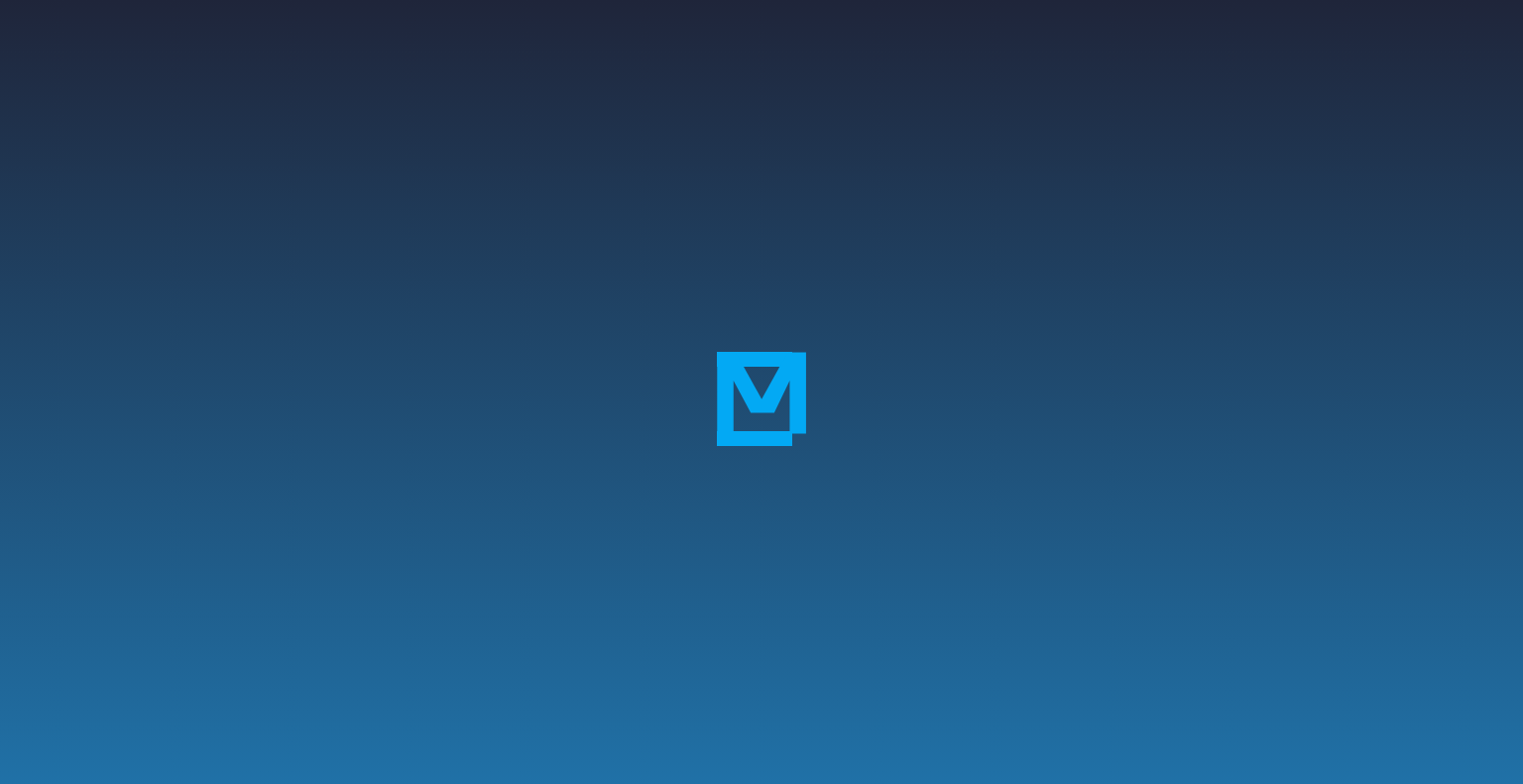 scroll, scrollTop: 0, scrollLeft: 0, axis: both 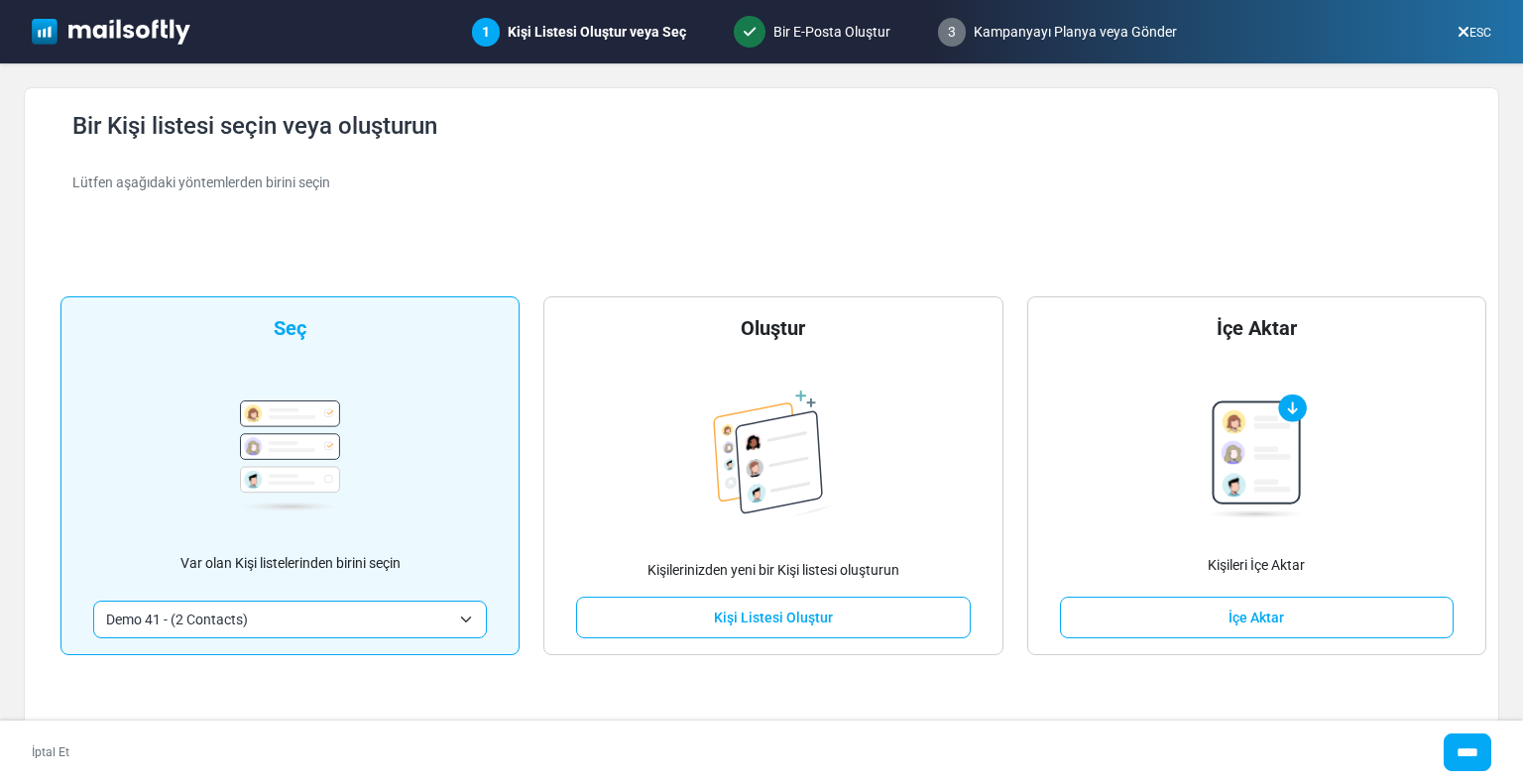 click on "Demo 41 - (2 Contacts)" at bounding box center [278, 619] 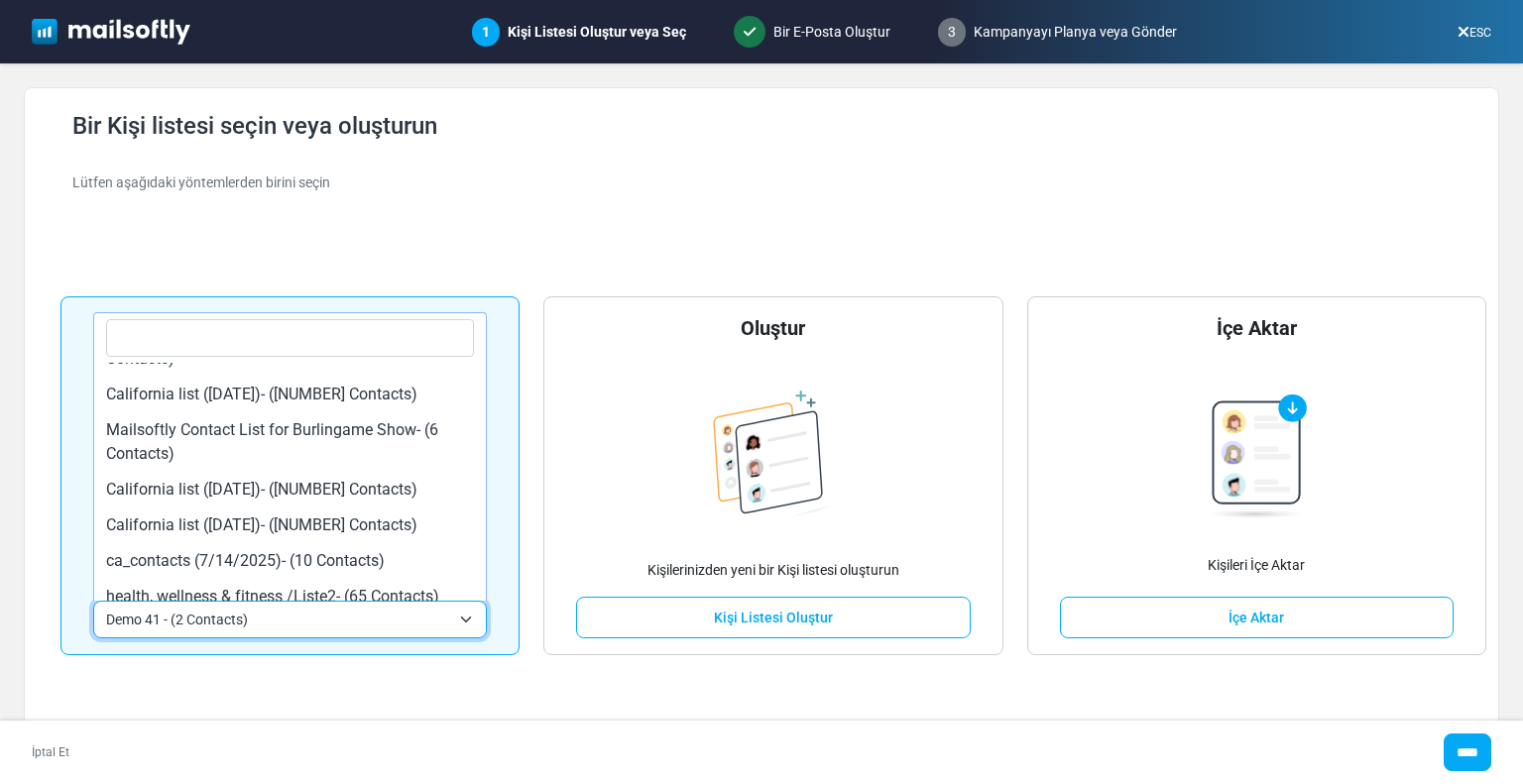 scroll, scrollTop: 496, scrollLeft: 0, axis: vertical 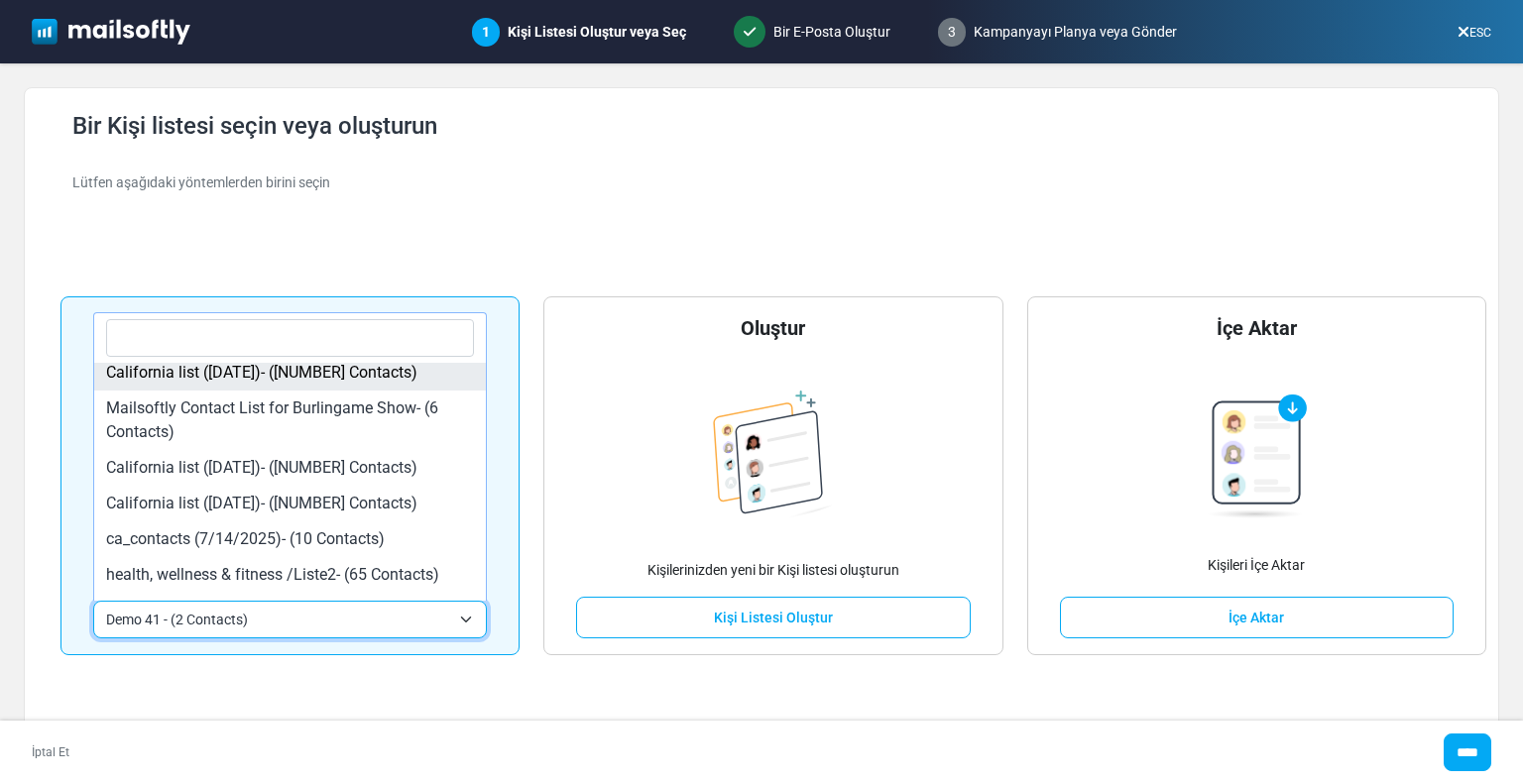 click at bounding box center [291, 338] 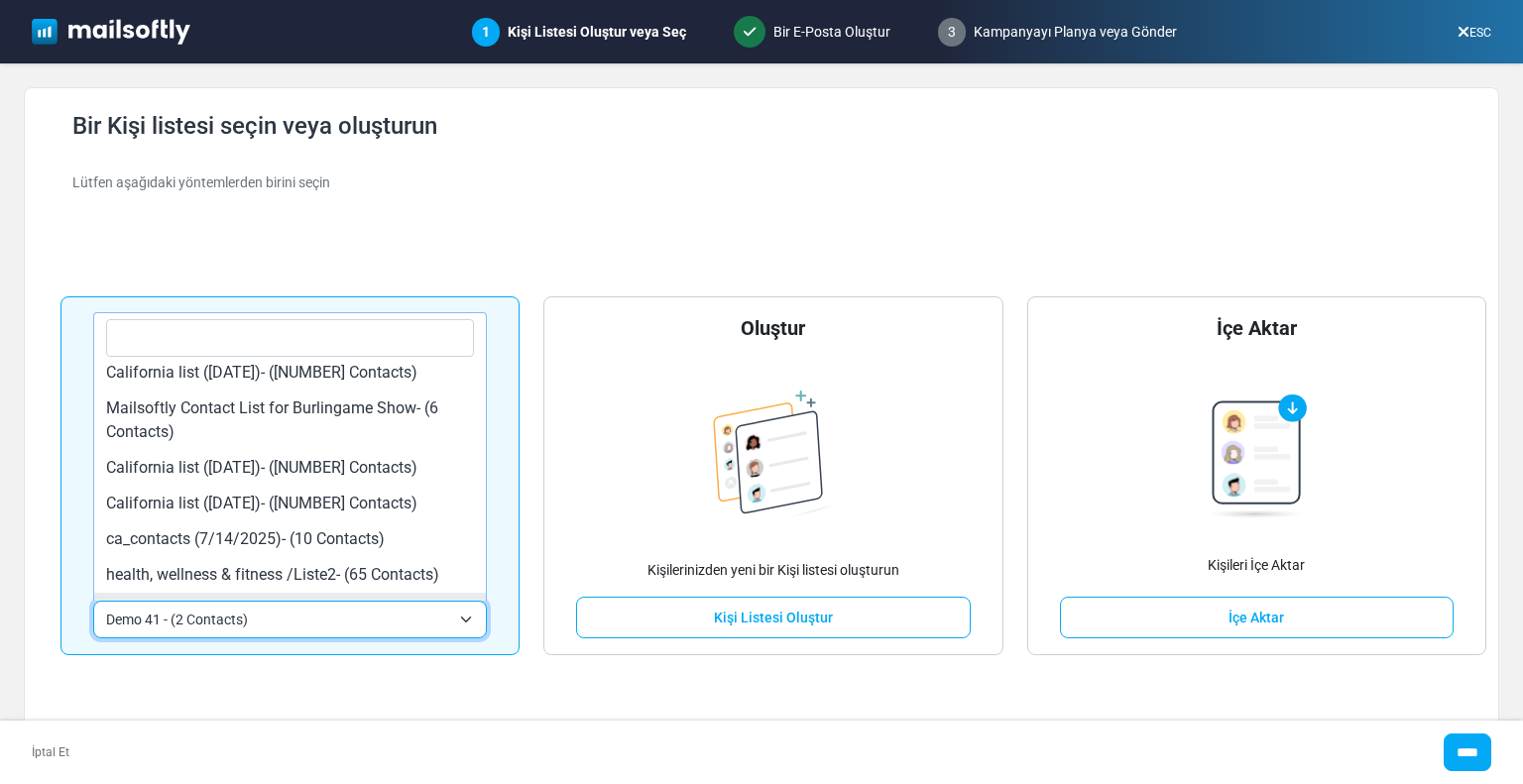 click on "Demo 41 - (2 Contacts)" at bounding box center [278, 619] 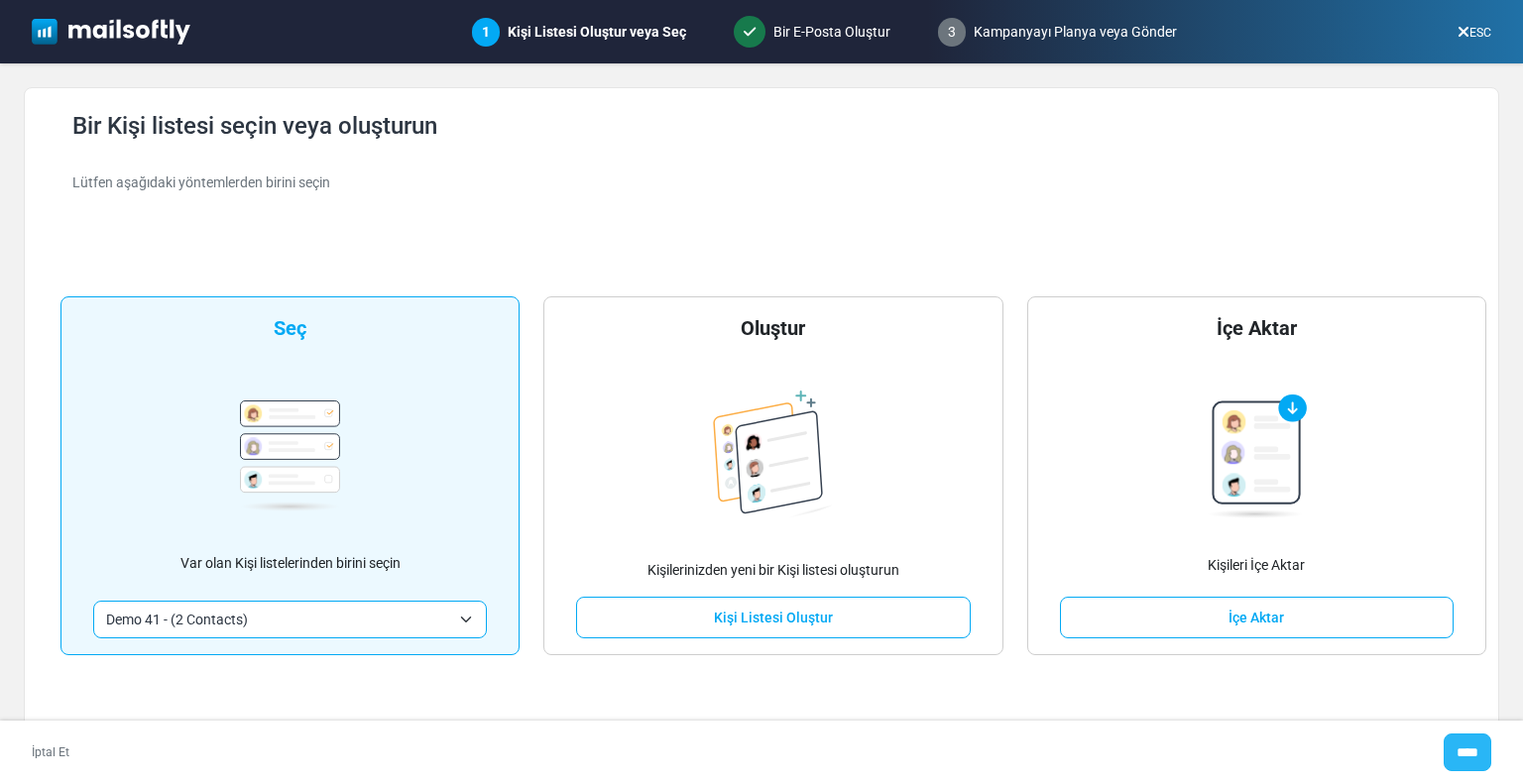 click on "****" at bounding box center [1467, 752] 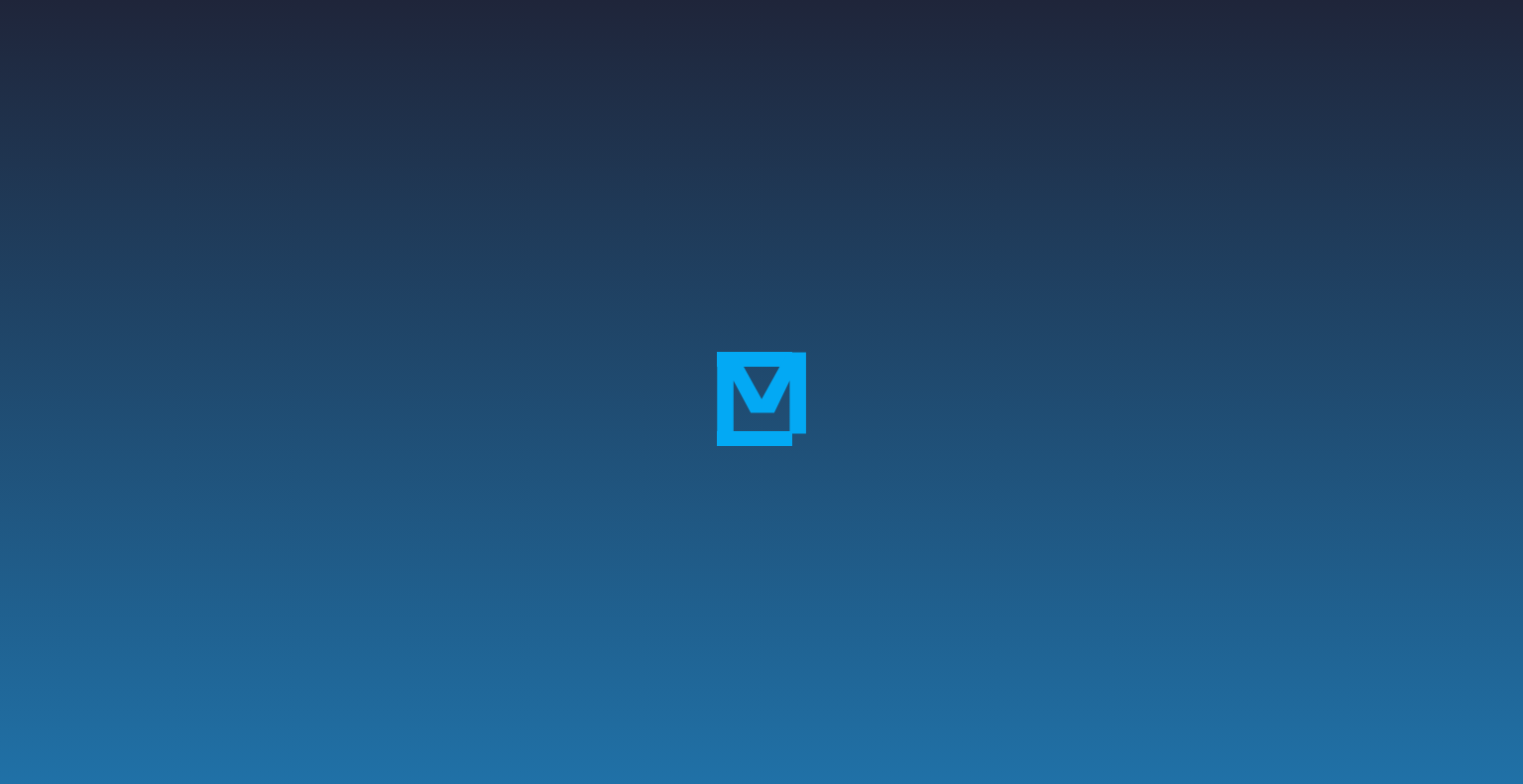 scroll, scrollTop: 0, scrollLeft: 0, axis: both 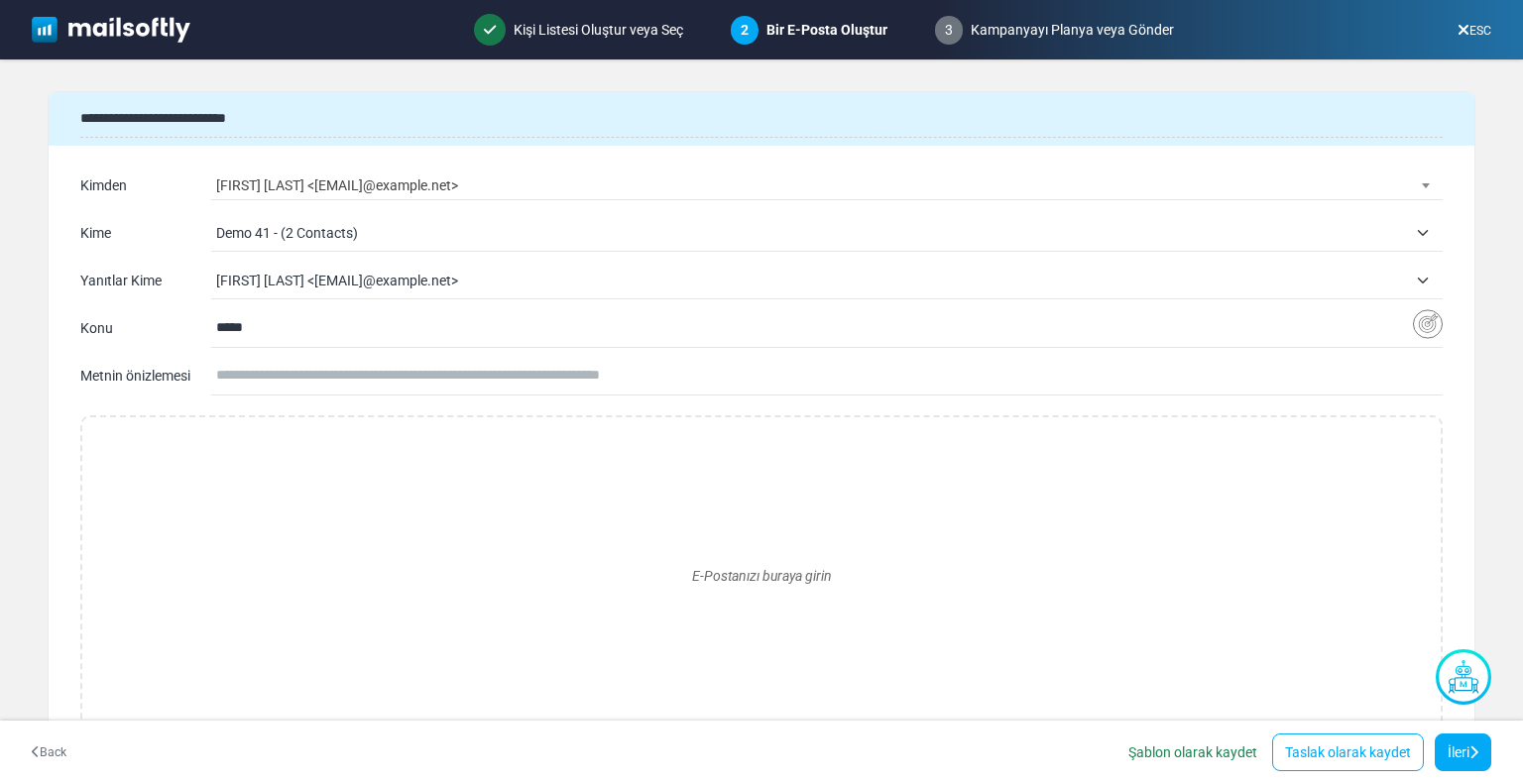 click on "*****" at bounding box center (814, 328) 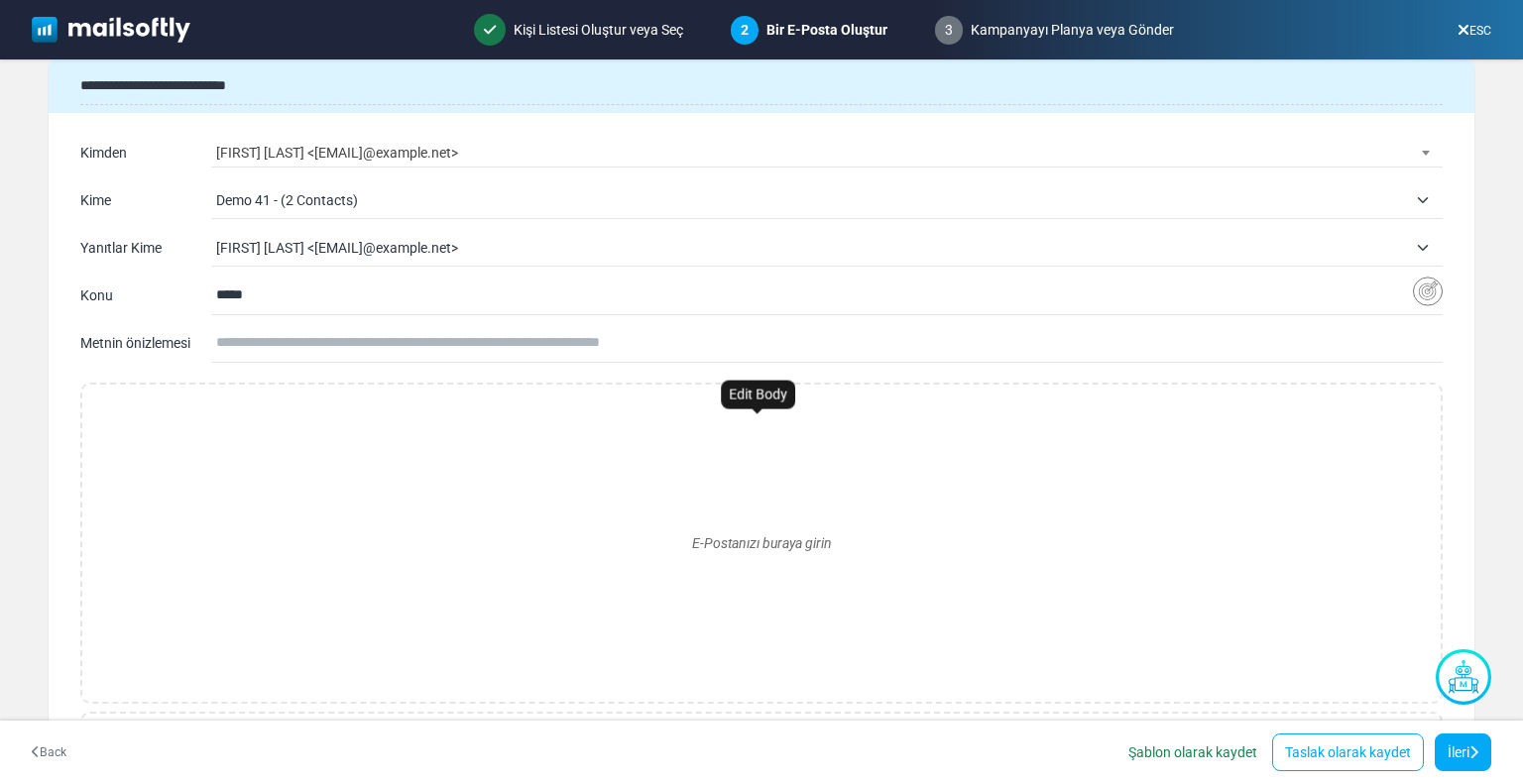 scroll, scrollTop: 0, scrollLeft: 0, axis: both 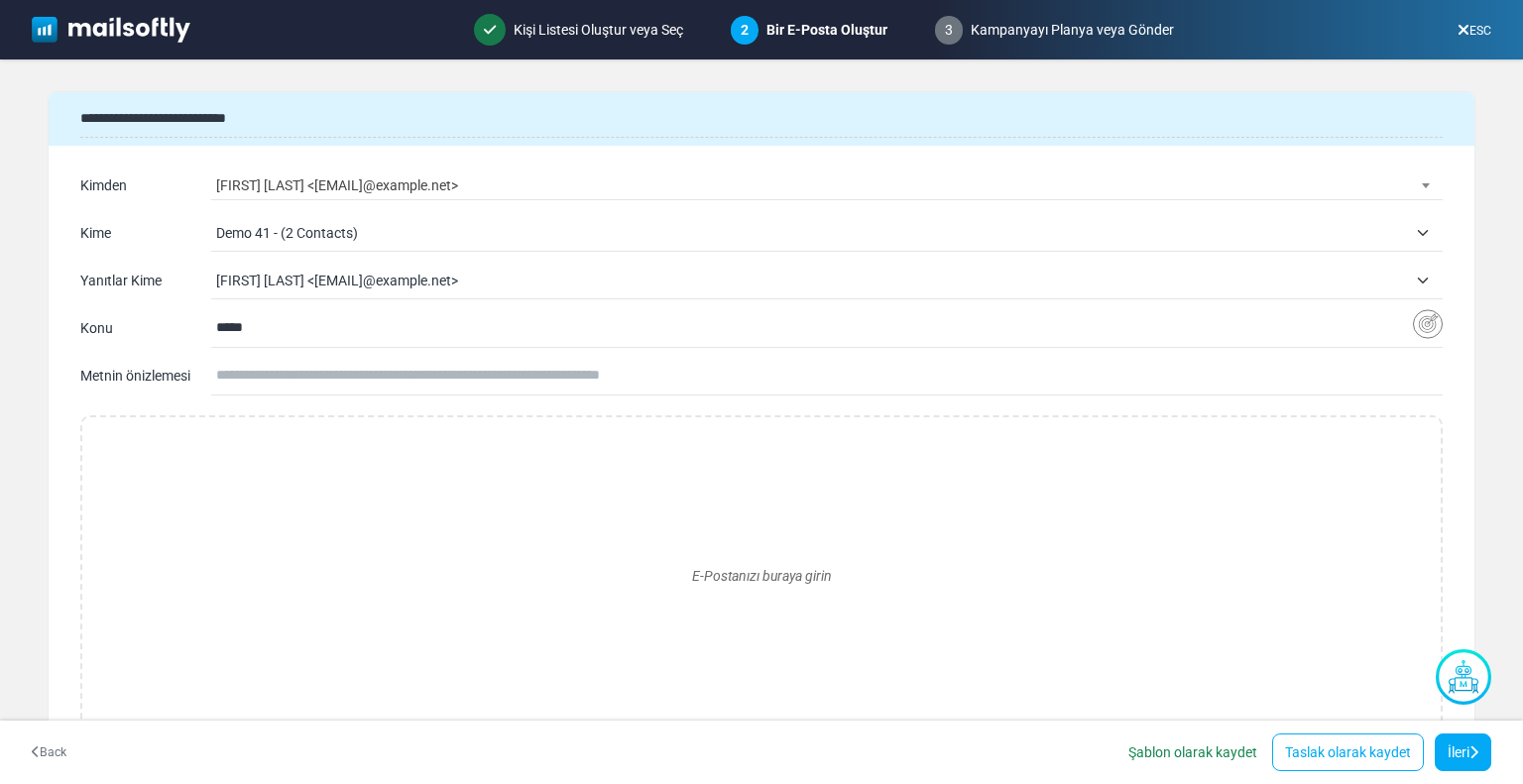 drag, startPoint x: 245, startPoint y: 324, endPoint x: 211, endPoint y: 324, distance: 34 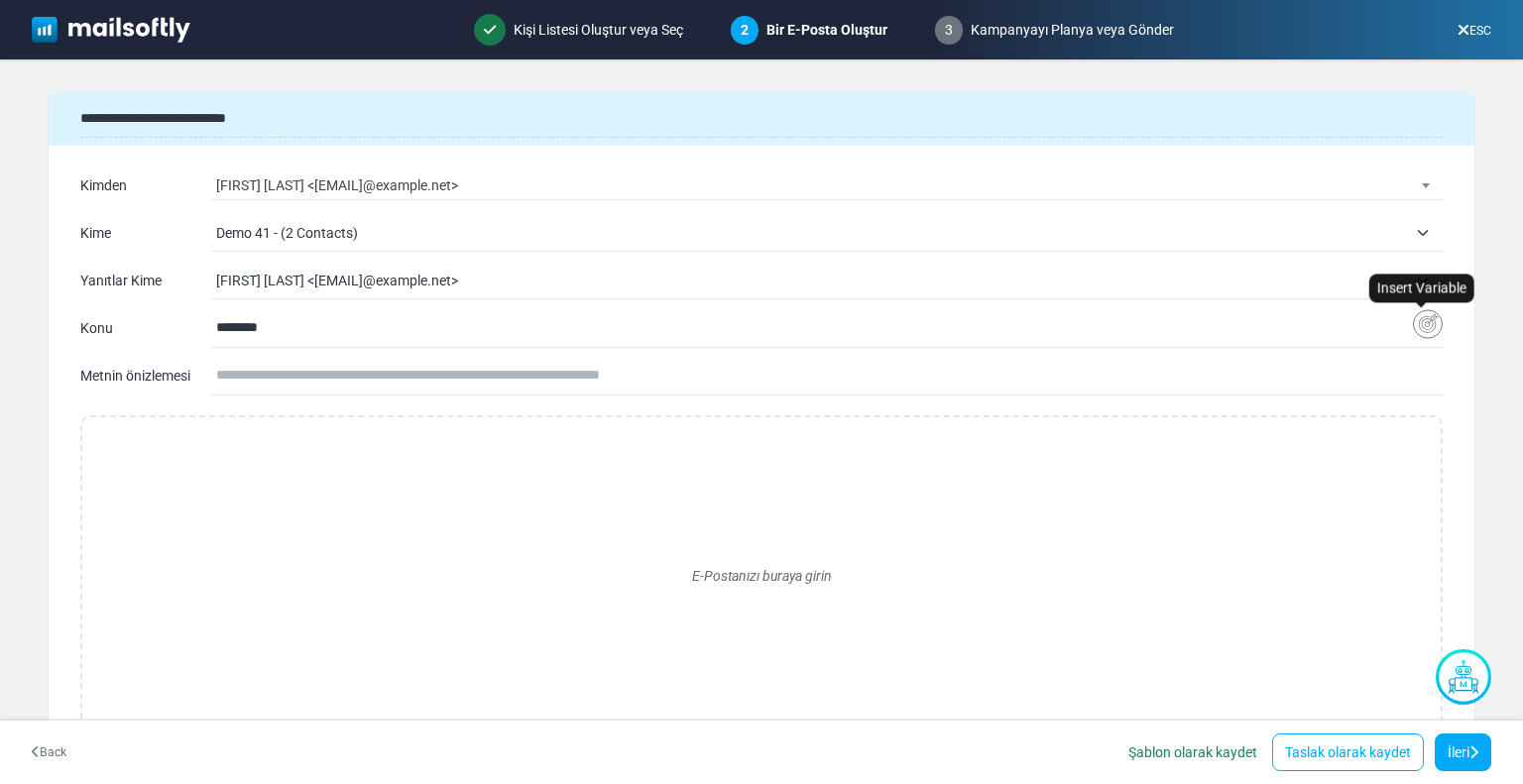 click at bounding box center (1428, 324) 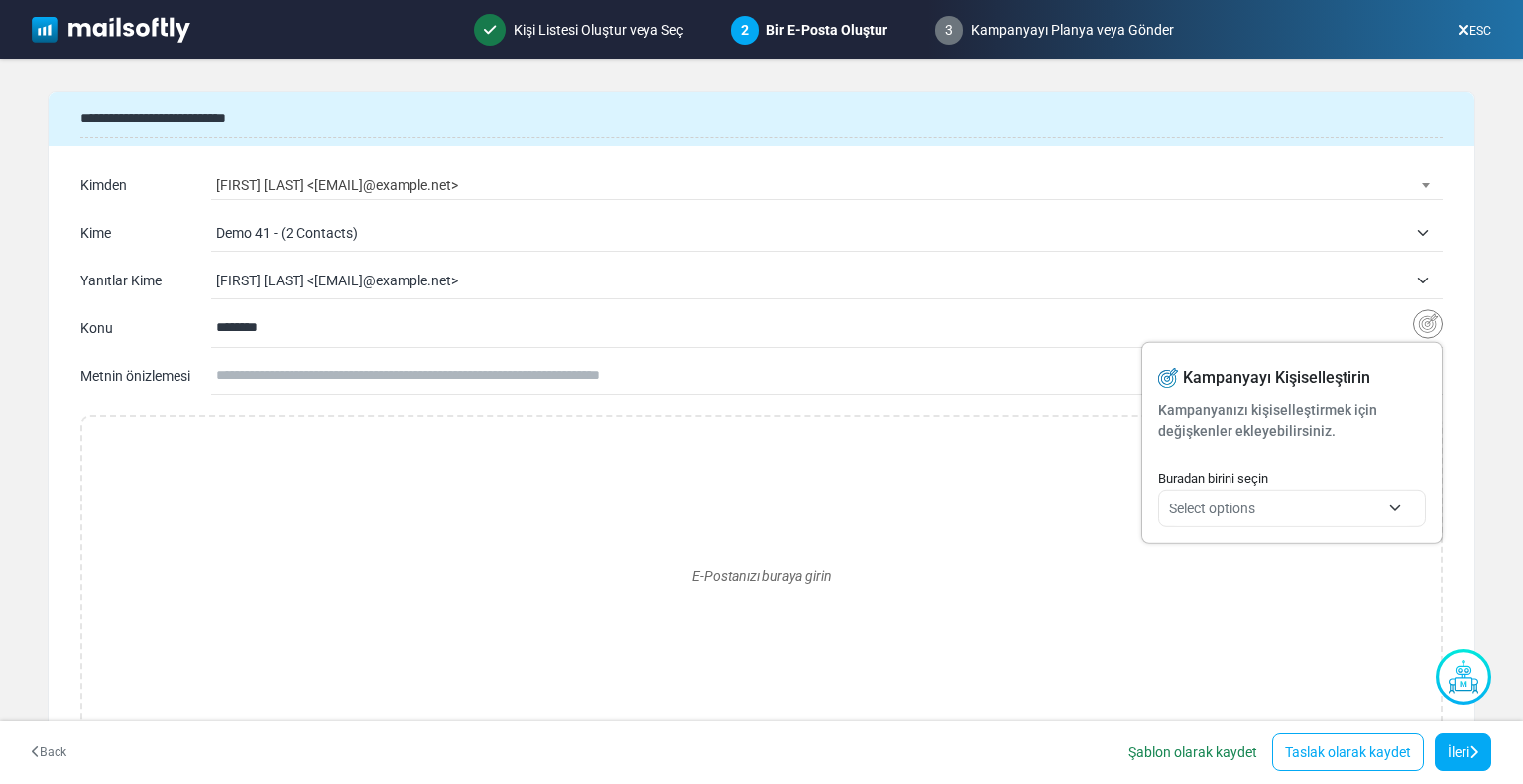 click on "Select options" at bounding box center (1274, 507) 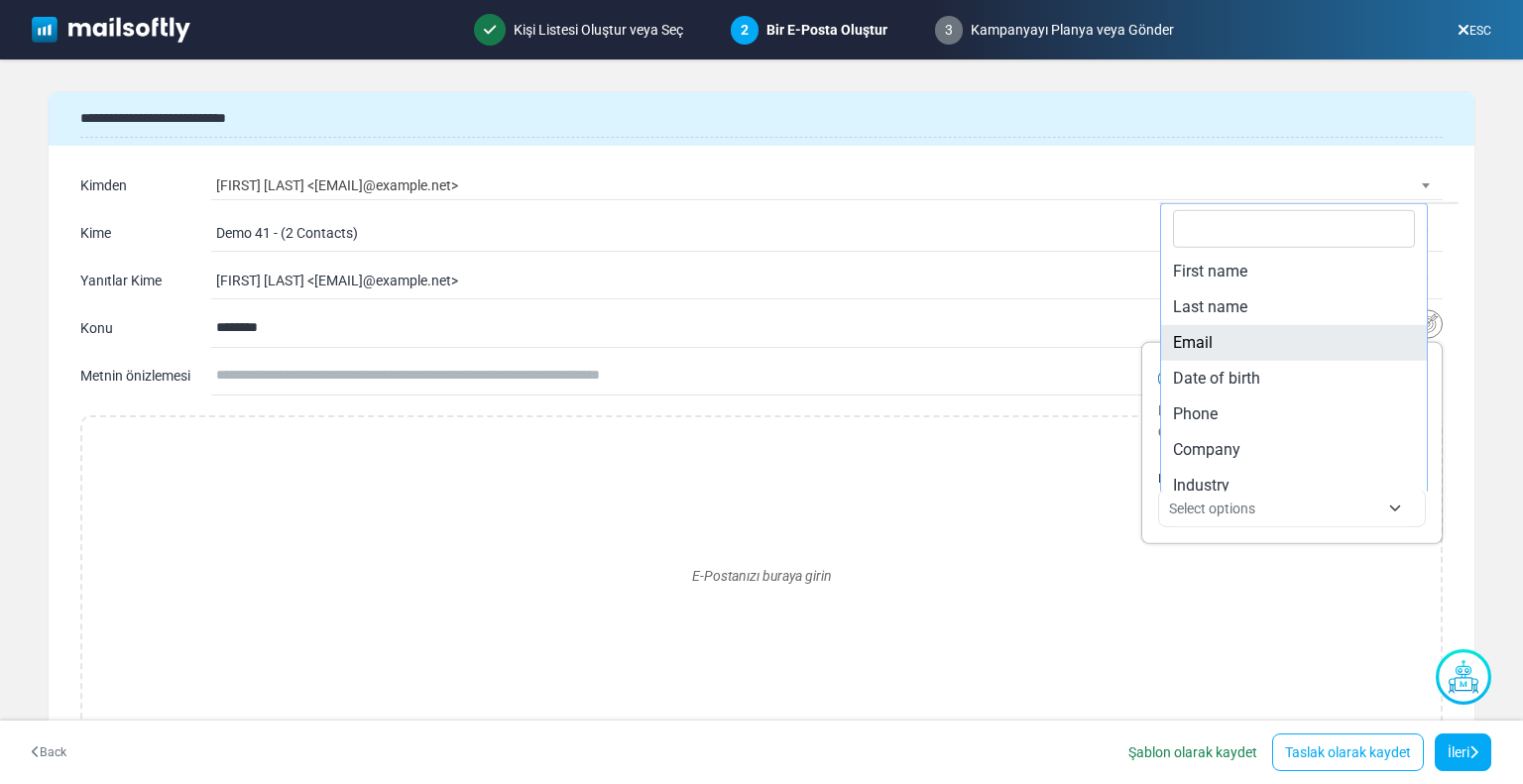 click on "**********" at bounding box center (762, 280) 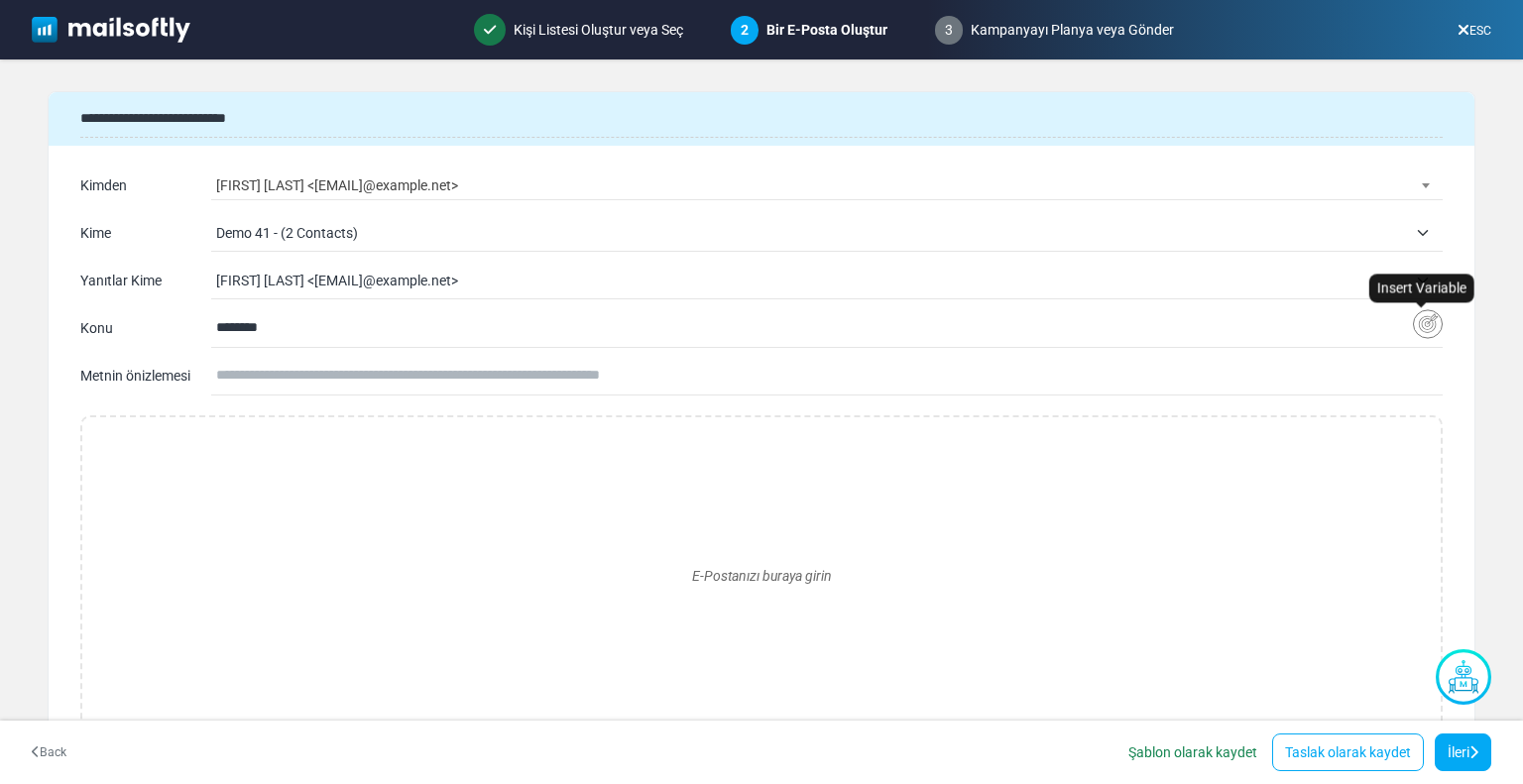 click at bounding box center (1428, 324) 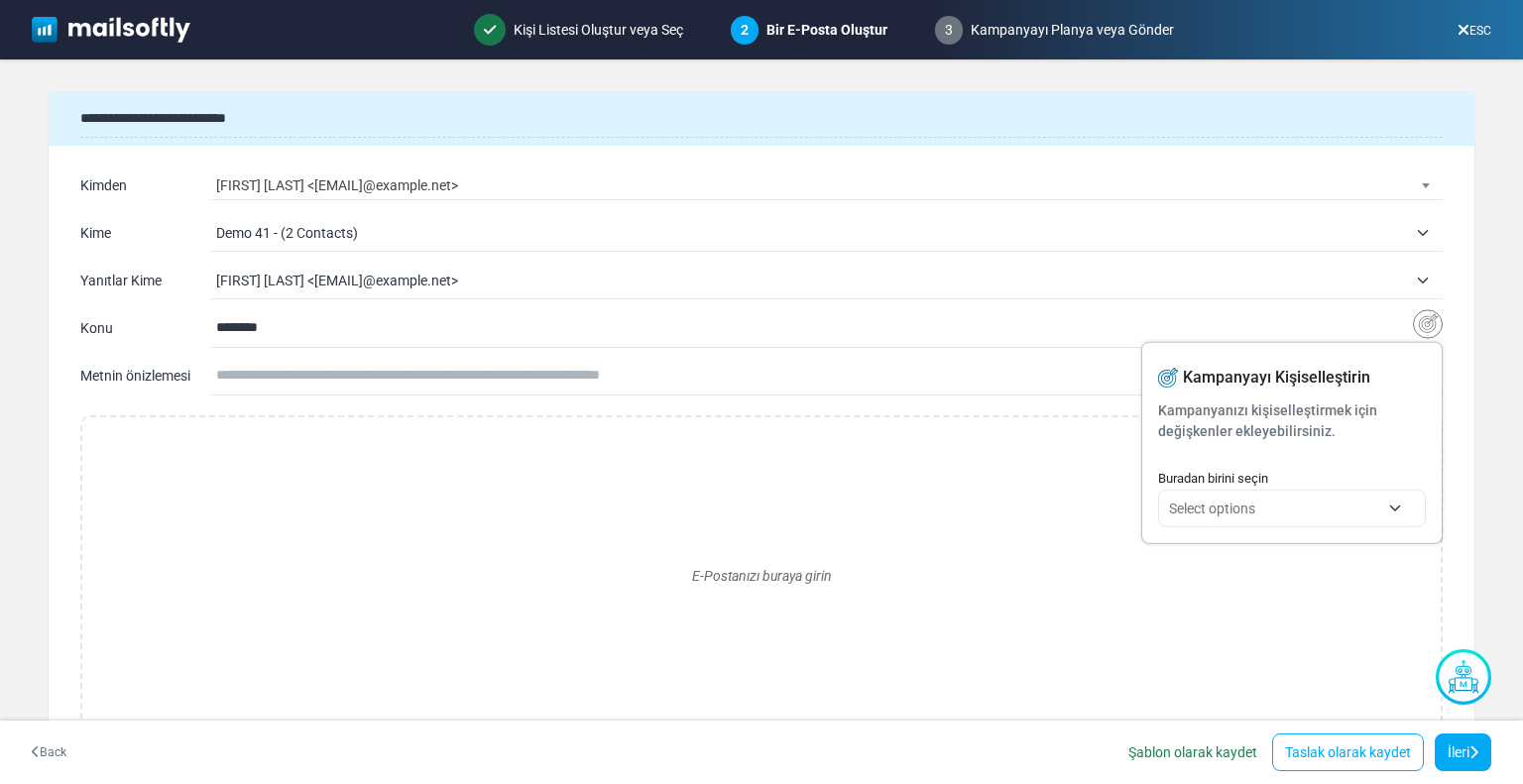 click on "Select options" at bounding box center [1212, 507] 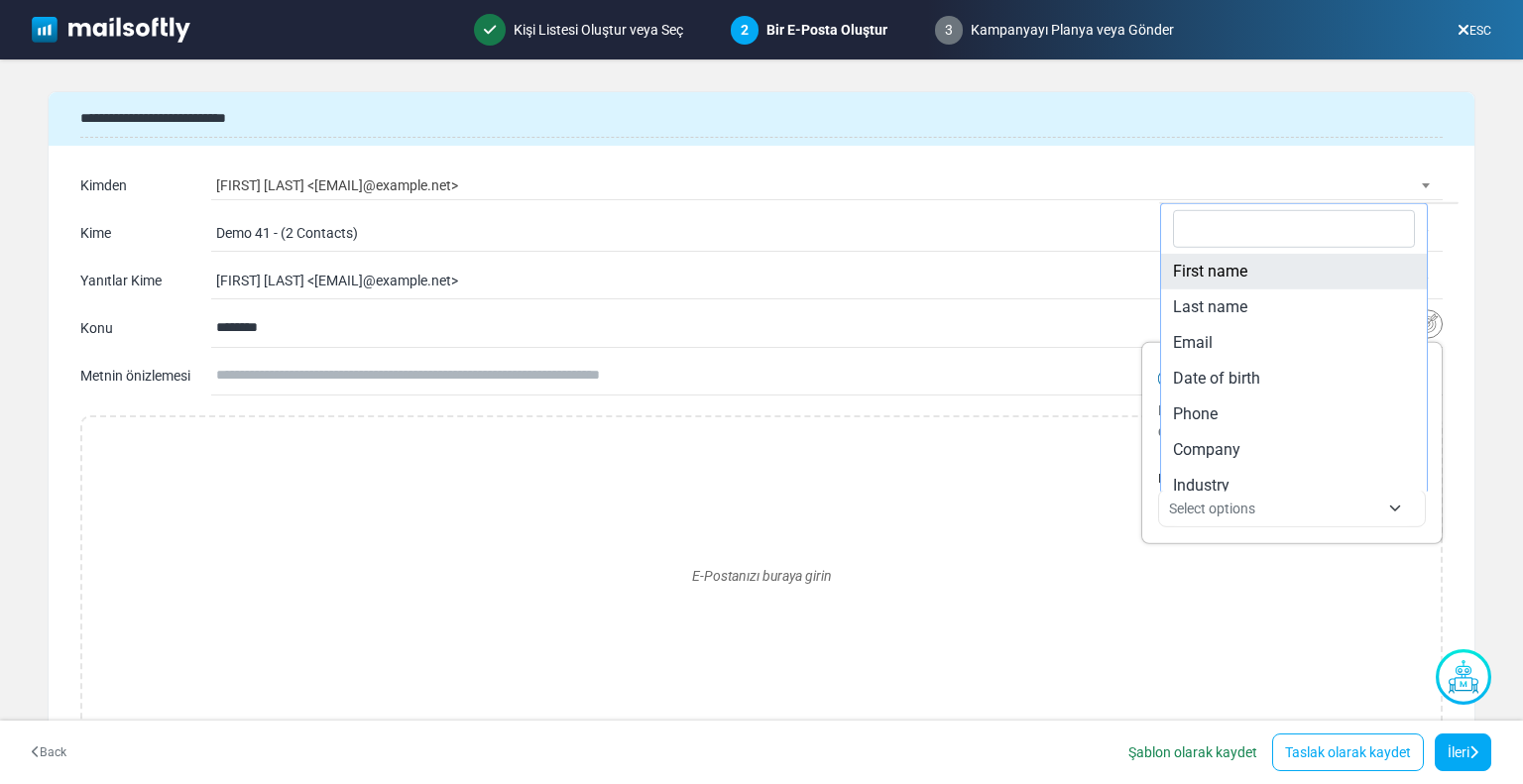 type on "**********" 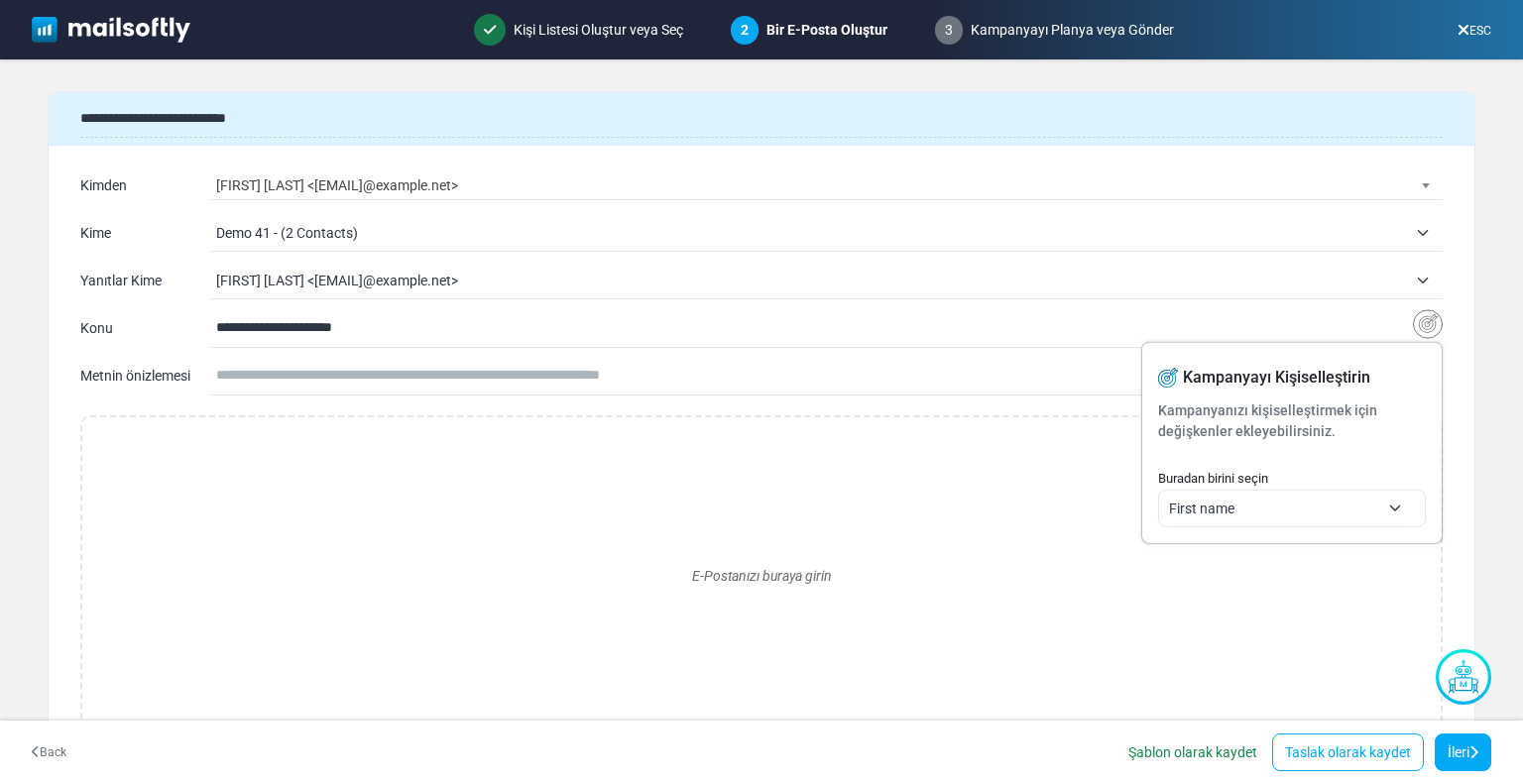 click on "**********" at bounding box center [814, 328] 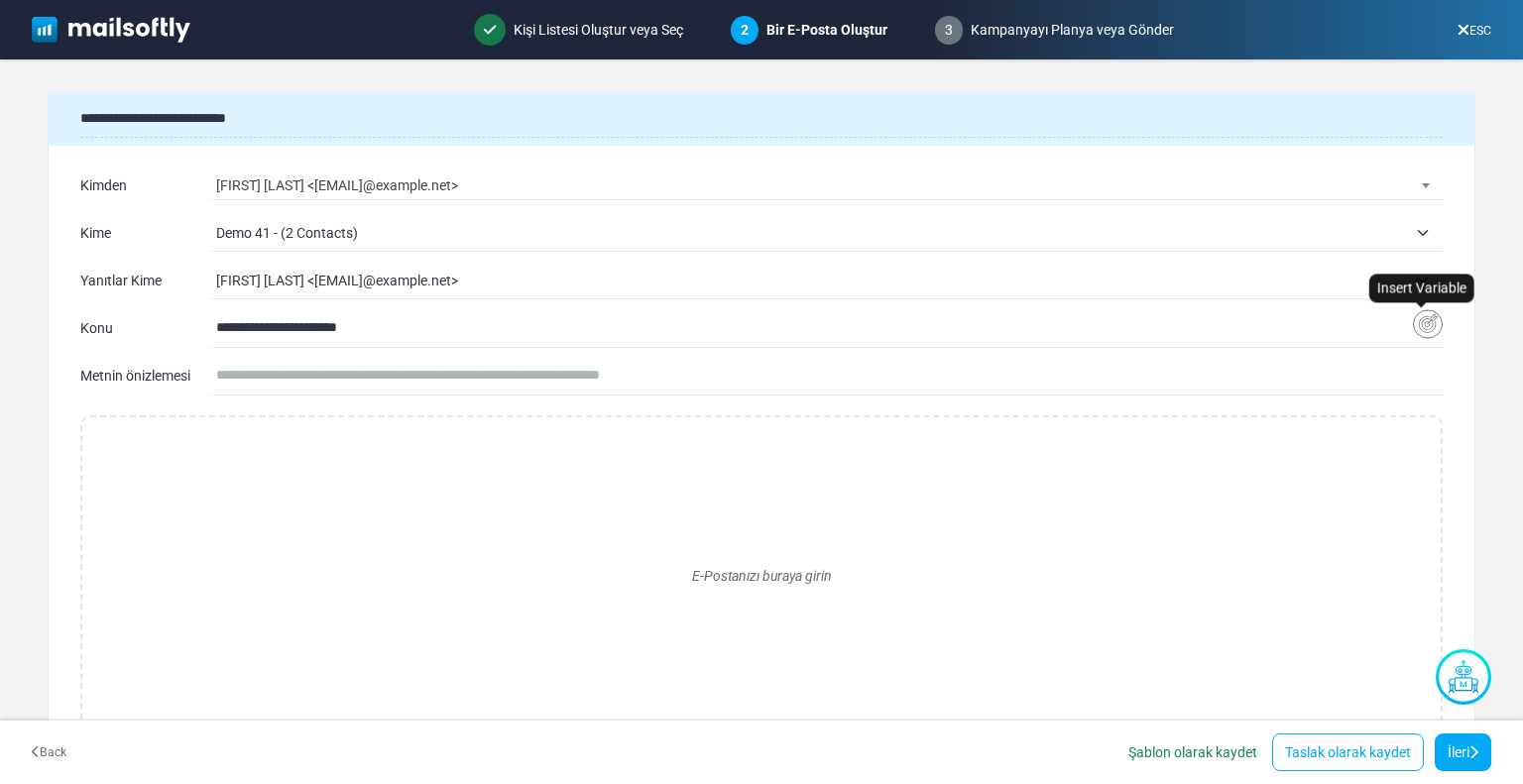 click at bounding box center (1428, 324) 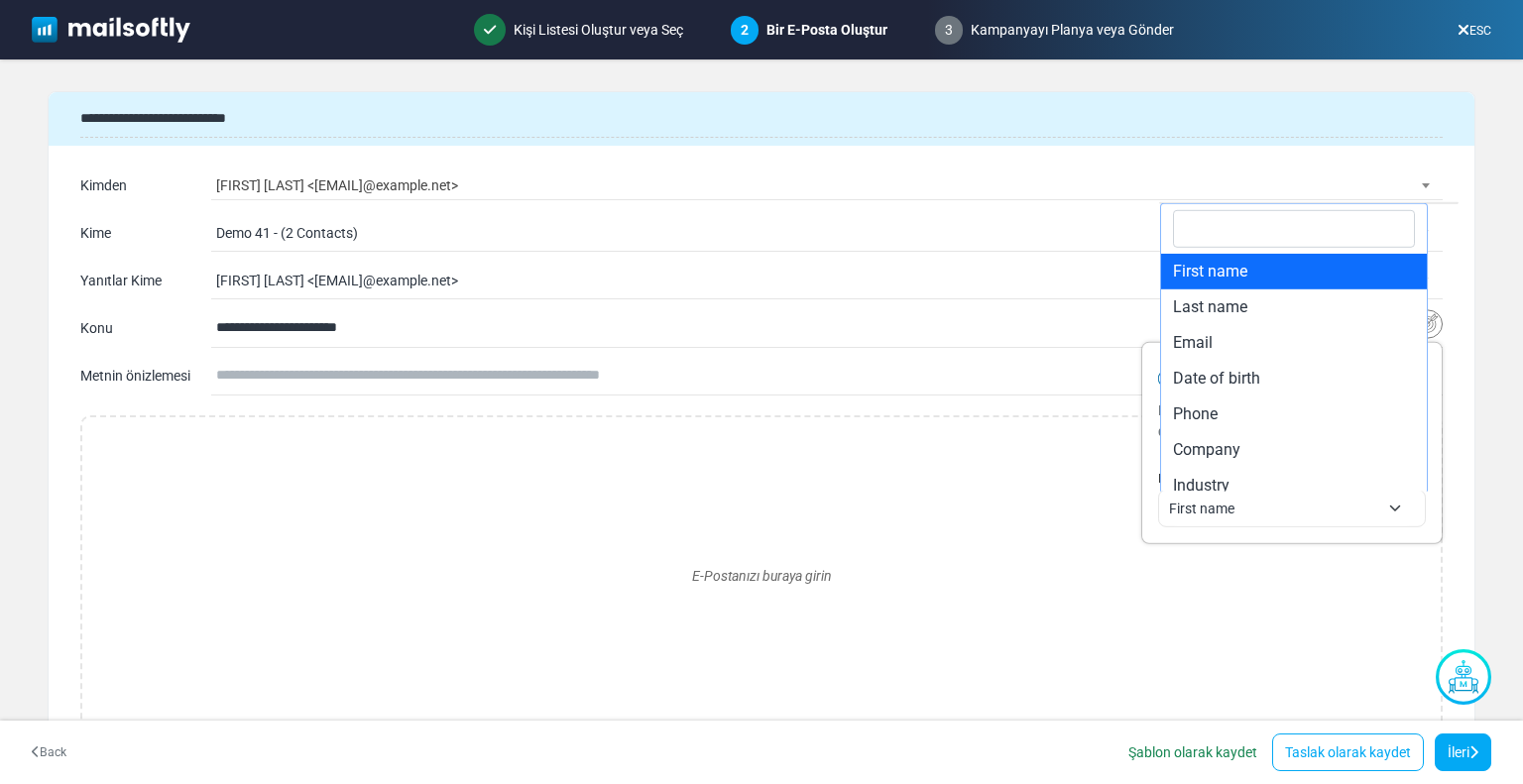 click on "First name" at bounding box center (1274, 507) 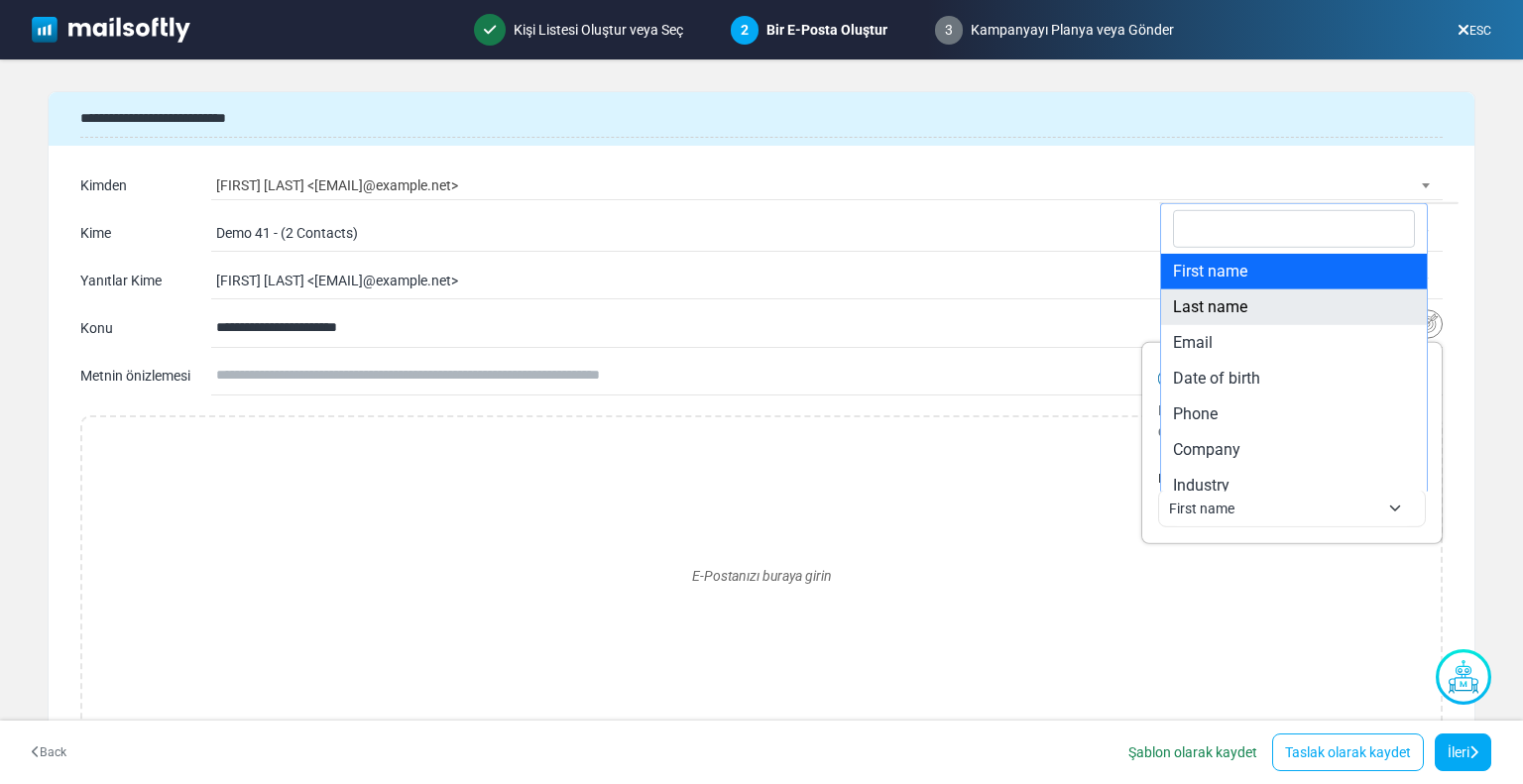type on "**********" 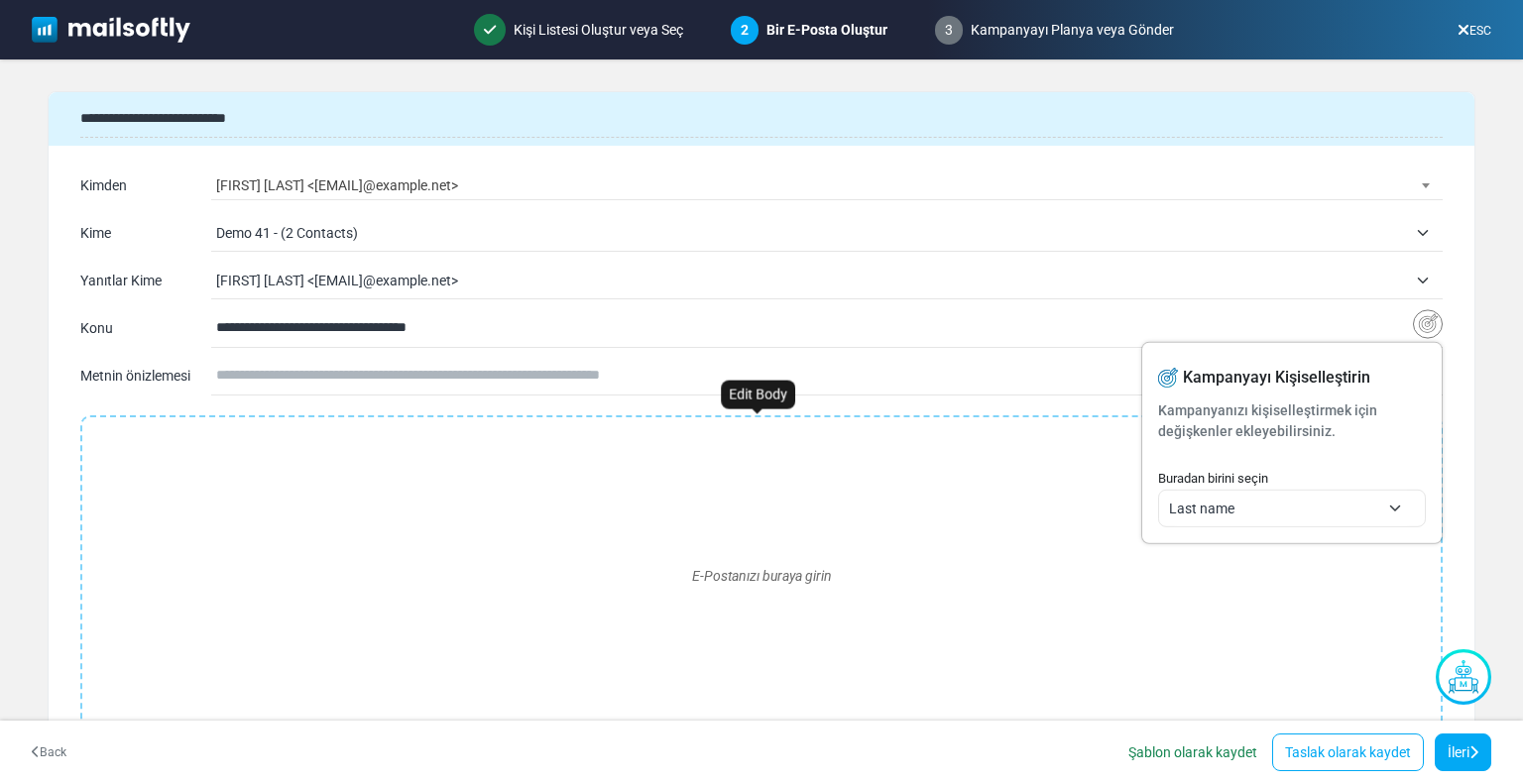 click on "E-Postanızı buraya girin" at bounding box center (762, 576) 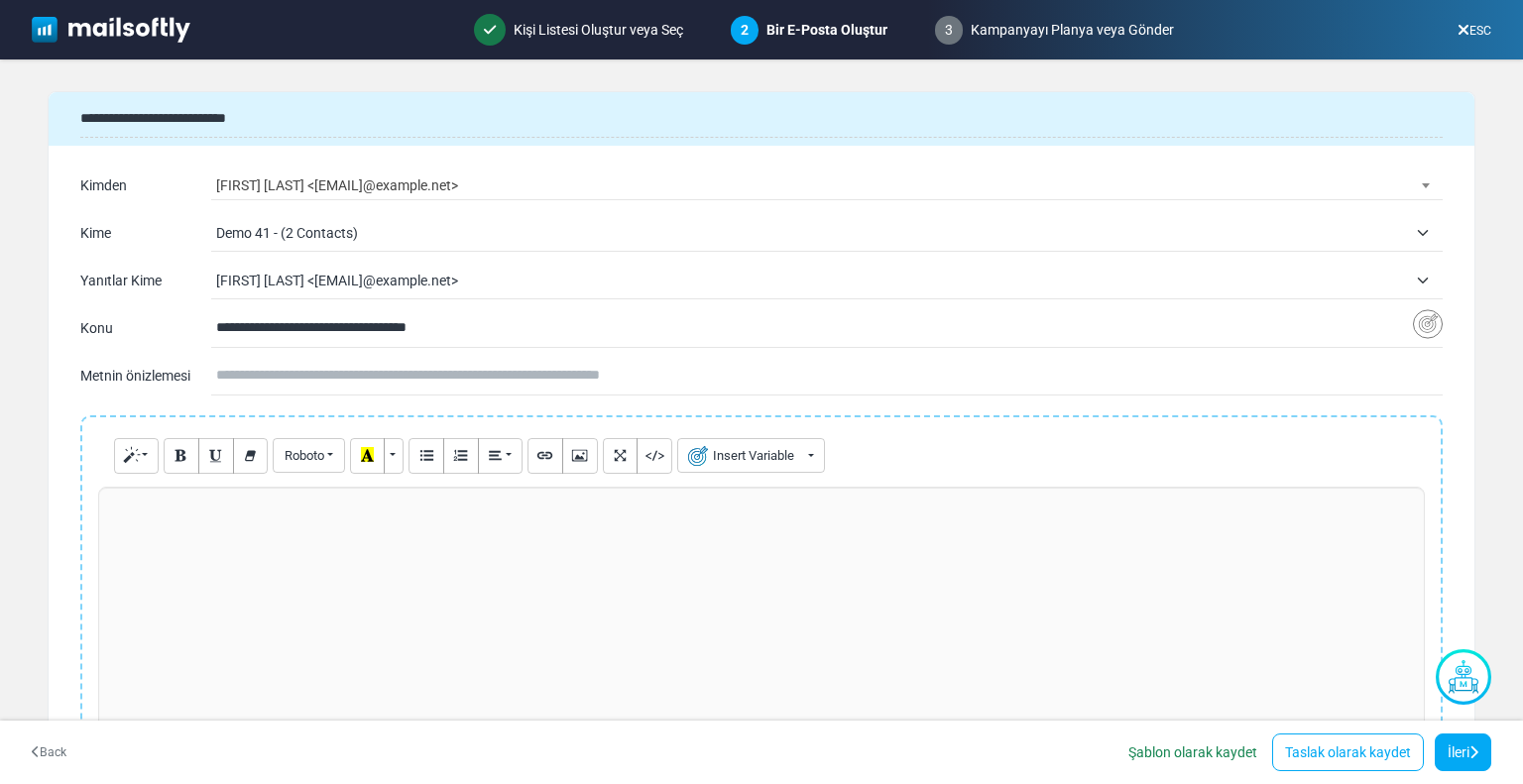 click at bounding box center (762, 635) 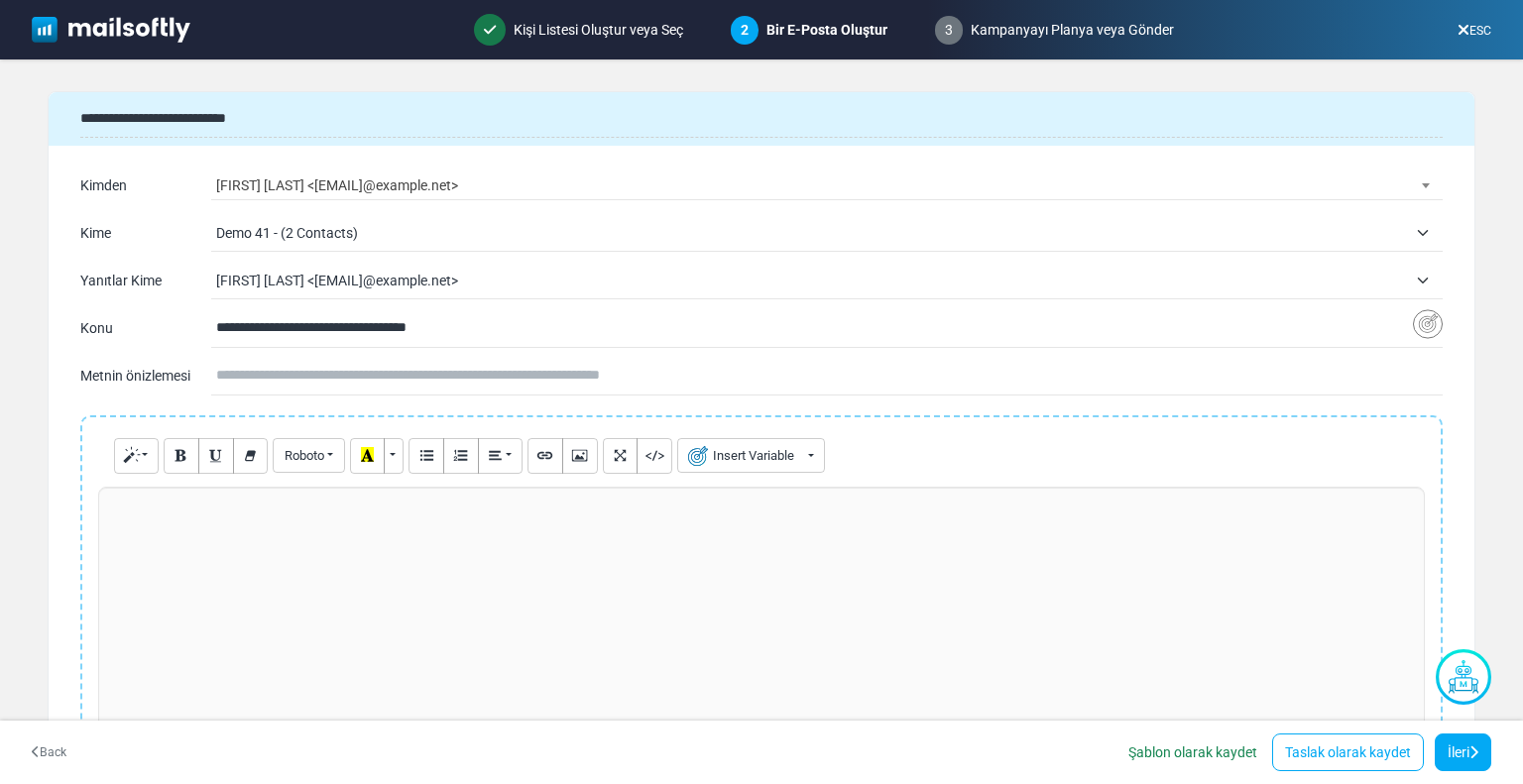 type 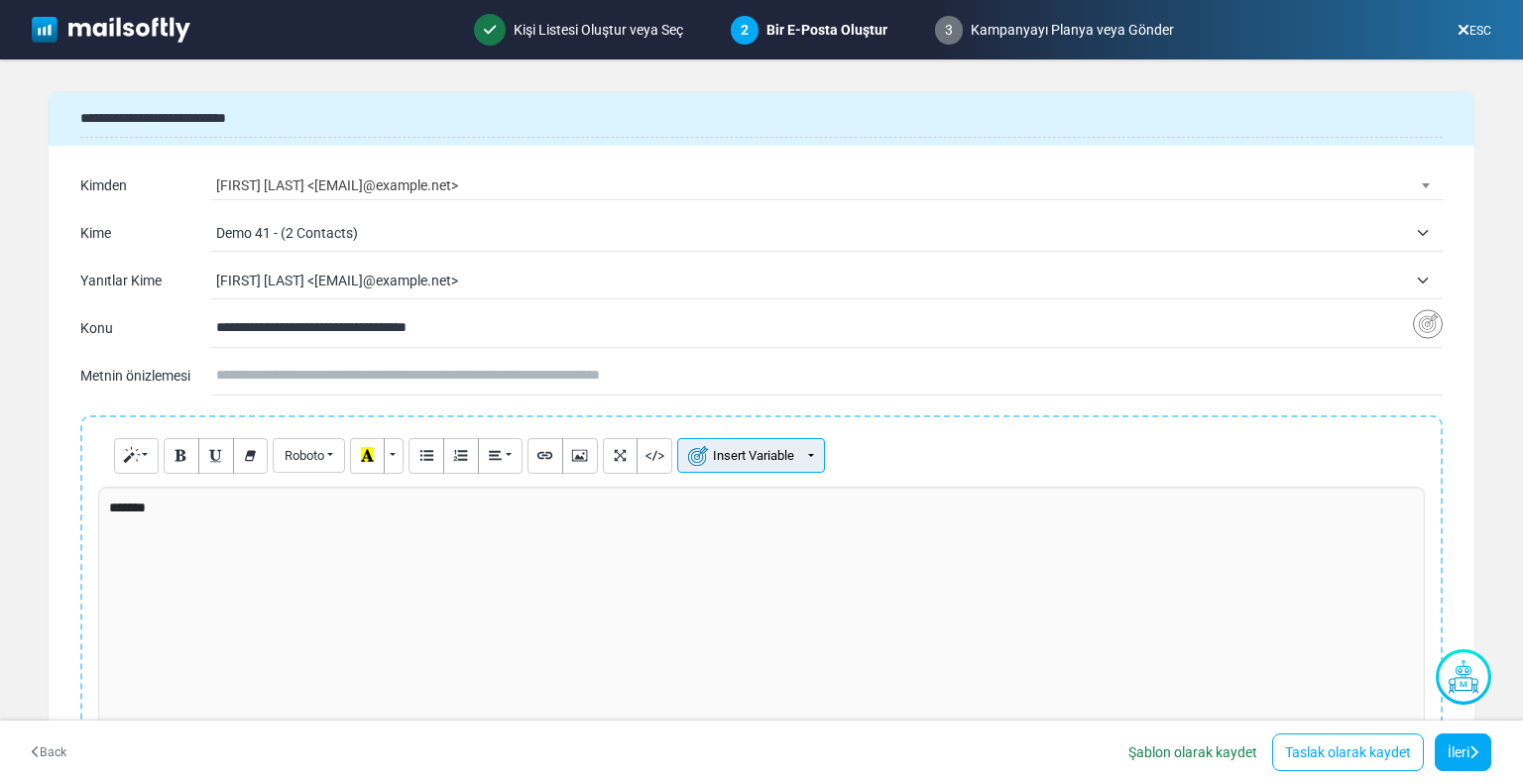 click on "Insert Variable" at bounding box center (751, 455) 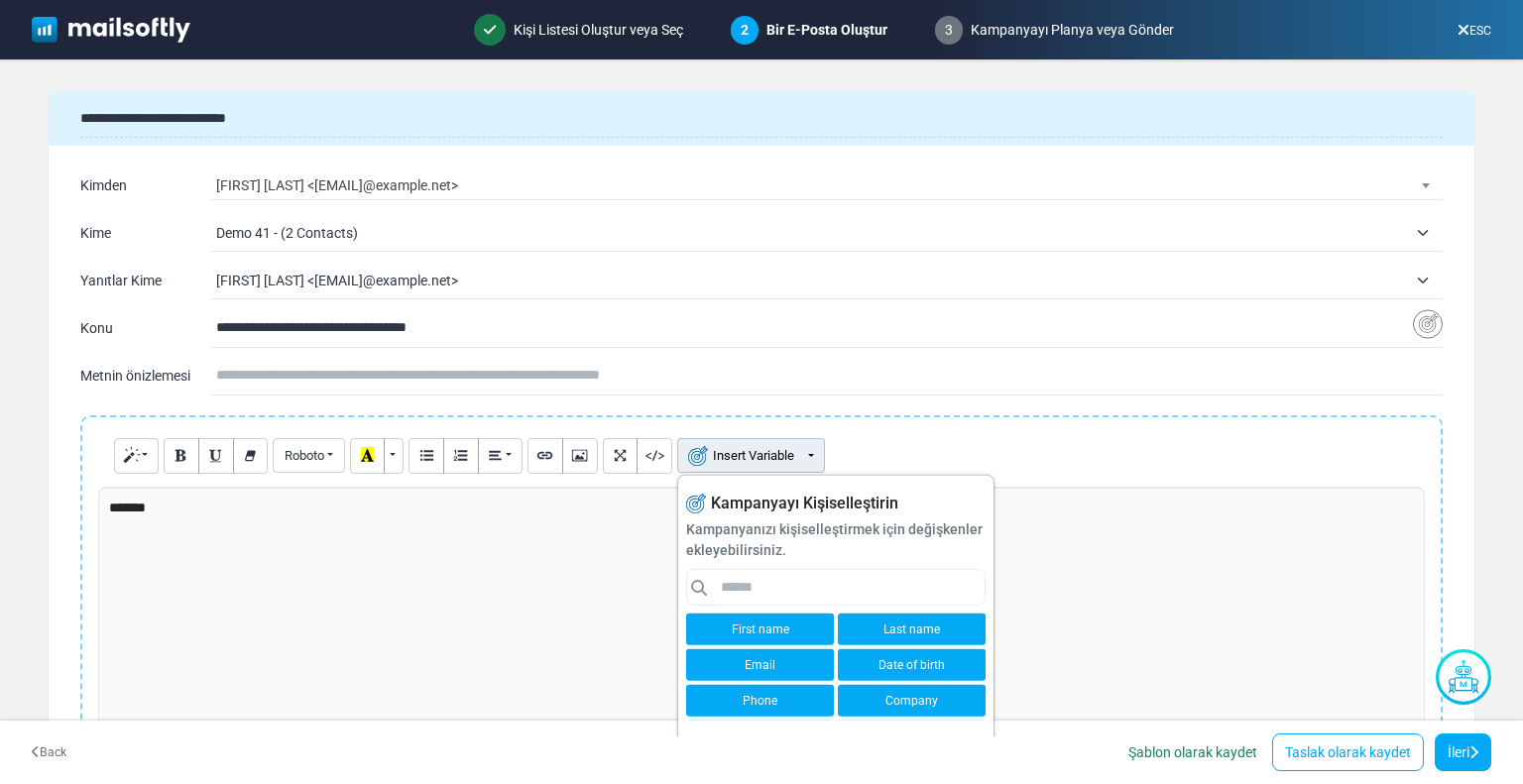 click on "First name" at bounding box center (760, 629) 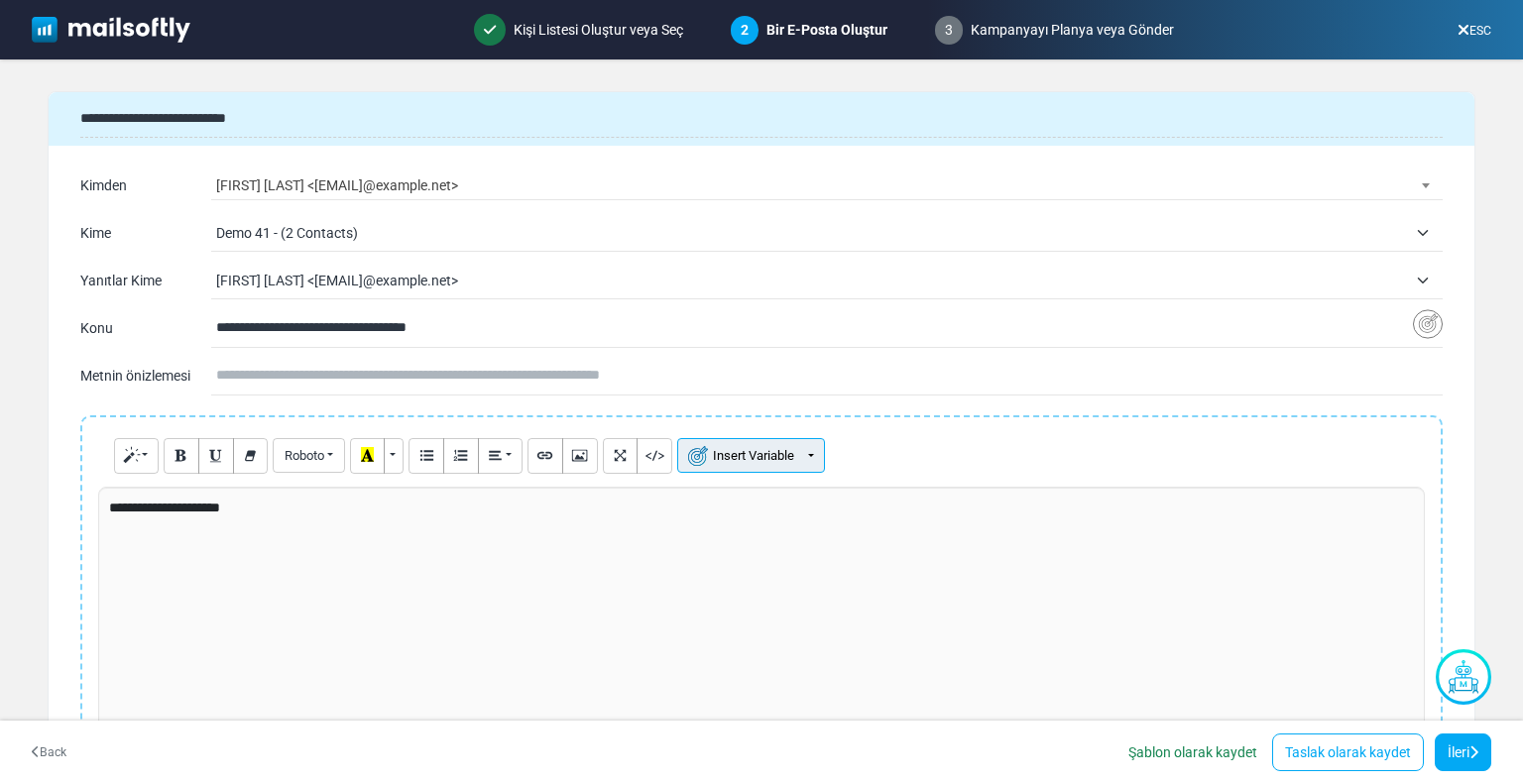 click on "Insert Variable" at bounding box center (751, 455) 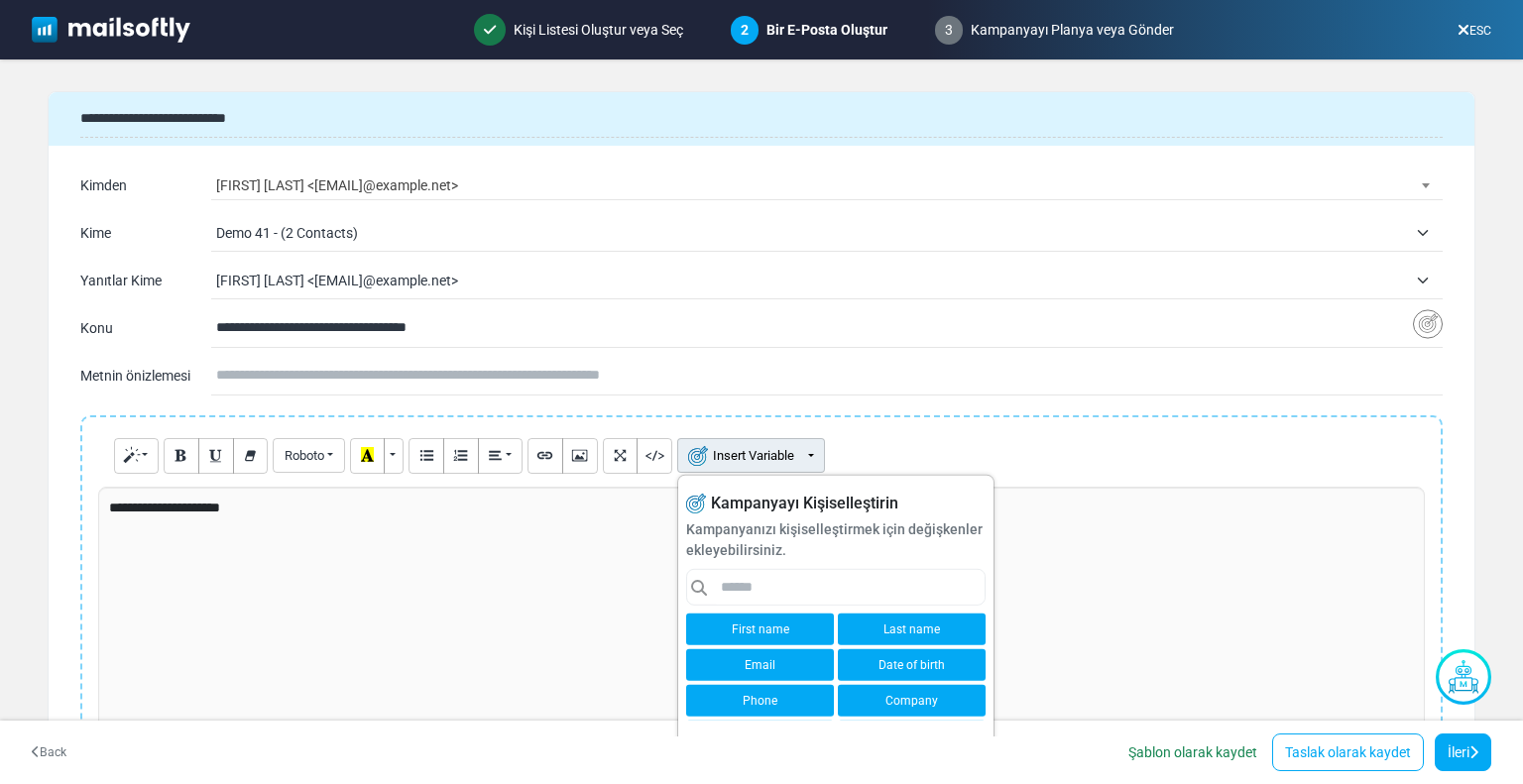 click on "Last name" at bounding box center [911, 629] 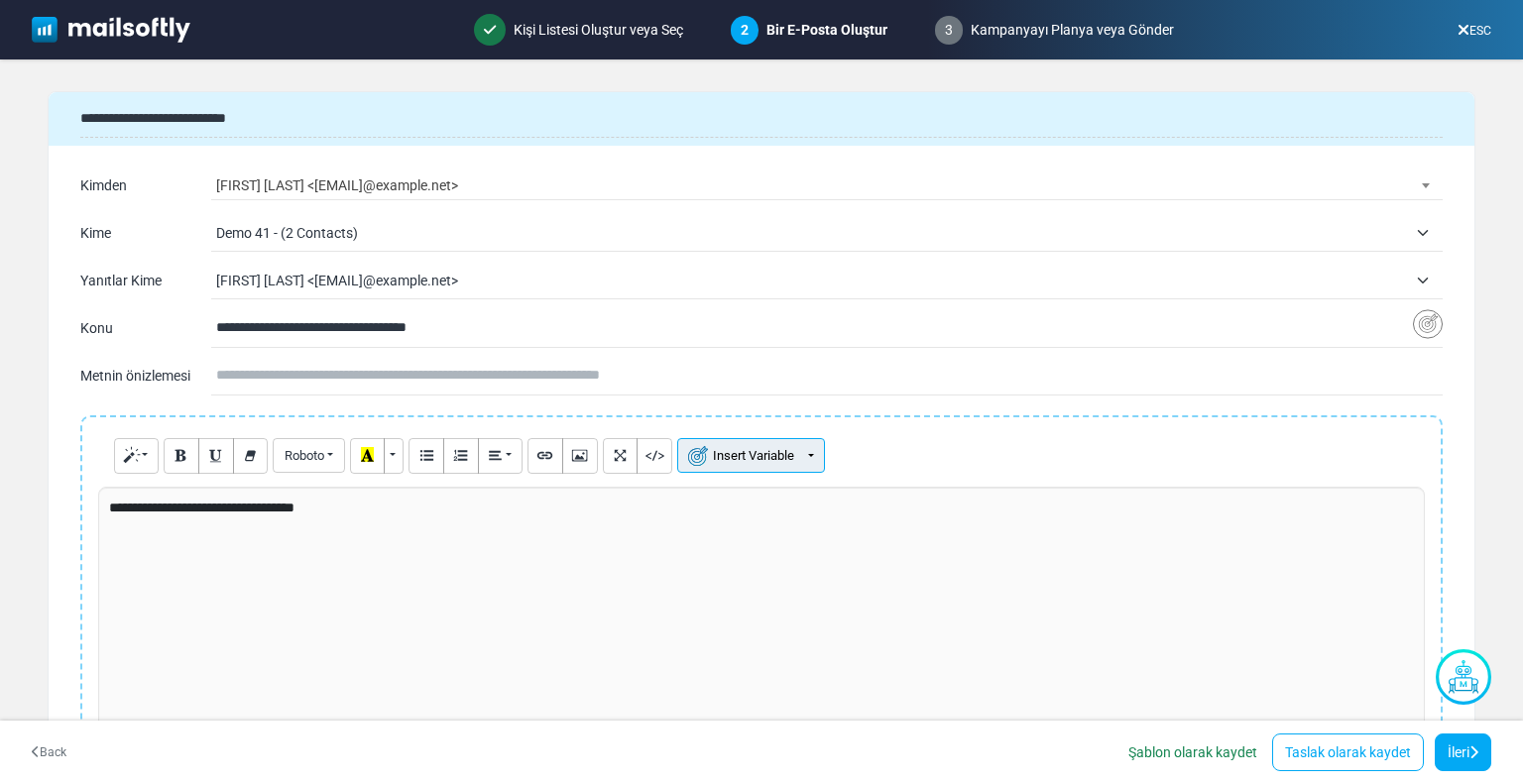 click on "Insert Variable" at bounding box center (751, 455) 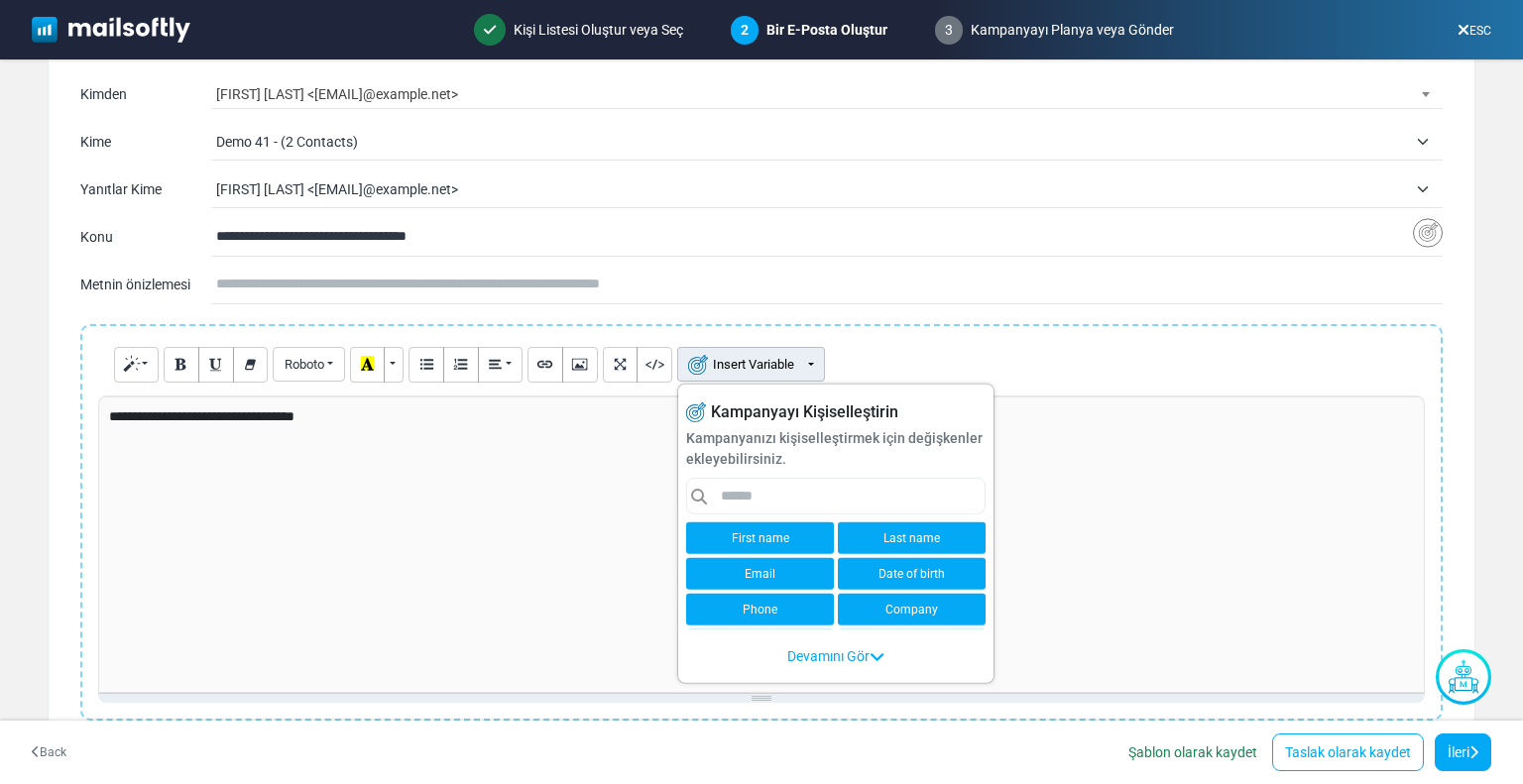 scroll, scrollTop: 198, scrollLeft: 0, axis: vertical 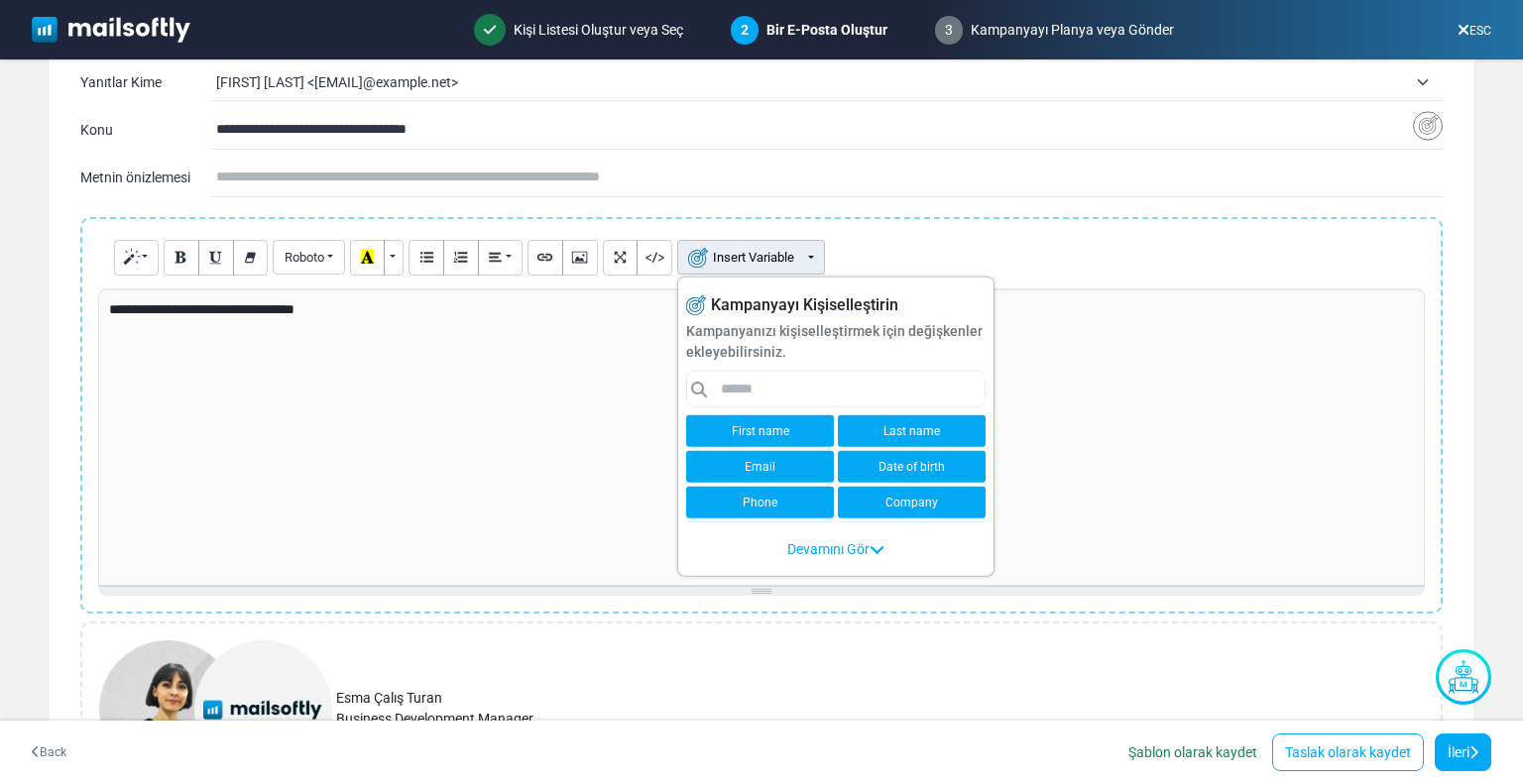 click on "Devamını Gör" at bounding box center [836, 549] 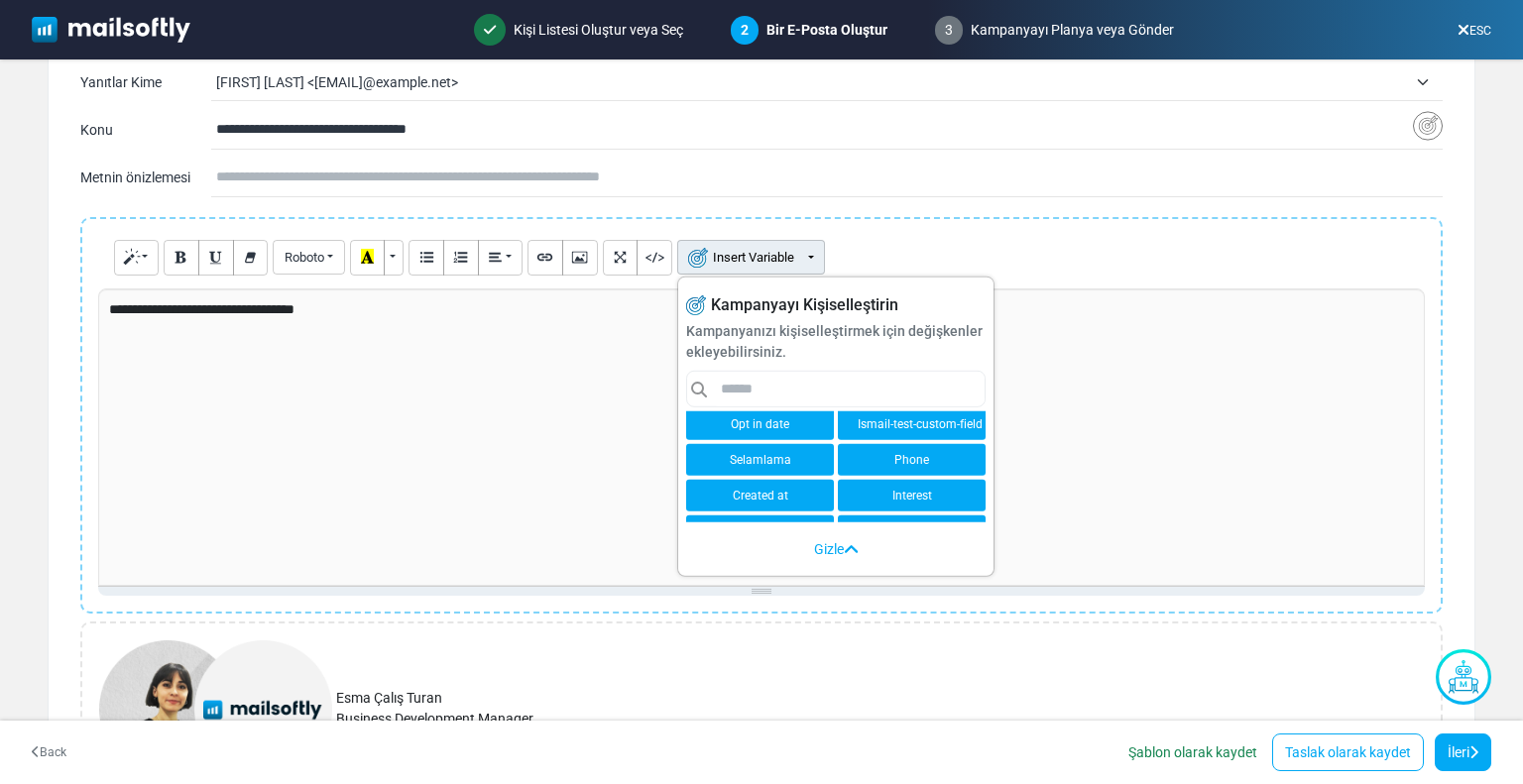 scroll, scrollTop: 1866, scrollLeft: 0, axis: vertical 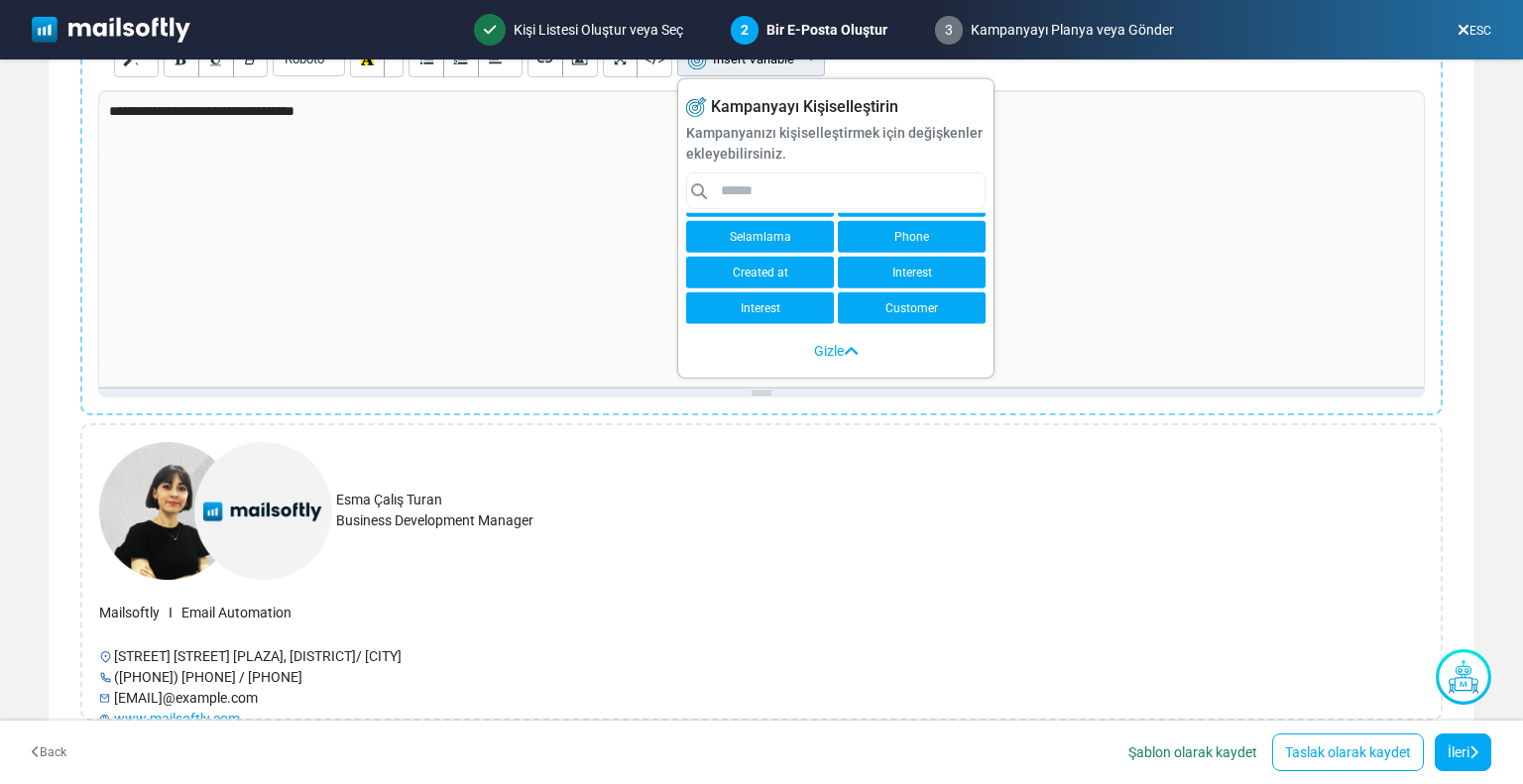 click on "**********" at bounding box center (762, 239) 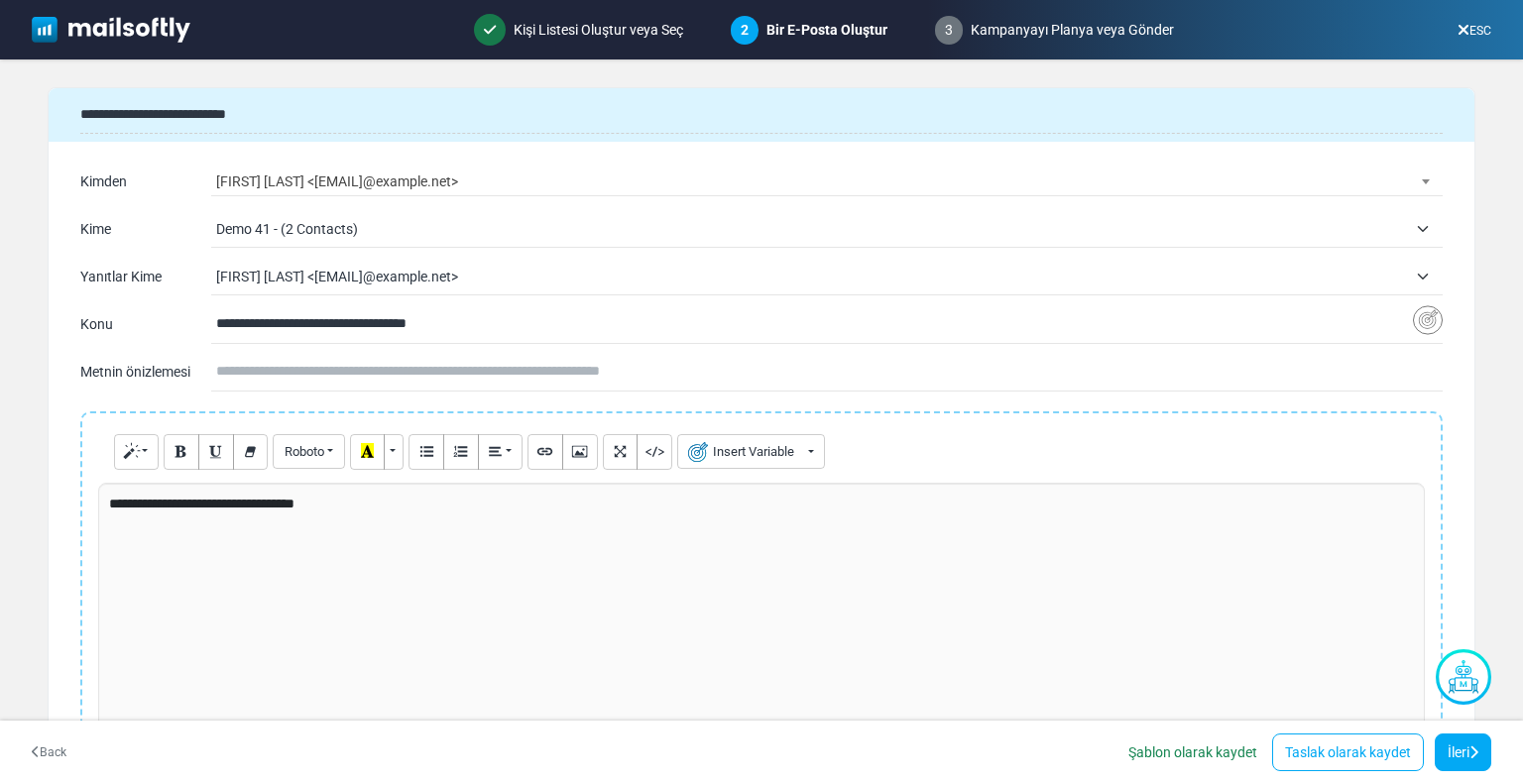 scroll, scrollTop: 0, scrollLeft: 0, axis: both 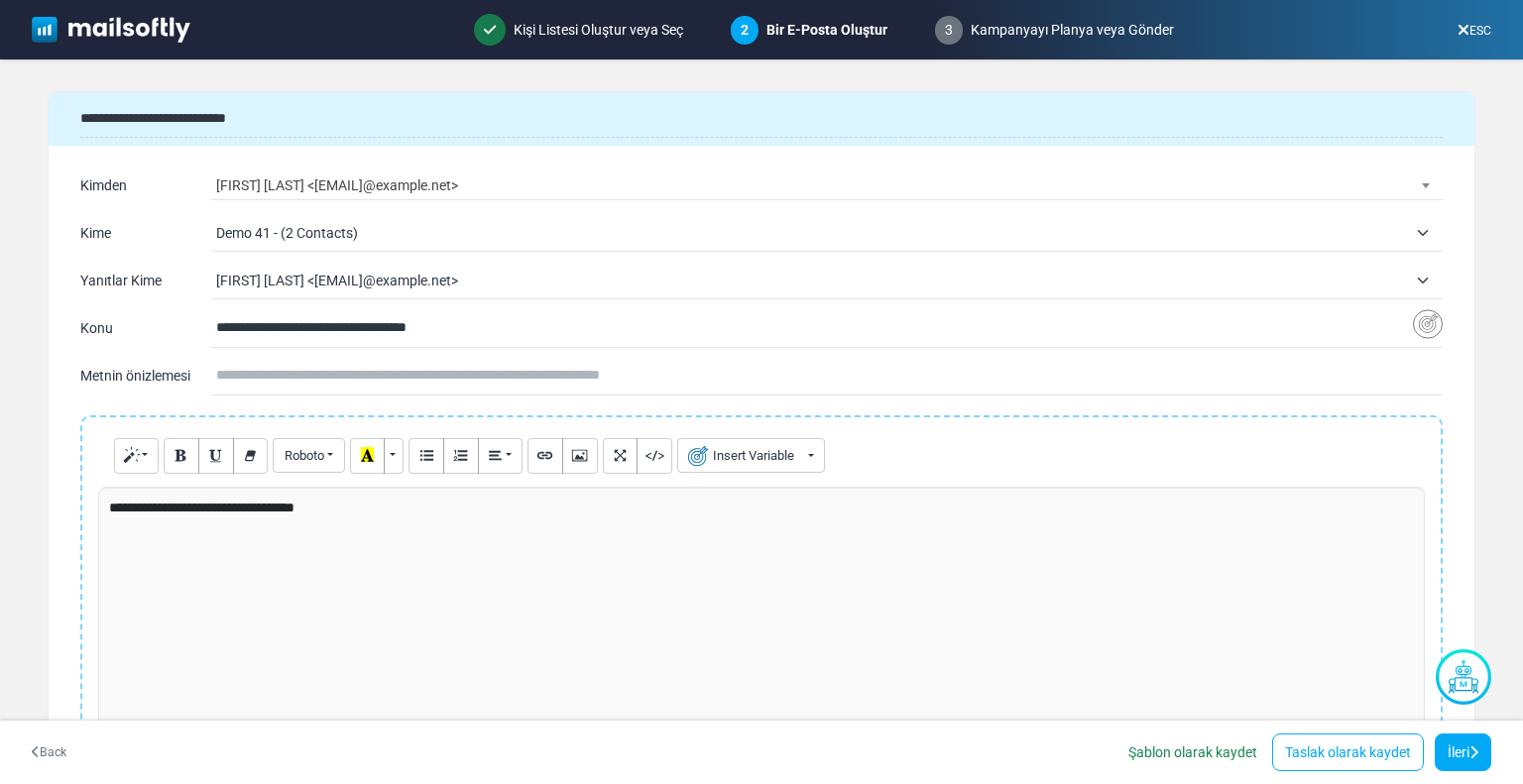 click at bounding box center [762, 528] 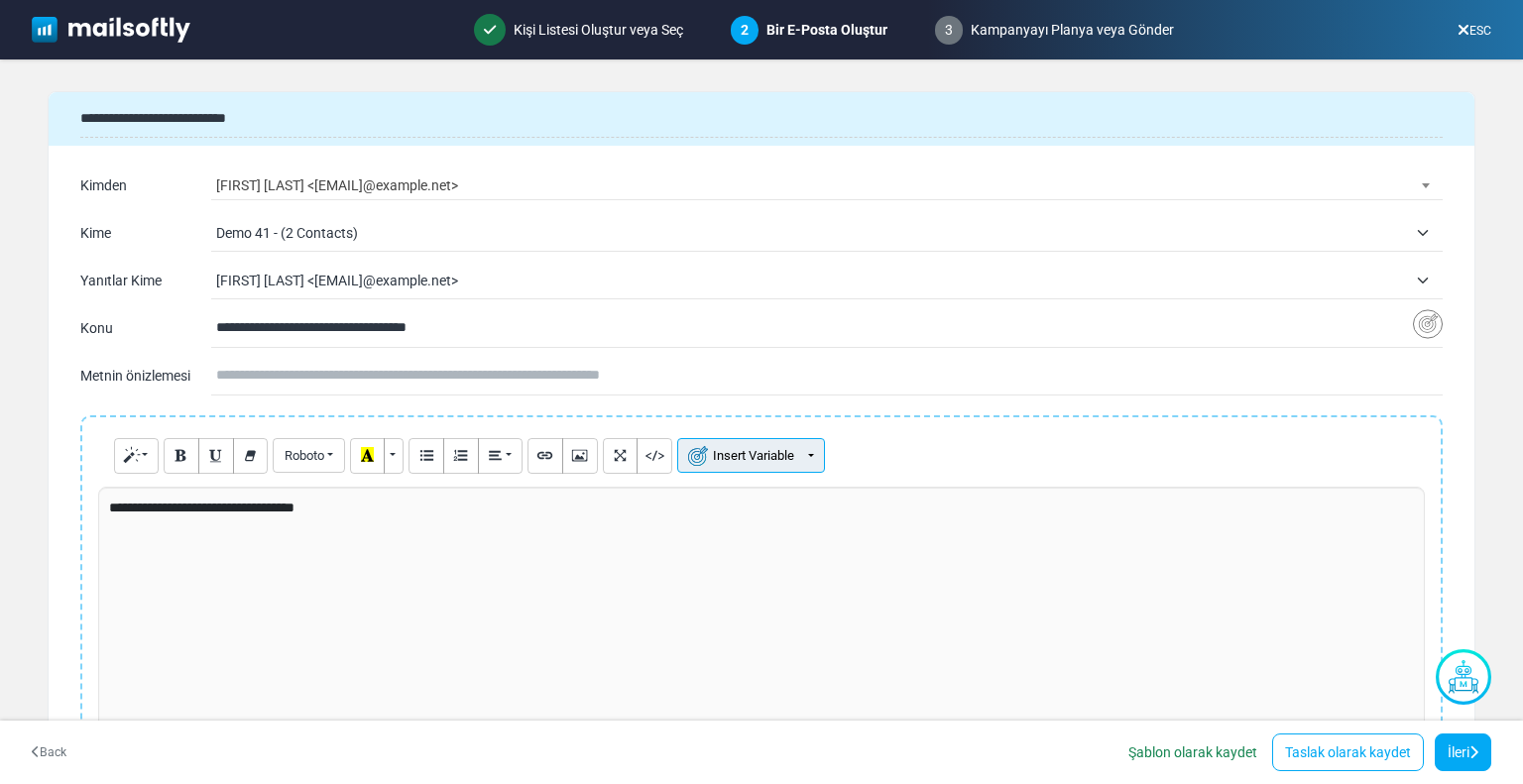 click on "Insert Variable" at bounding box center (751, 455) 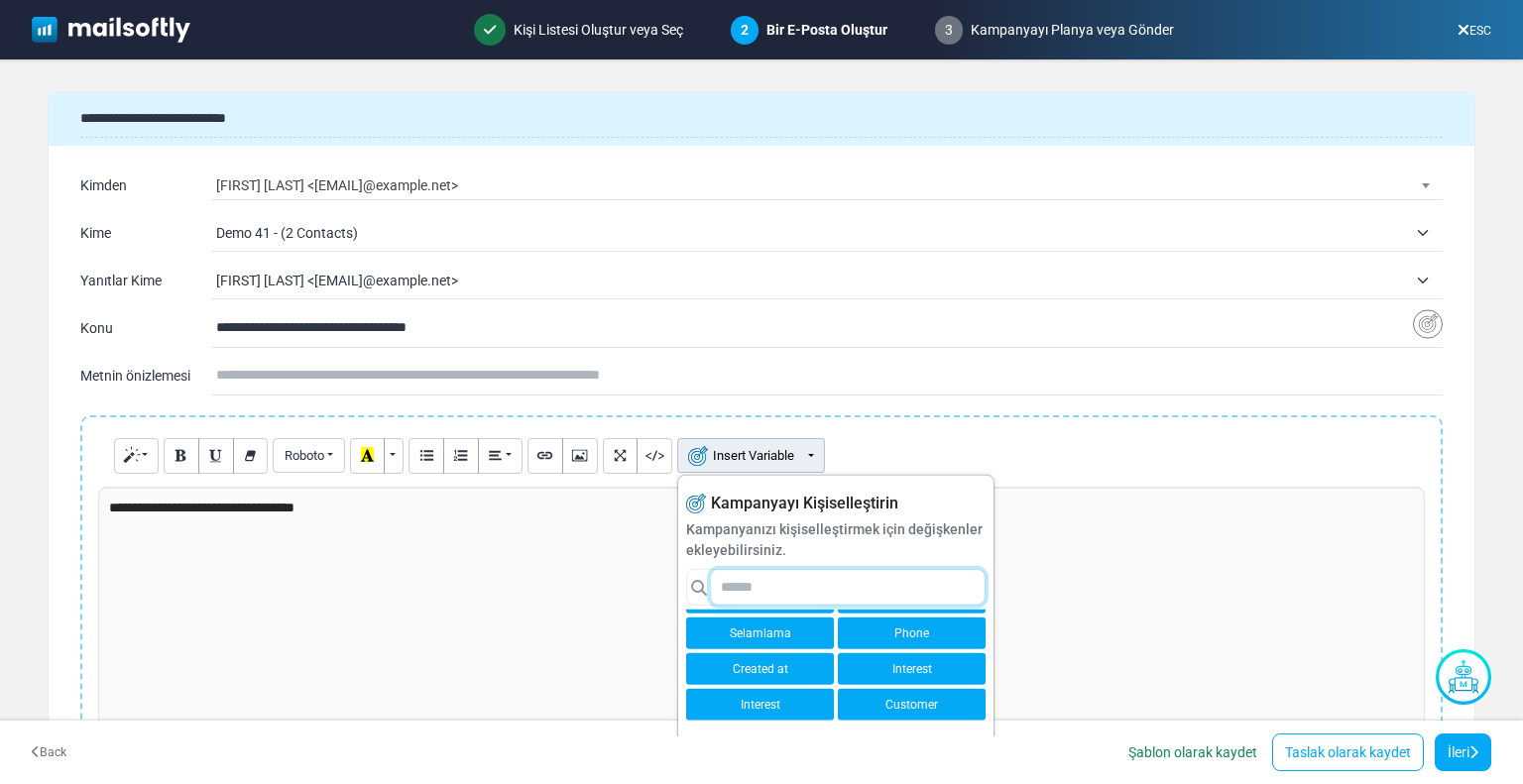 click at bounding box center [848, 587] 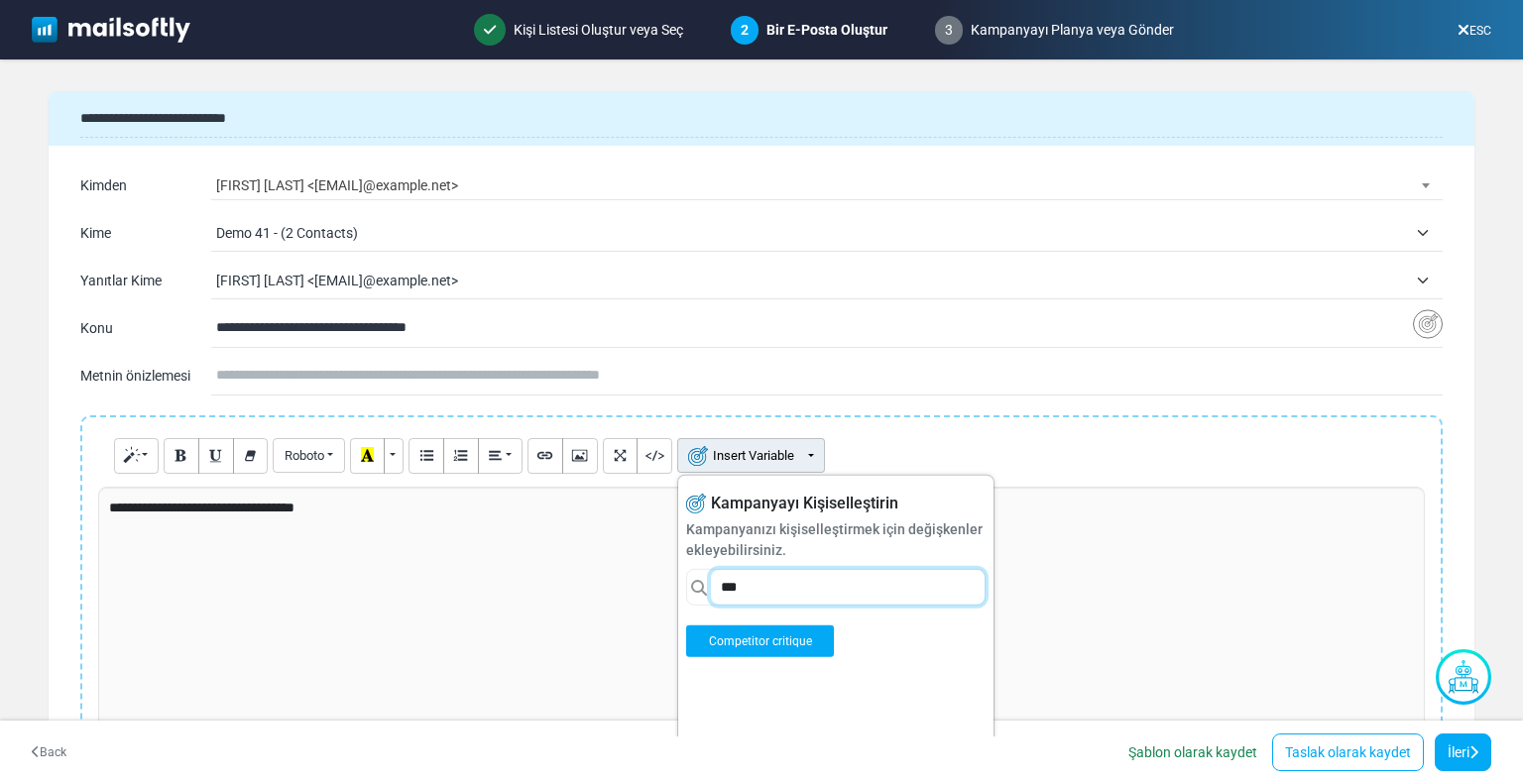 scroll, scrollTop: 234, scrollLeft: 0, axis: vertical 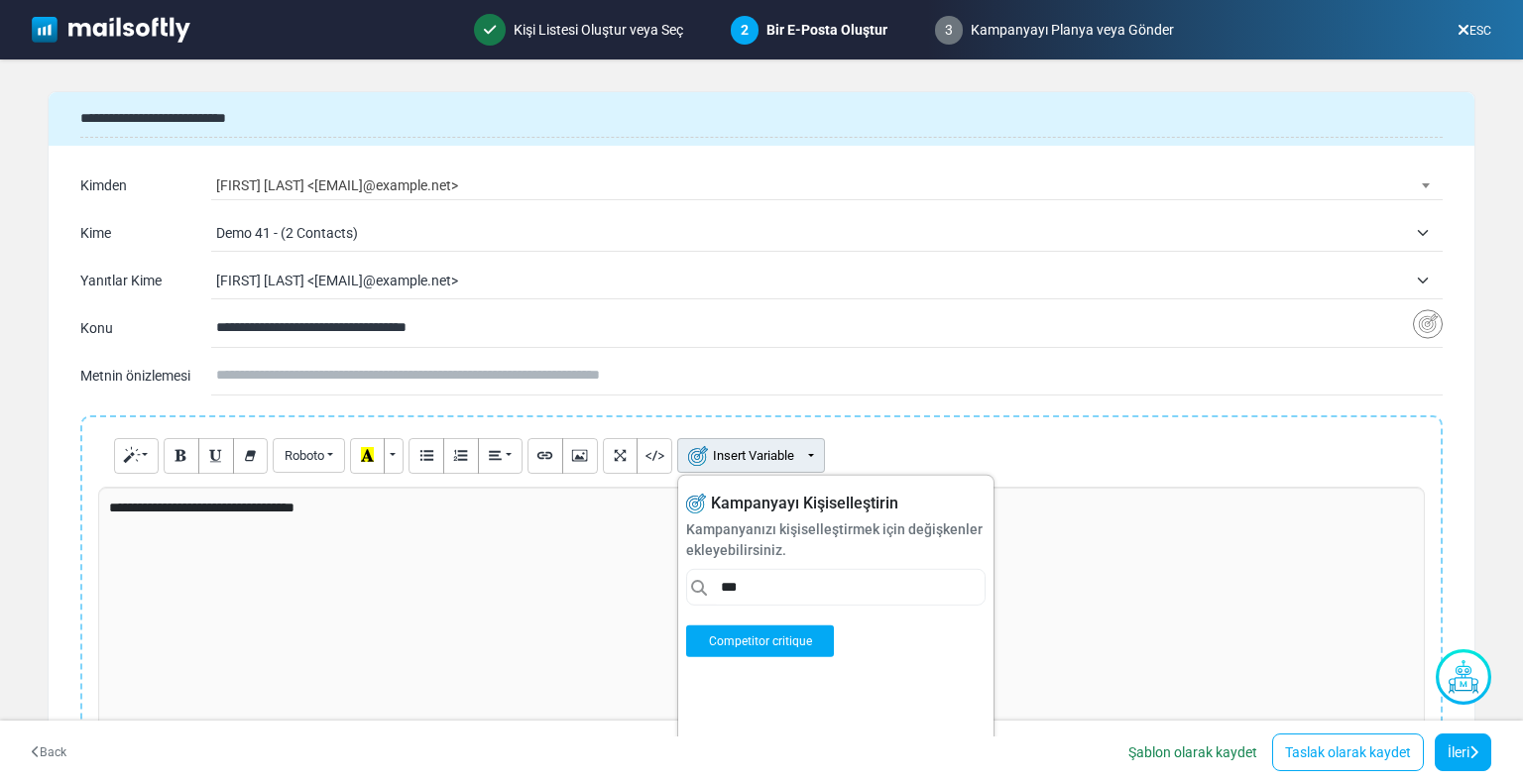 click on "First name
Last name
Email
Date of birth
Phone
Company
Industry
Job title
Website
Country
State
City
Zip code
Address line 1
Address line 2" at bounding box center (836, 665) 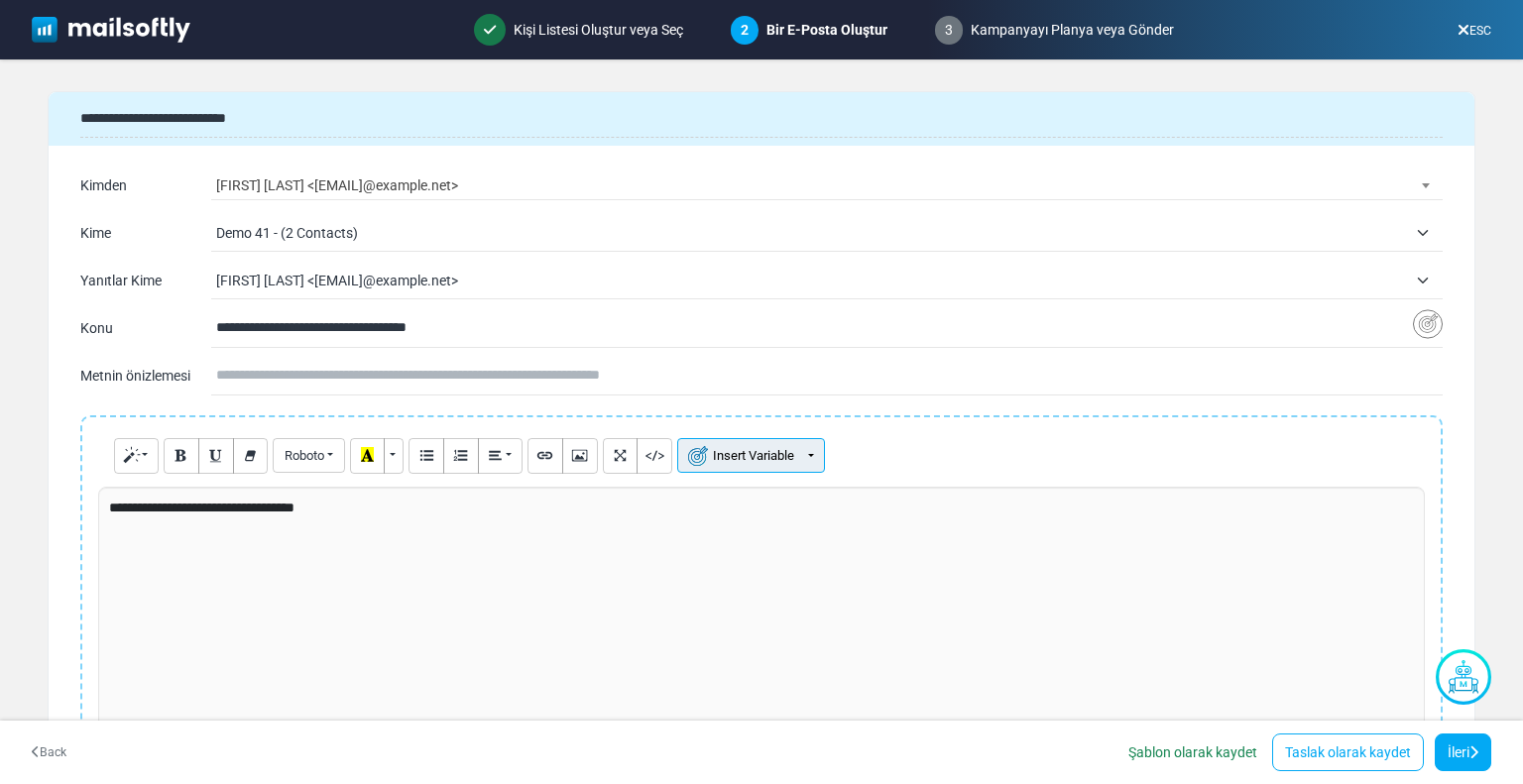 click on "Insert Variable" at bounding box center (751, 455) 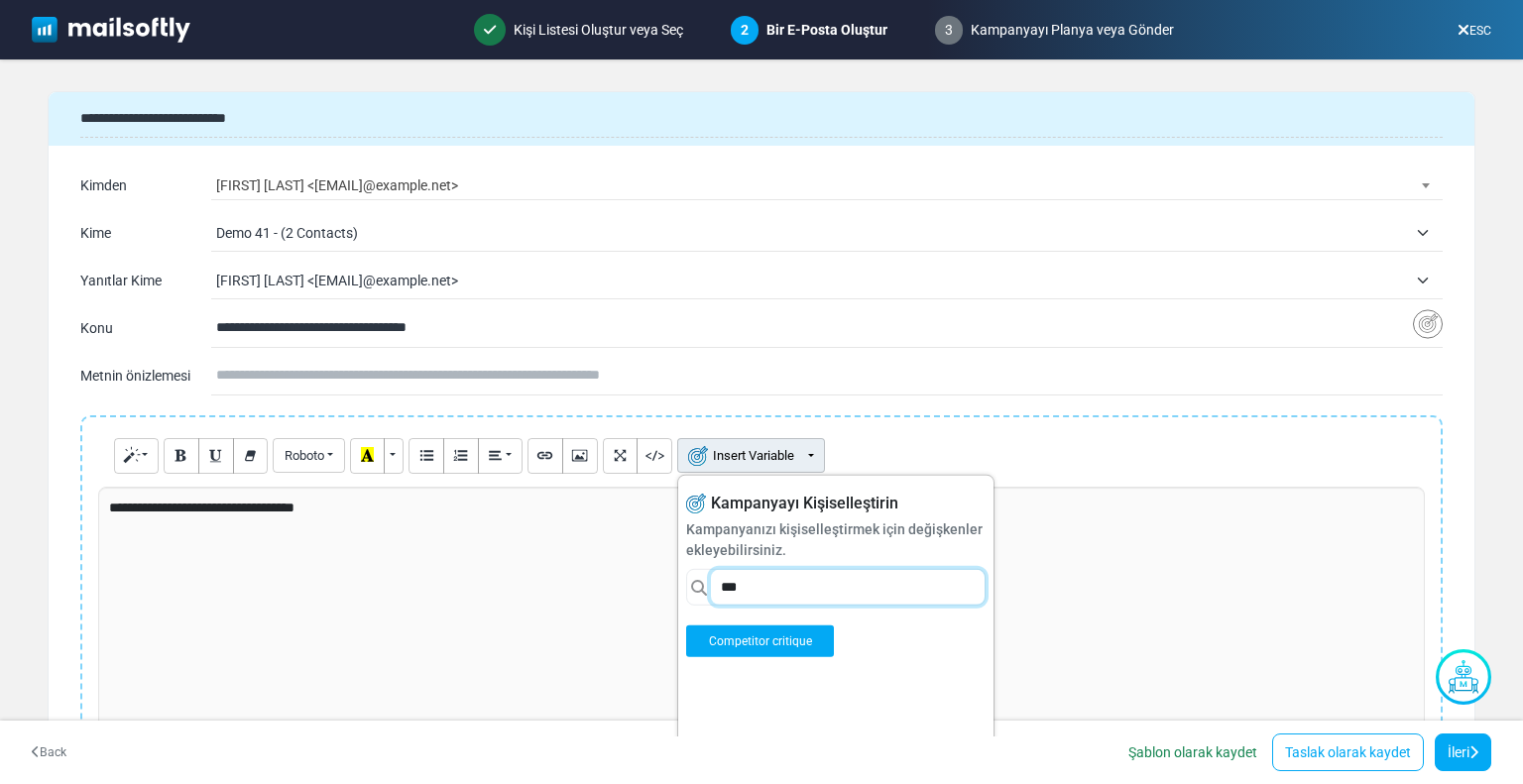 click on "***" at bounding box center [848, 587] 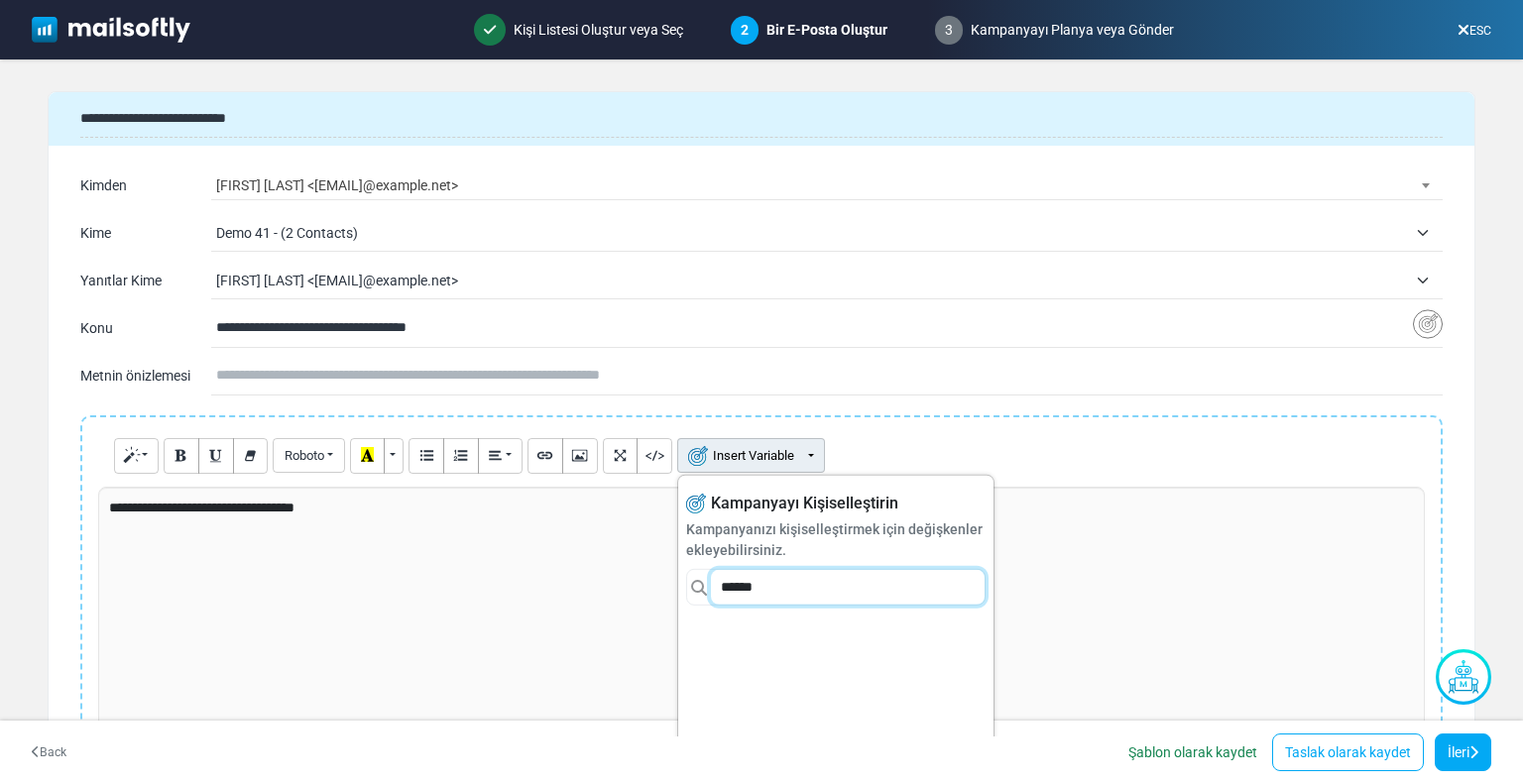 scroll, scrollTop: 170, scrollLeft: 0, axis: vertical 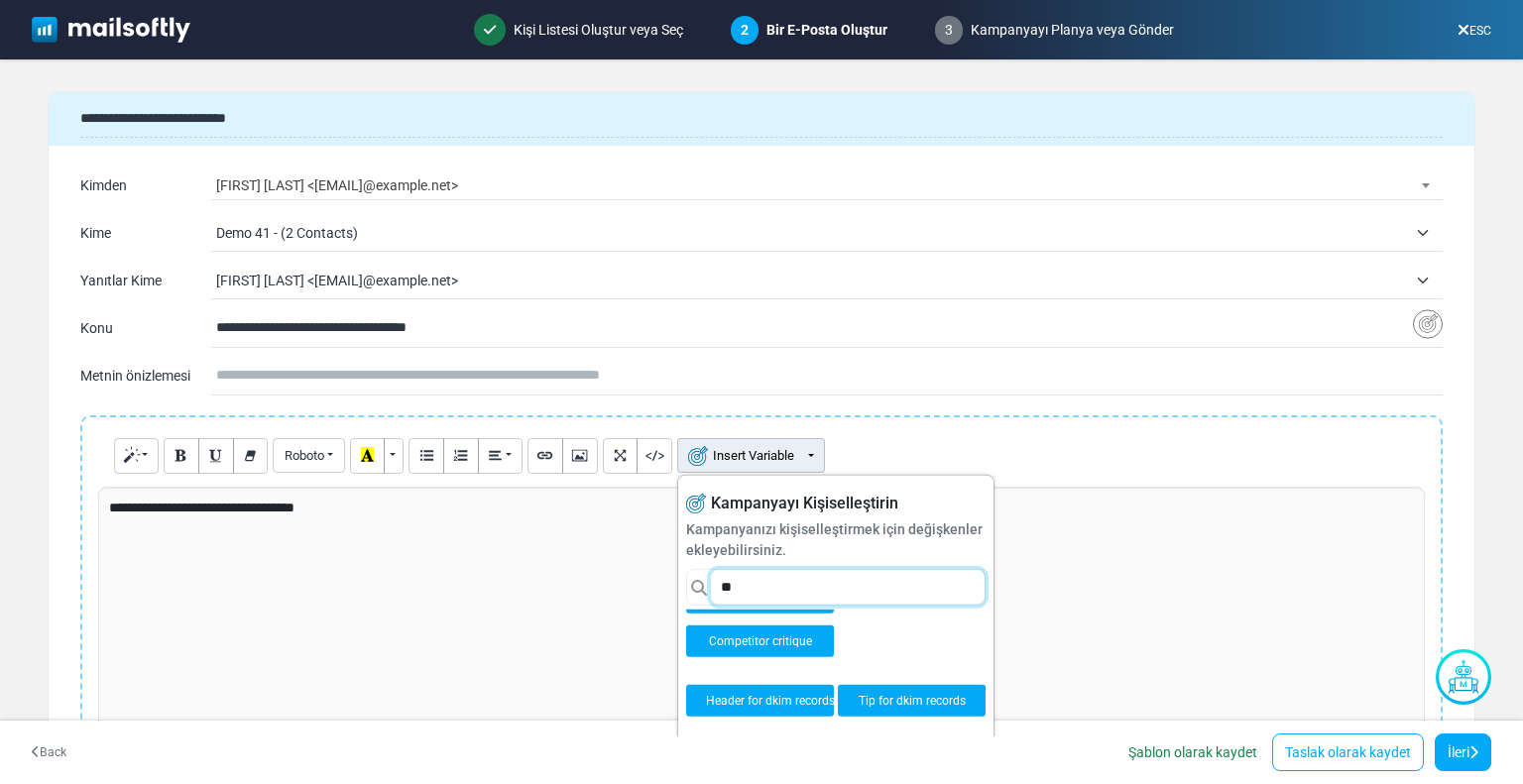 type on "*" 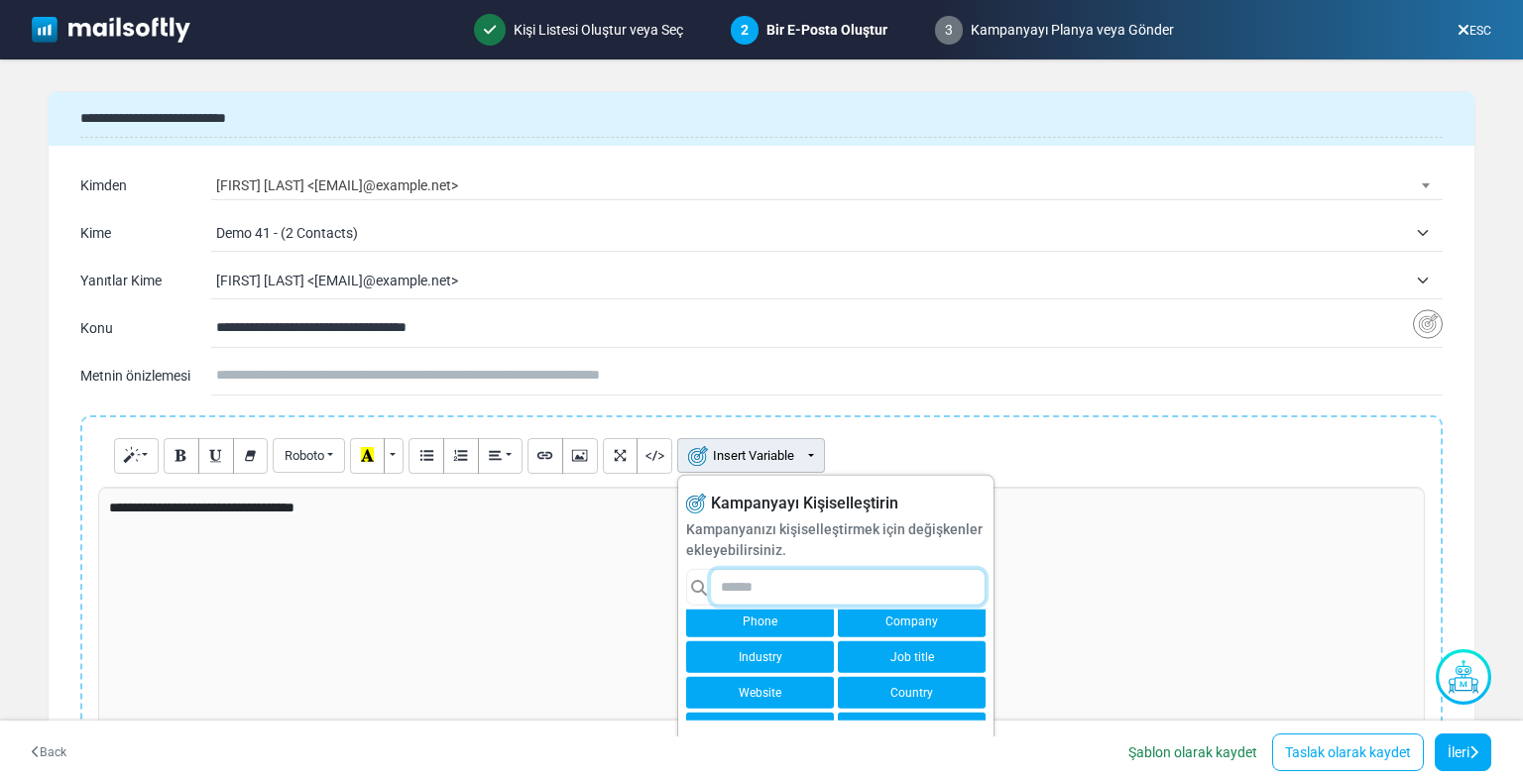 scroll, scrollTop: 0, scrollLeft: 0, axis: both 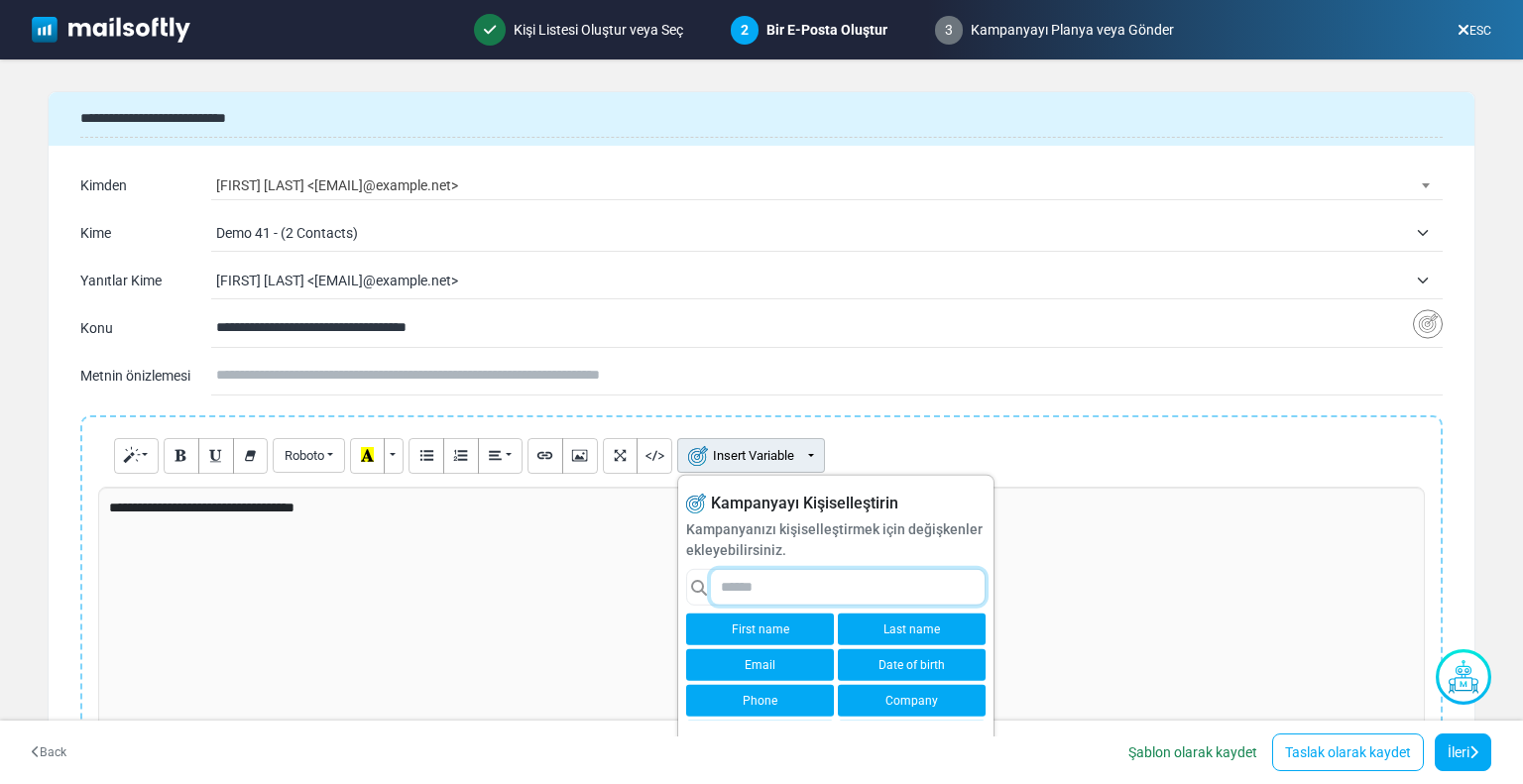 type 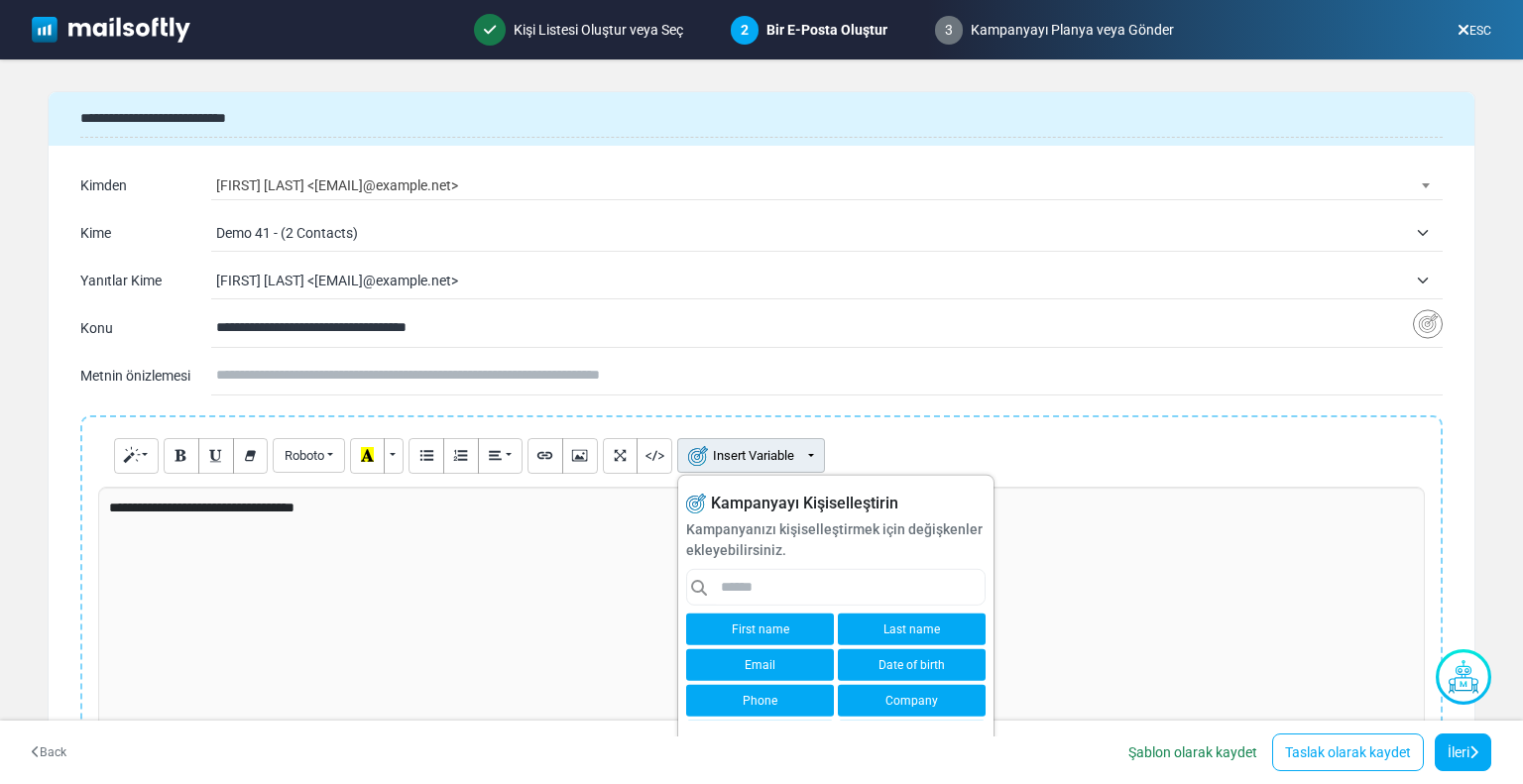 click on "Company" at bounding box center [911, 701] 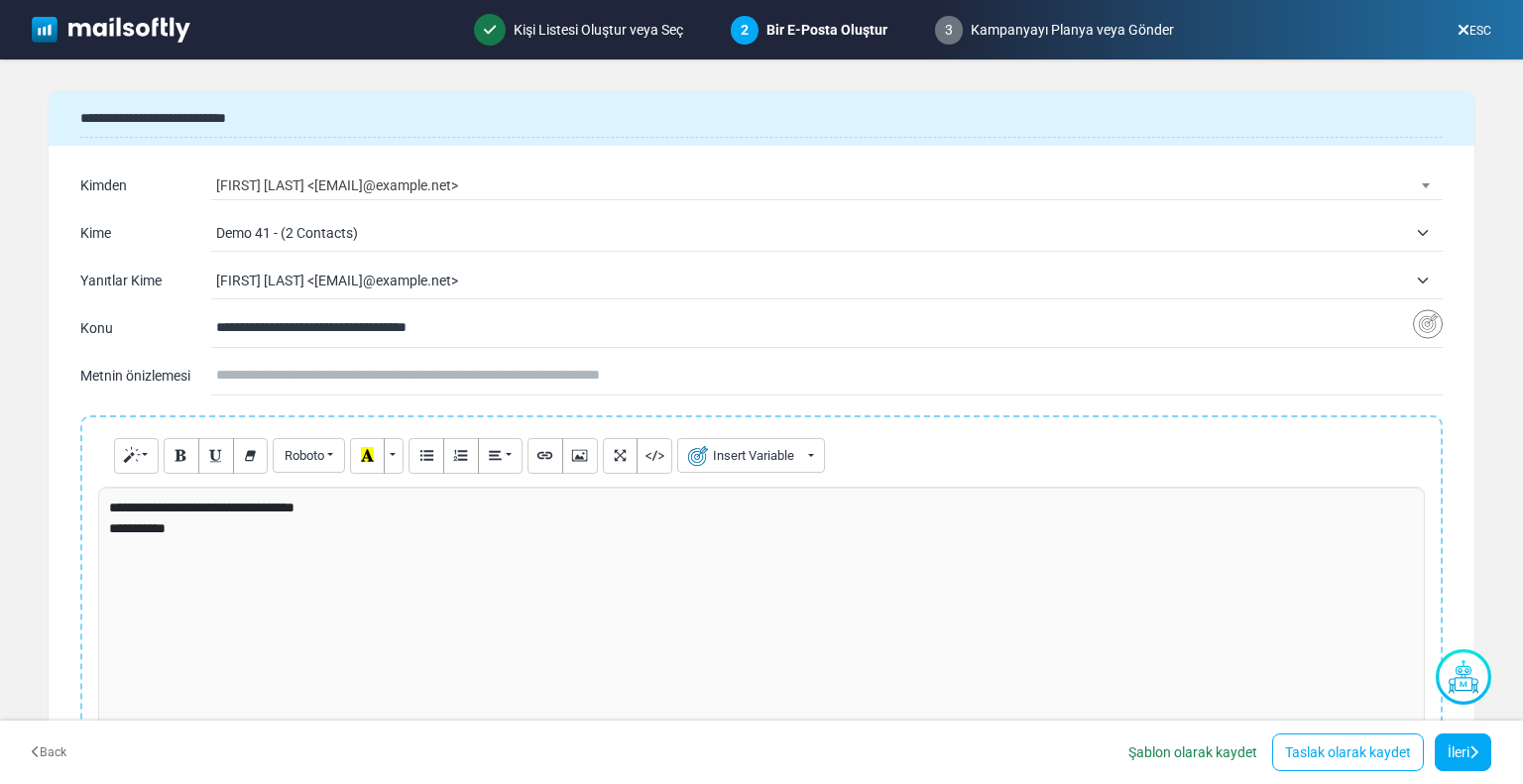 click on "**********" at bounding box center [759, 507] 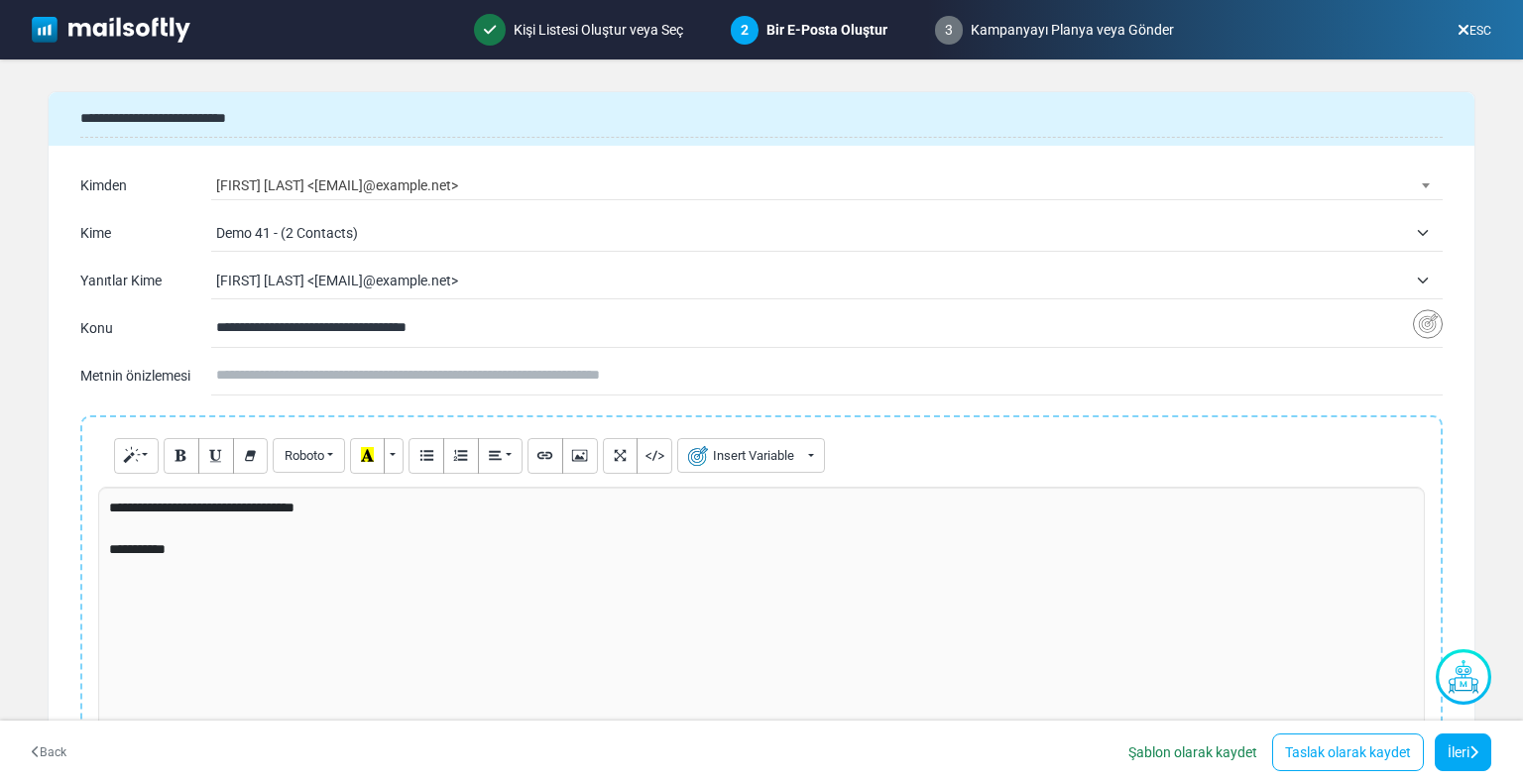 click on "**********" at bounding box center [759, 549] 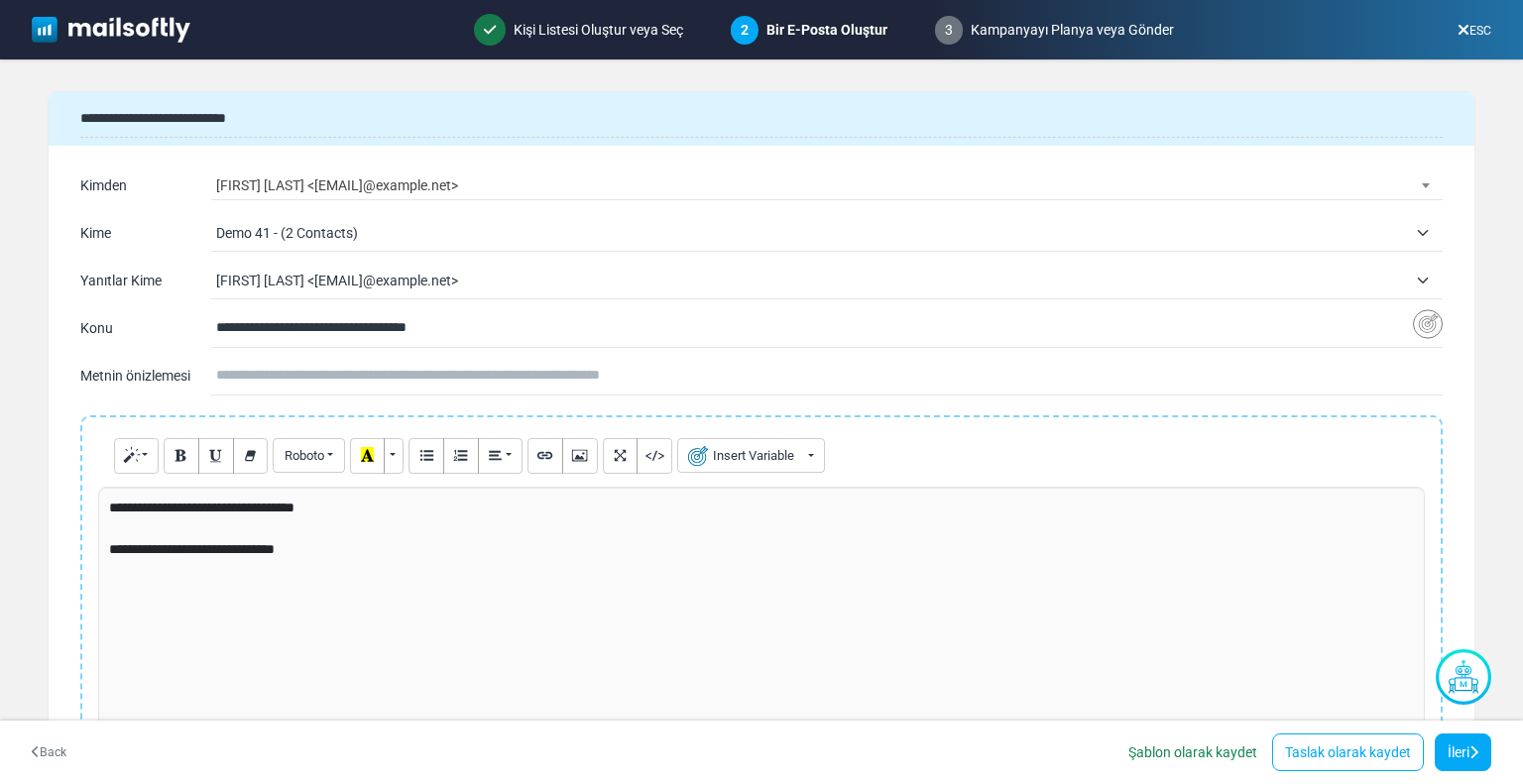 click on "**********" at bounding box center (762, 635) 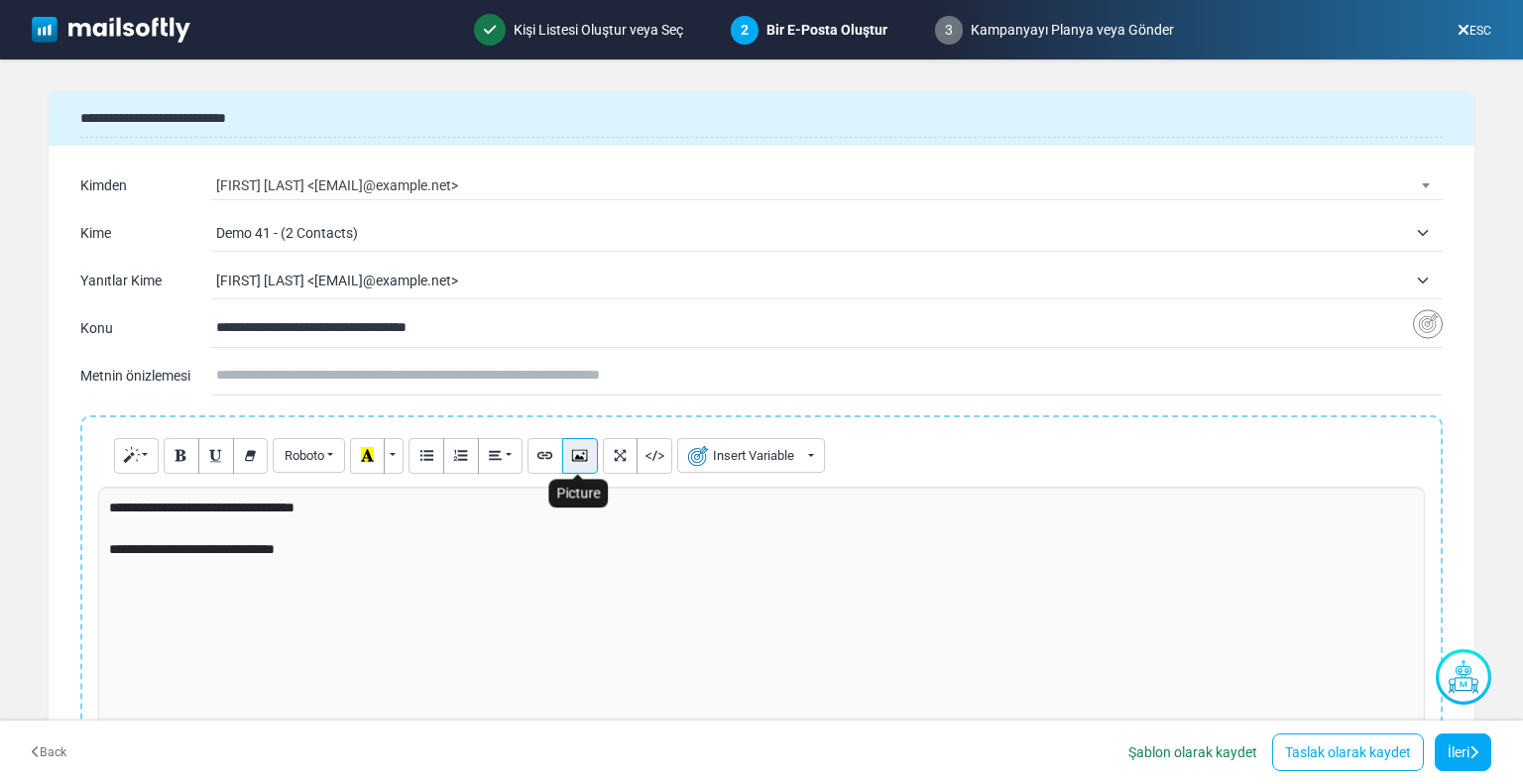 click at bounding box center (579, 454) 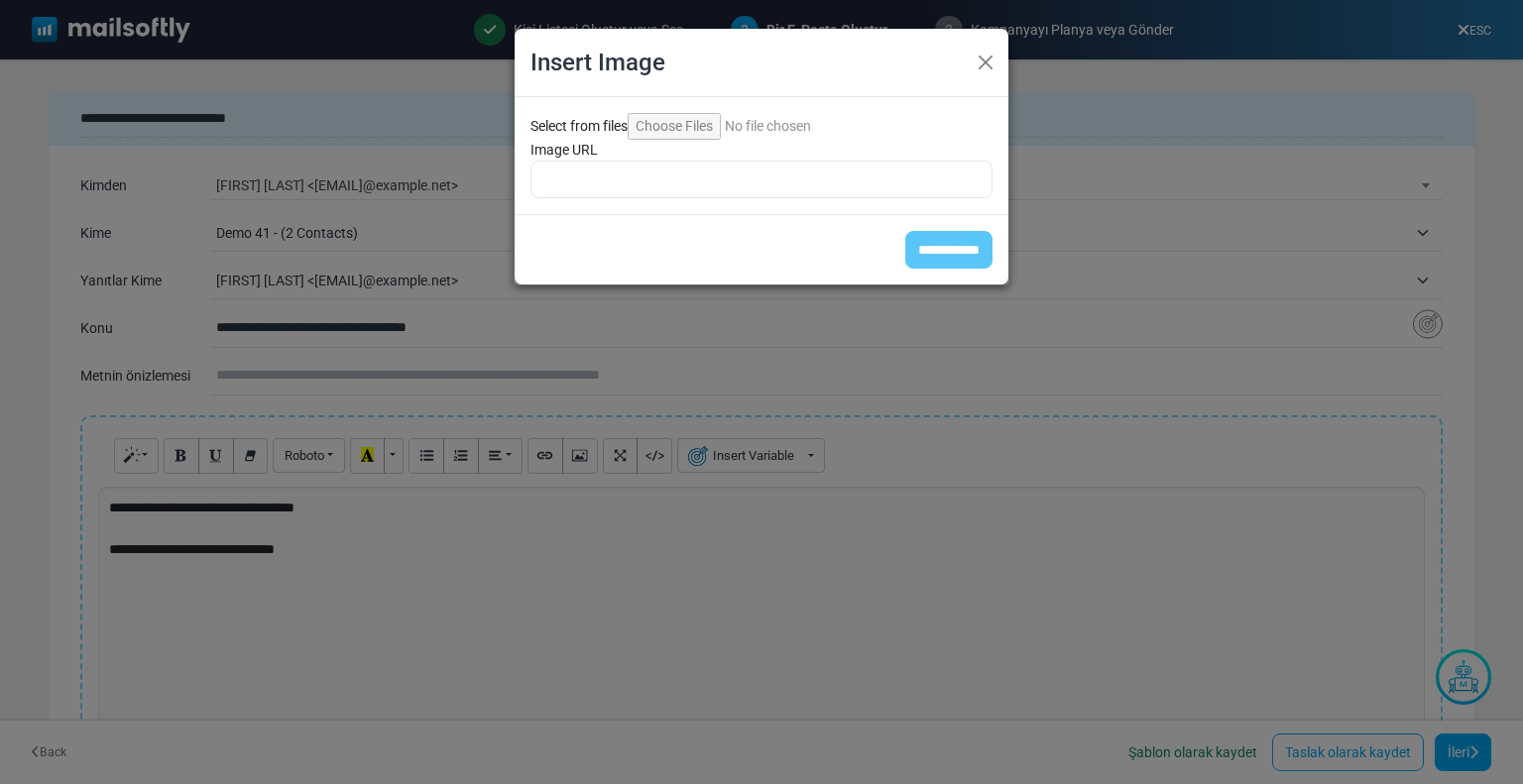 click on "**********" at bounding box center [762, 392] 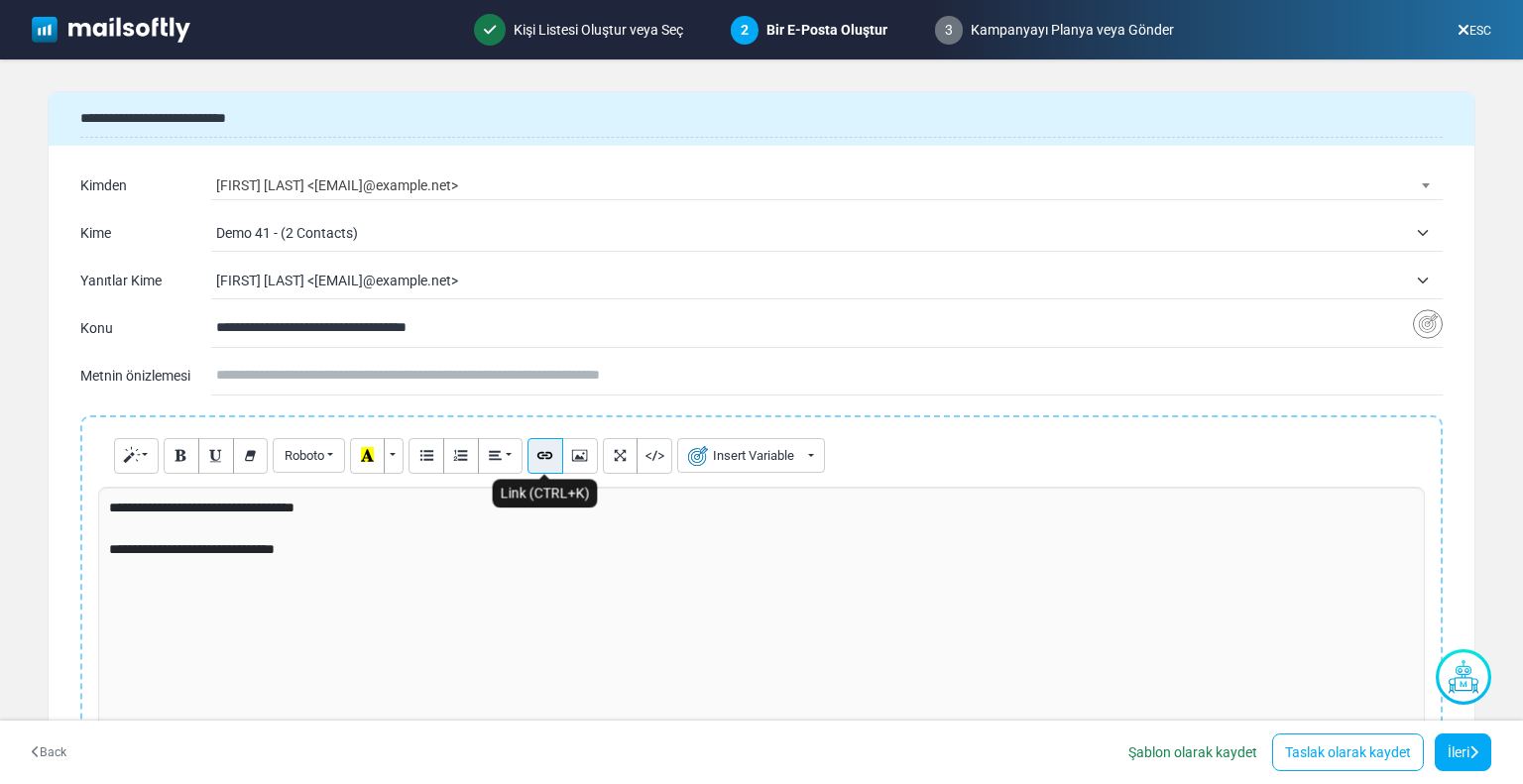 click at bounding box center [544, 454] 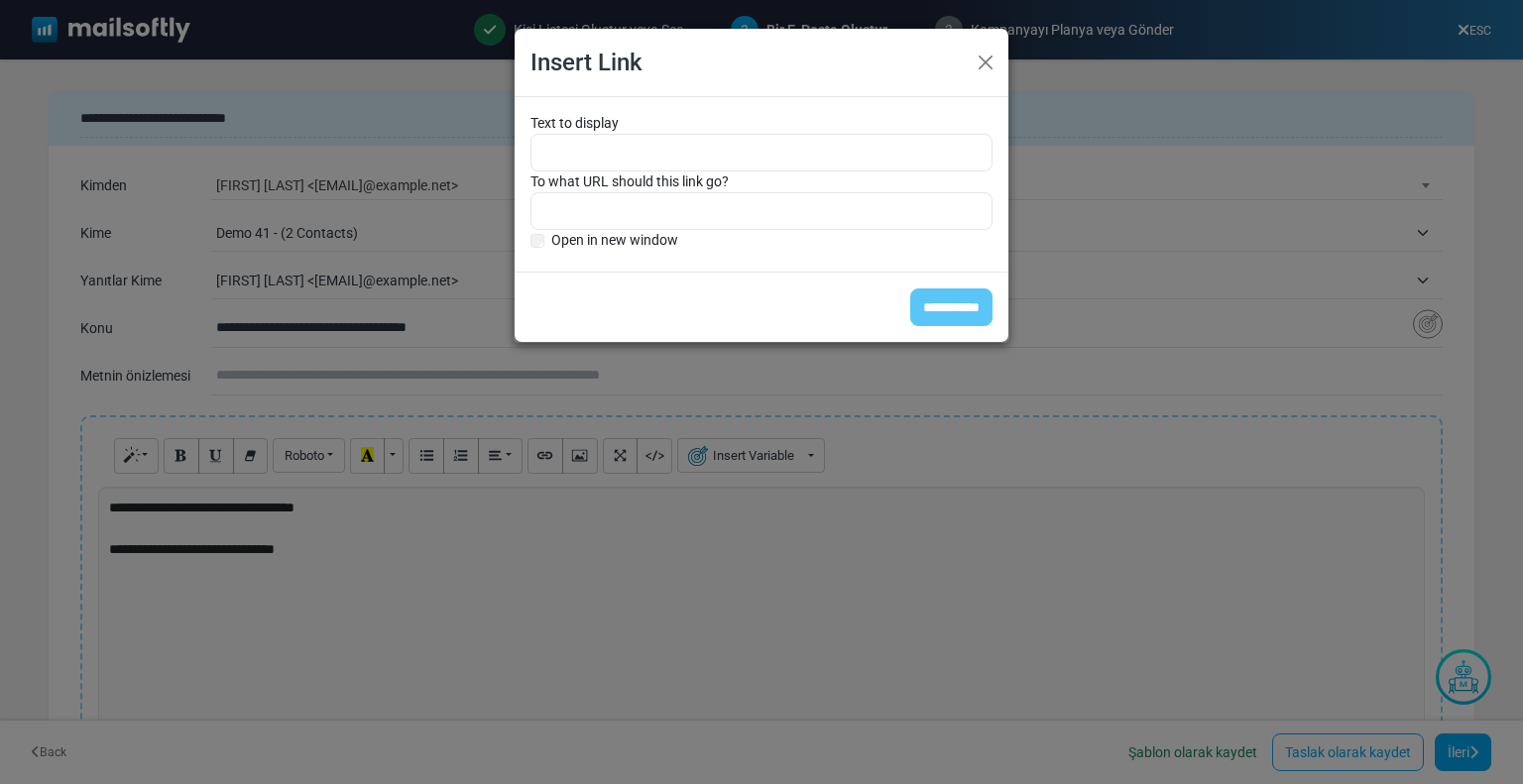 click on "**********" at bounding box center [762, 392] 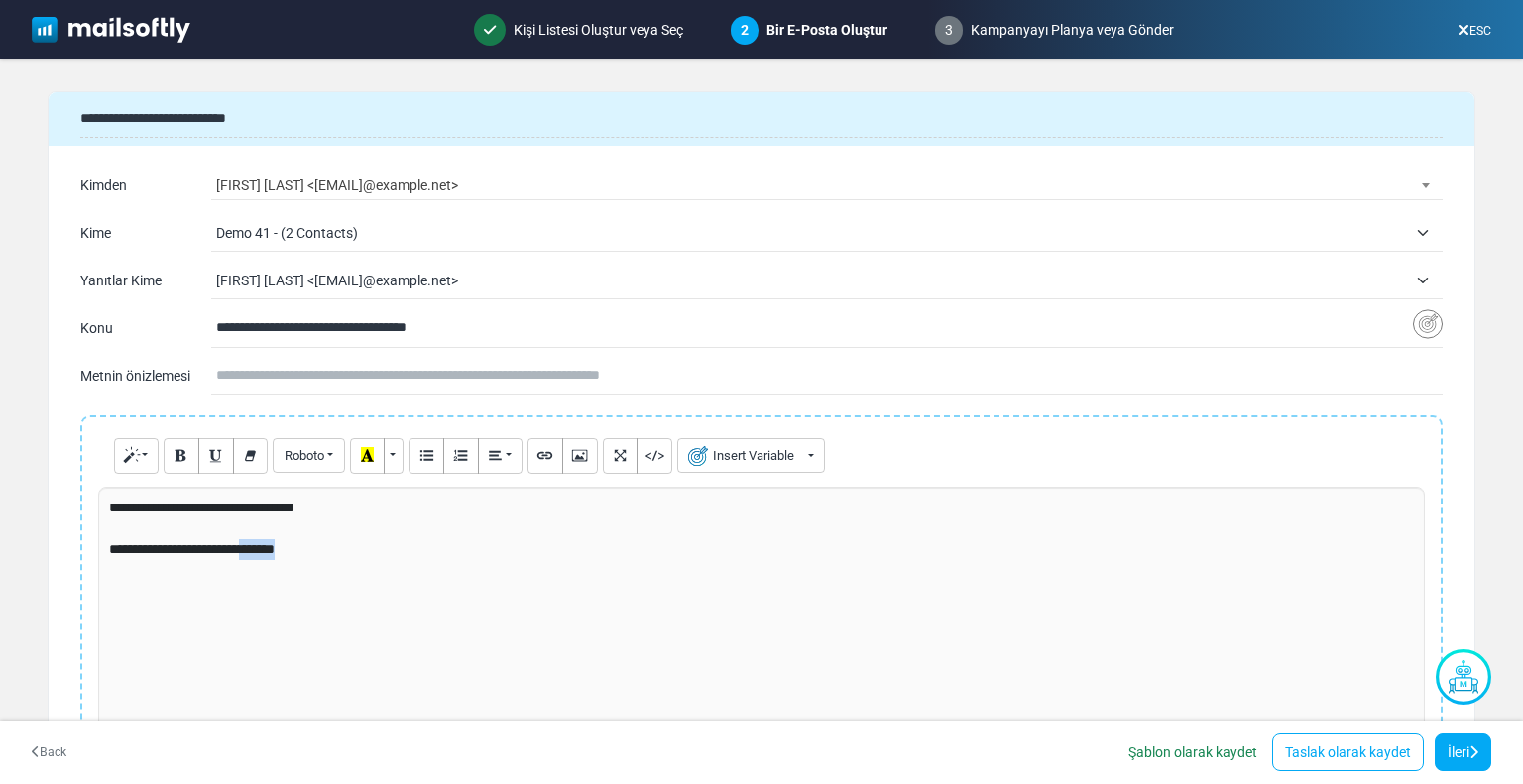 drag, startPoint x: 330, startPoint y: 550, endPoint x: 285, endPoint y: 538, distance: 46.572524 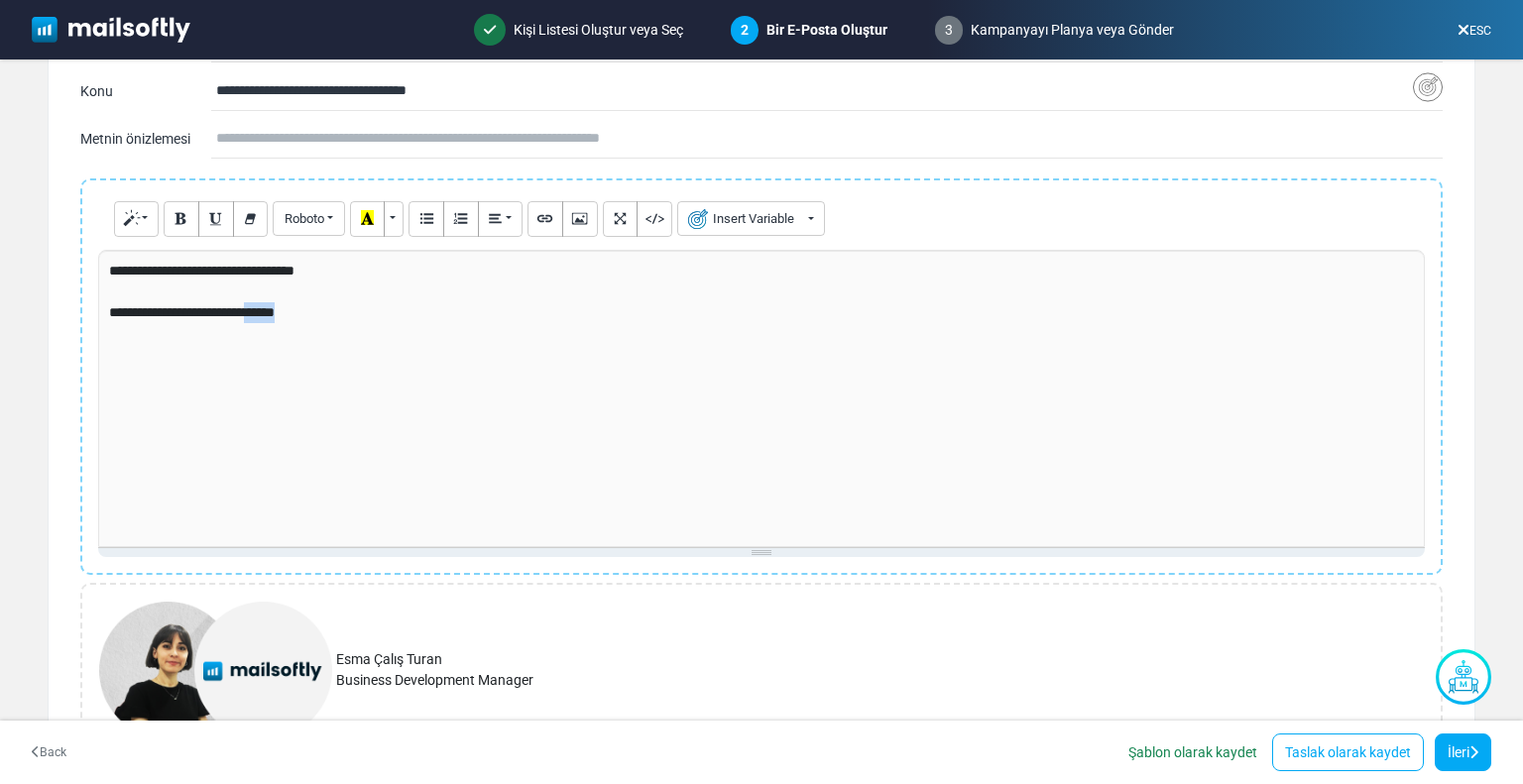 scroll, scrollTop: 396, scrollLeft: 0, axis: vertical 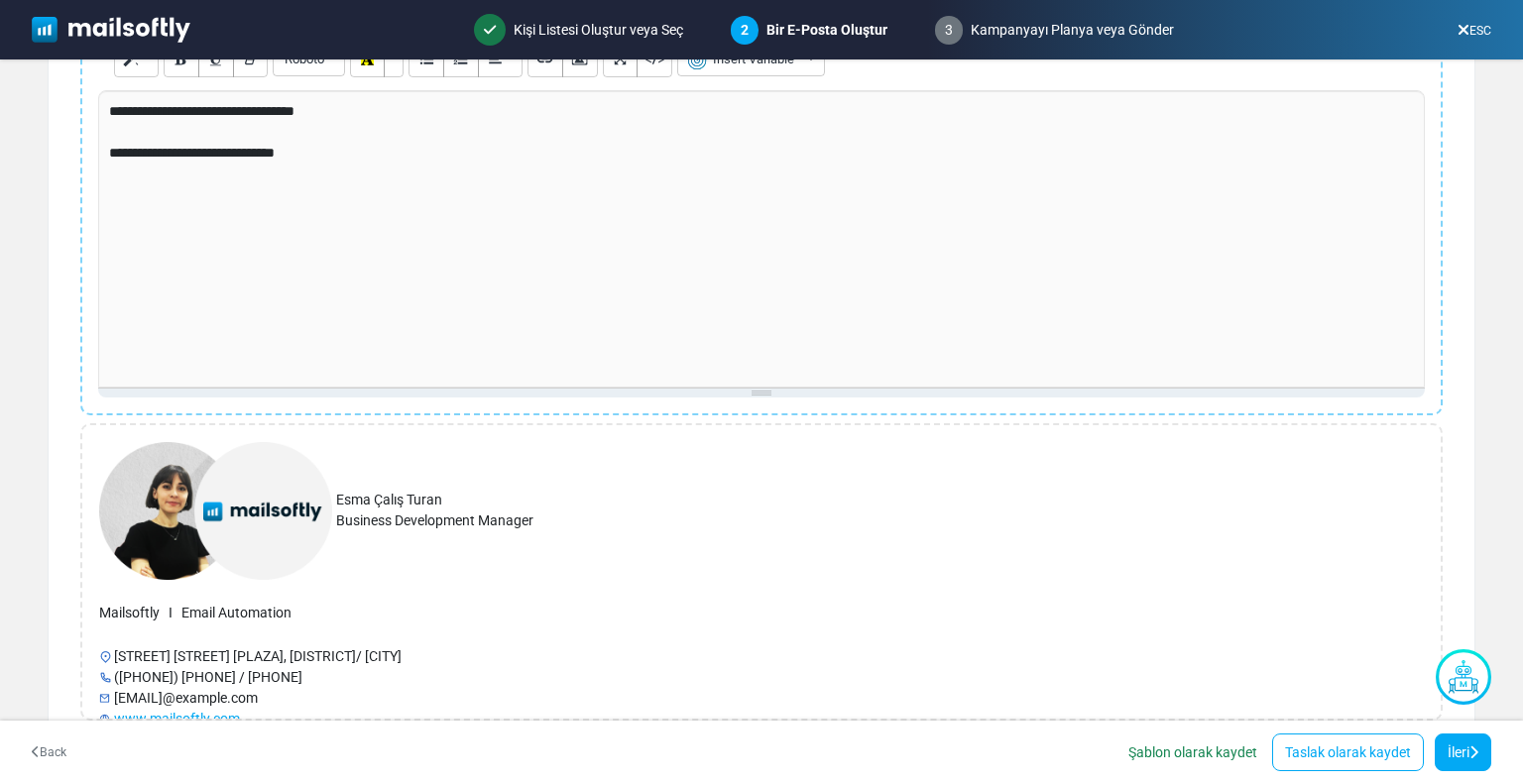 click on "**********" at bounding box center (762, 239) 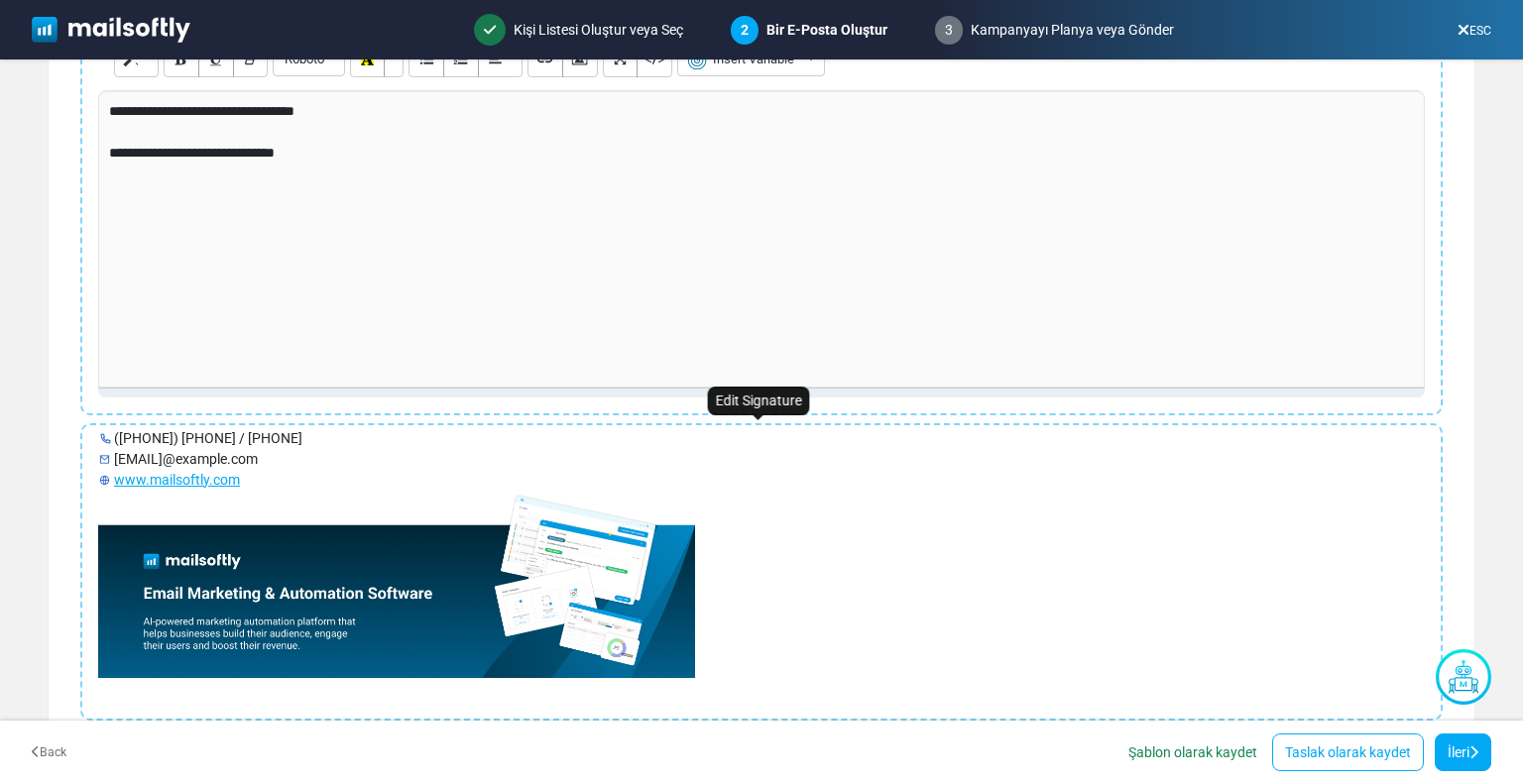 scroll, scrollTop: 241, scrollLeft: 0, axis: vertical 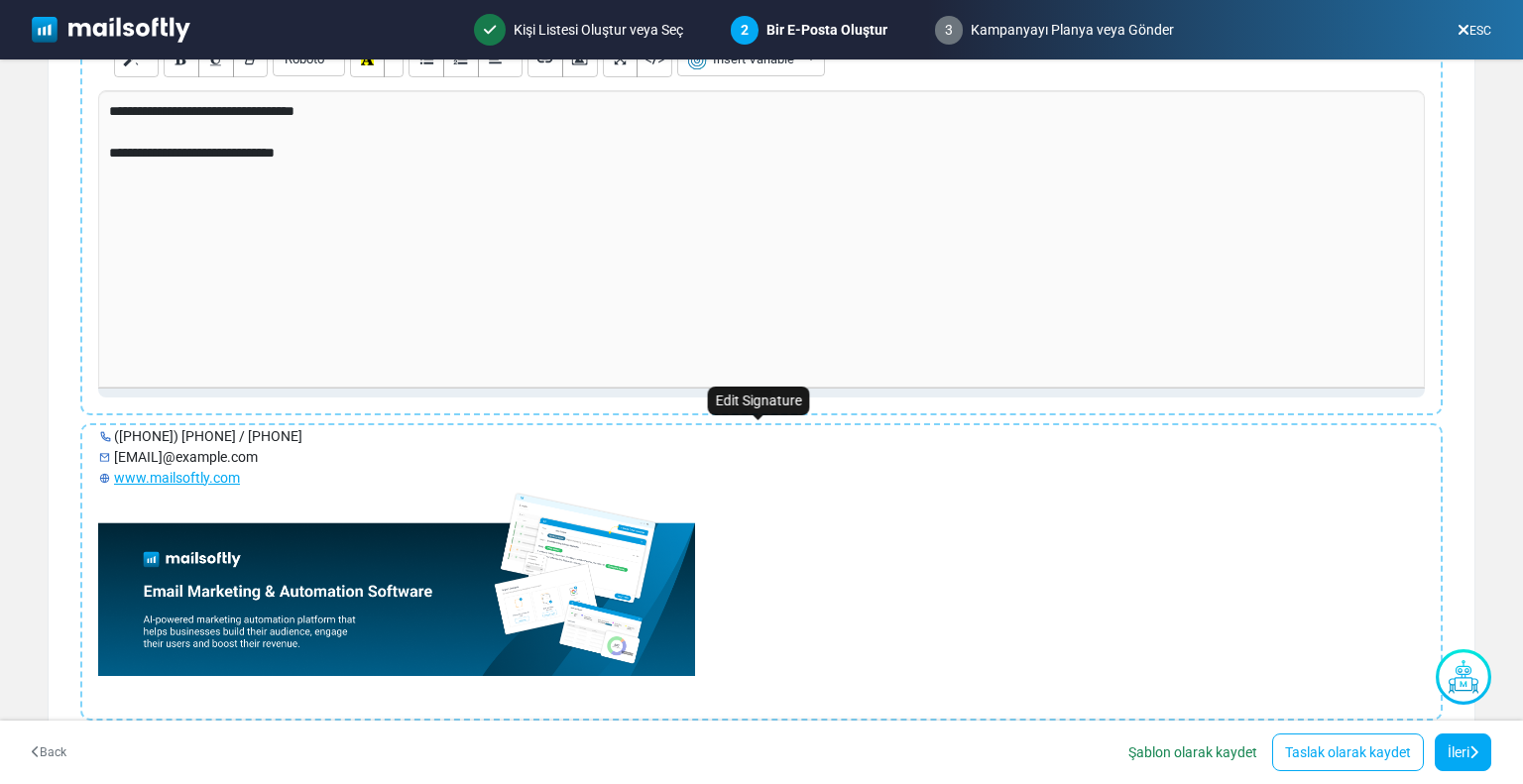 click at bounding box center [397, 583] 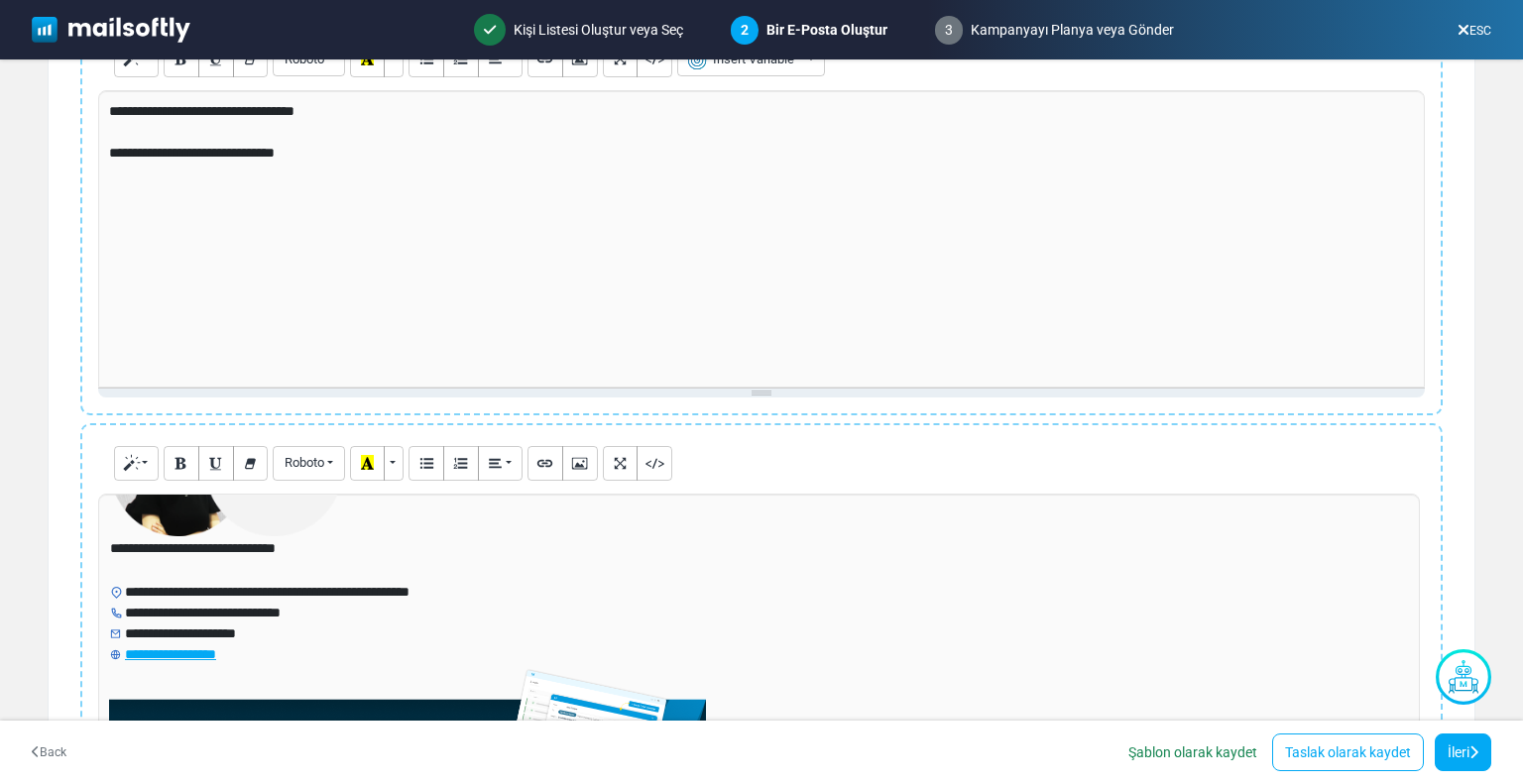 scroll, scrollTop: 0, scrollLeft: 0, axis: both 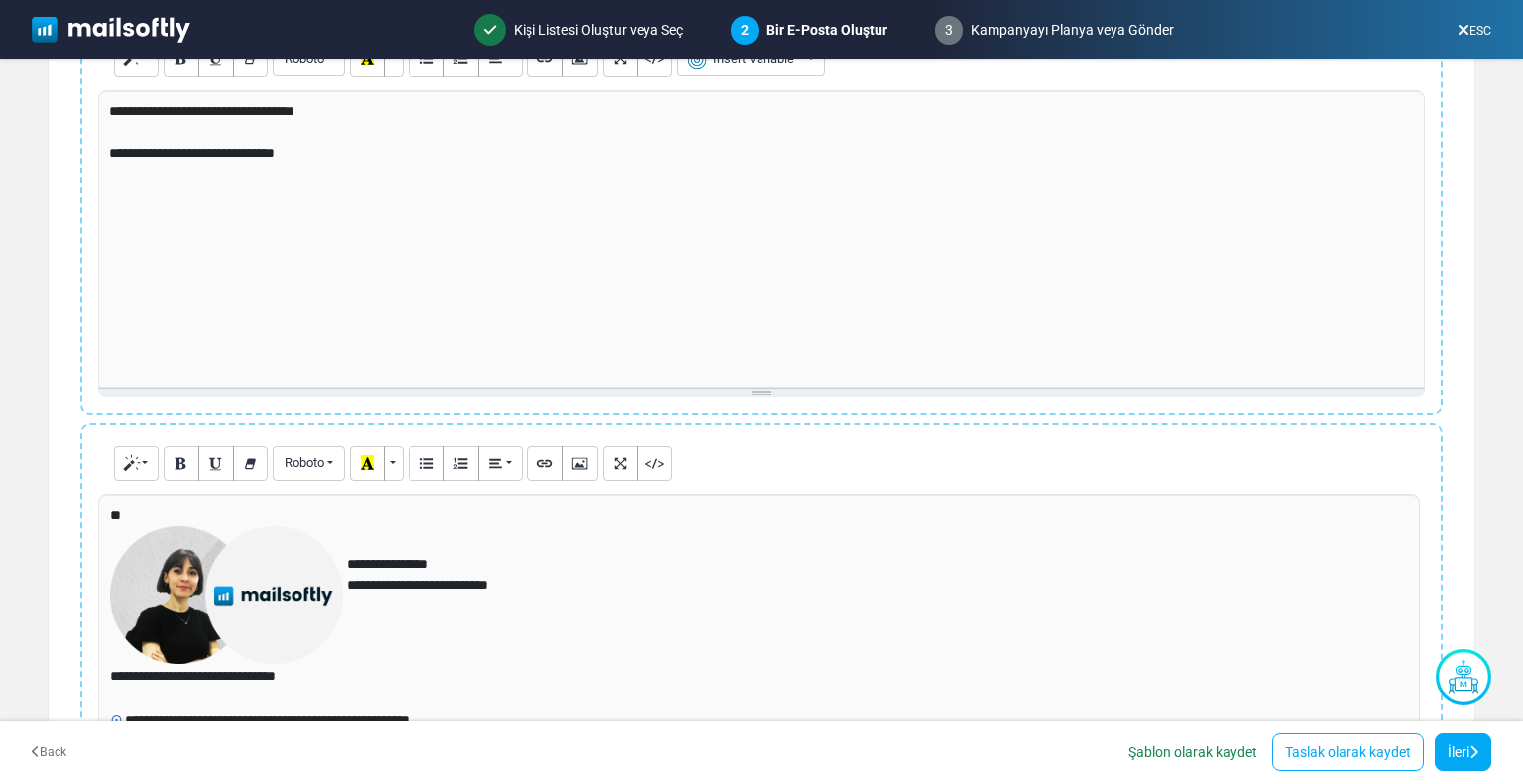 click on "**********" at bounding box center [759, 642] 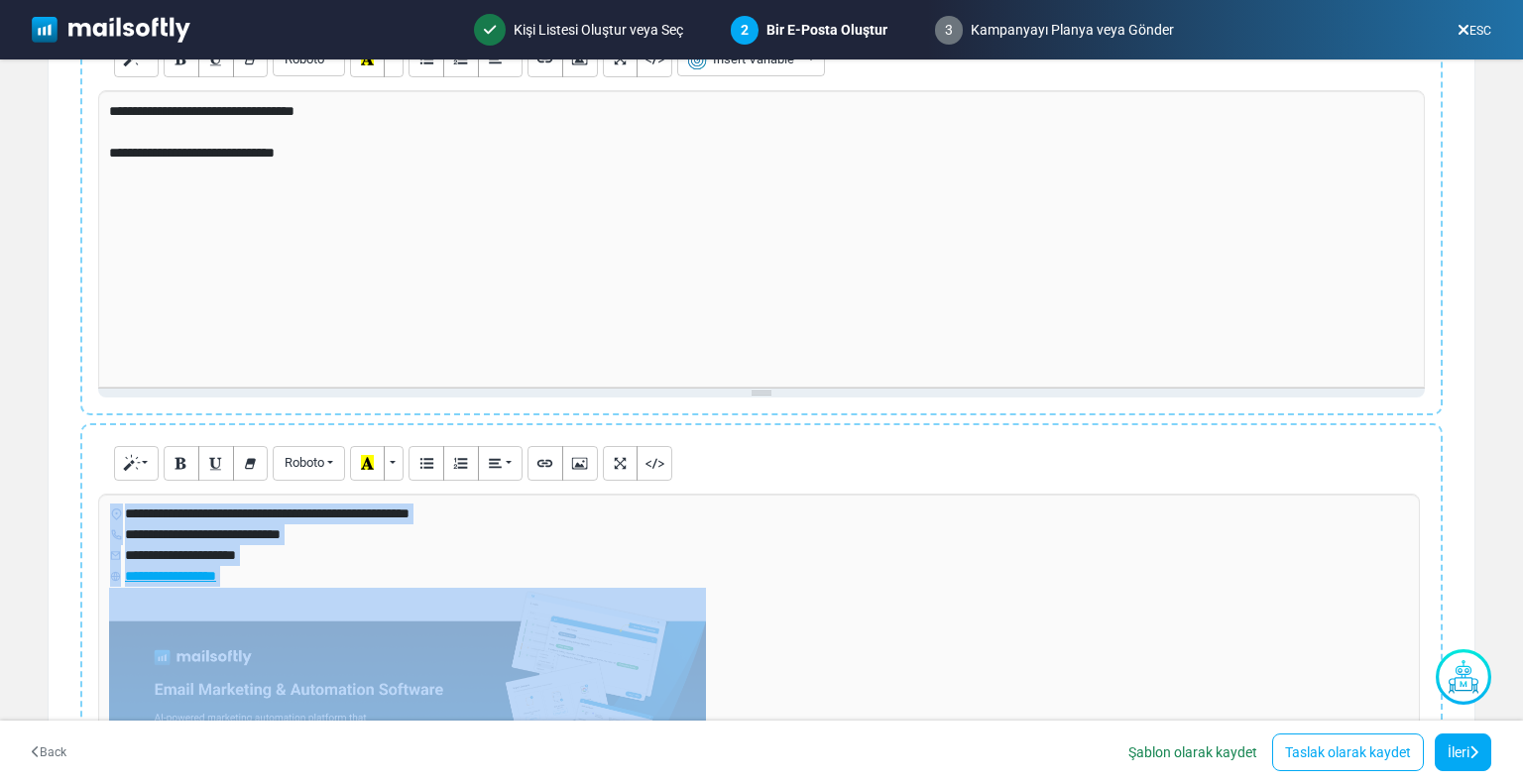 scroll, scrollTop: 243, scrollLeft: 0, axis: vertical 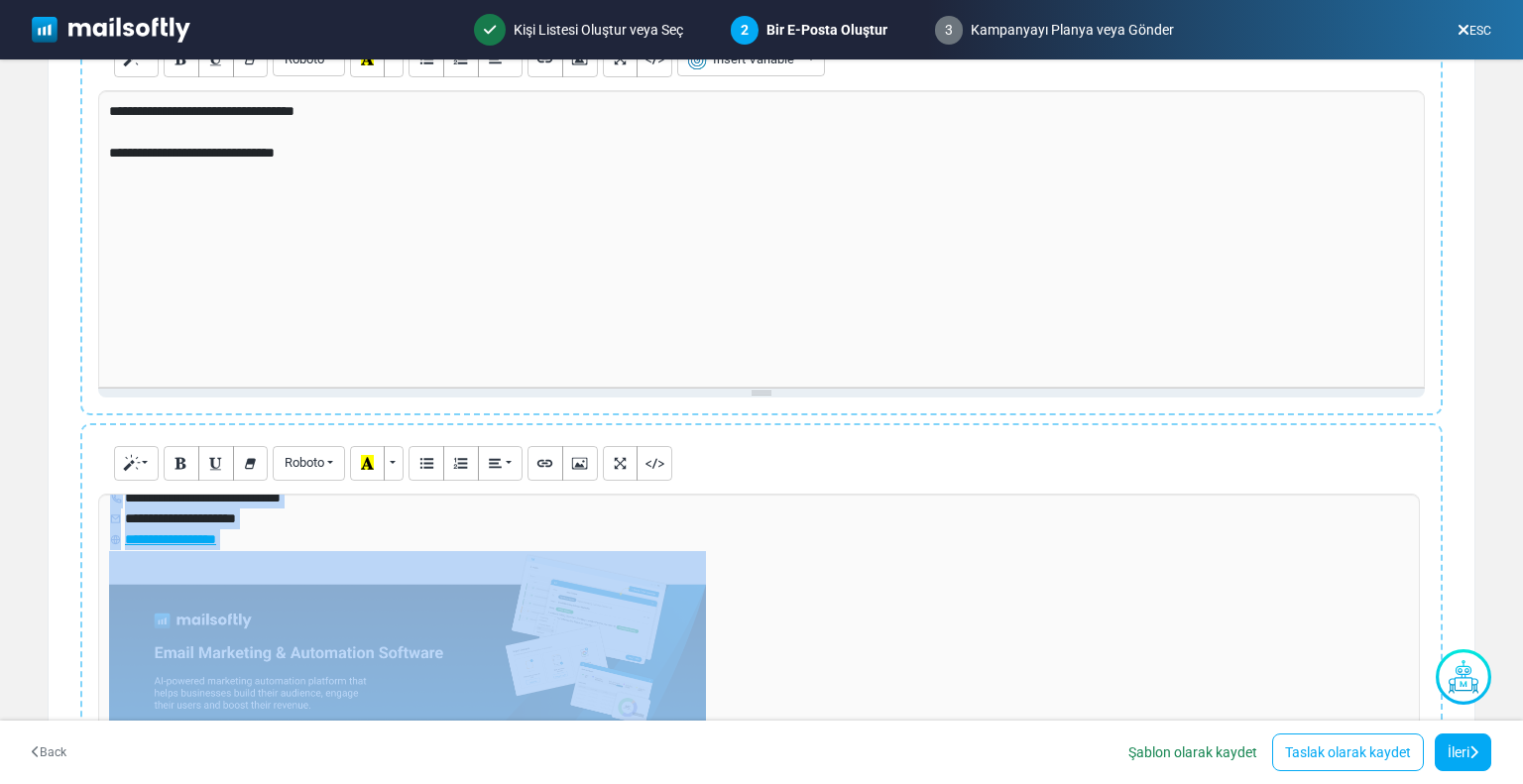 drag, startPoint x: 107, startPoint y: 519, endPoint x: 539, endPoint y: 645, distance: 450 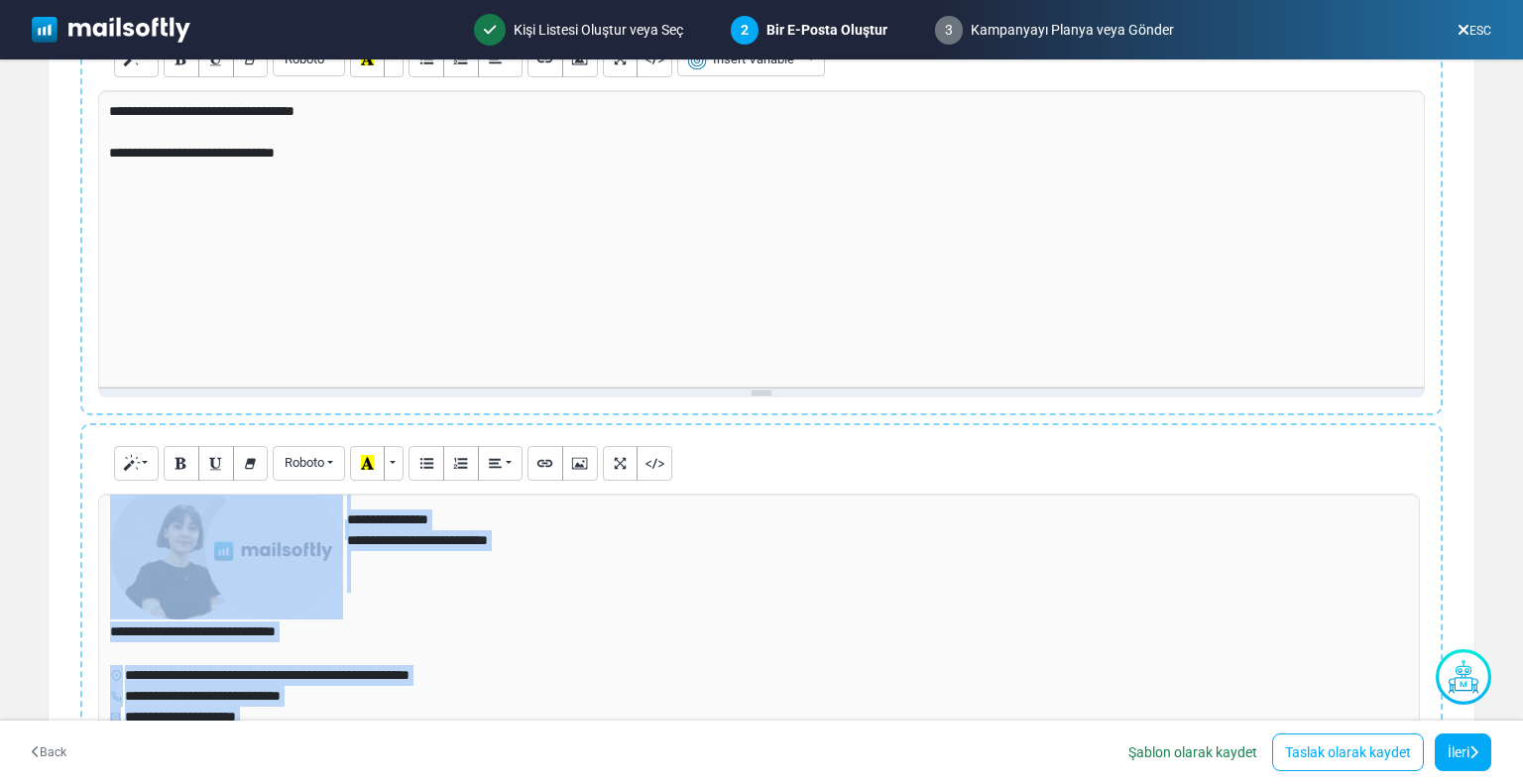 scroll, scrollTop: 0, scrollLeft: 0, axis: both 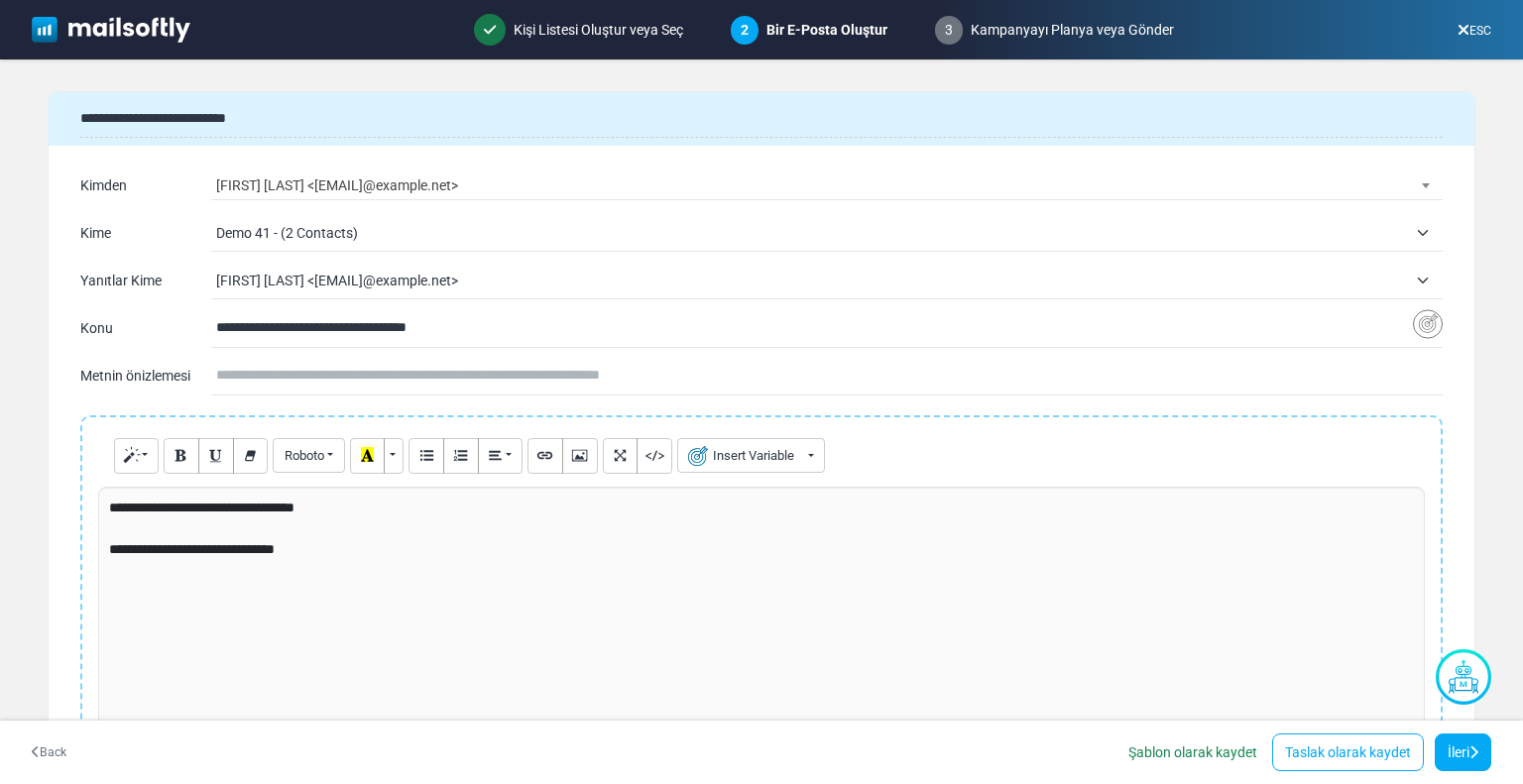 click on "Esma Calis Turan <esma@mailsoftly.net>" at bounding box center (826, 185) 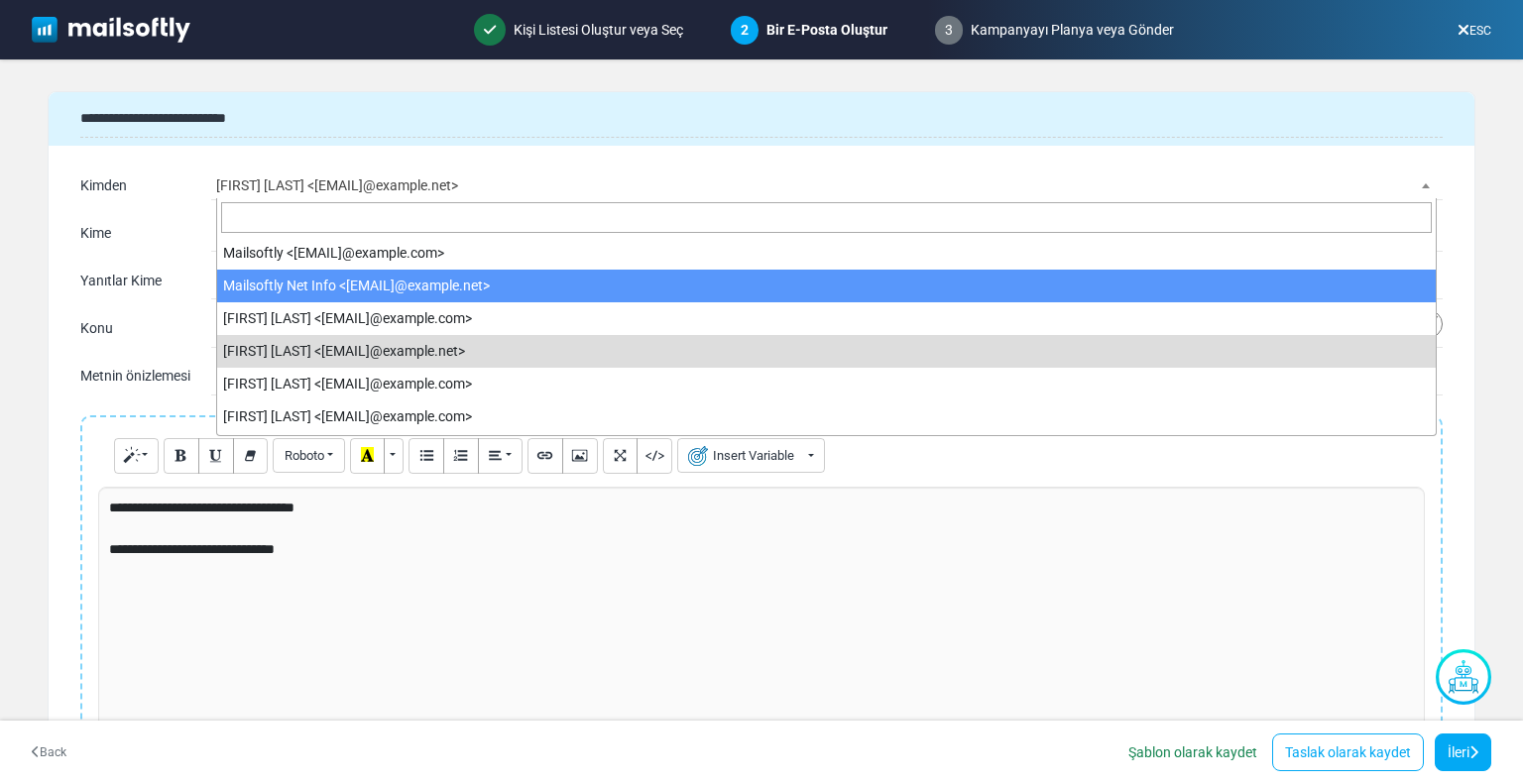 select on "****" 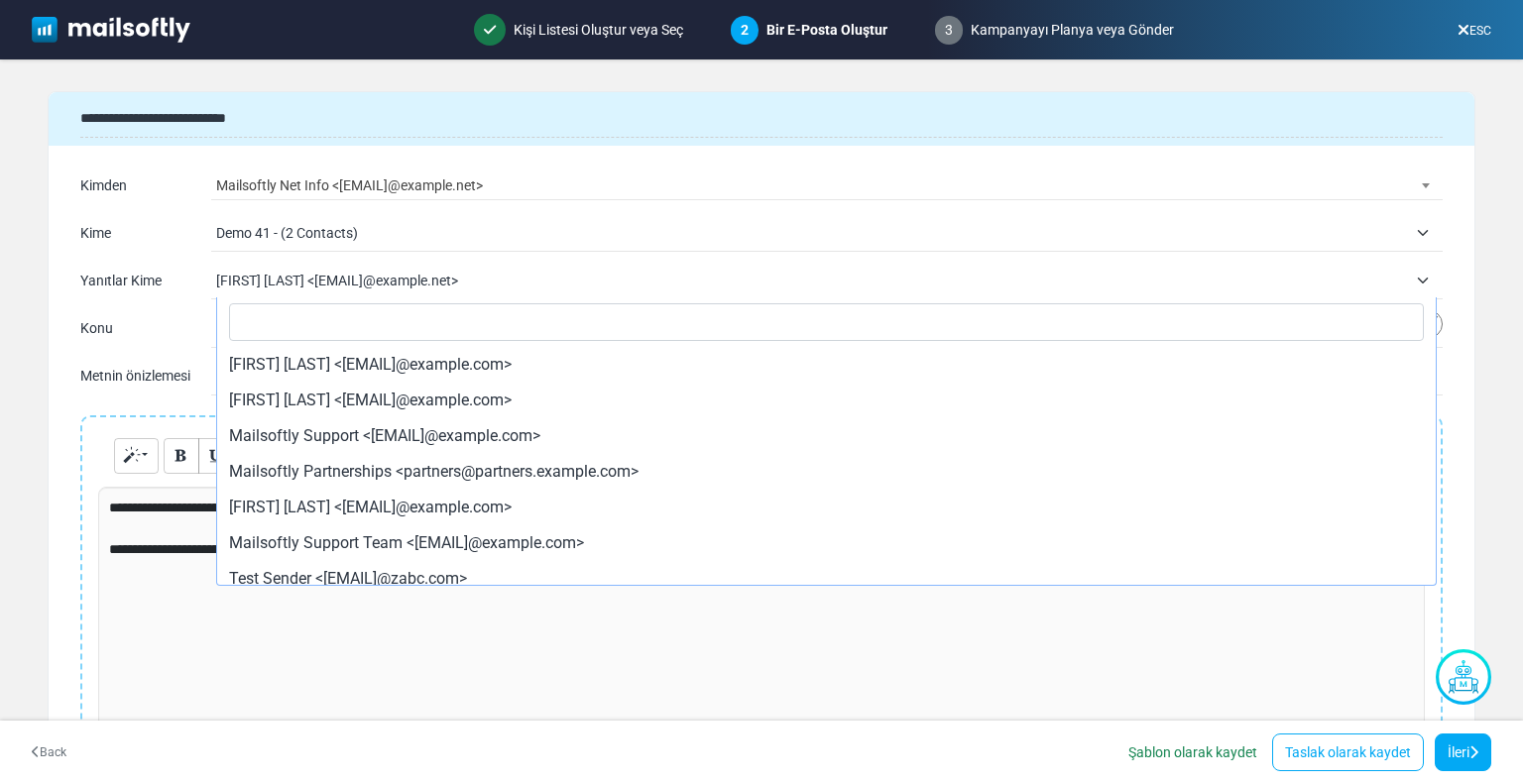 click on "Esma Calis Turan <esma@mailsoftly.net>" at bounding box center [811, 280] 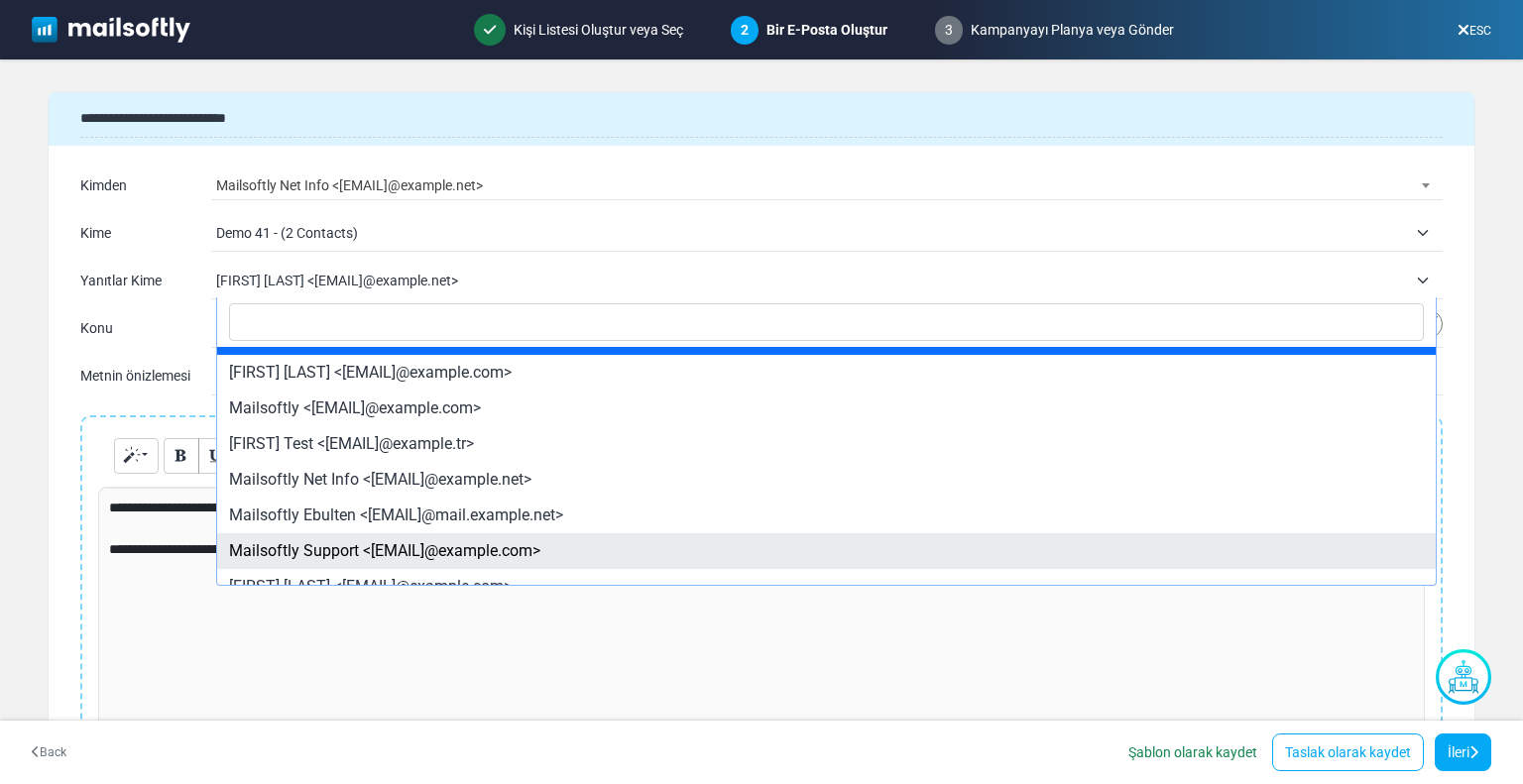 scroll, scrollTop: 698, scrollLeft: 0, axis: vertical 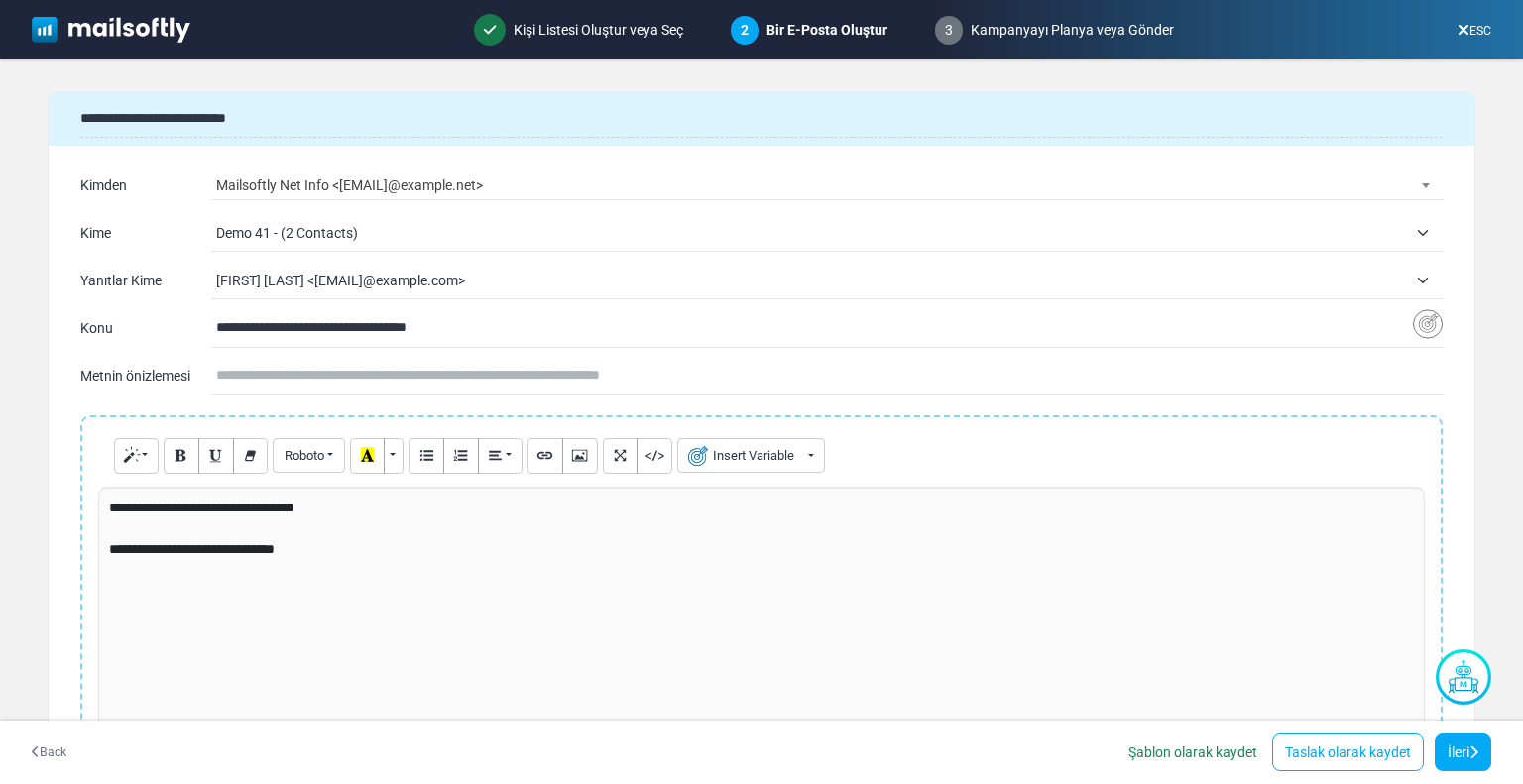 click on "Ozlem Yildirimer <ozlem@mailsoftly.com>" at bounding box center (811, 280) 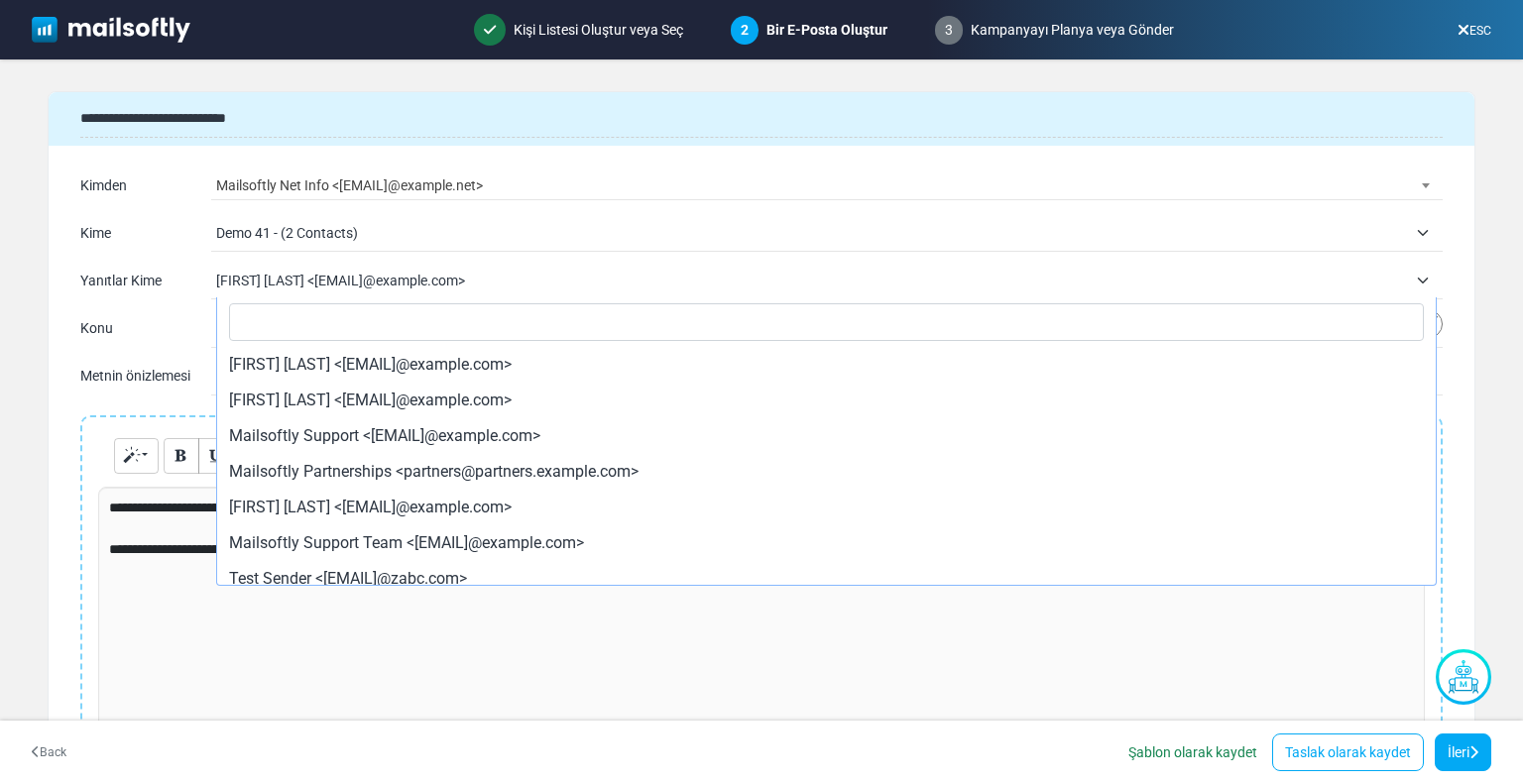 scroll, scrollTop: 785, scrollLeft: 0, axis: vertical 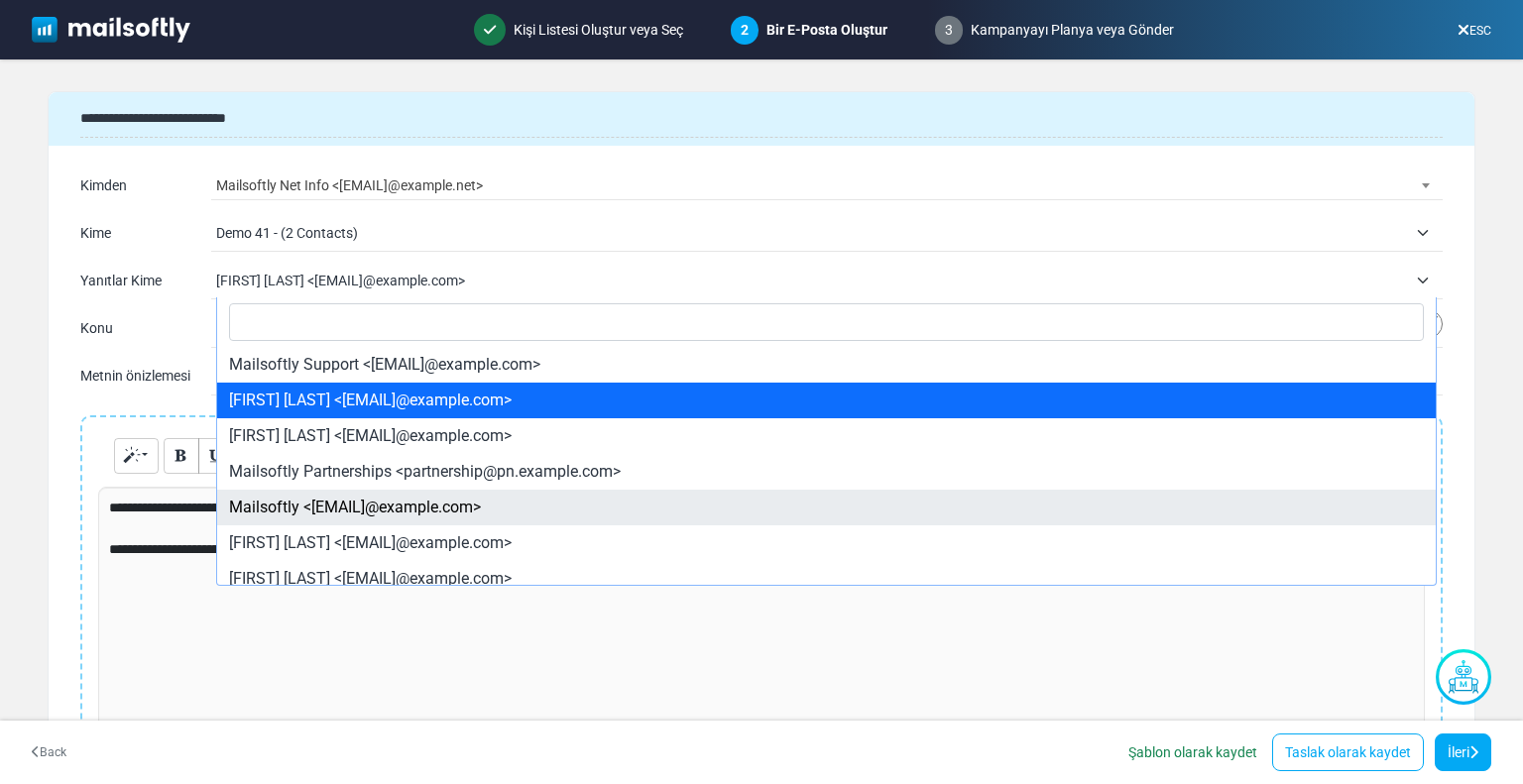 select on "**********" 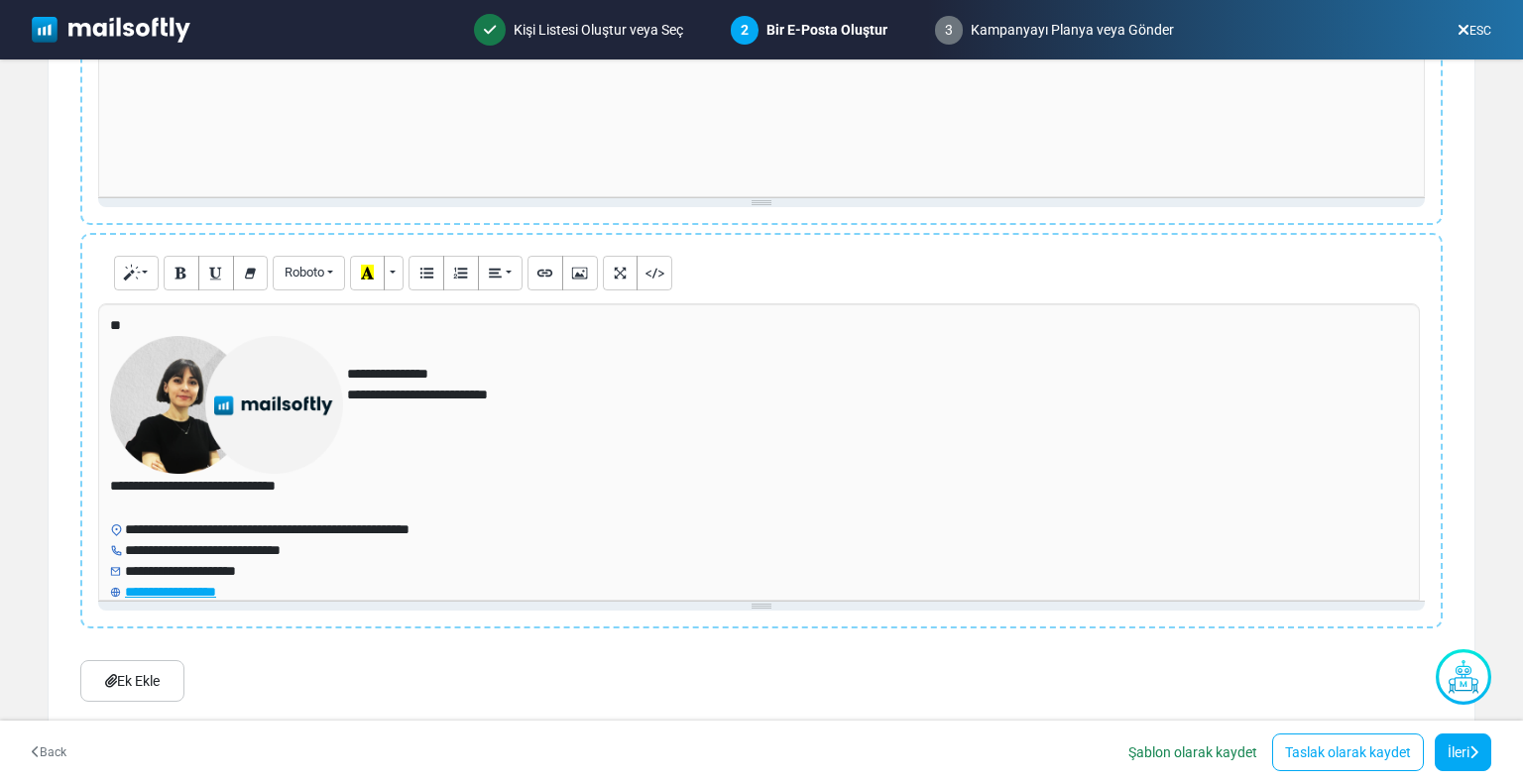 scroll, scrollTop: 595, scrollLeft: 0, axis: vertical 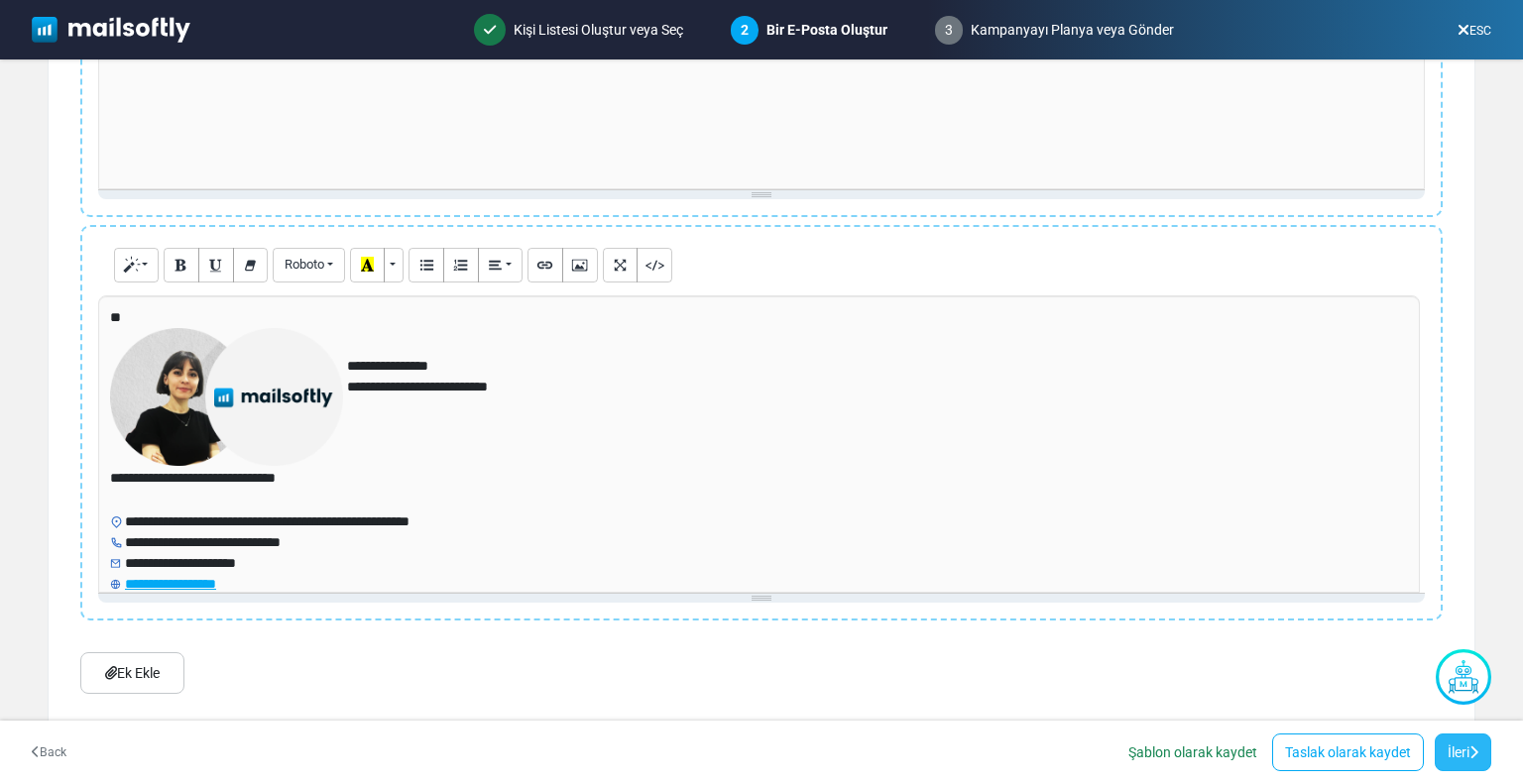click on "İleri" at bounding box center (1463, 752) 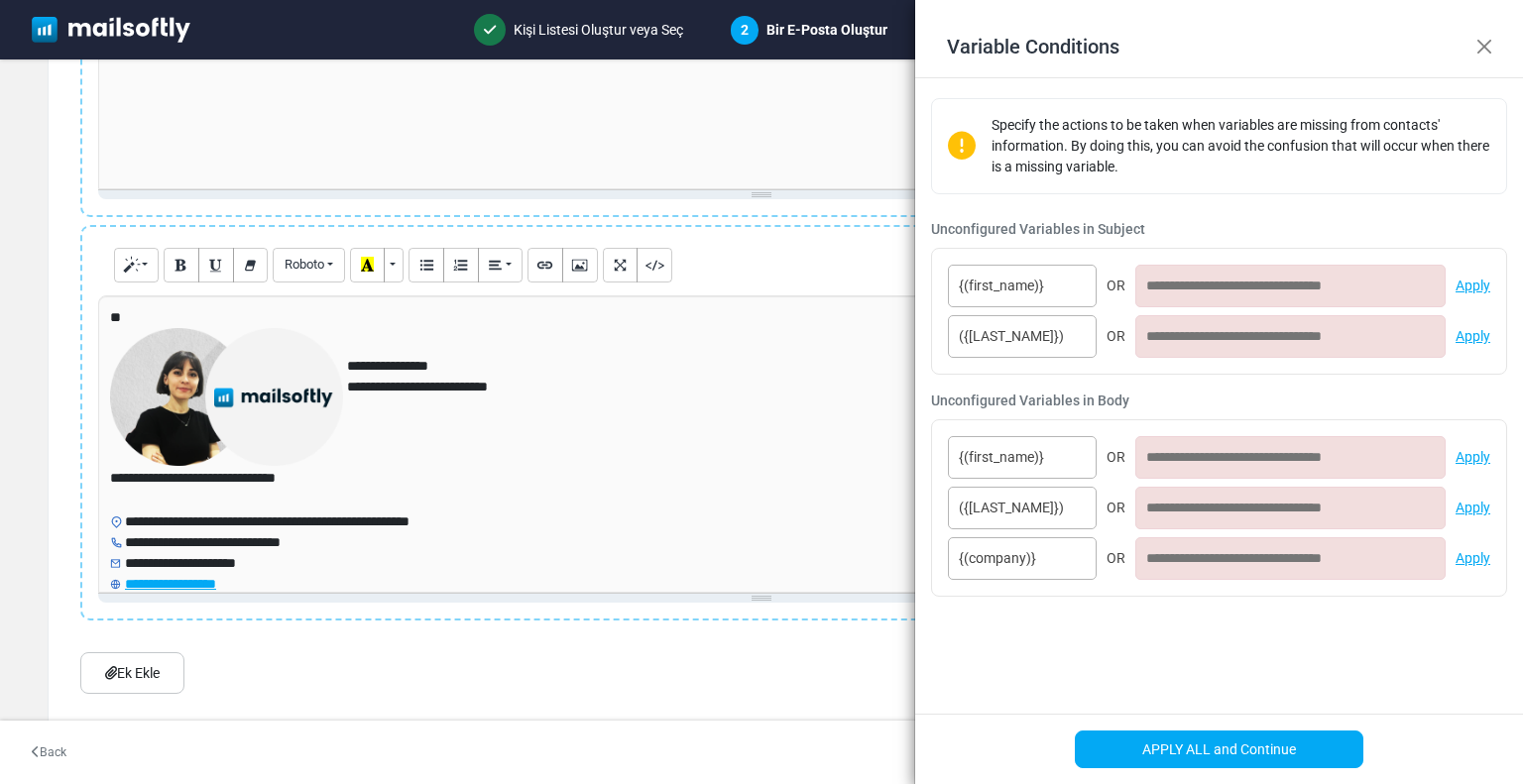 click at bounding box center (1290, 285) 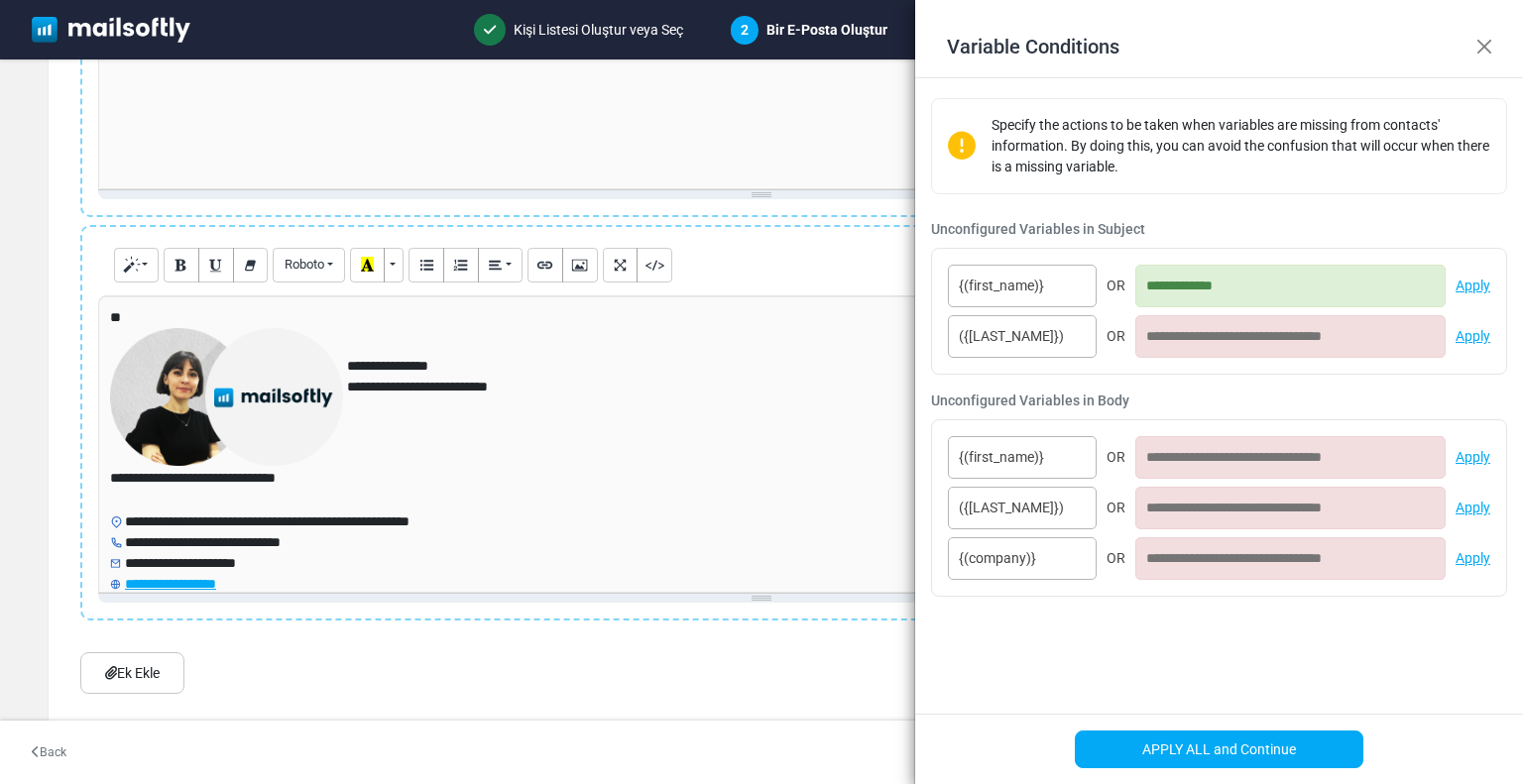 type on "**********" 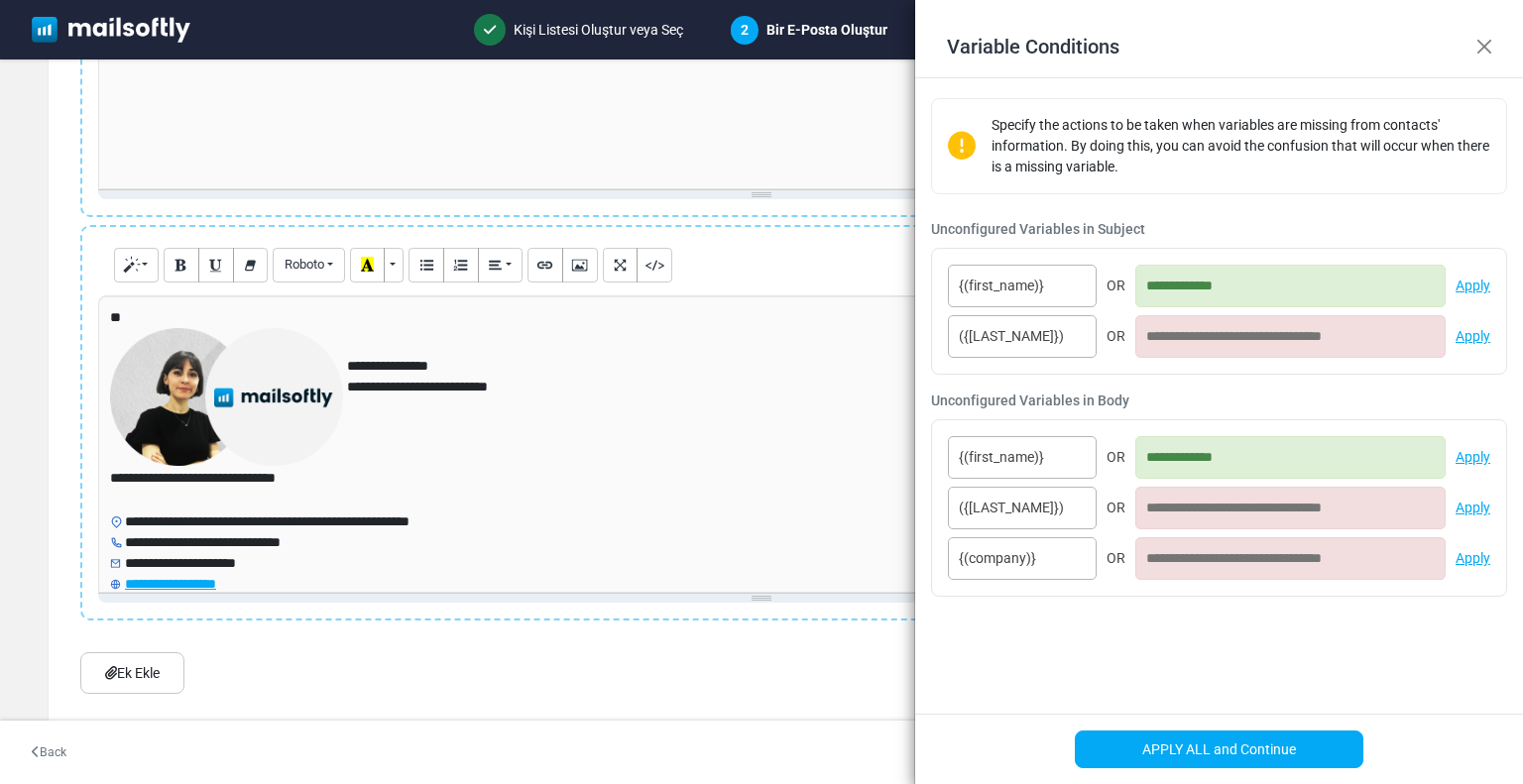 type on "**********" 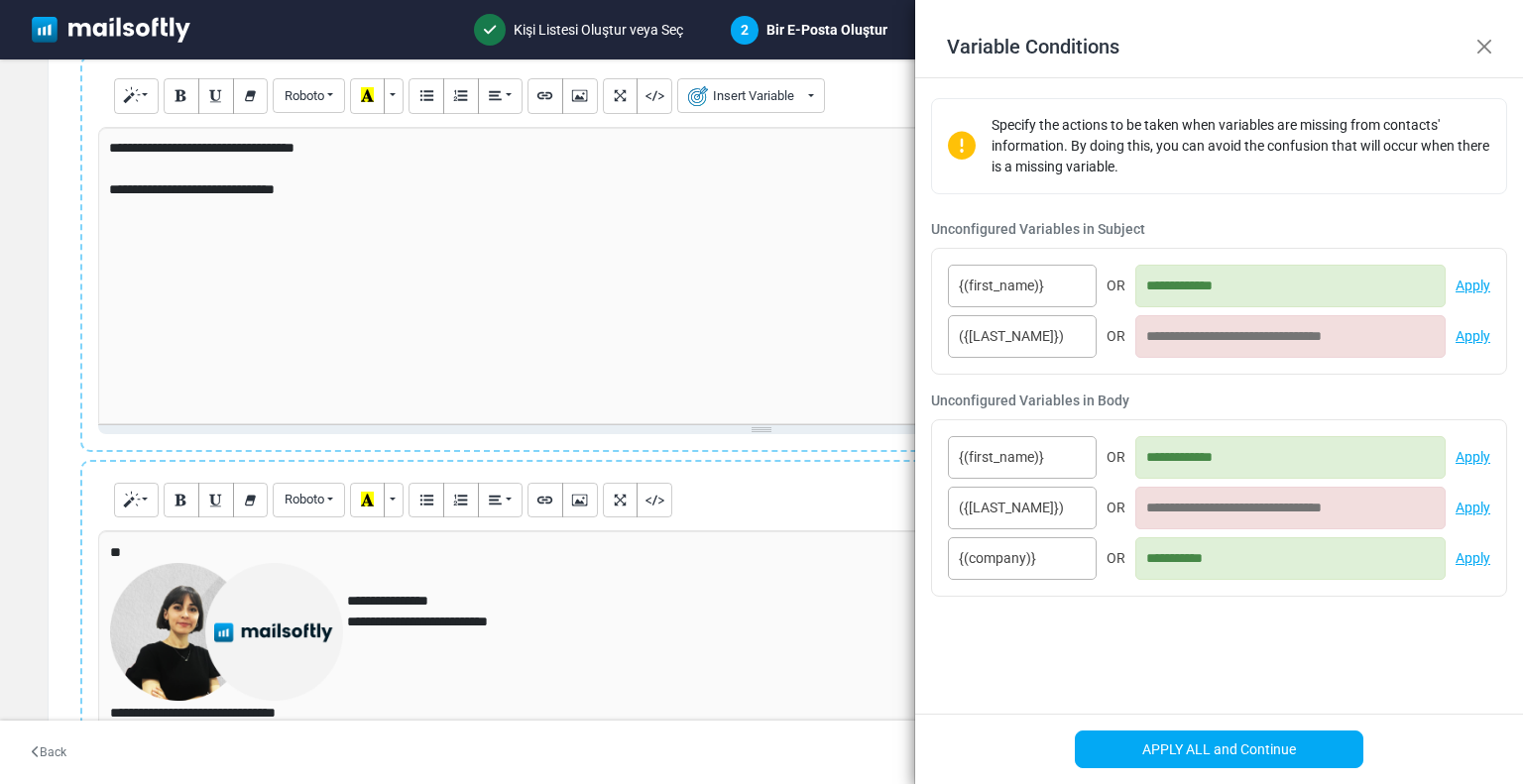 scroll, scrollTop: 198, scrollLeft: 0, axis: vertical 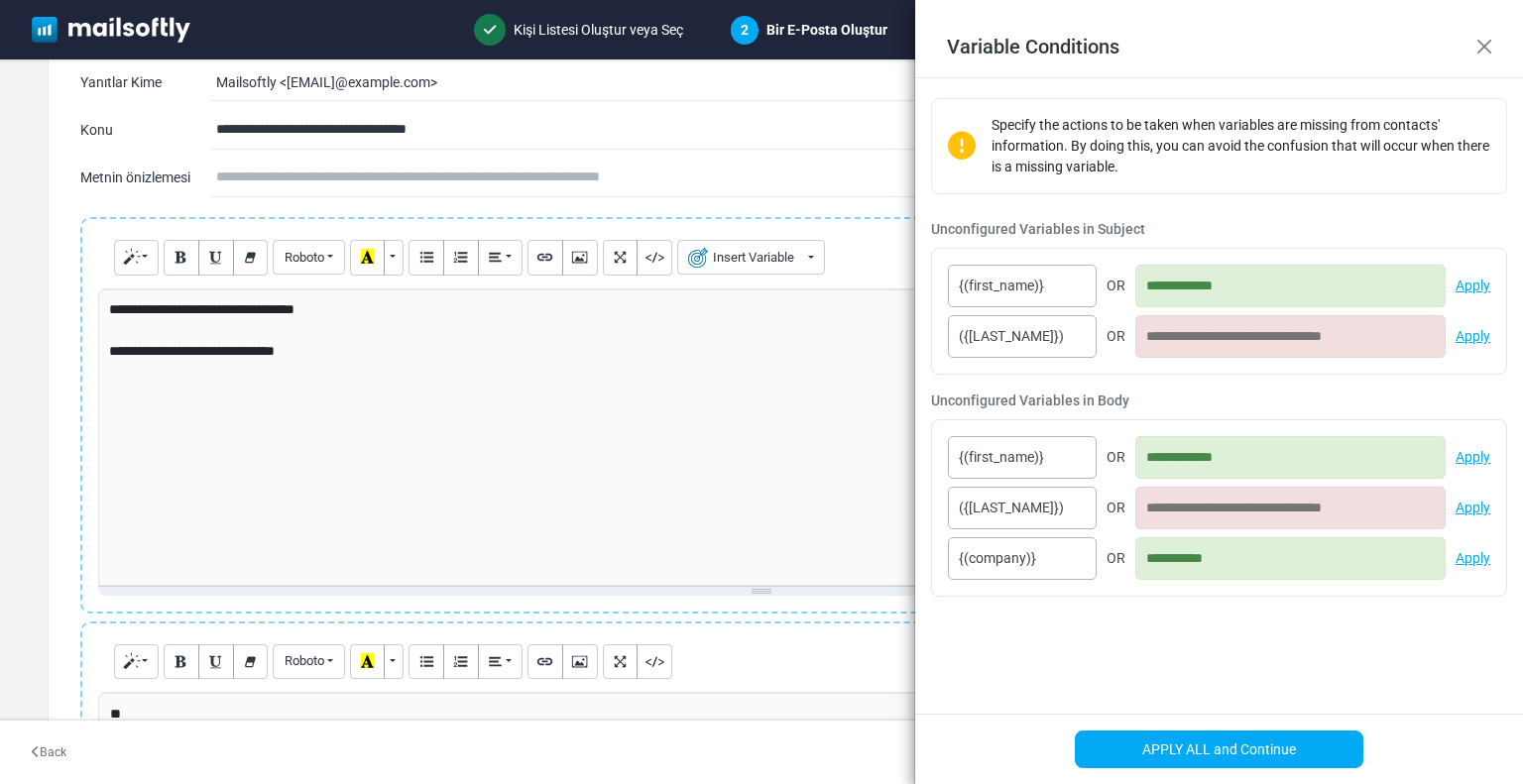 type on "**********" 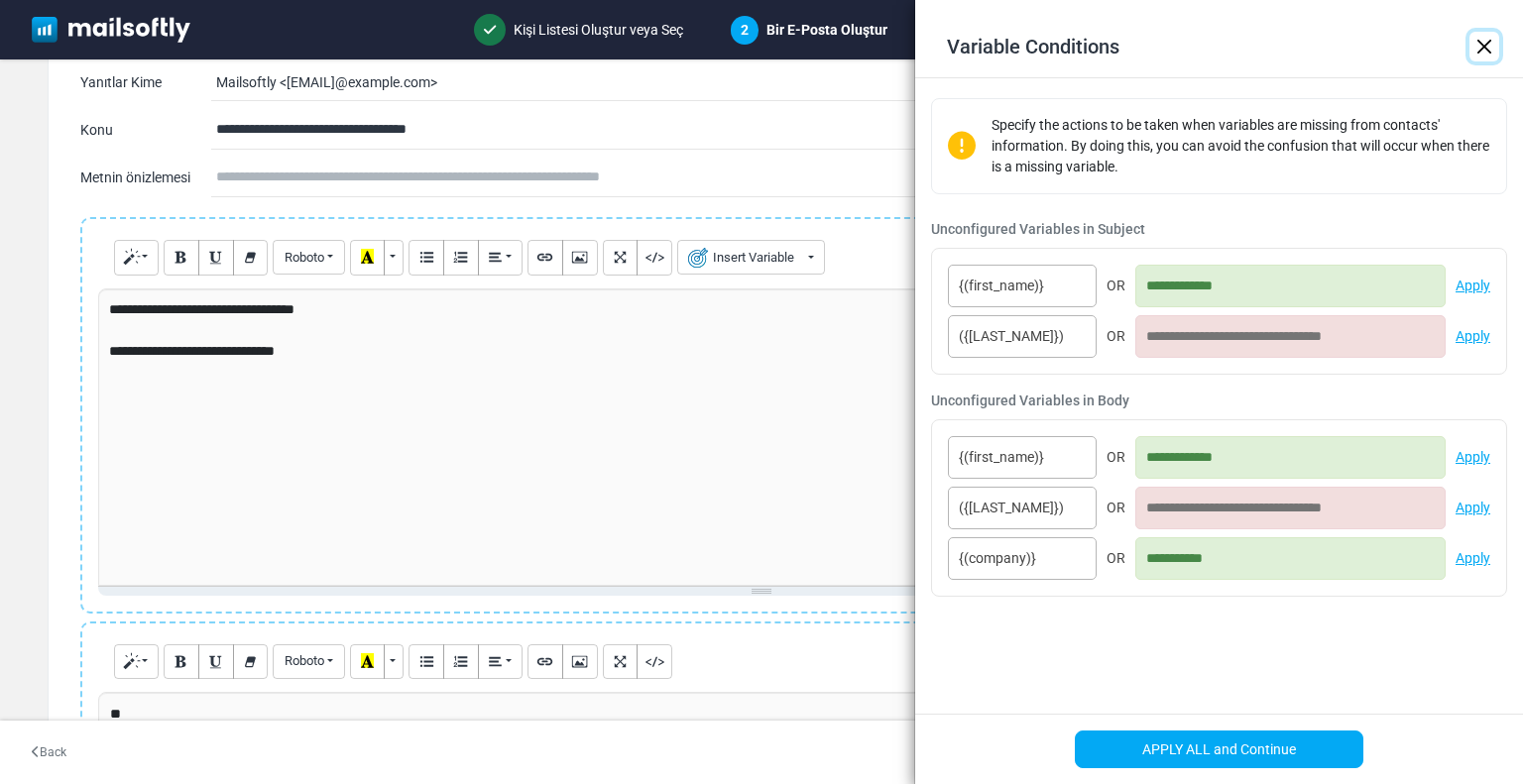 click at bounding box center (762, 330) 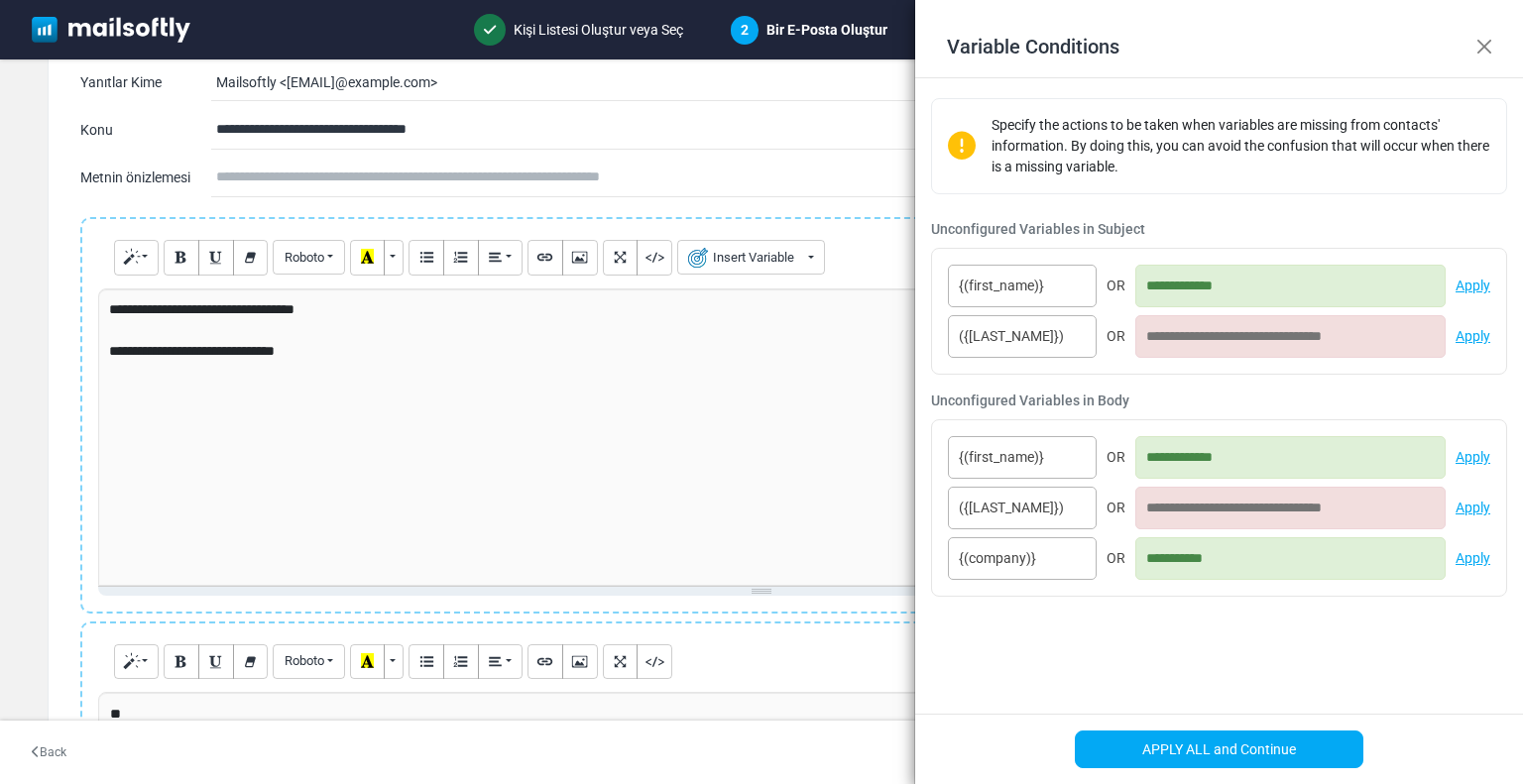 drag, startPoint x: 1226, startPoint y: 553, endPoint x: 1134, endPoint y: 546, distance: 92.26592 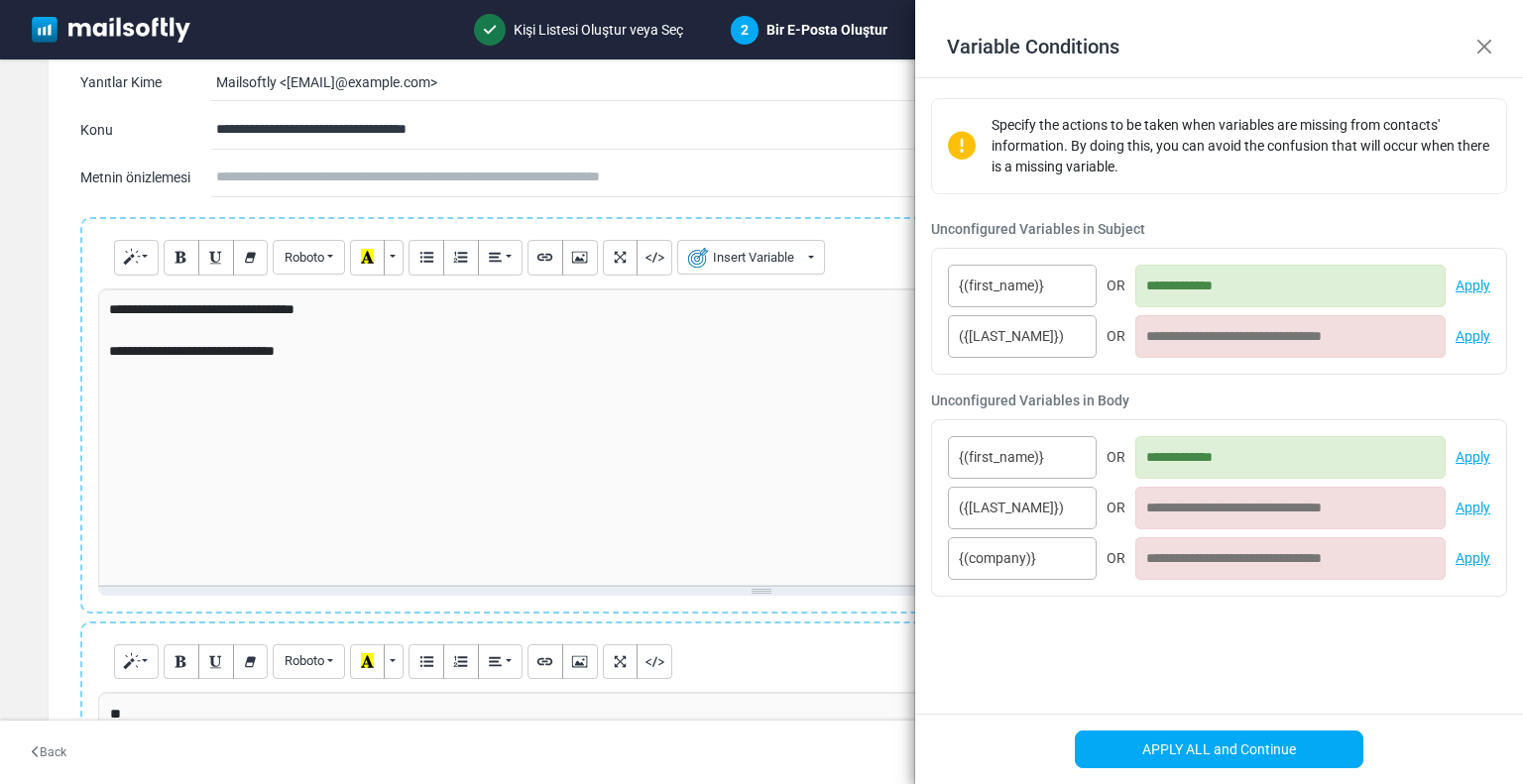 type 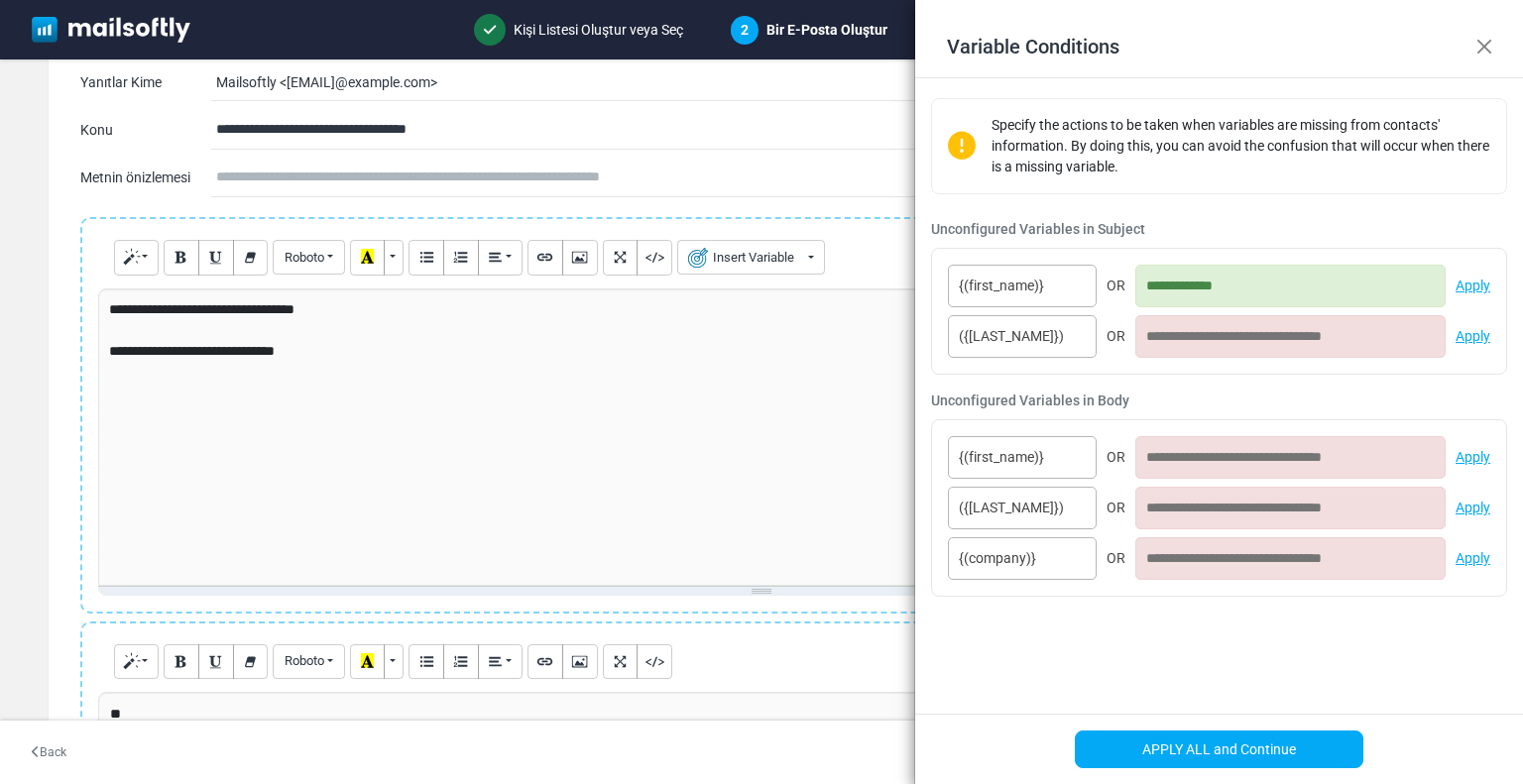 type 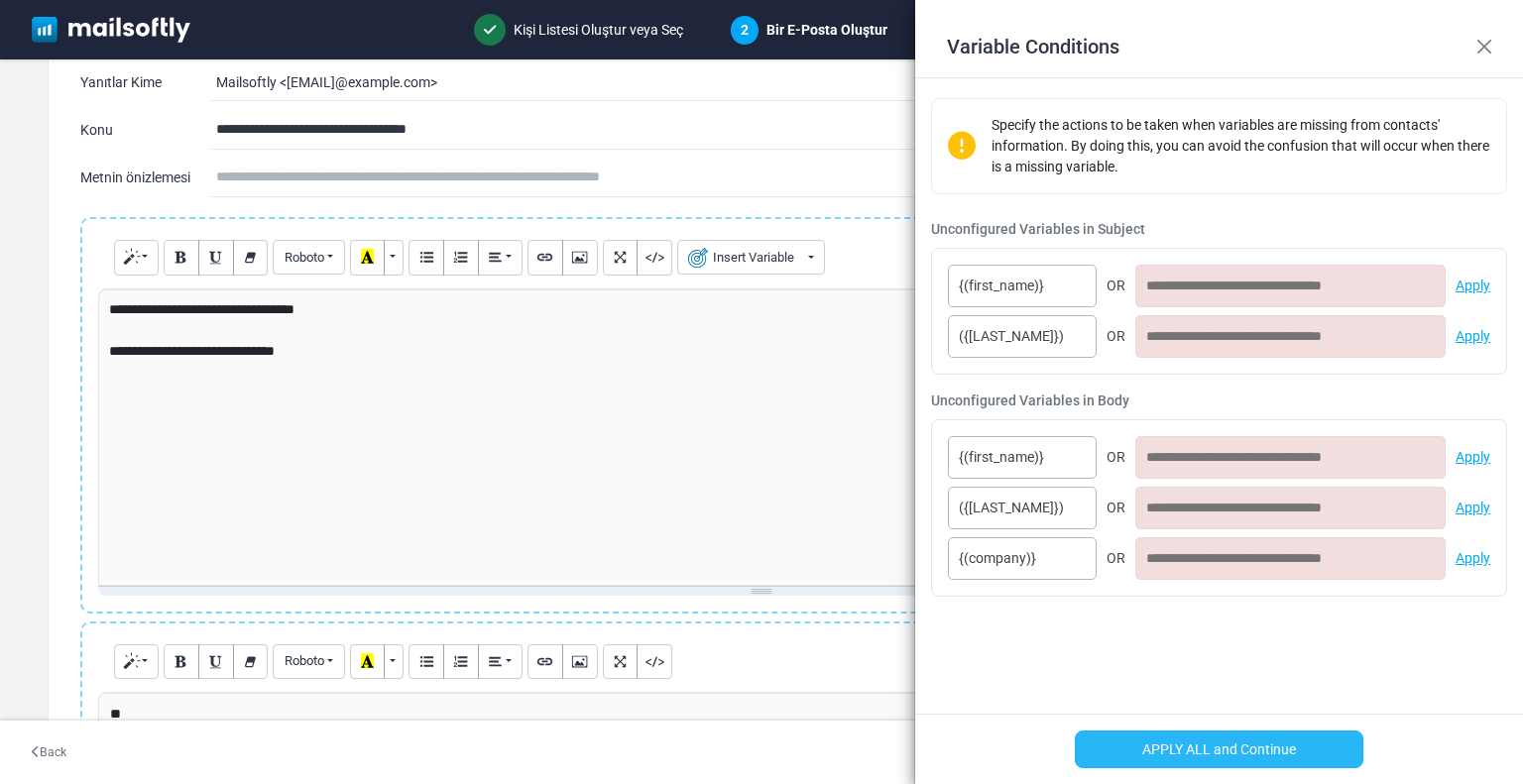 type 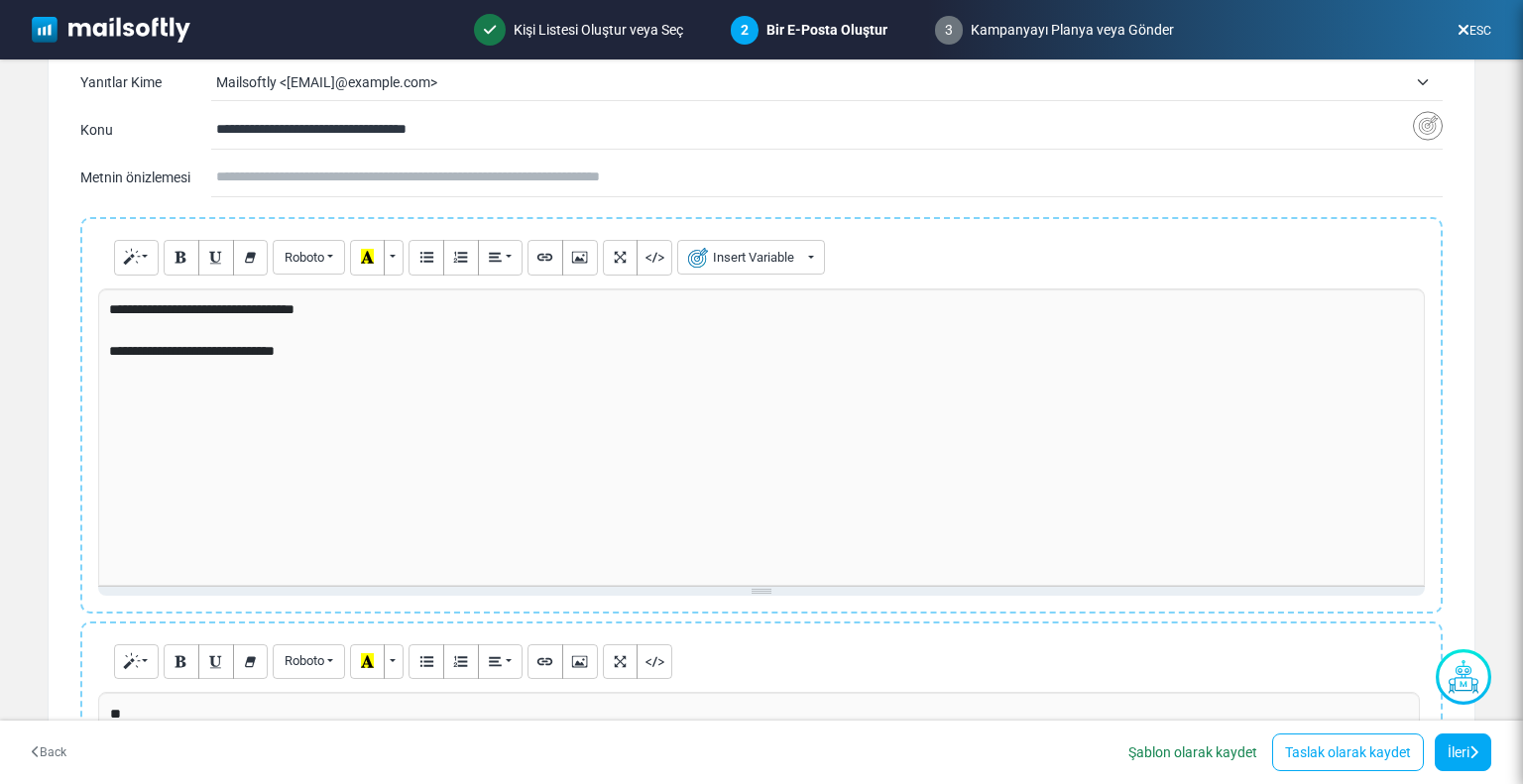 click on "APPLY ALL and Continue" at bounding box center (1827, 748) 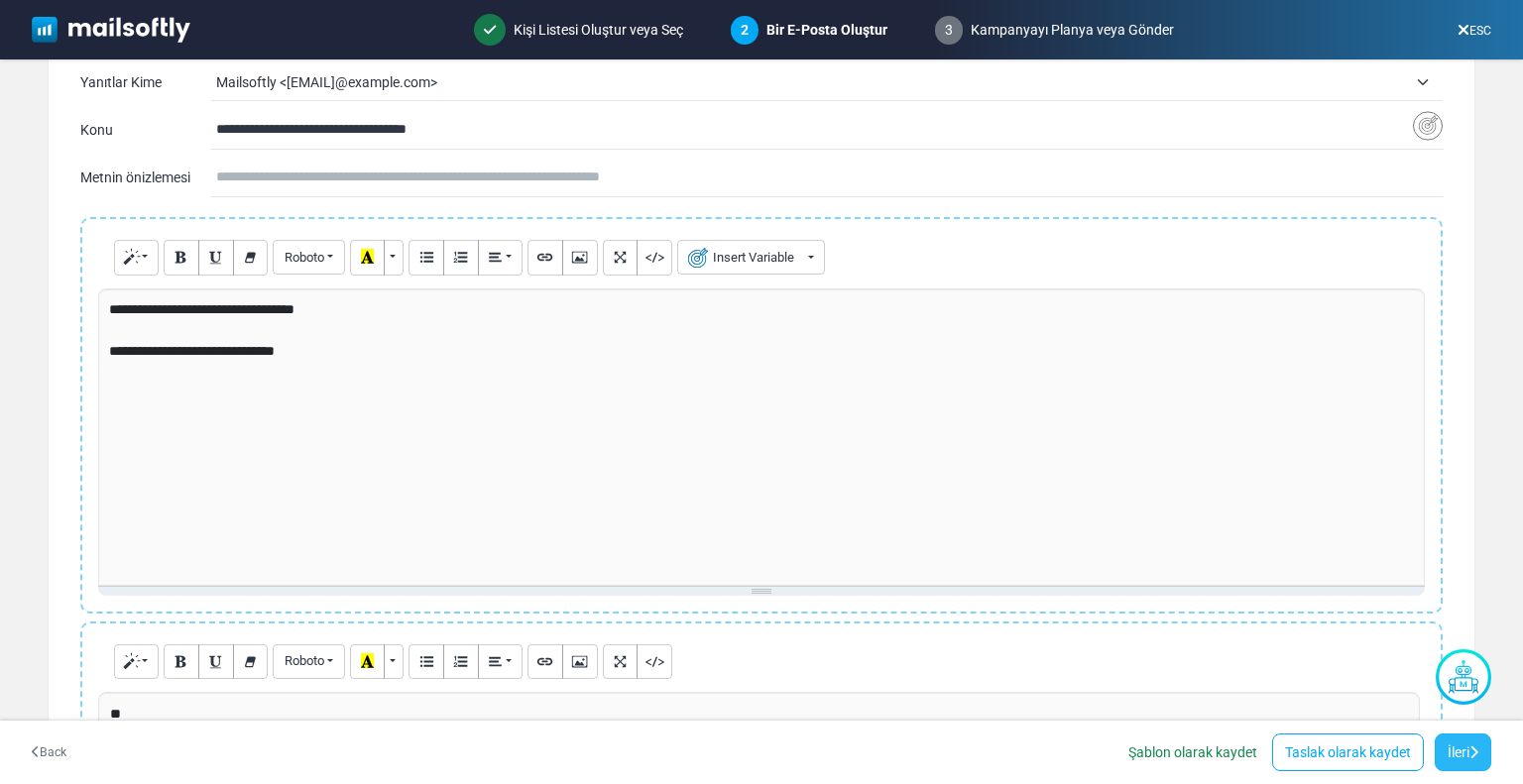 click on "İleri" at bounding box center [1463, 752] 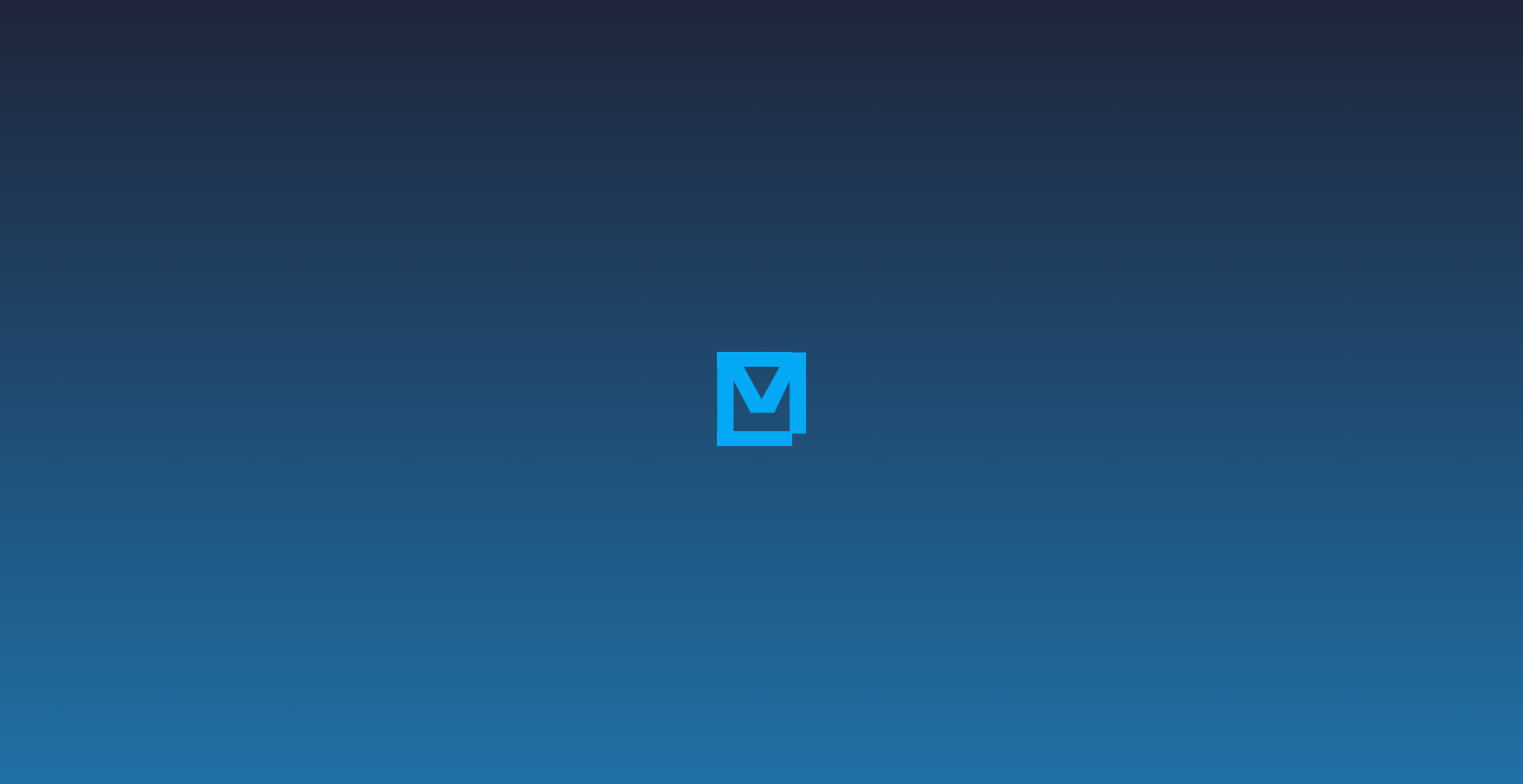 scroll, scrollTop: 0, scrollLeft: 0, axis: both 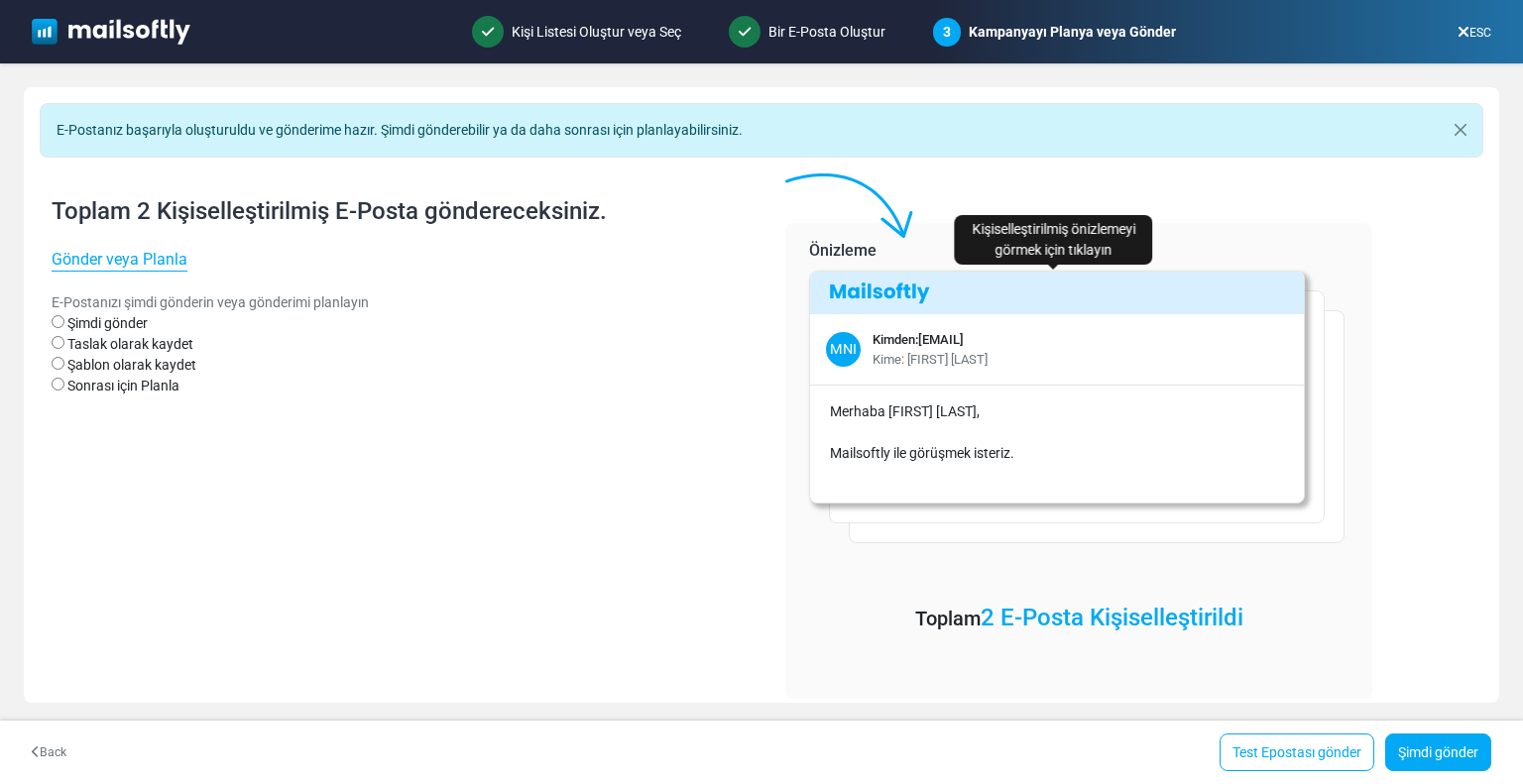 click at bounding box center (1057, 292) 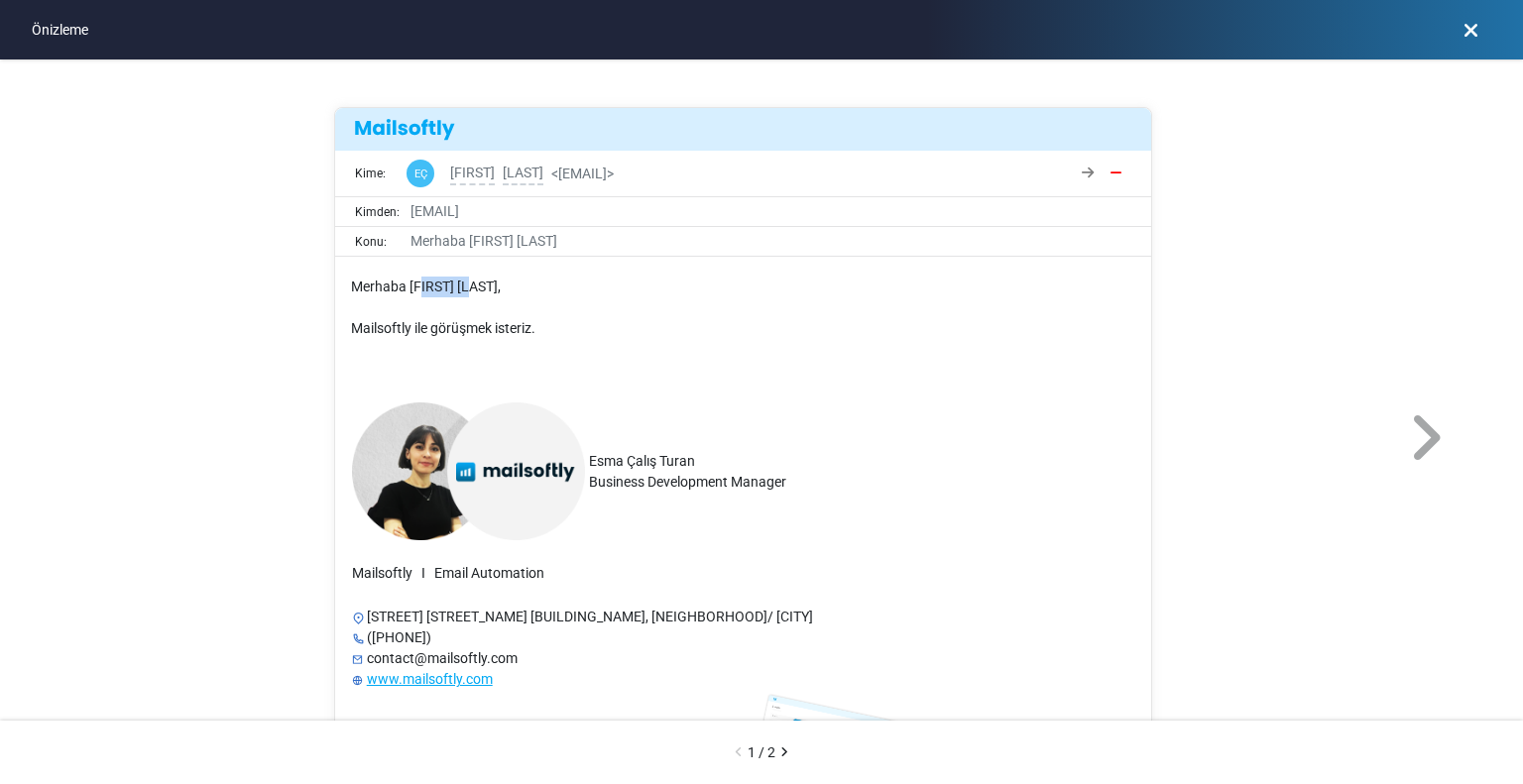 drag, startPoint x: 420, startPoint y: 288, endPoint x: 474, endPoint y: 289, distance: 54.00926 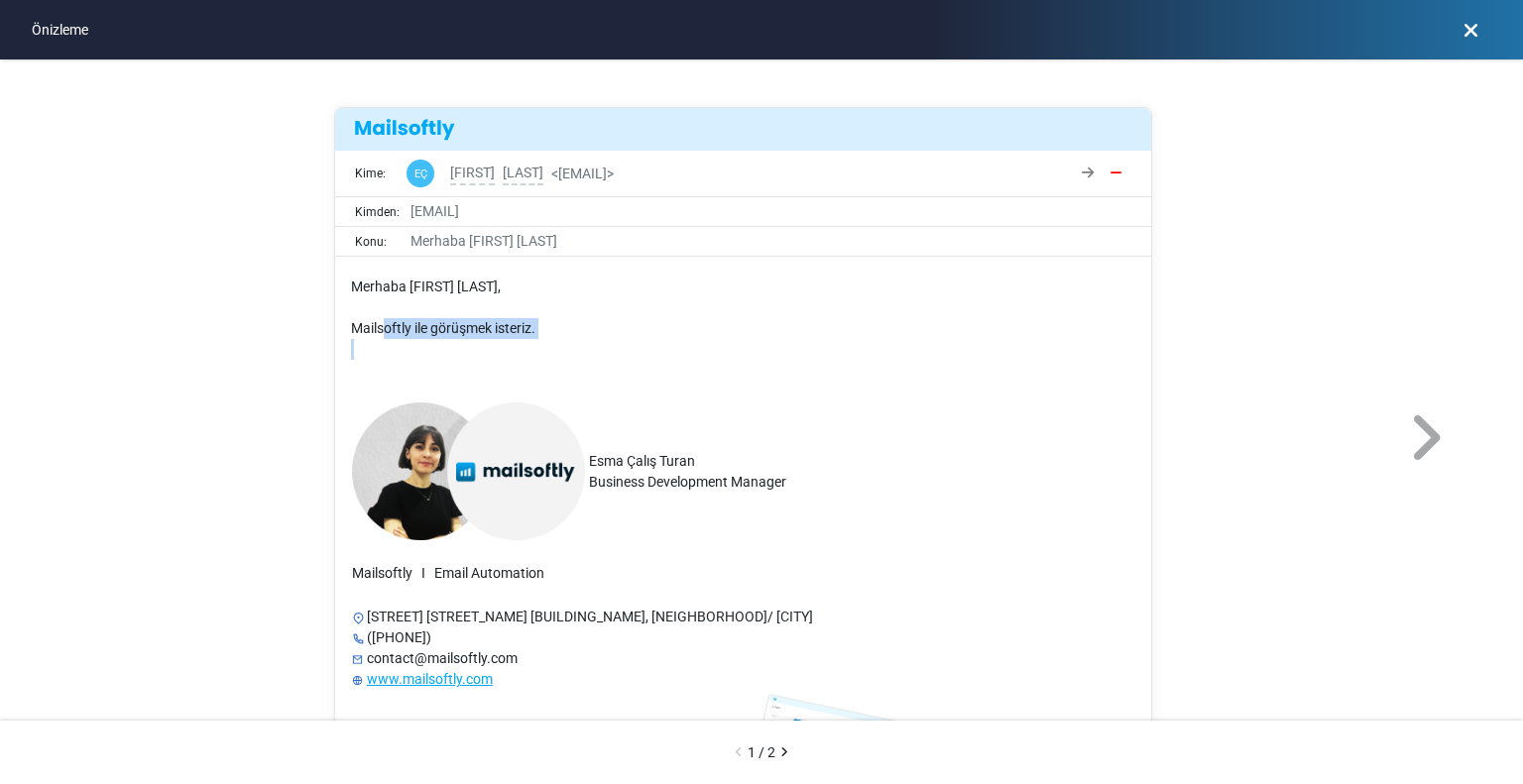 drag, startPoint x: 381, startPoint y: 324, endPoint x: 576, endPoint y: 338, distance: 195.50192 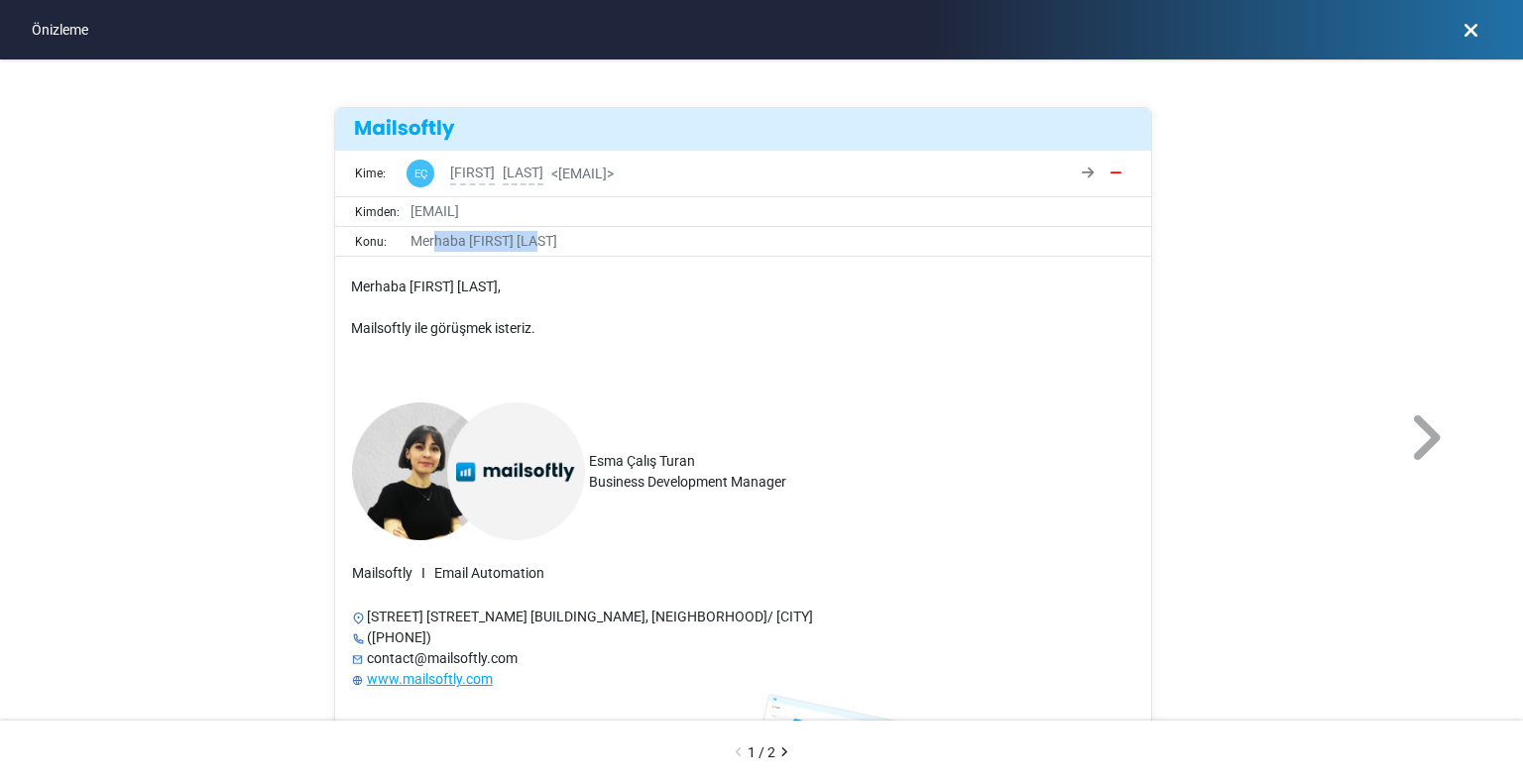 drag, startPoint x: 430, startPoint y: 242, endPoint x: 573, endPoint y: 250, distance: 143.2236 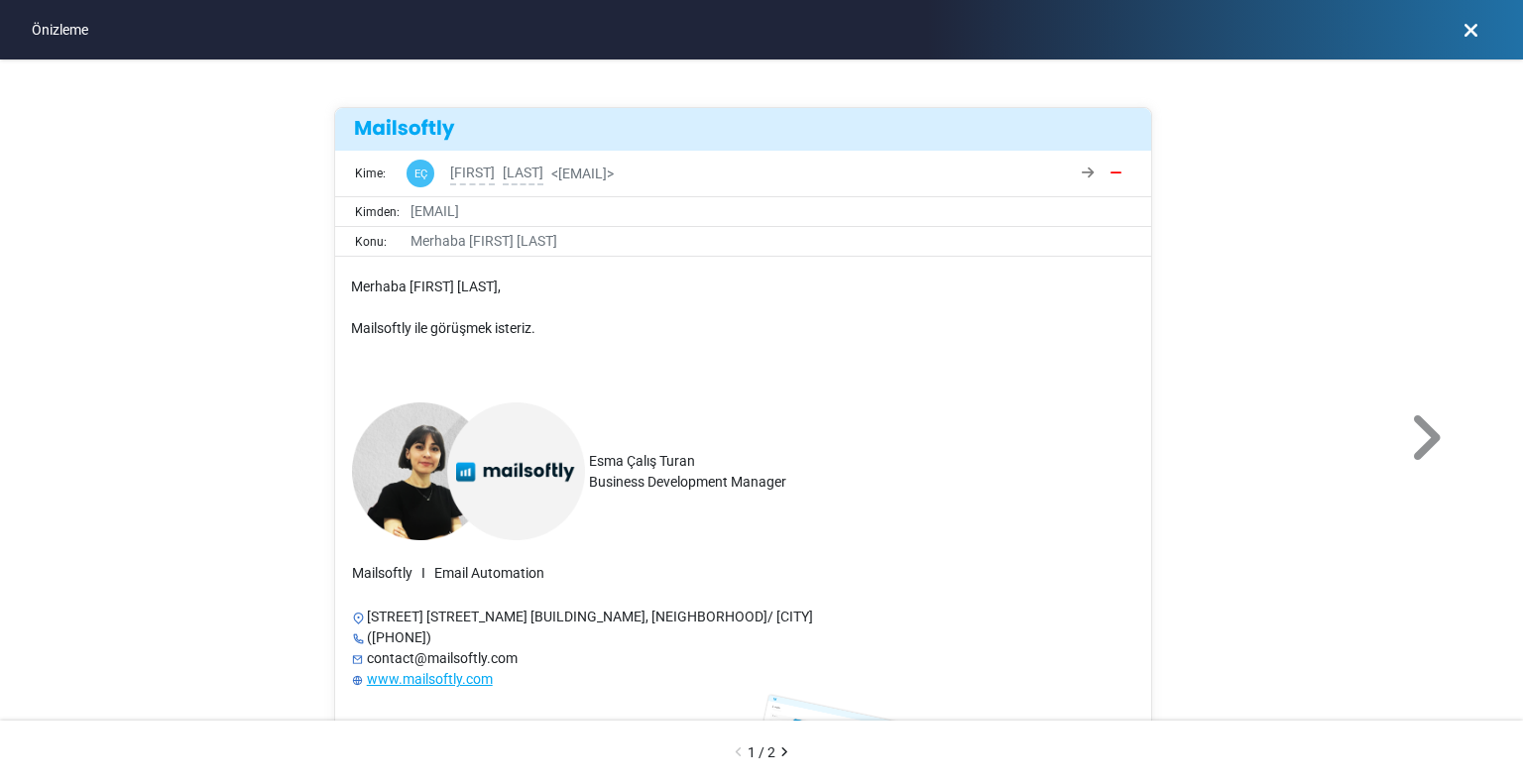 click at bounding box center (1425, 438) 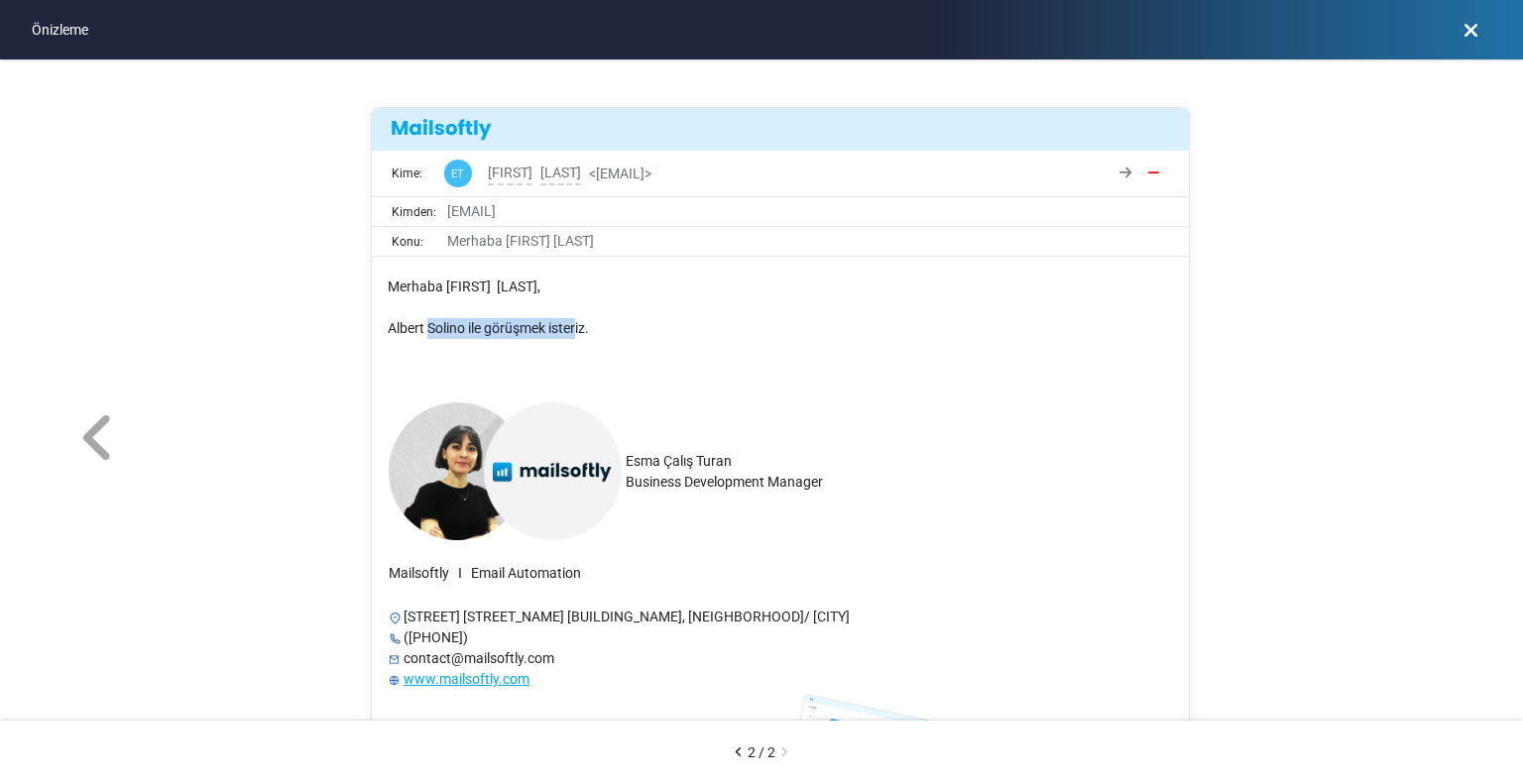 drag, startPoint x: 428, startPoint y: 324, endPoint x: 576, endPoint y: 327, distance: 148.0304 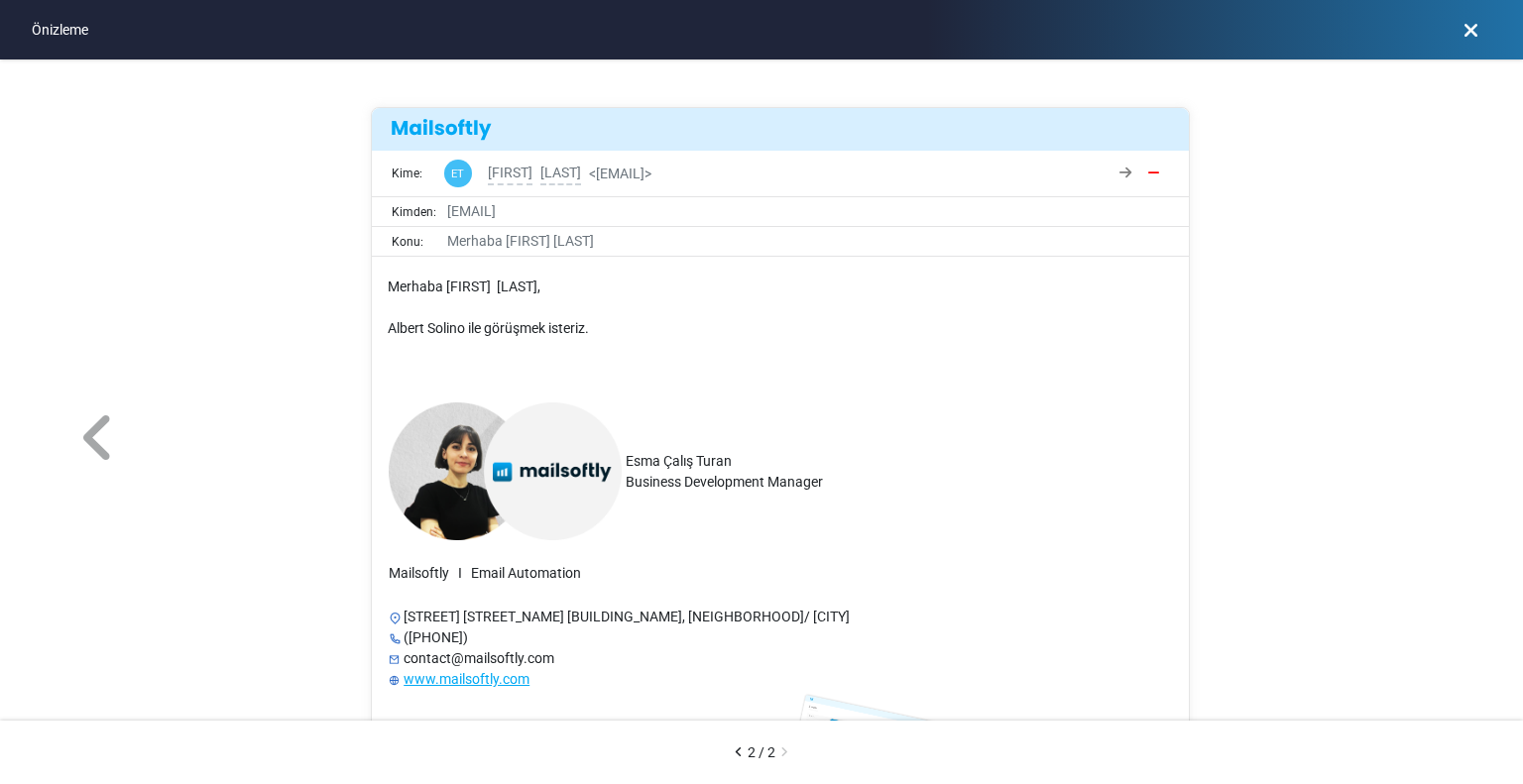 click on "Albert Solino ile görüşmek isteriz." at bounding box center (780, 328) 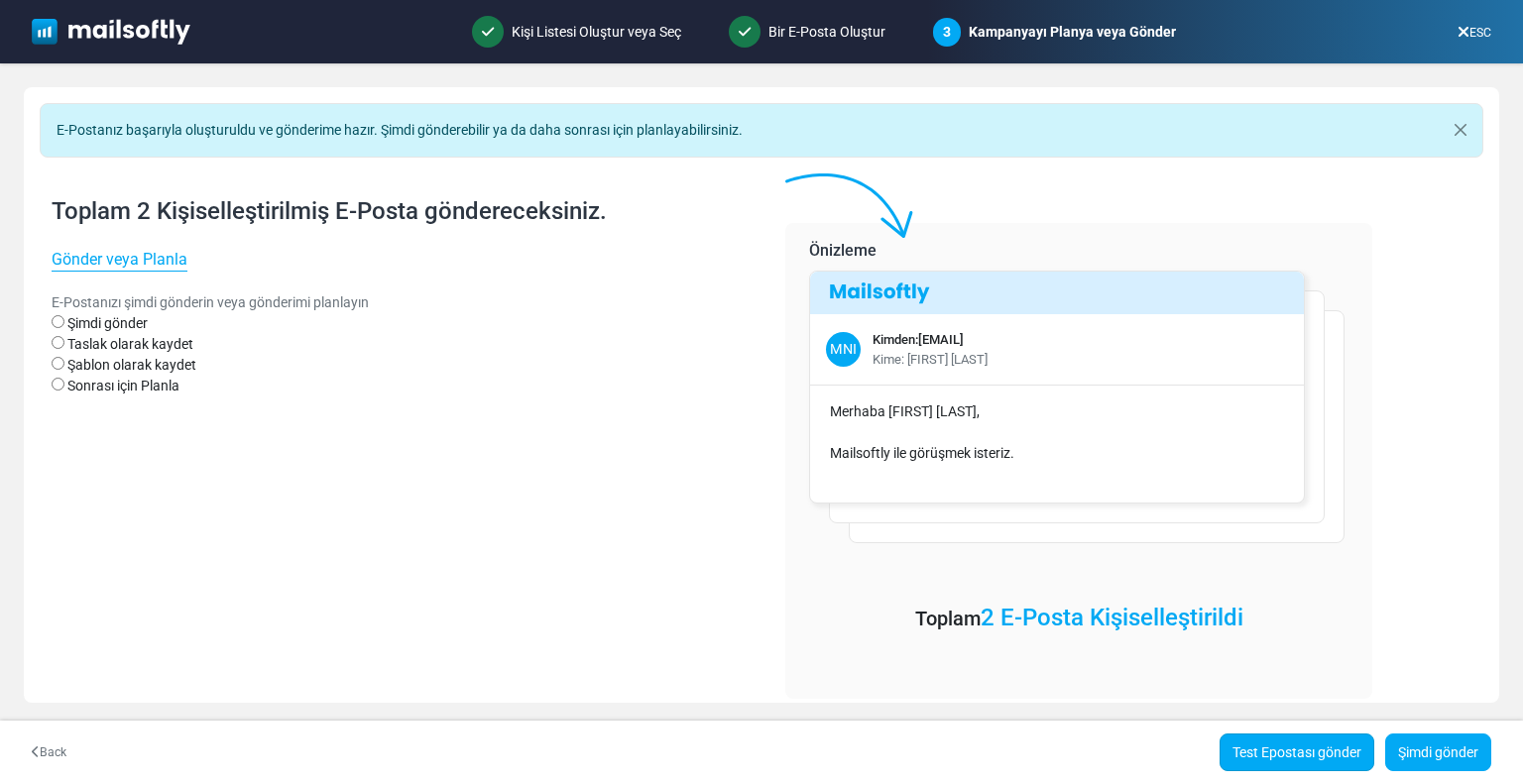 click on "Test Epostası gönder" at bounding box center (1297, 752) 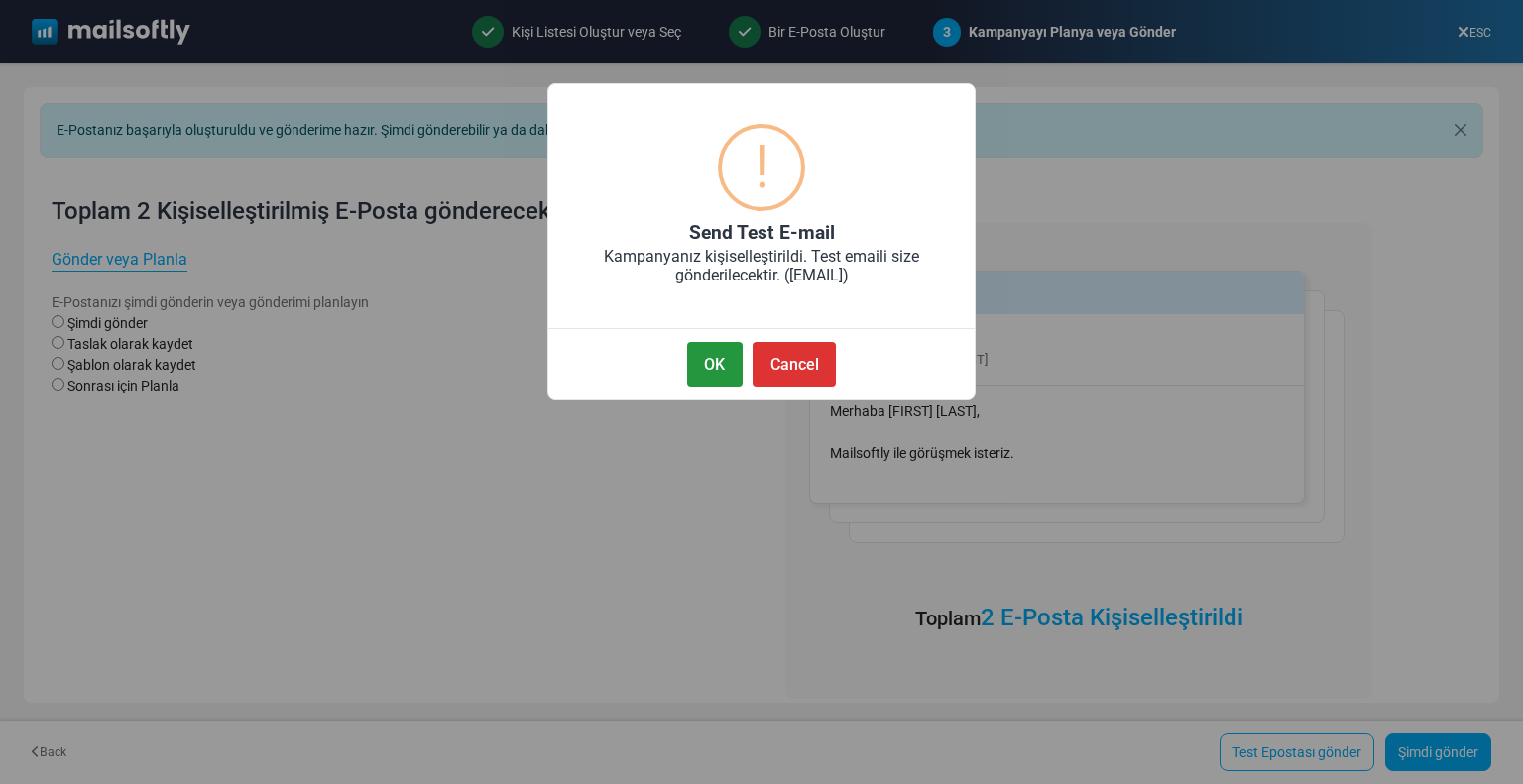 click on "OK" at bounding box center (715, 364) 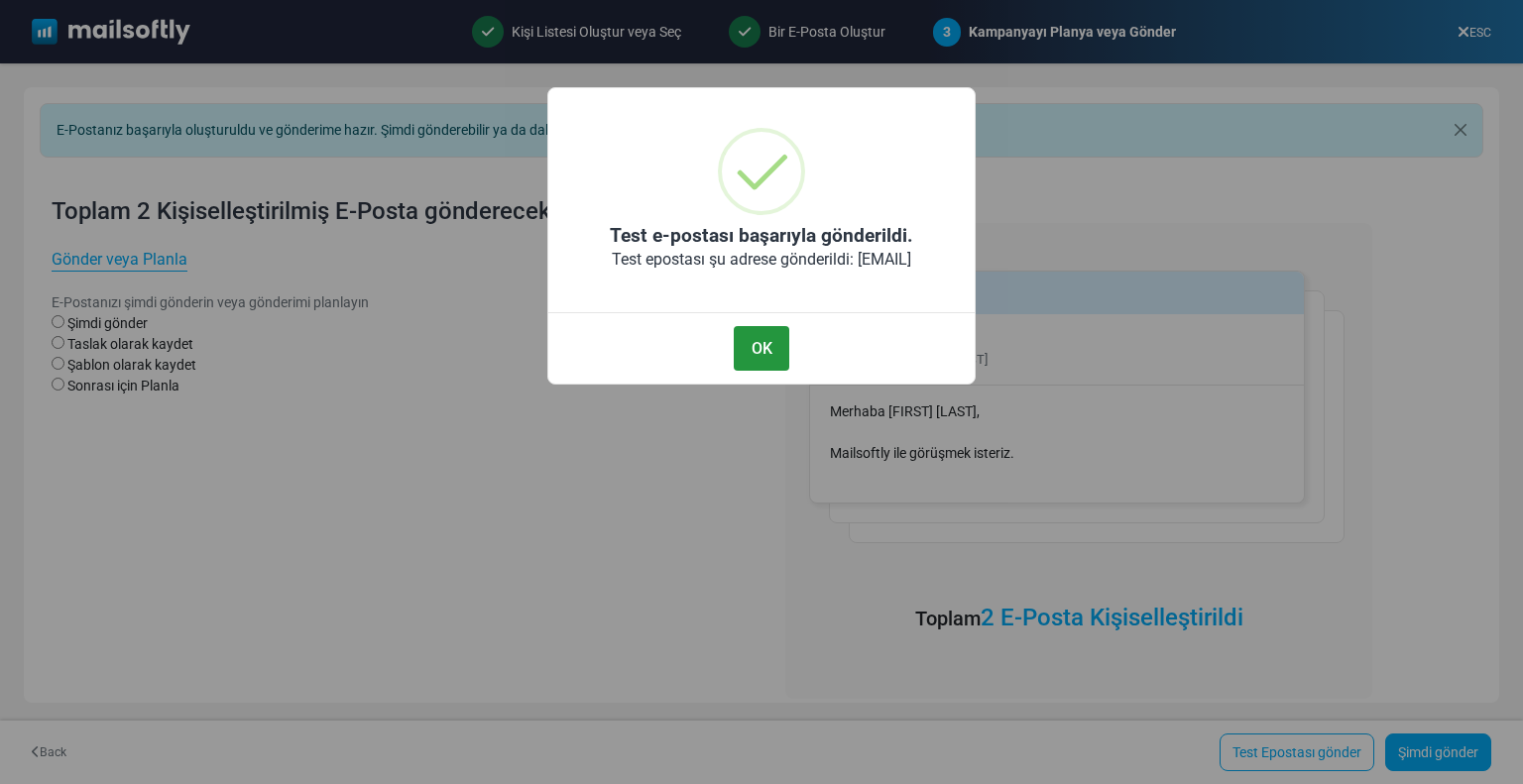 click on "OK" at bounding box center [762, 348] 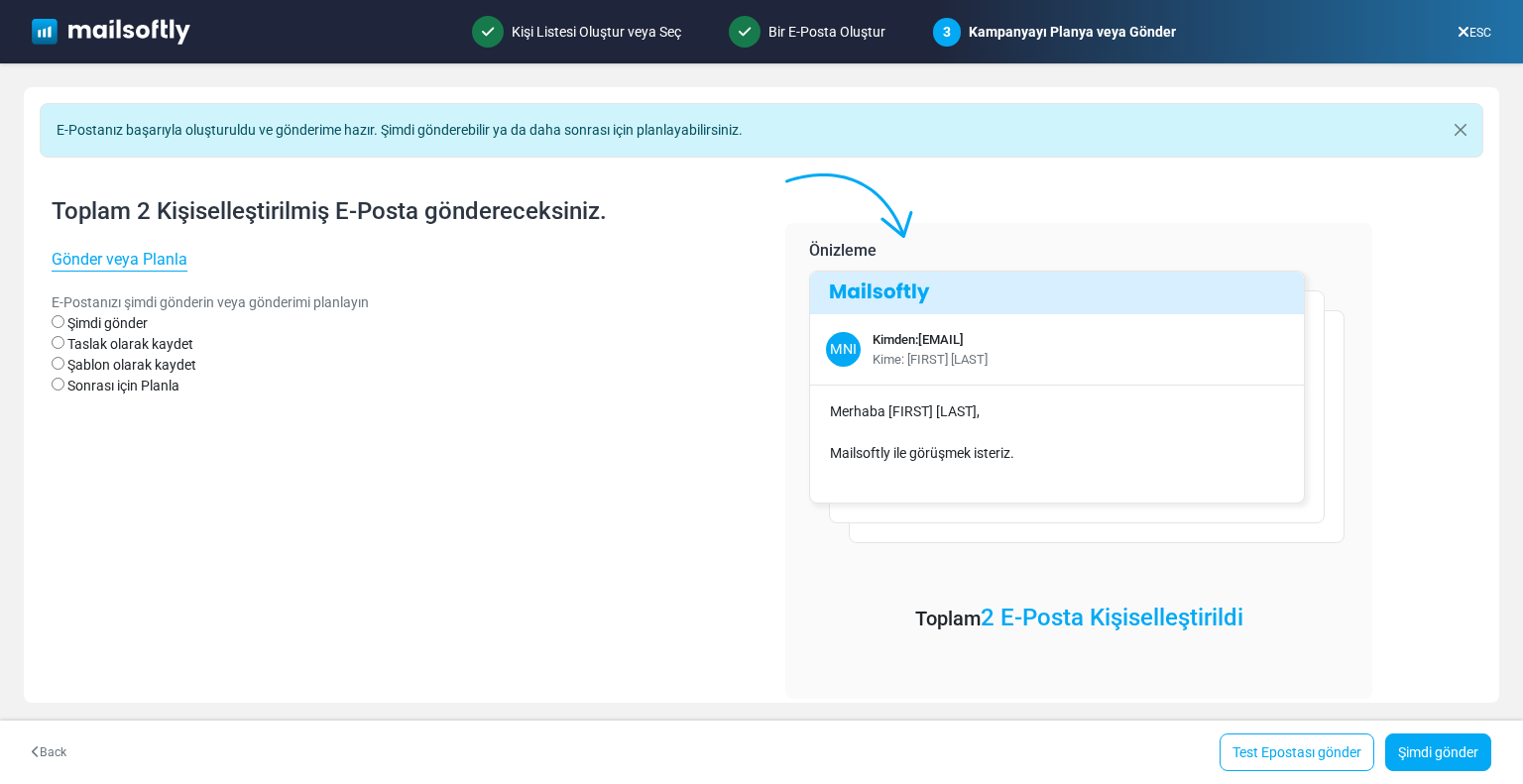 click on "Sonrası için Planla" at bounding box center (123, 386) 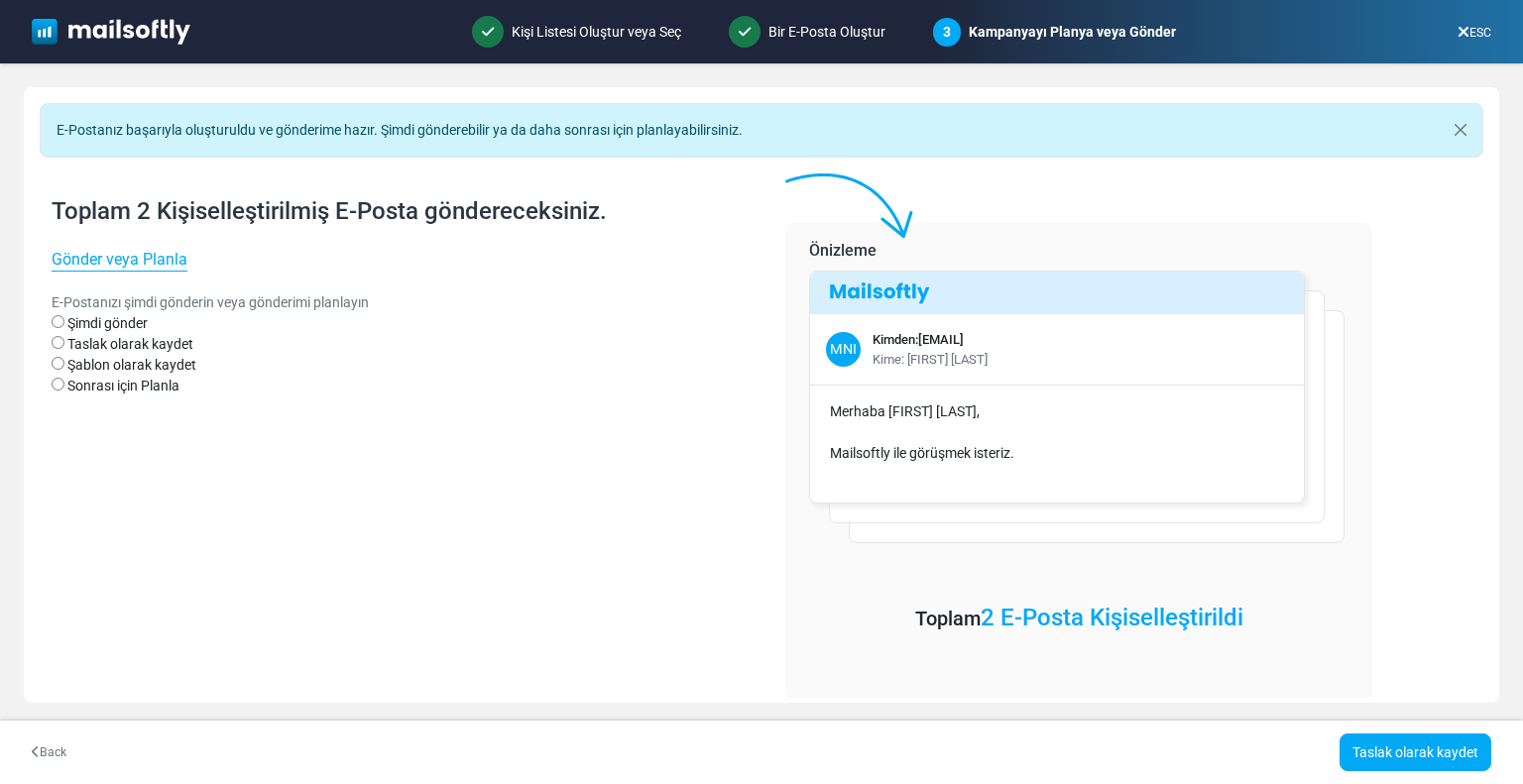 click on "Sonrası için Planla" at bounding box center (123, 386) 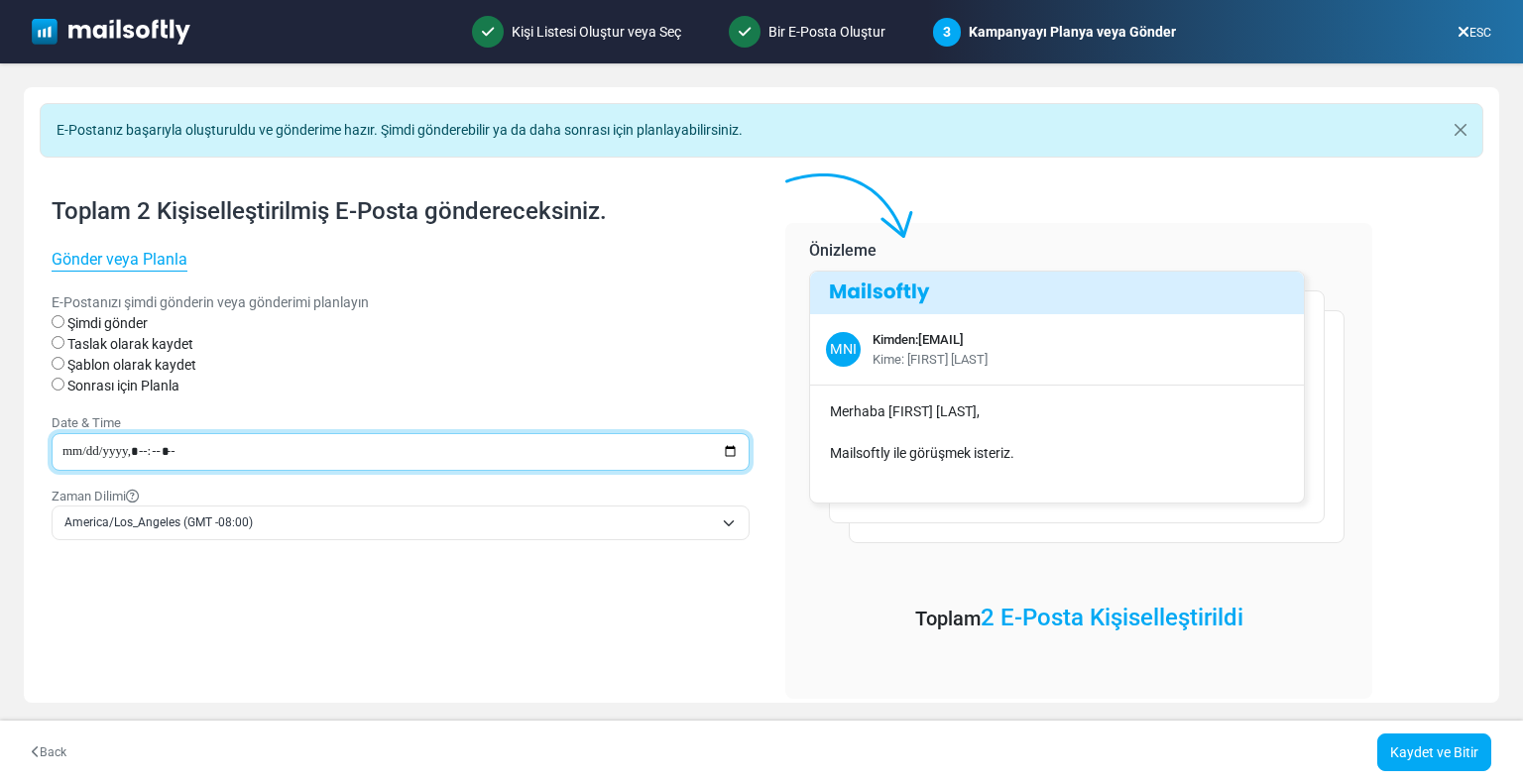 click at bounding box center [401, 452] 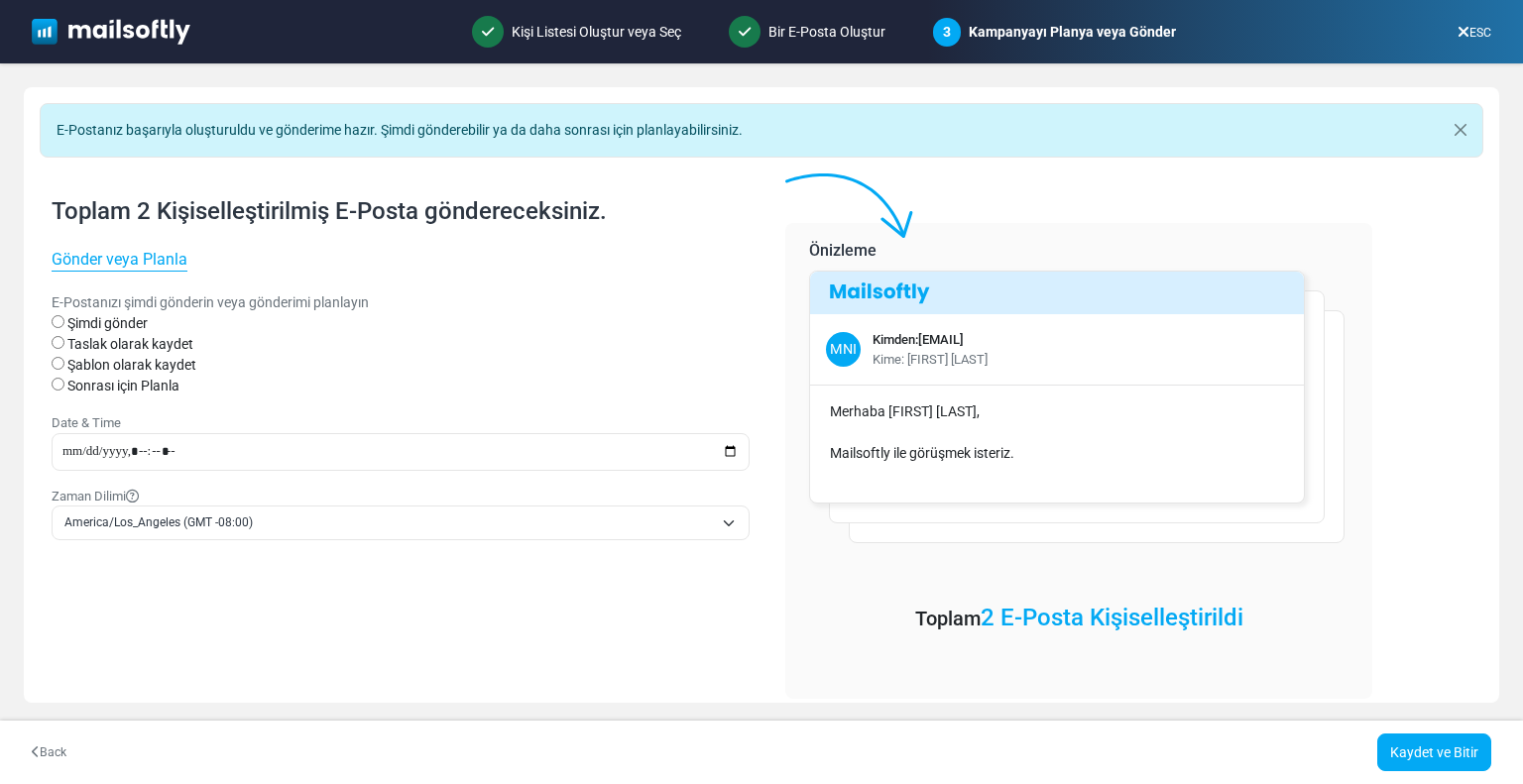 type on "**********" 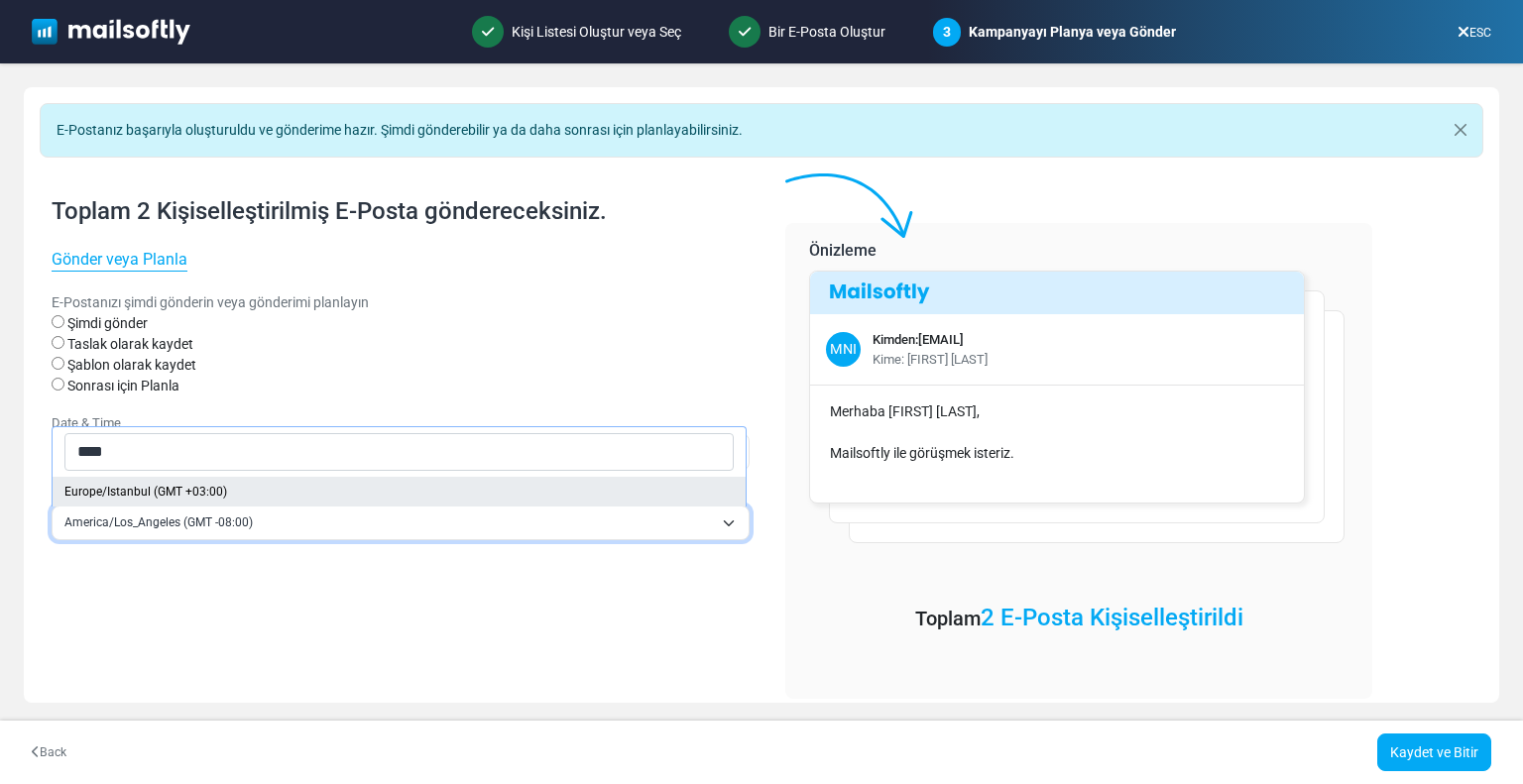 type on "****" 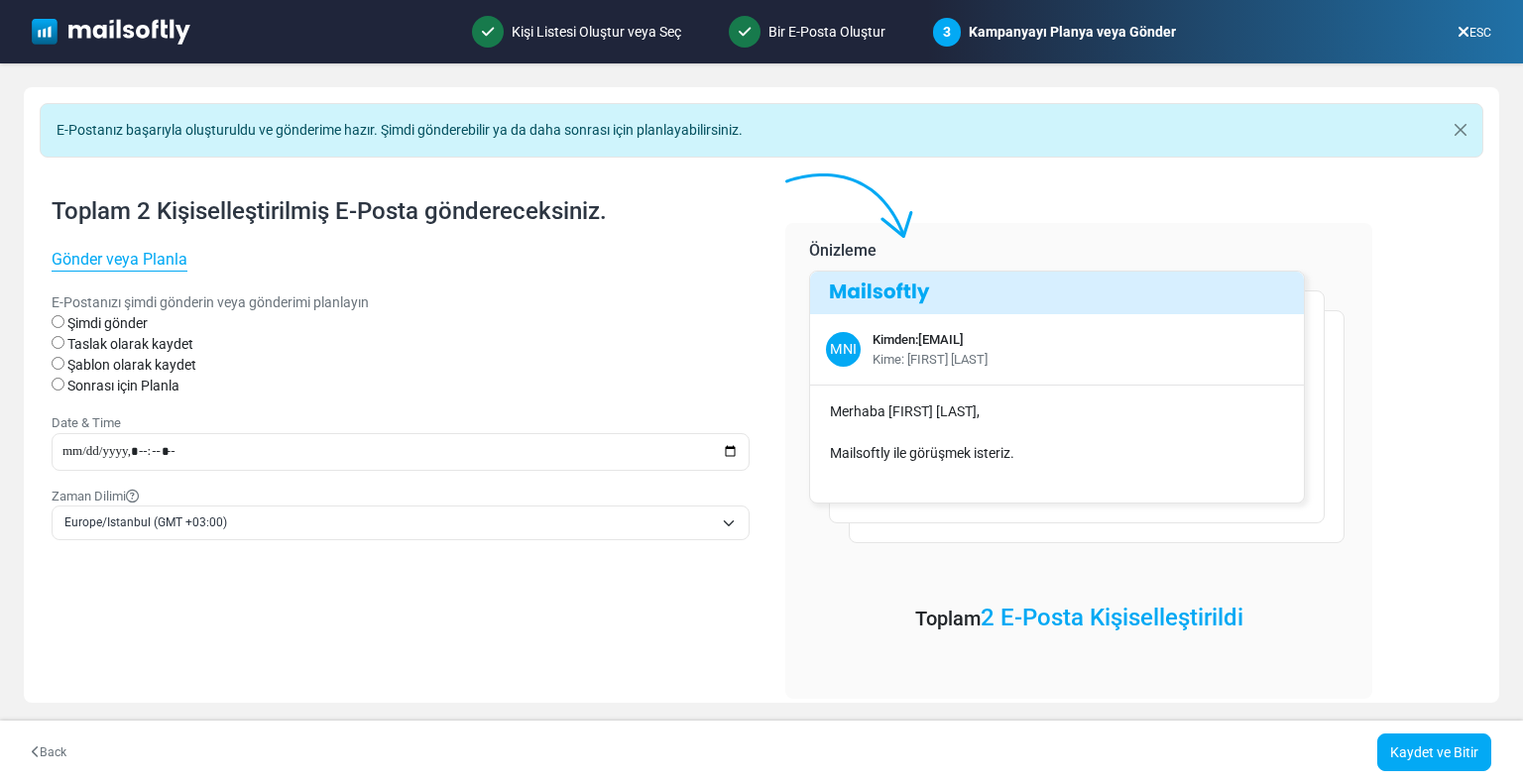 click on "**********" at bounding box center [401, 436] 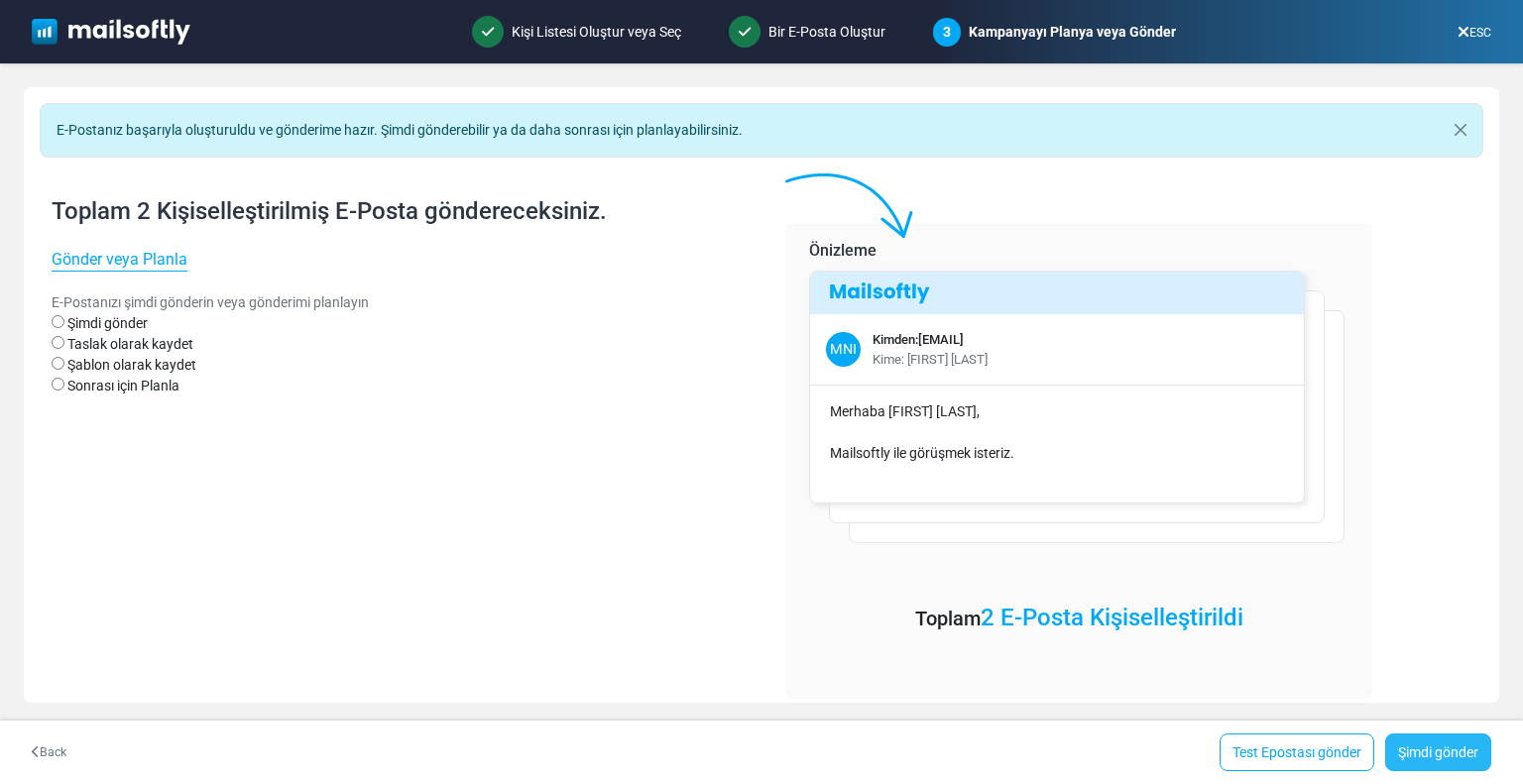 click on "Şimdi gönder" at bounding box center [1438, 752] 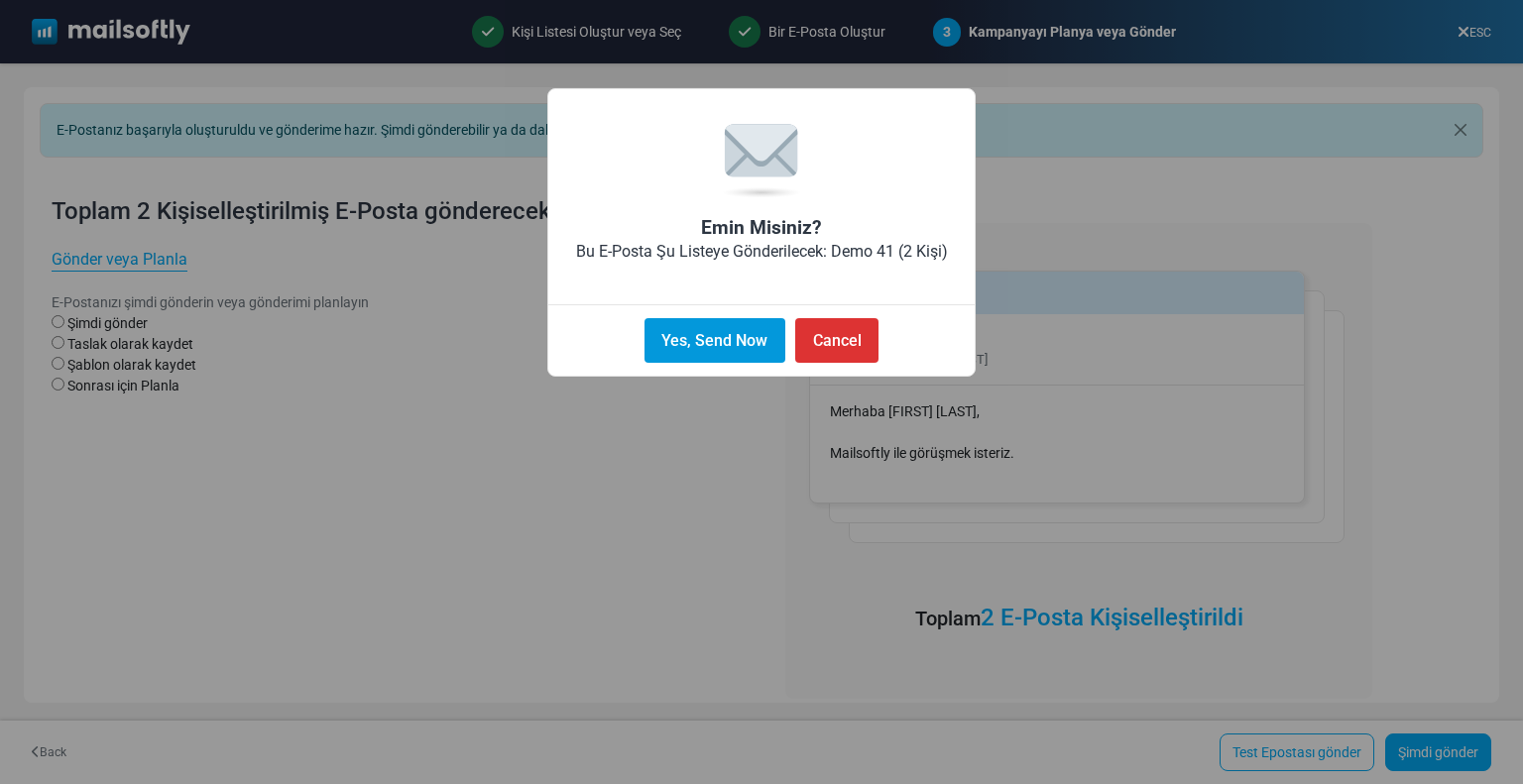 click on "Yes, Send Now" at bounding box center (715, 340) 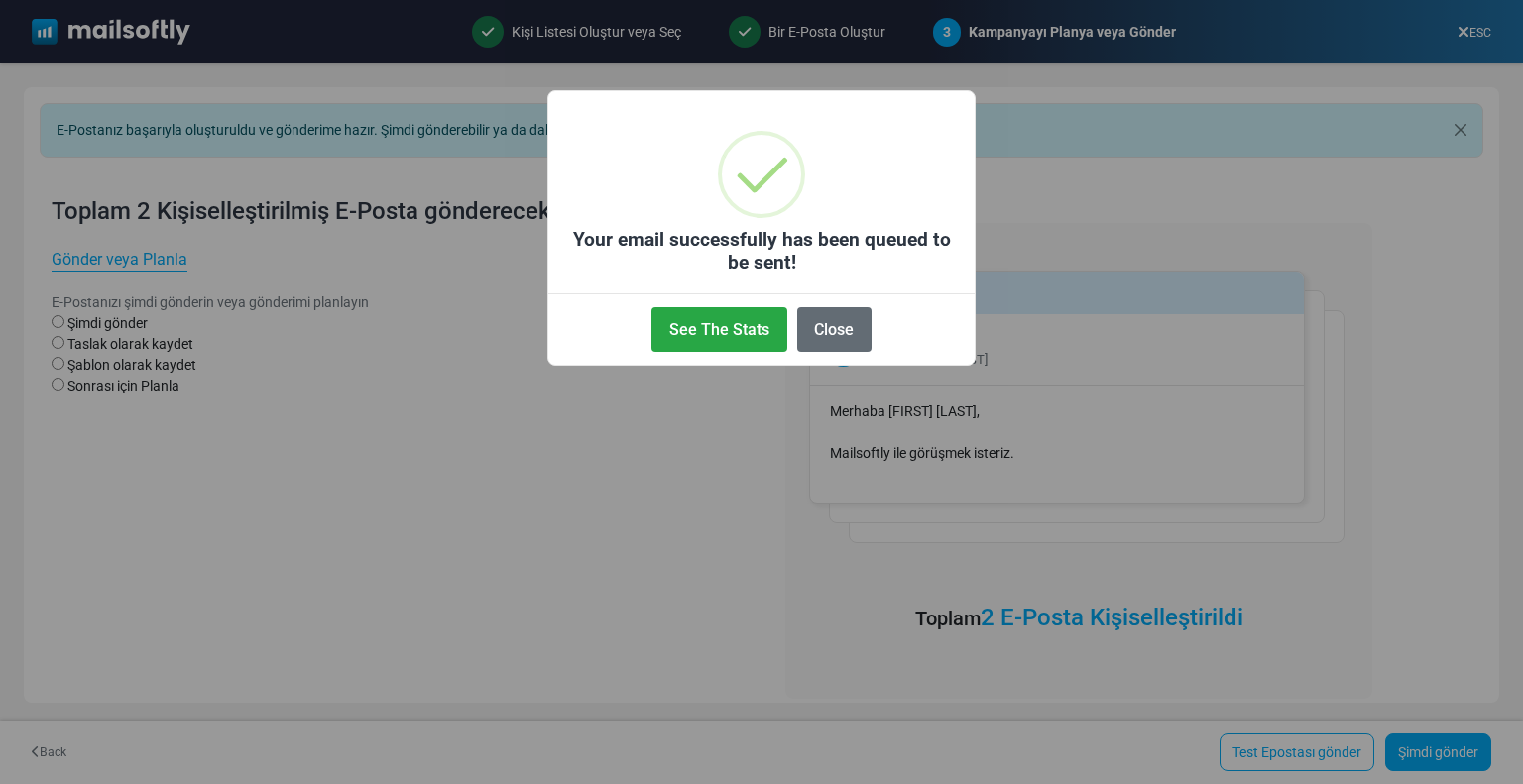 click on "Close" at bounding box center [834, 329] 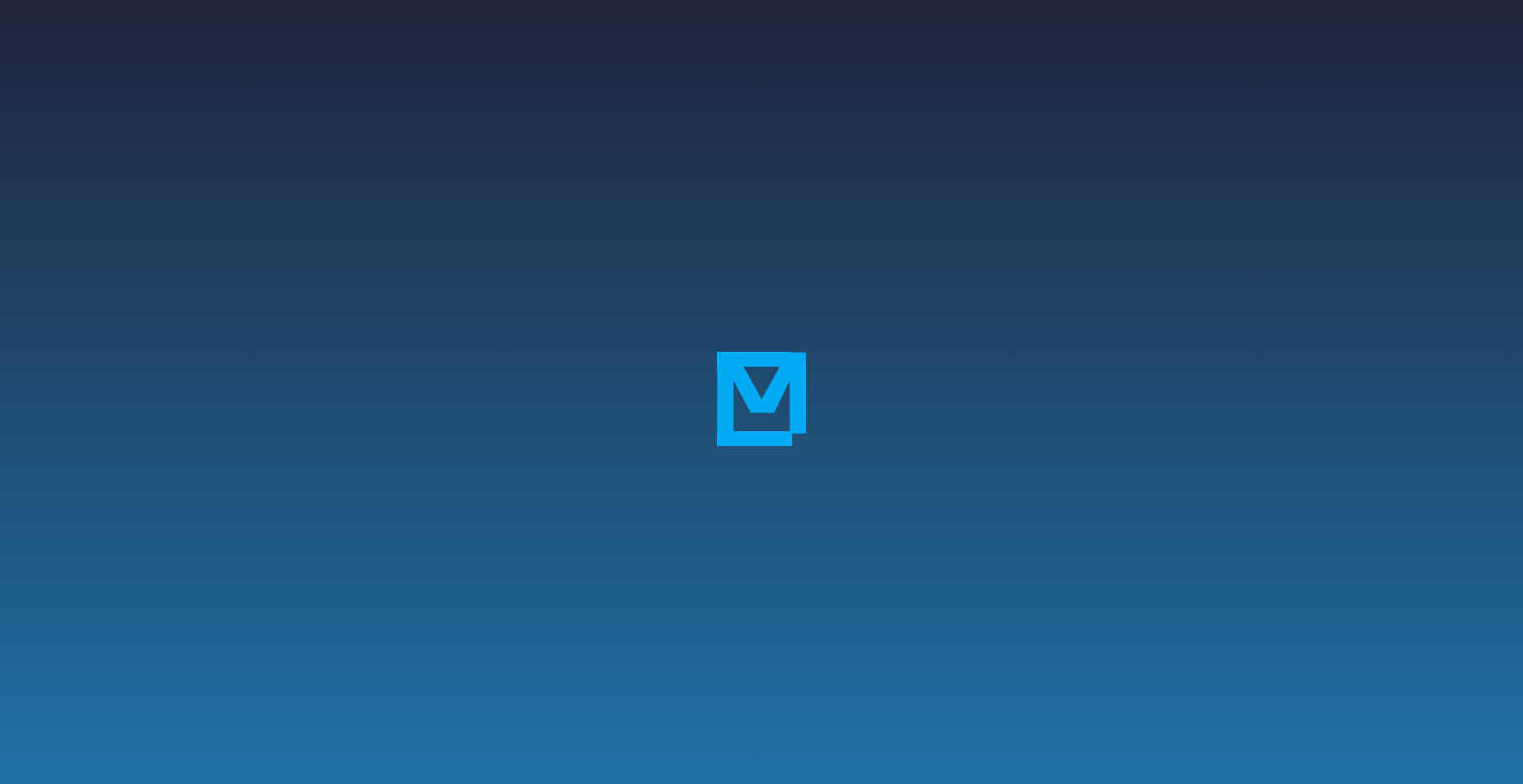 scroll, scrollTop: 0, scrollLeft: 0, axis: both 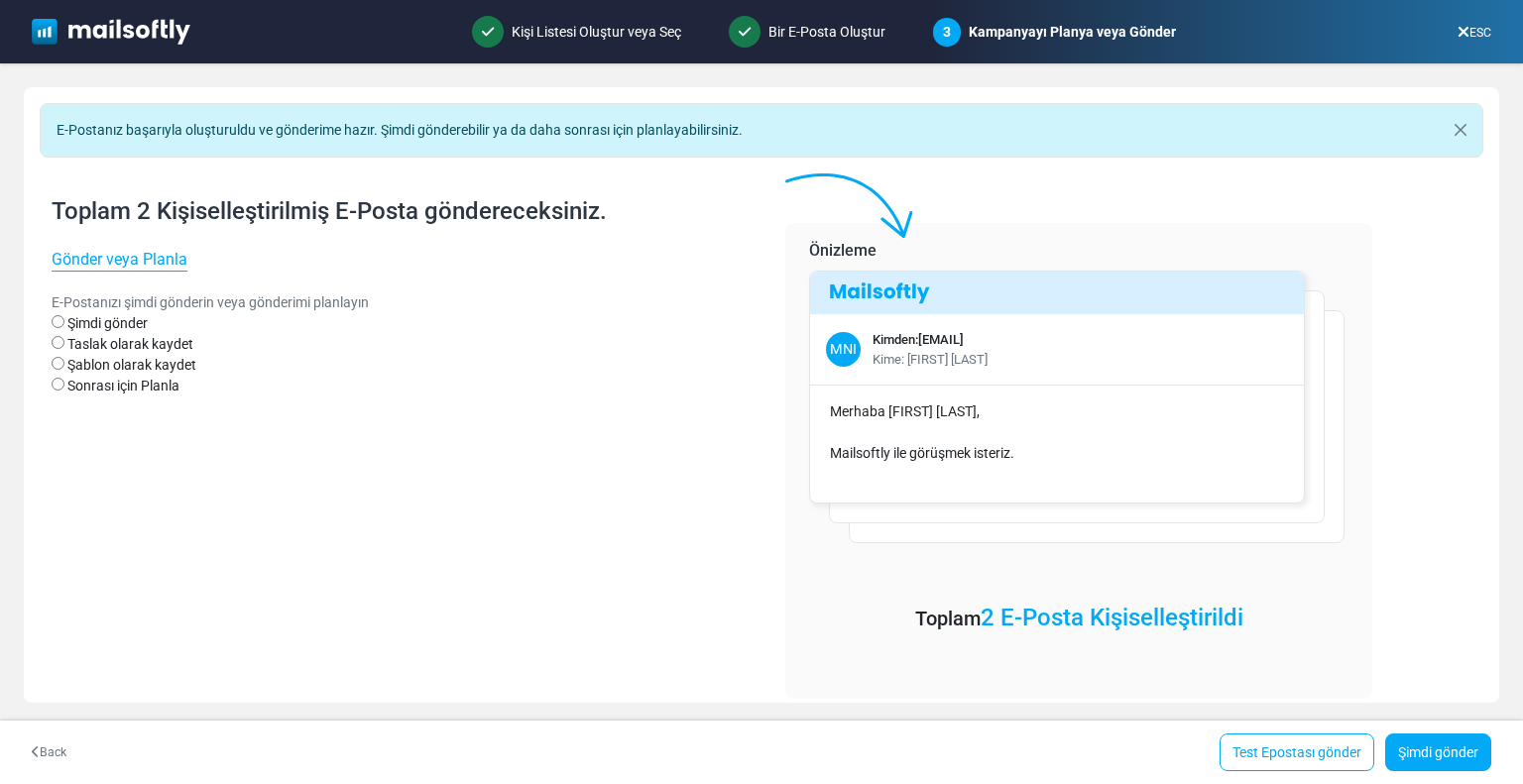 click at bounding box center (111, 32) 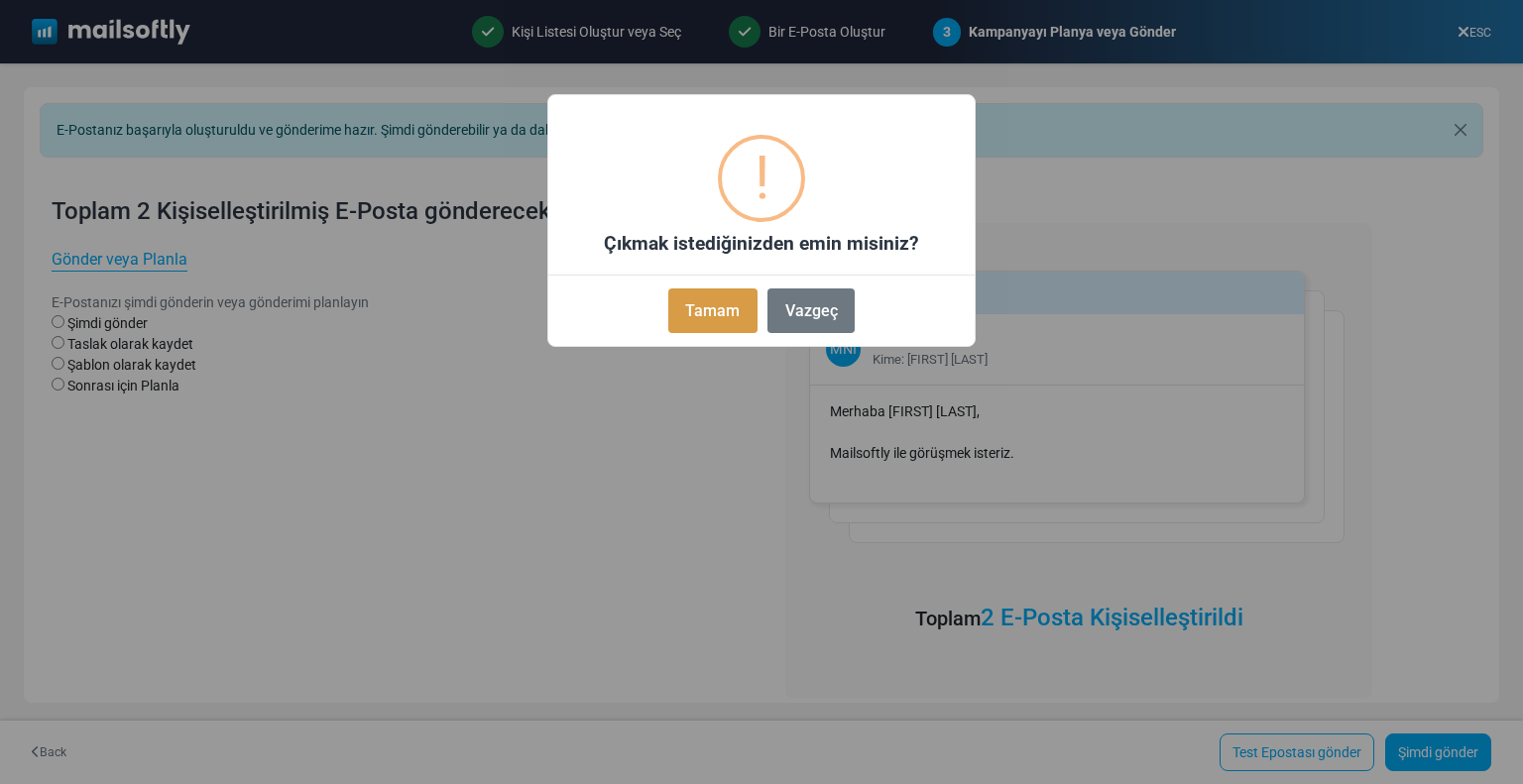 click on "Tamam" at bounding box center [713, 310] 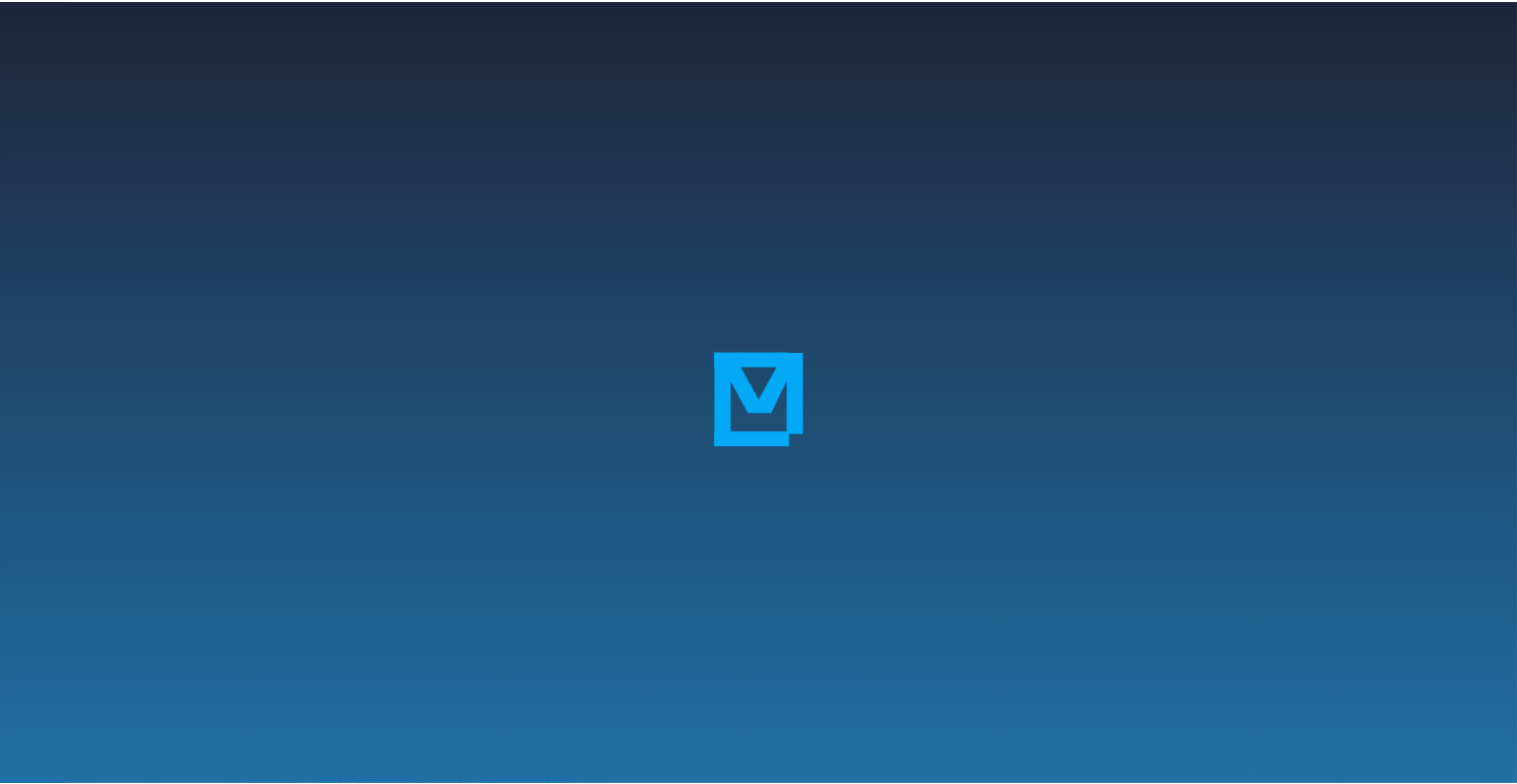 scroll, scrollTop: 0, scrollLeft: 0, axis: both 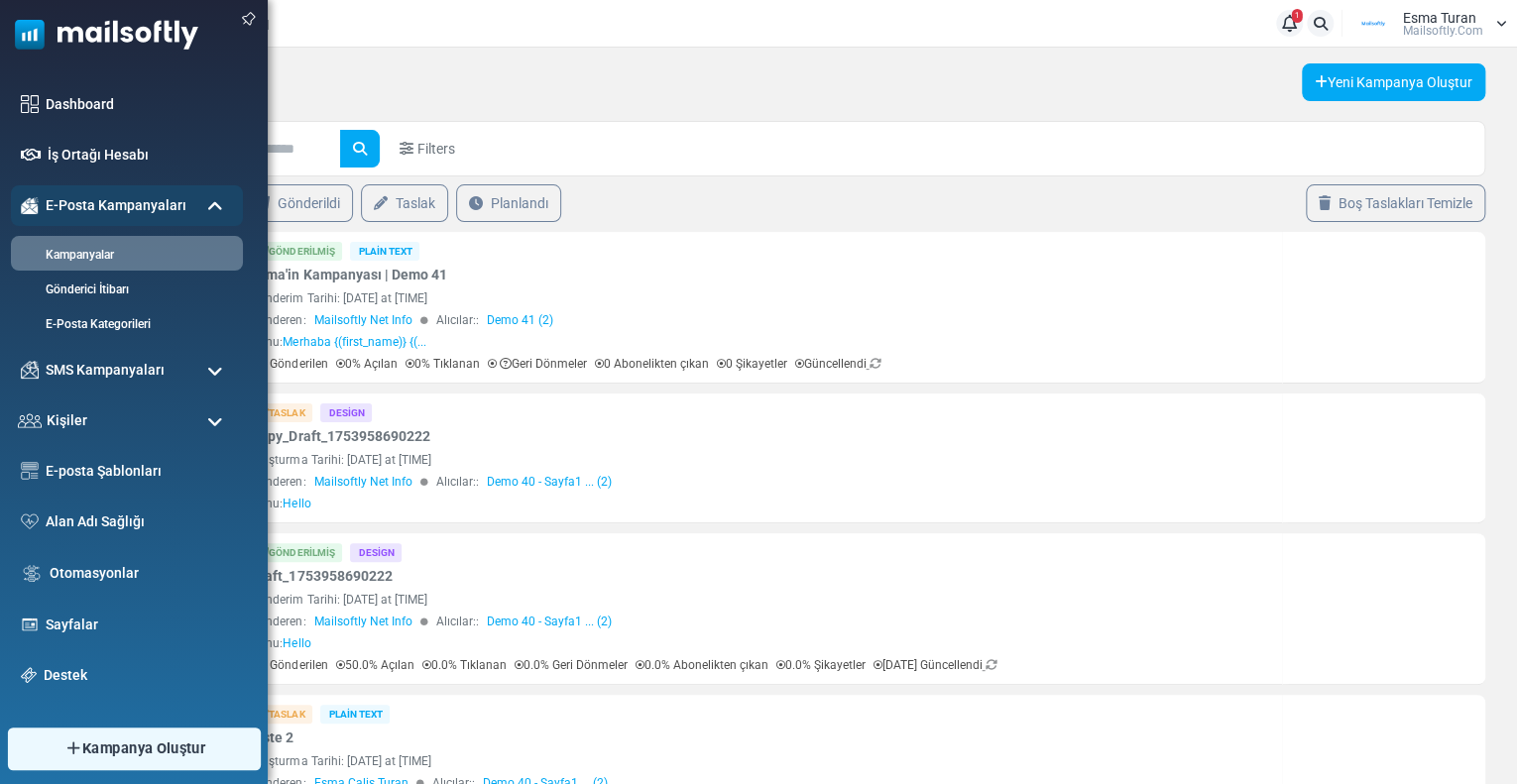 click on "Kampanya Oluştur" at bounding box center [144, 748] 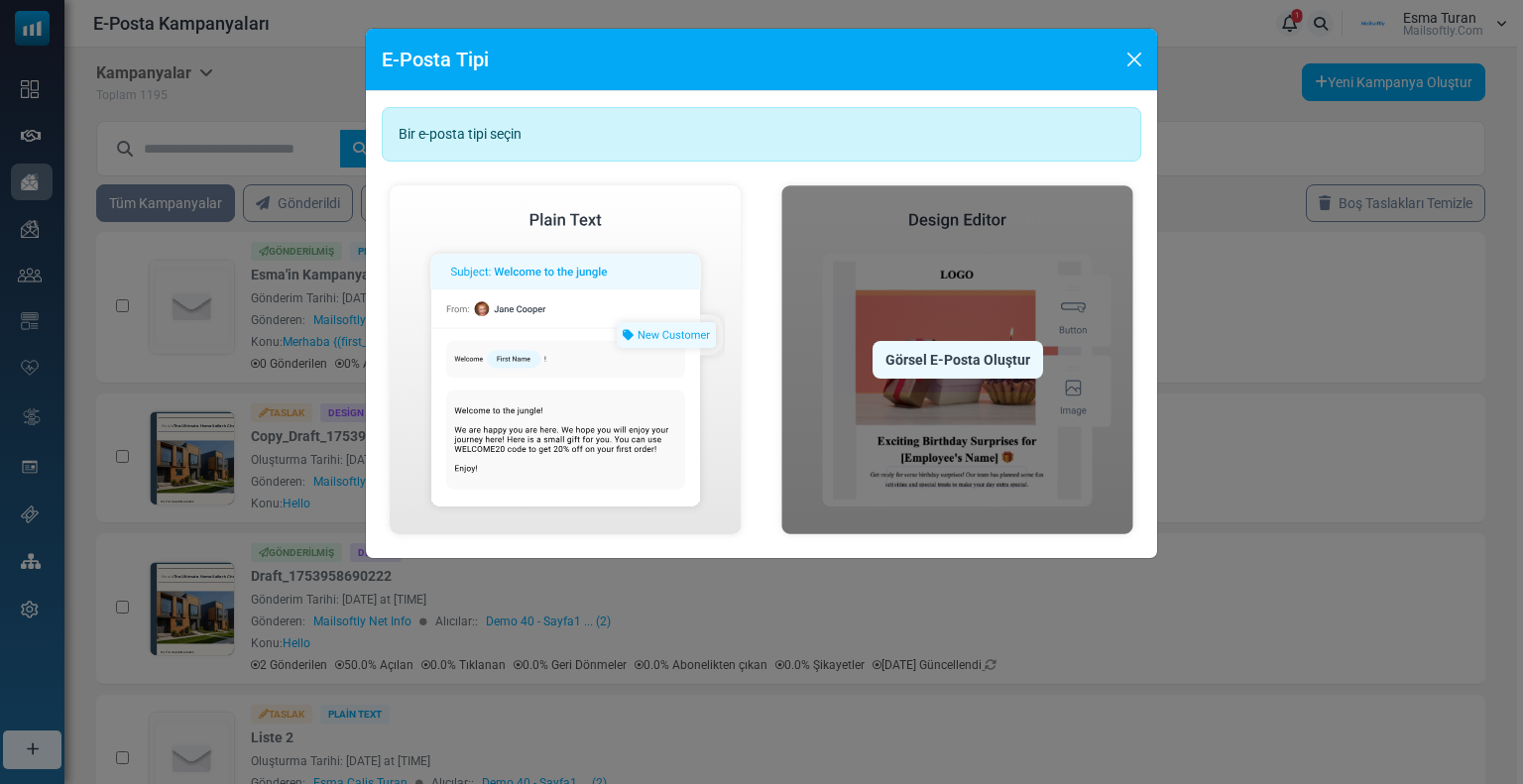 click on "Görsel E-Posta Oluştur" at bounding box center [958, 360] 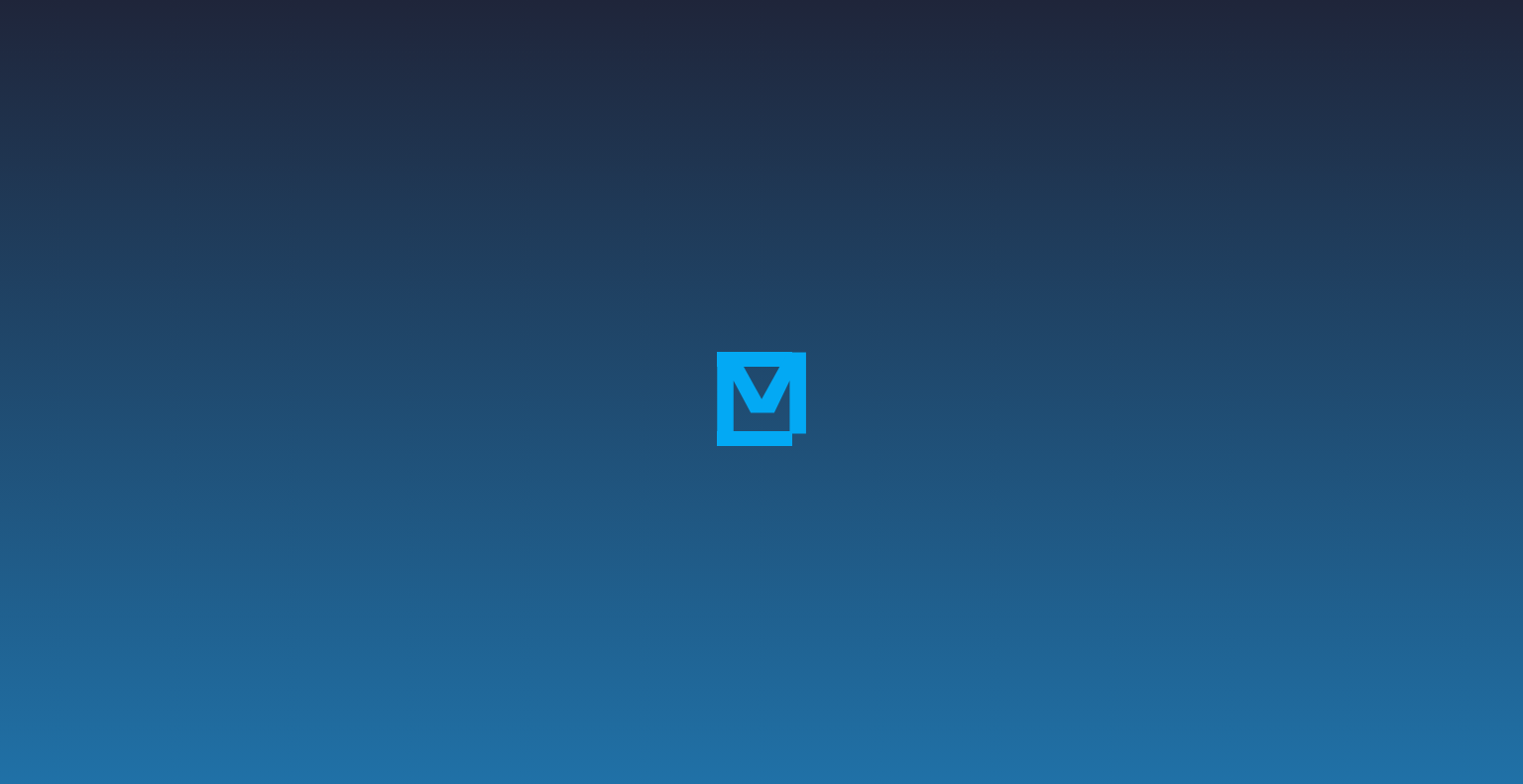 scroll, scrollTop: 0, scrollLeft: 0, axis: both 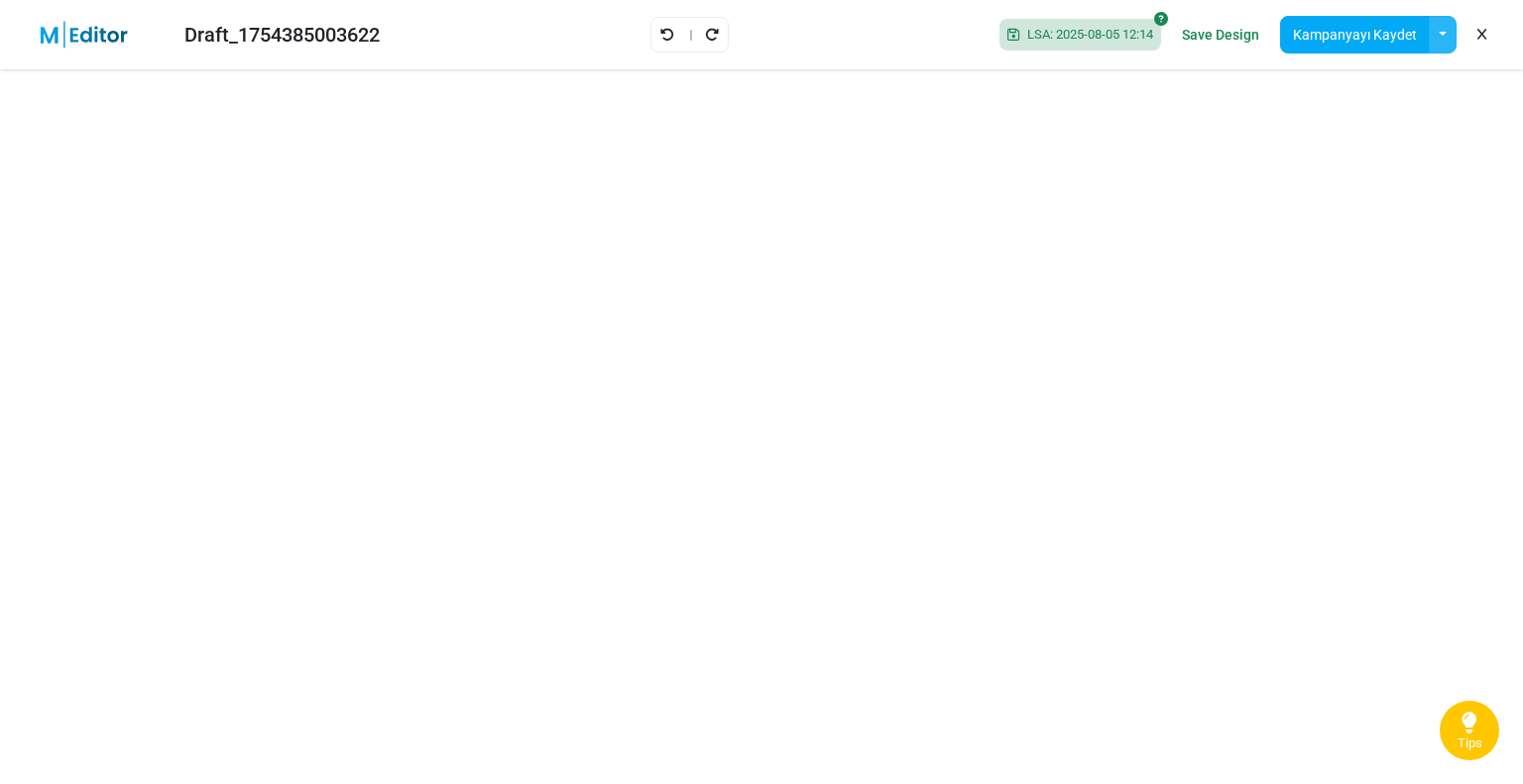 click at bounding box center (1443, 35) 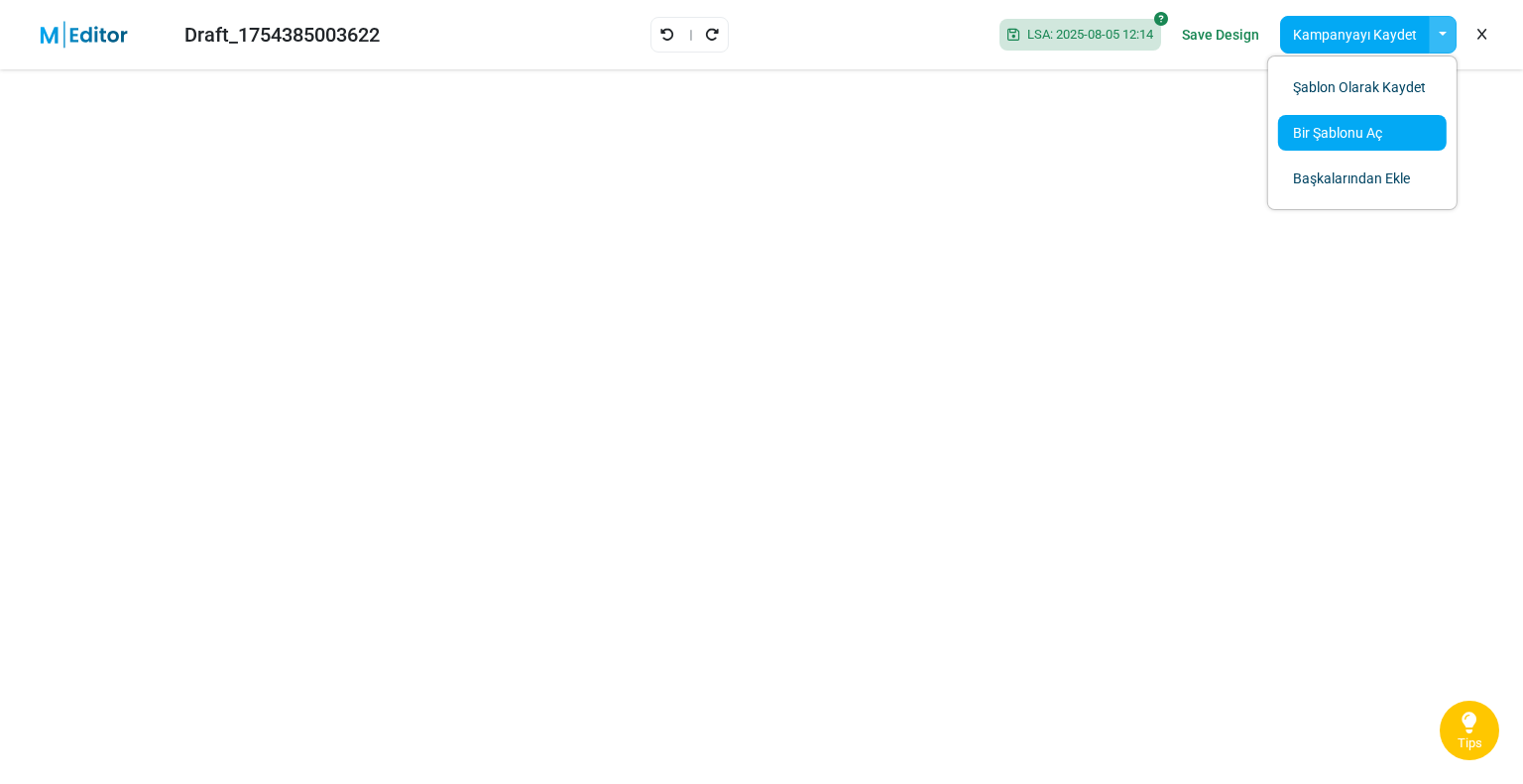 click on "Bir Şablonu Aç" at bounding box center [1362, 133] 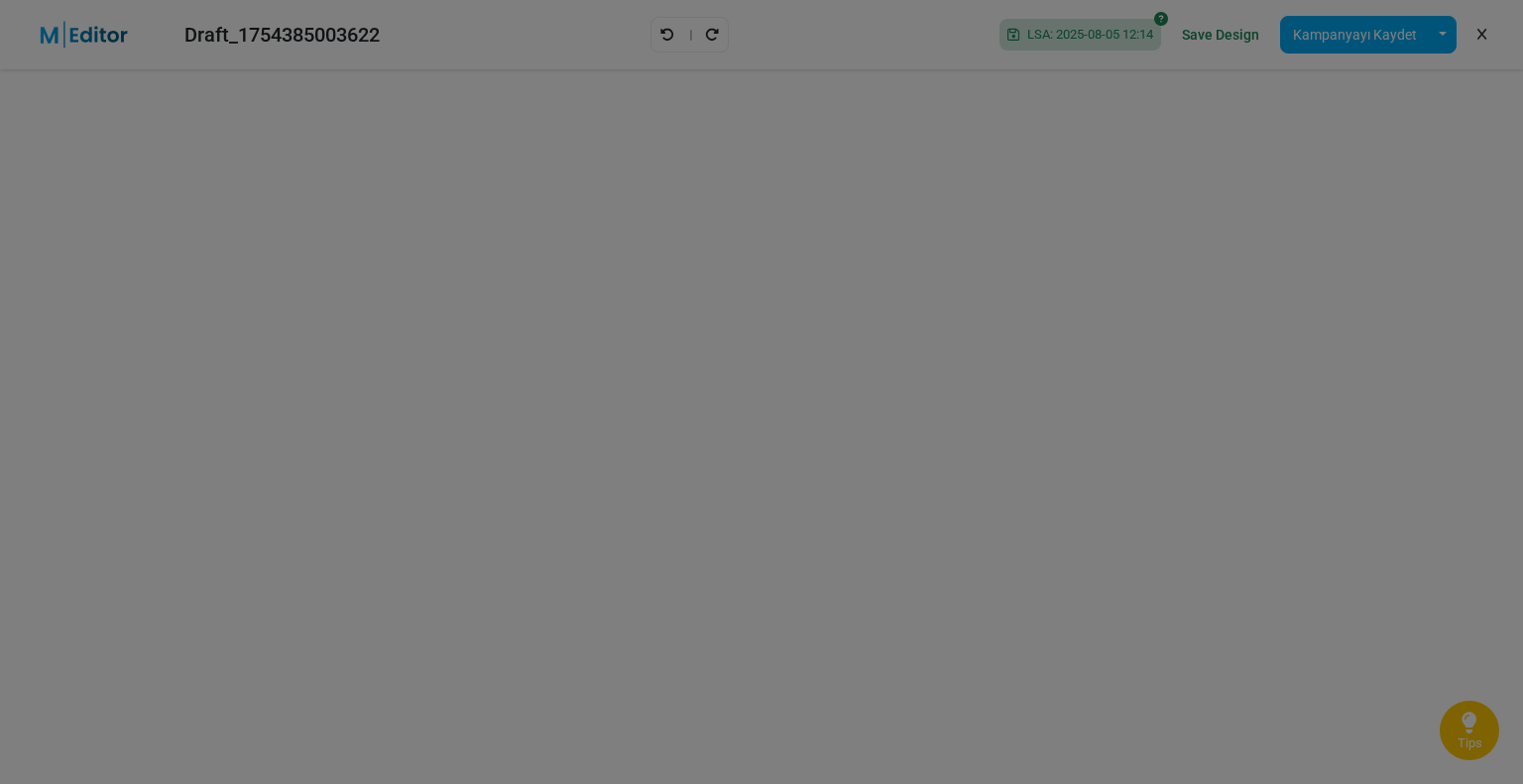 scroll, scrollTop: 0, scrollLeft: 0, axis: both 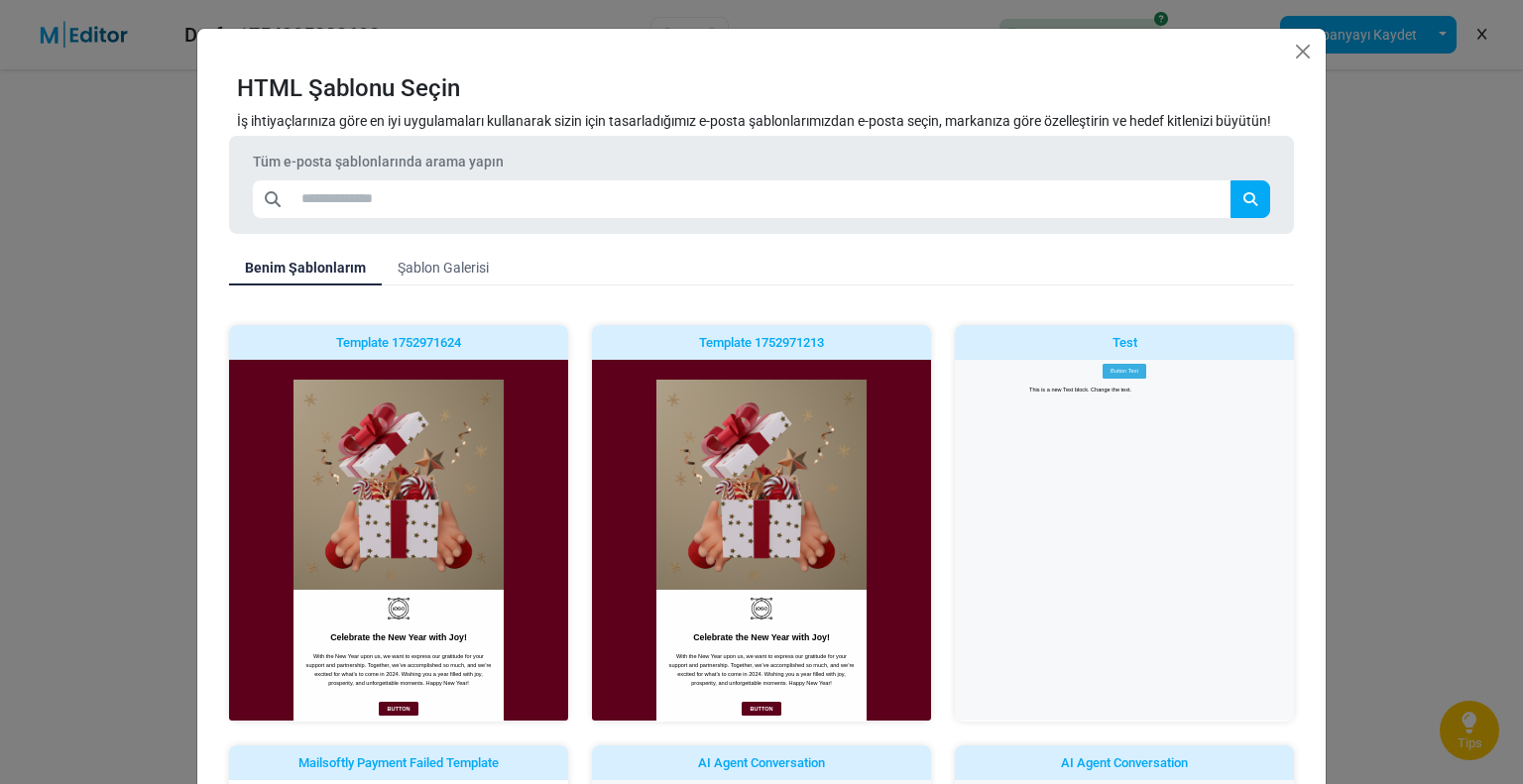 click on "Şablon Galerisi" at bounding box center [443, 268] 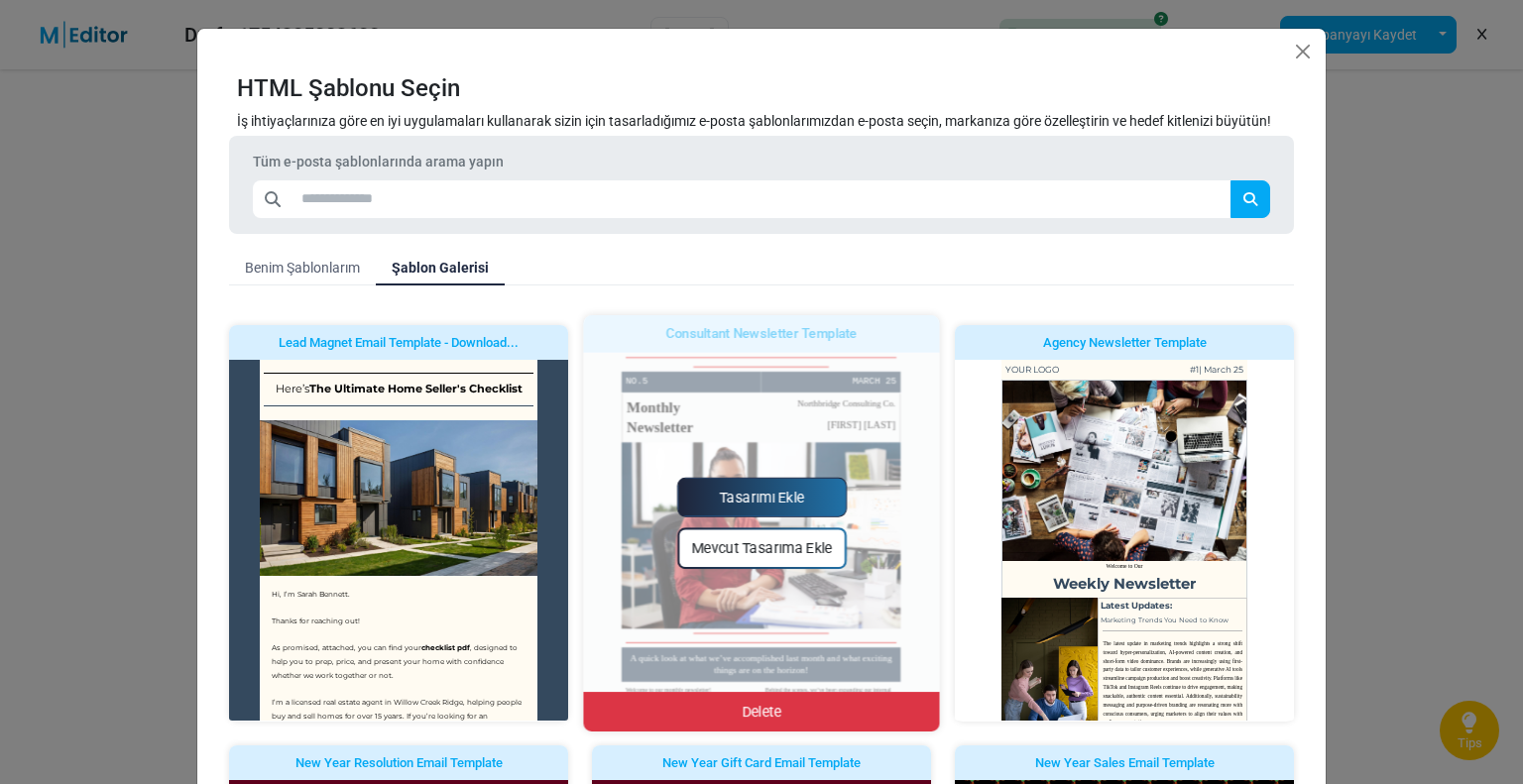 scroll, scrollTop: 0, scrollLeft: 0, axis: both 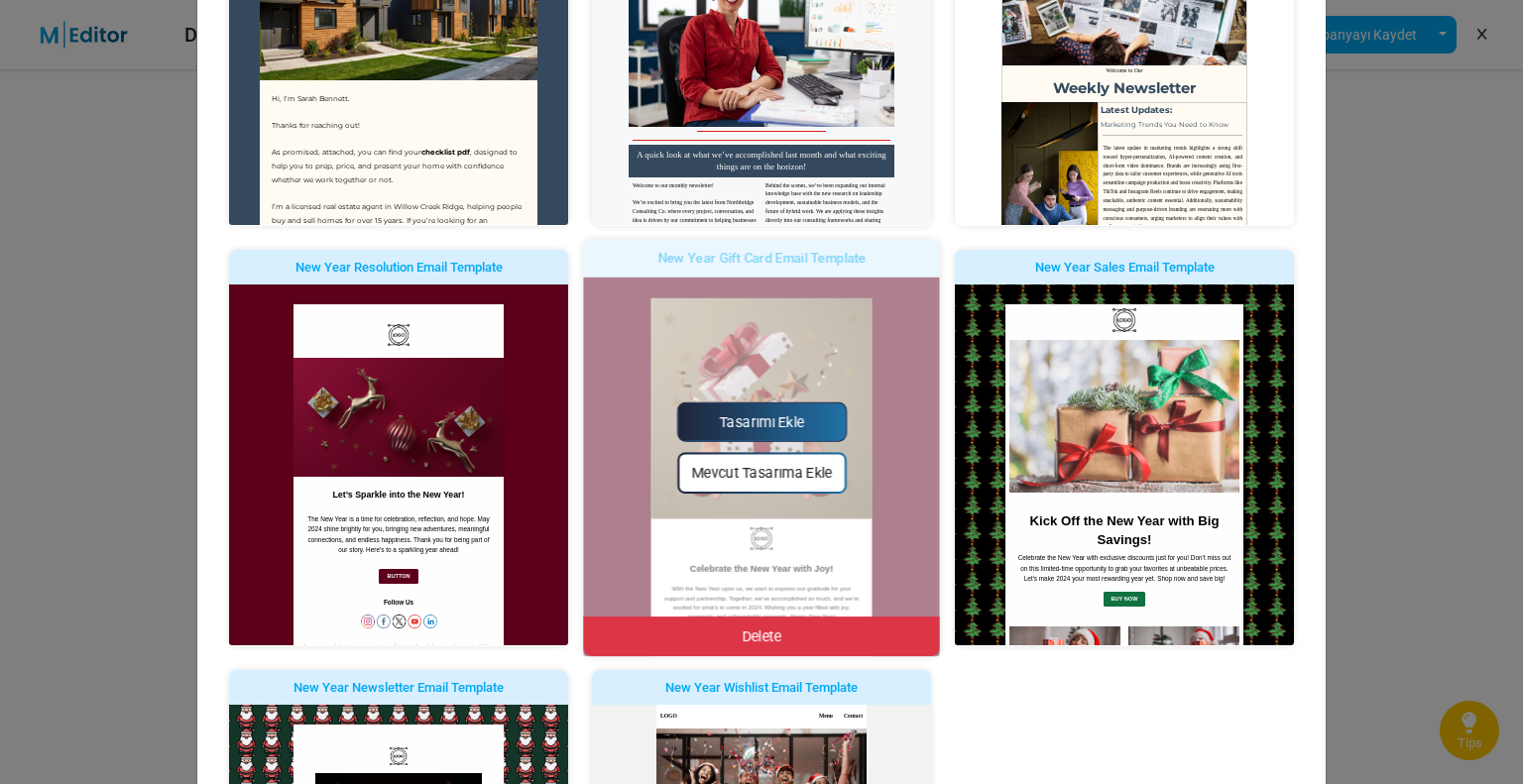 click on "Tasarımı Ekle" at bounding box center (761, 422) 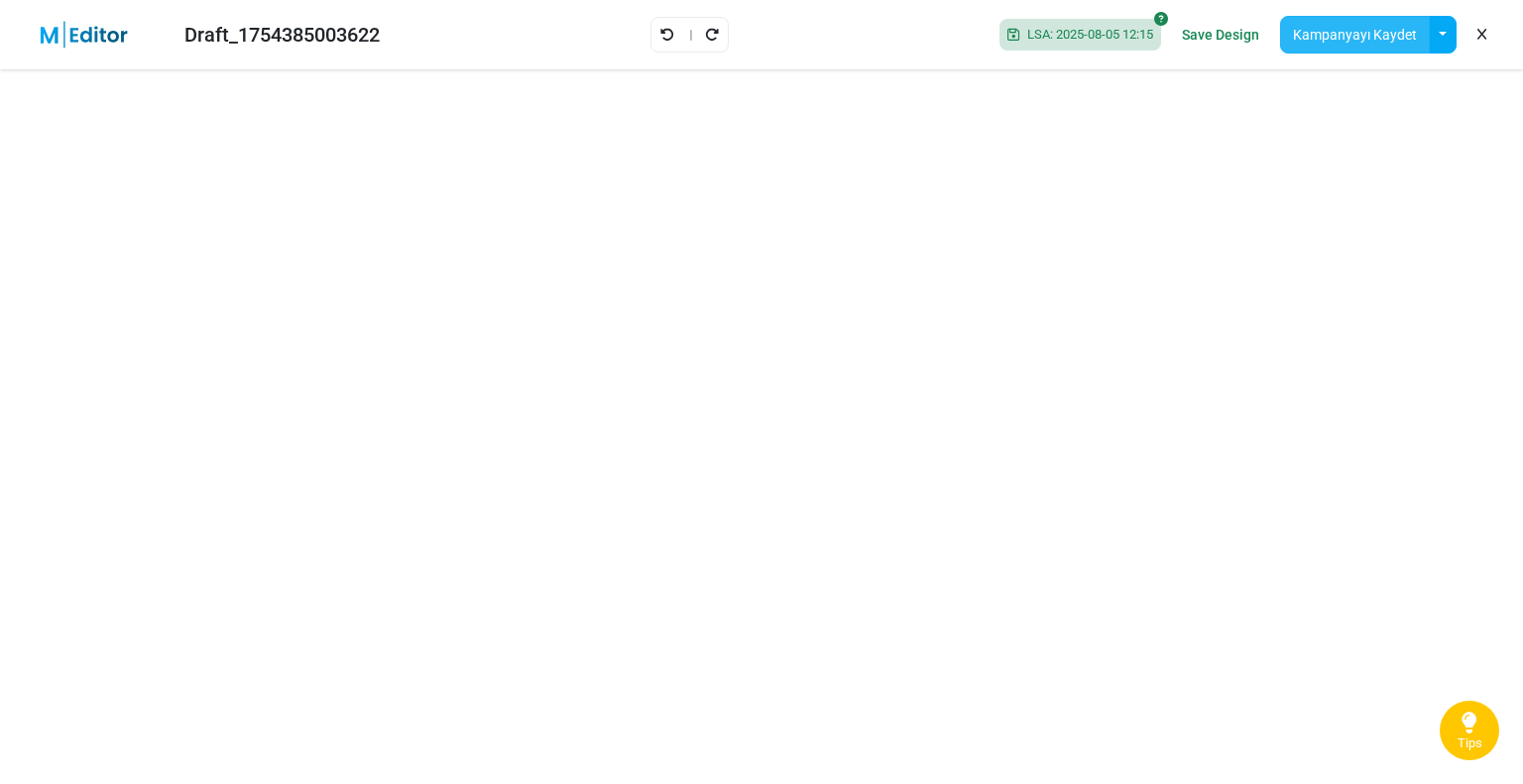 click on "Kampanyayı Kaydet" at bounding box center (1354, 35) 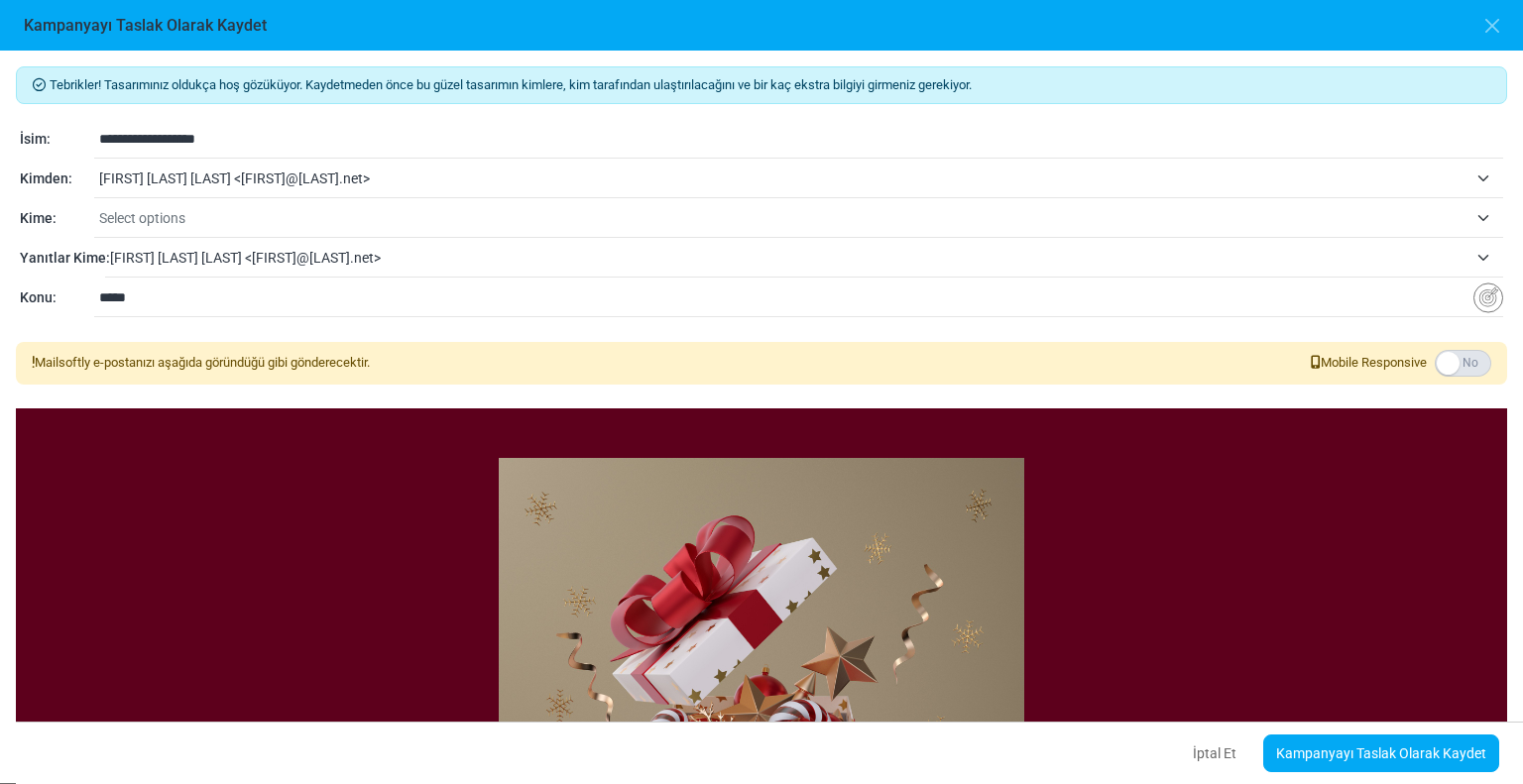click on "Select options" at bounding box center (142, 218) 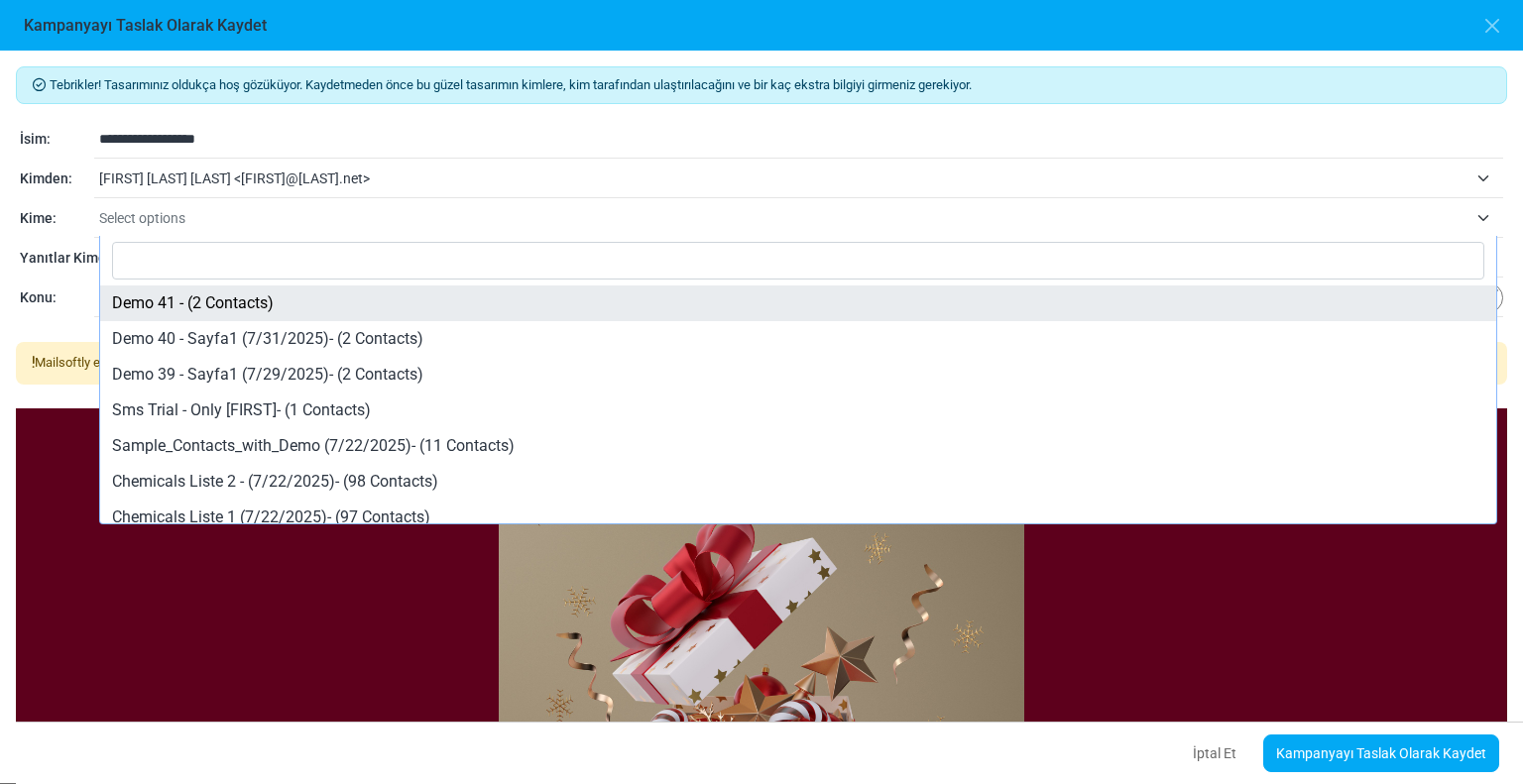 select on "*****" 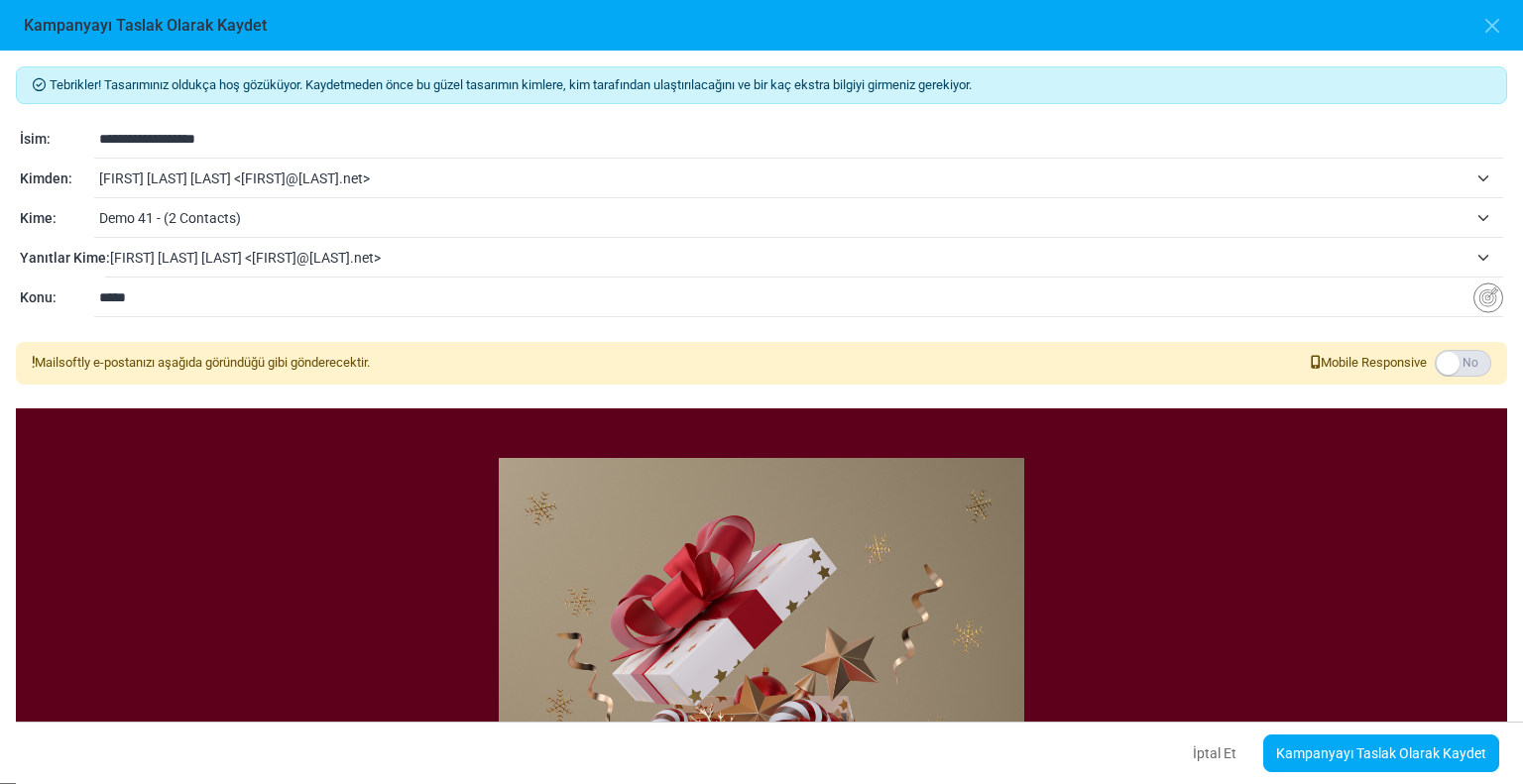 click on "Esma Calis Turan <esma@mailsoftly.net>" at bounding box center [788, 258] 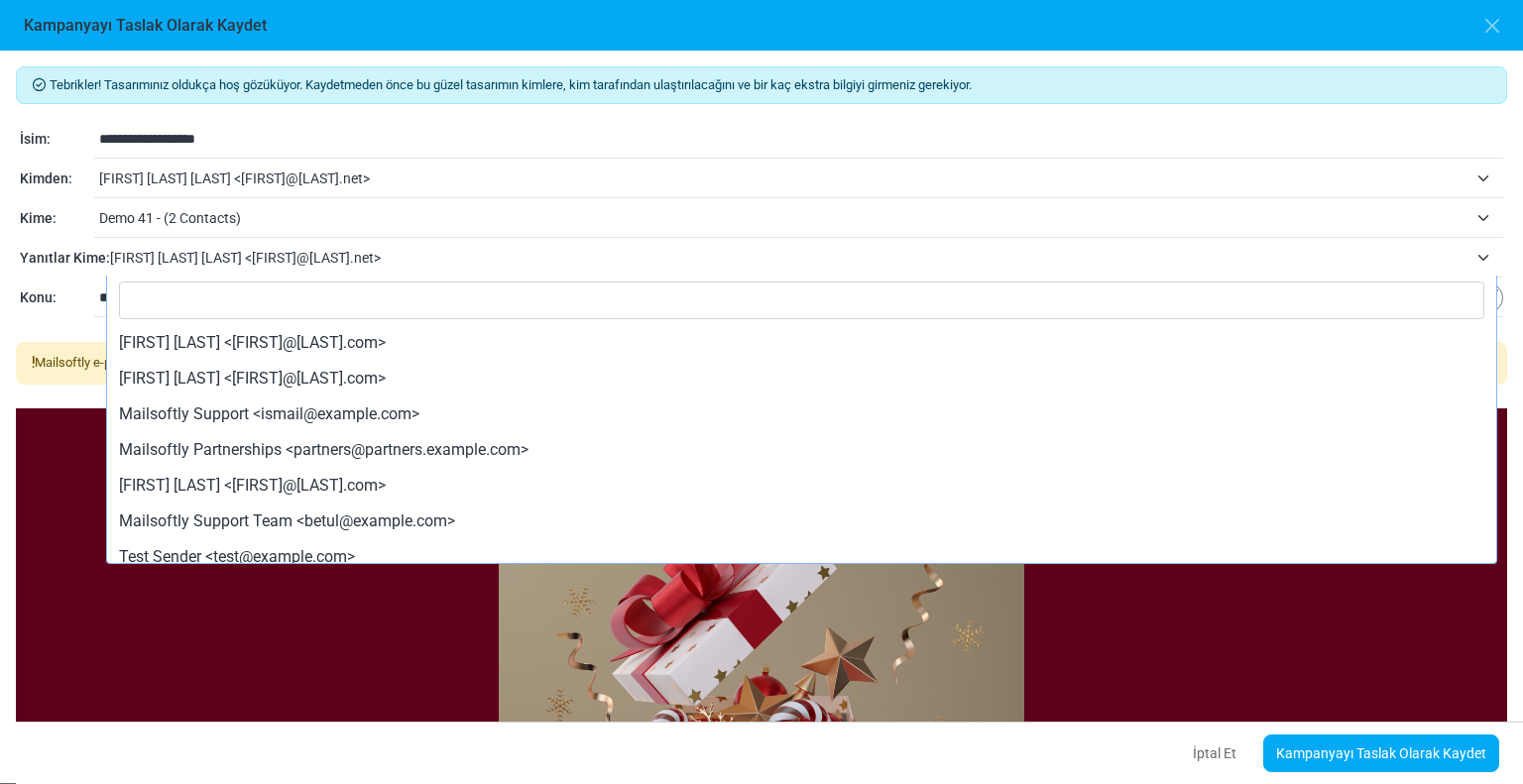 scroll, scrollTop: 500, scrollLeft: 0, axis: vertical 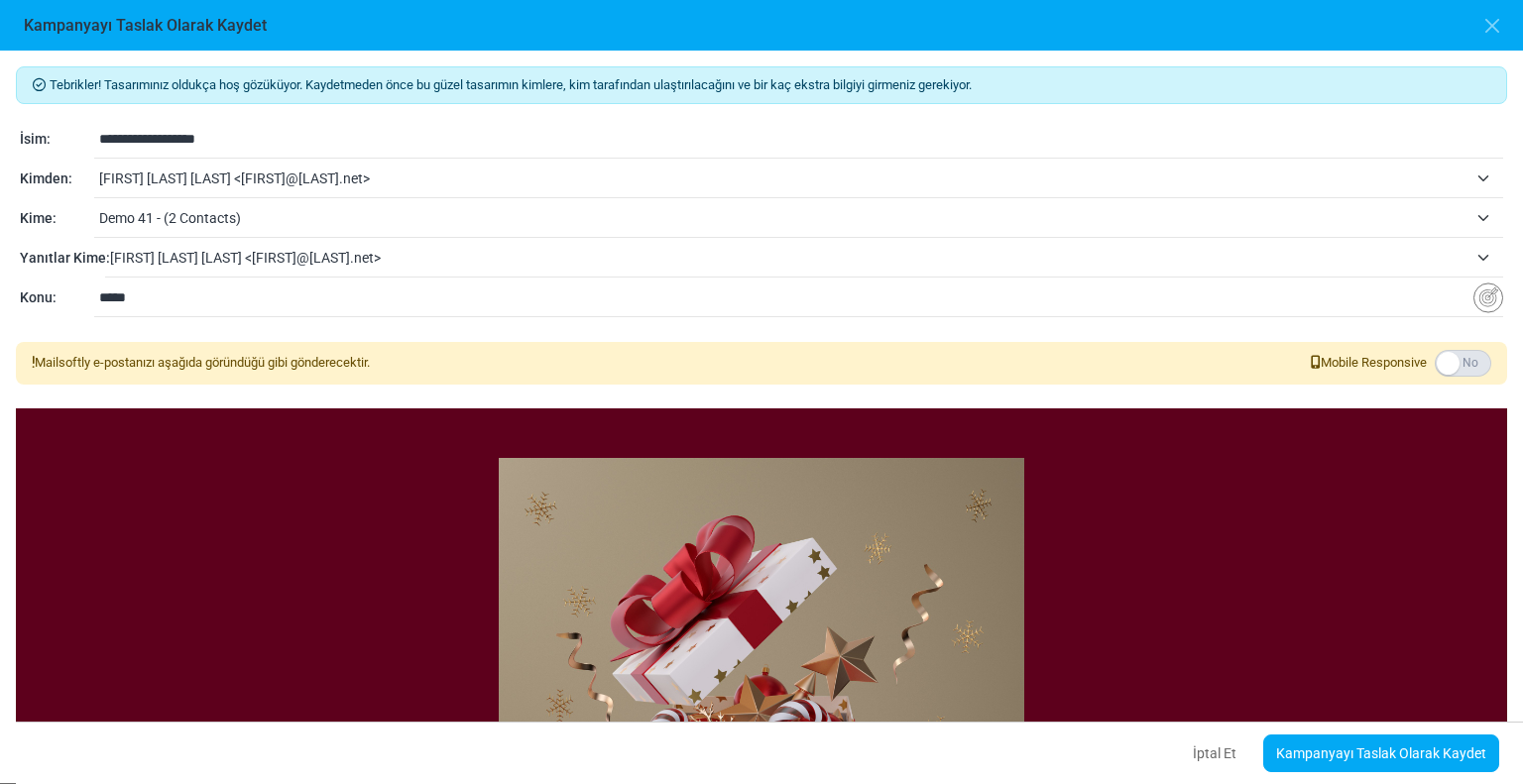 click on "**********" at bounding box center [762, 219] 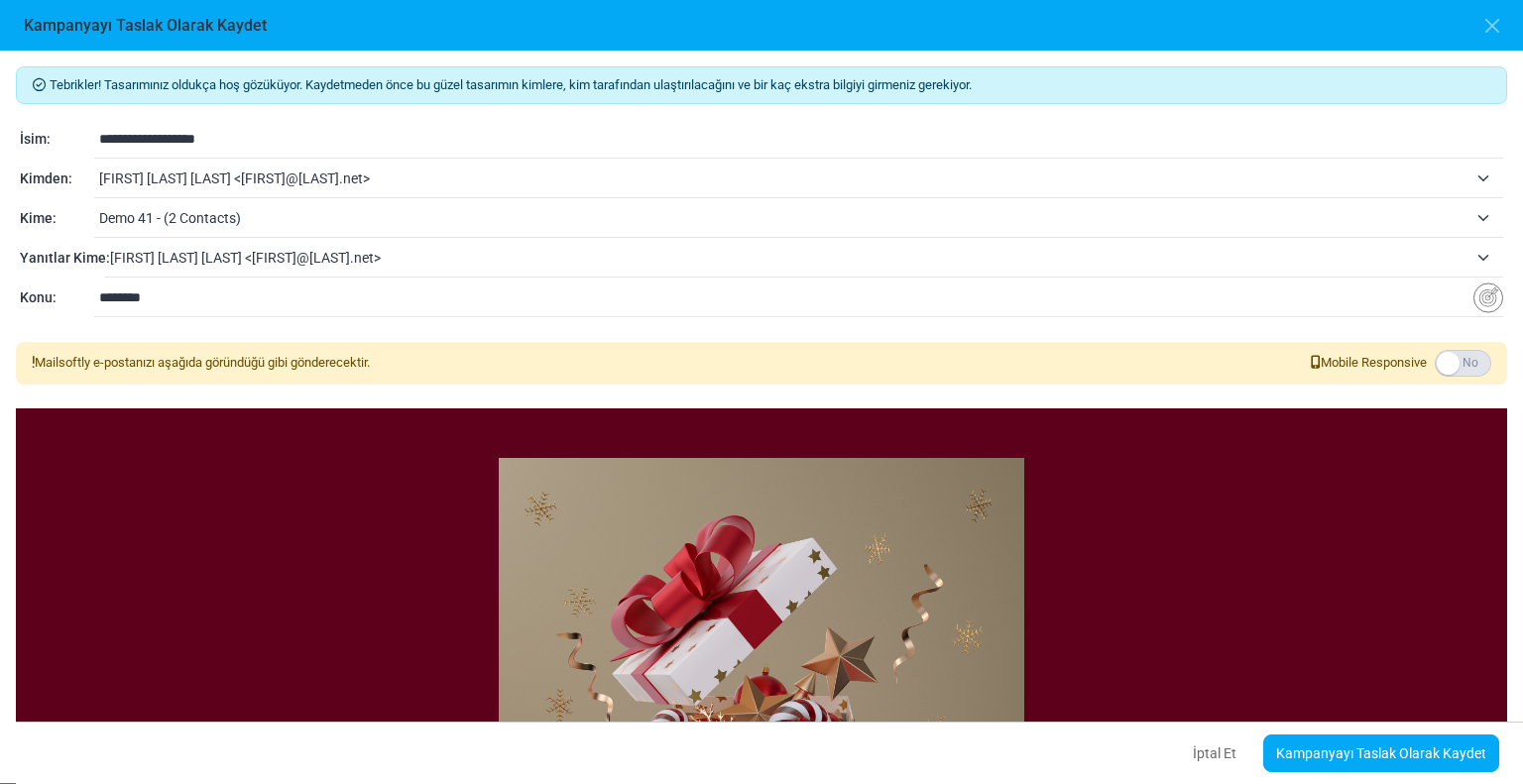 click on "**********" at bounding box center (762, 416) 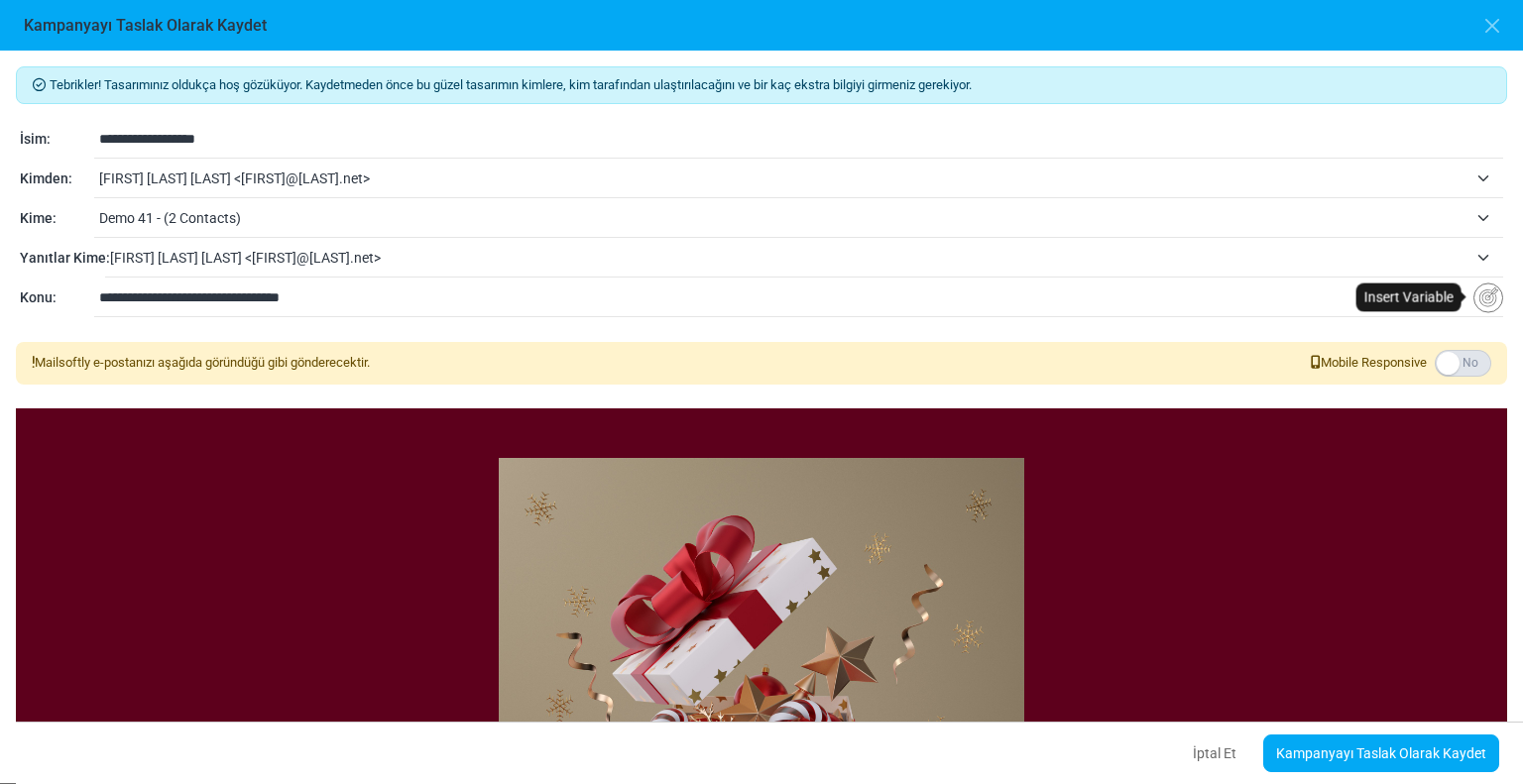 click at bounding box center (1488, 297) 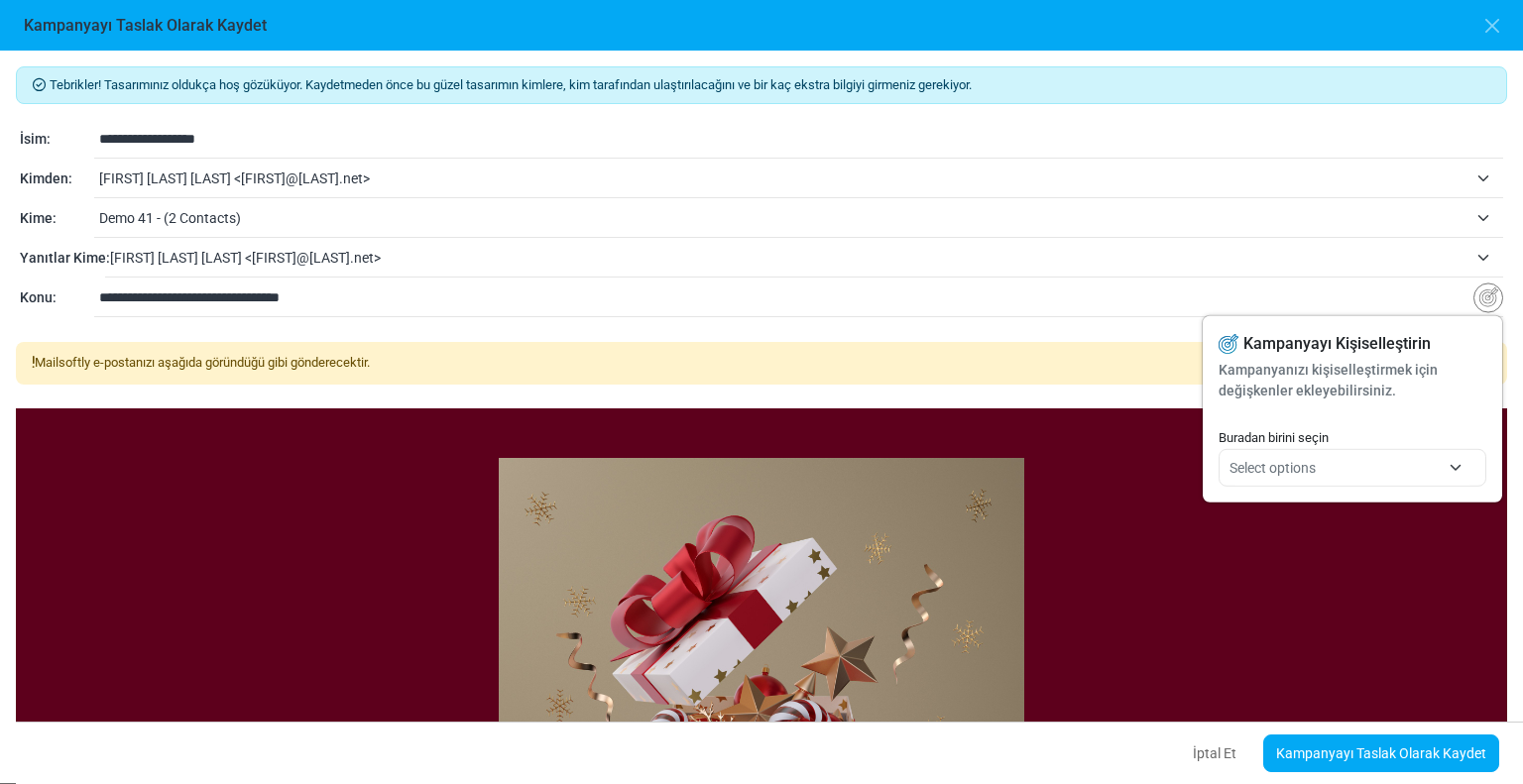 click on "**********" at bounding box center (786, 297) 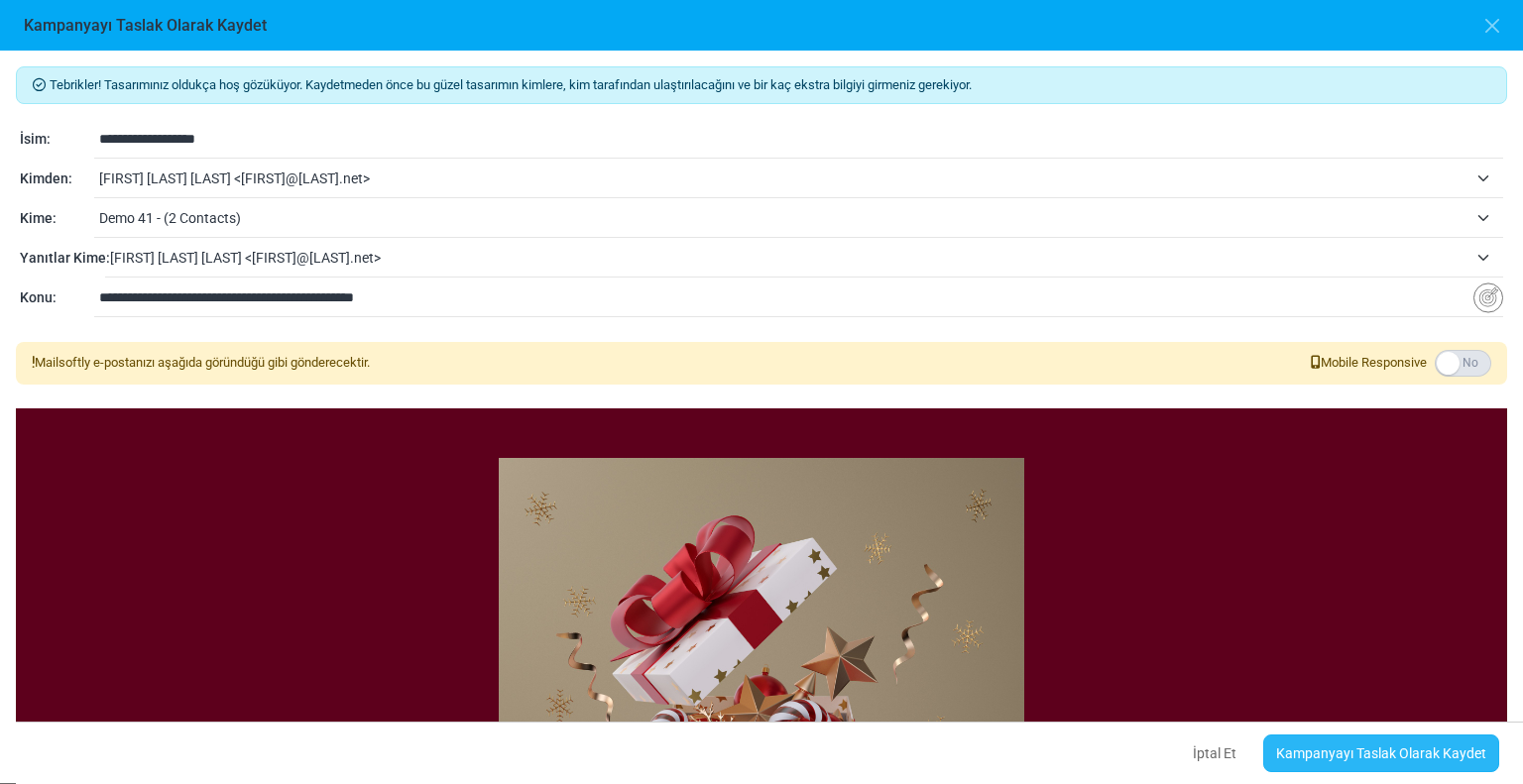type on "**********" 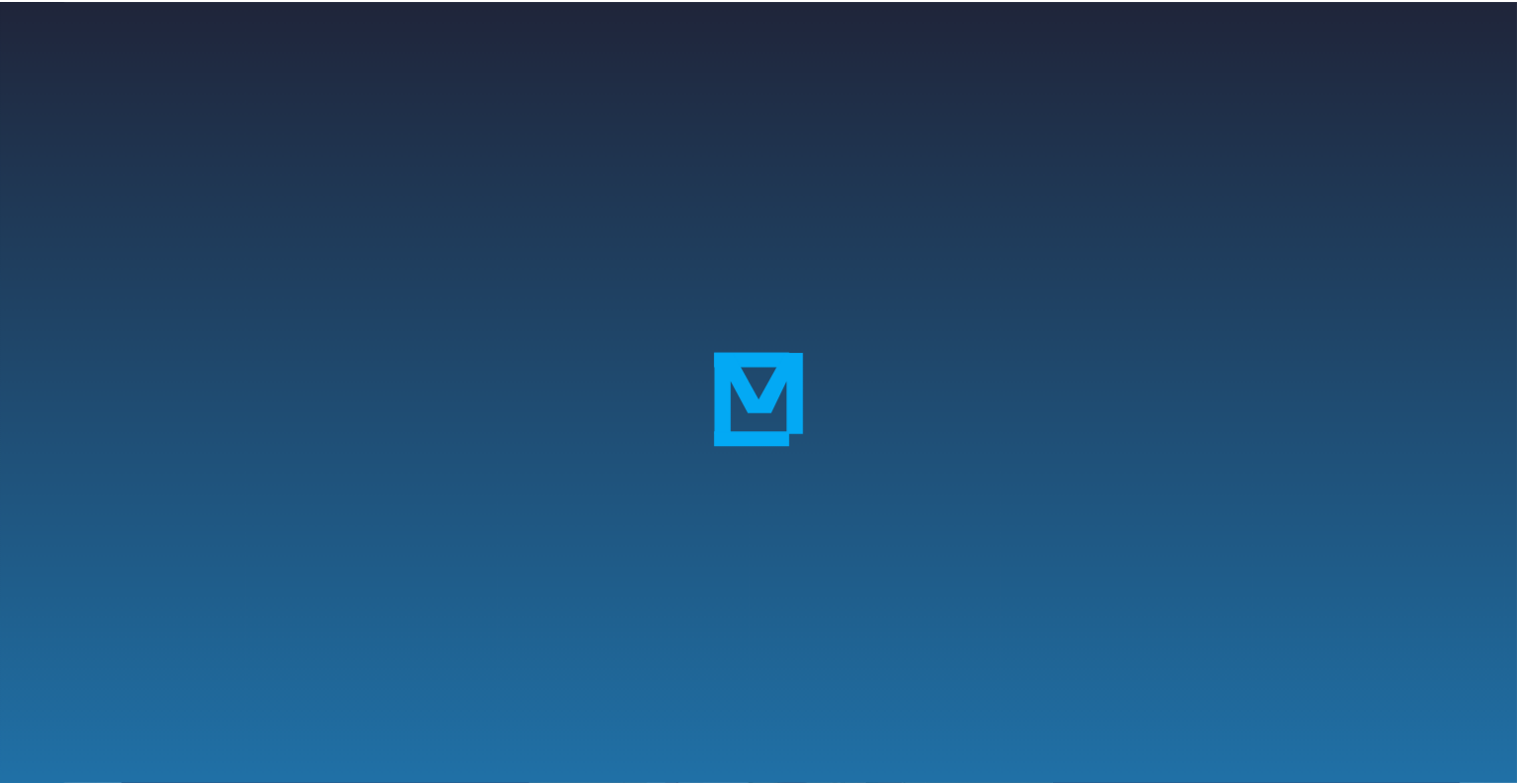 scroll, scrollTop: 0, scrollLeft: 0, axis: both 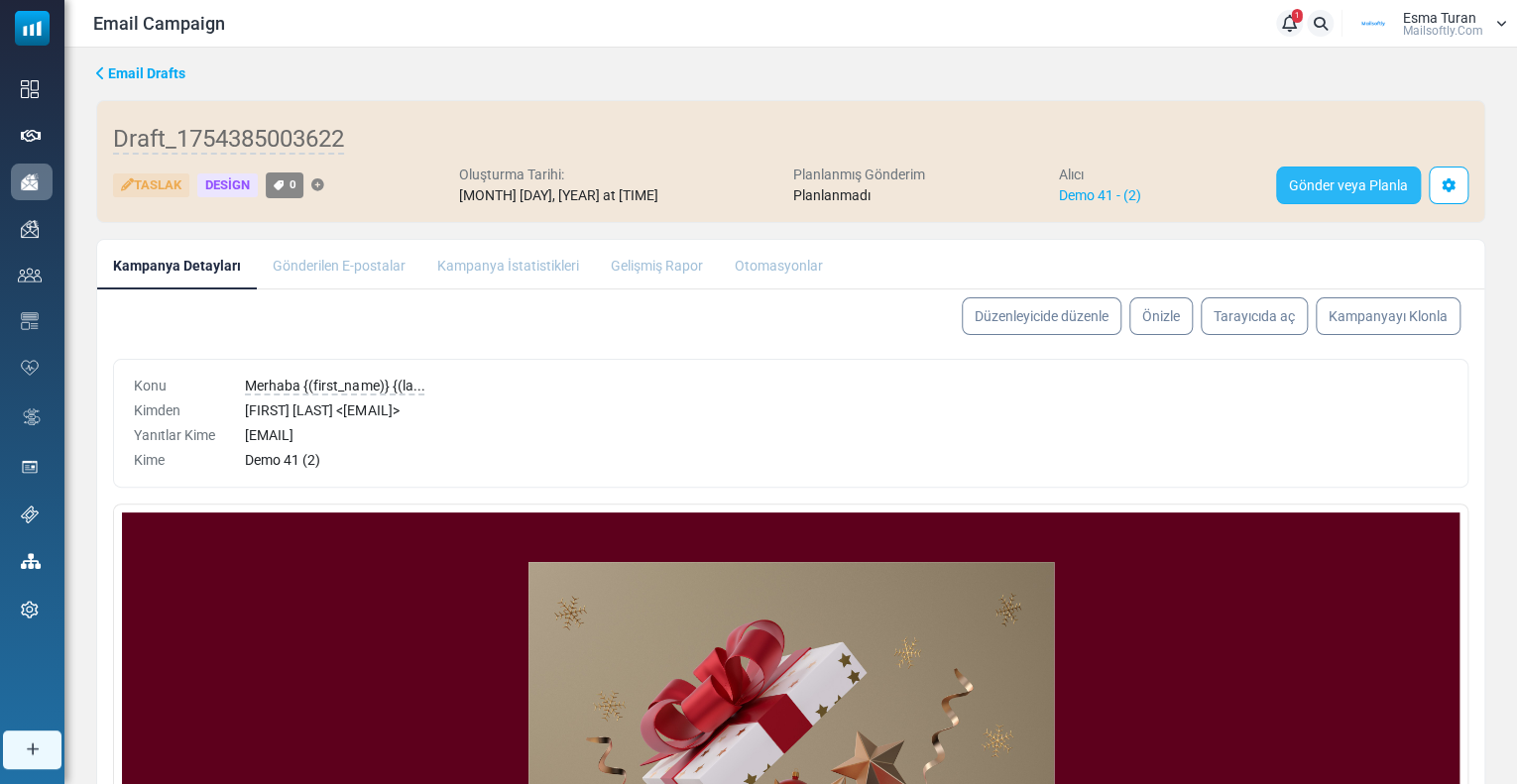 click on "Gönder veya Planla" at bounding box center [1348, 185] 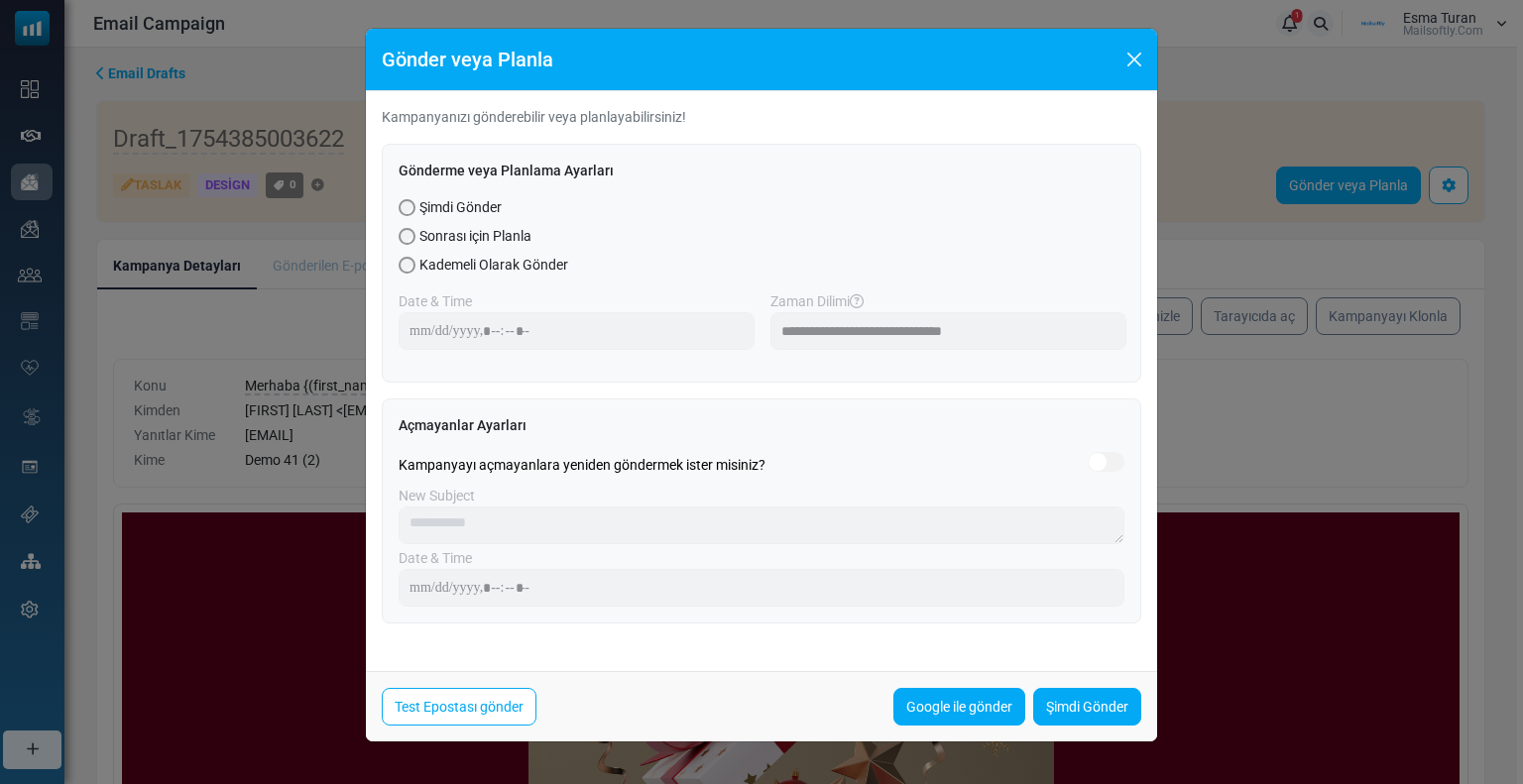 click on "Sonrası için Planla" at bounding box center [475, 236] 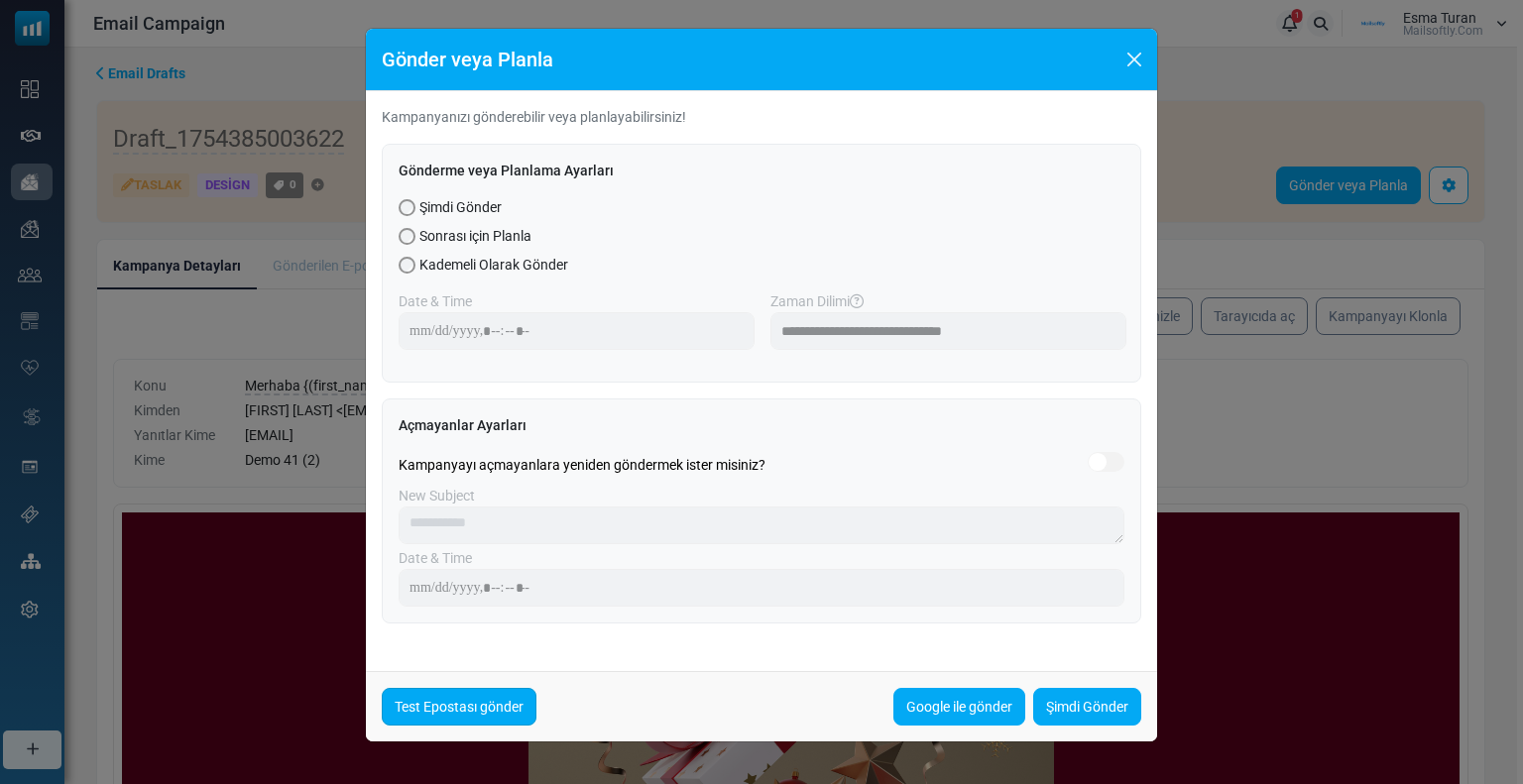 click on "Test Epostası gönder" at bounding box center [459, 707] 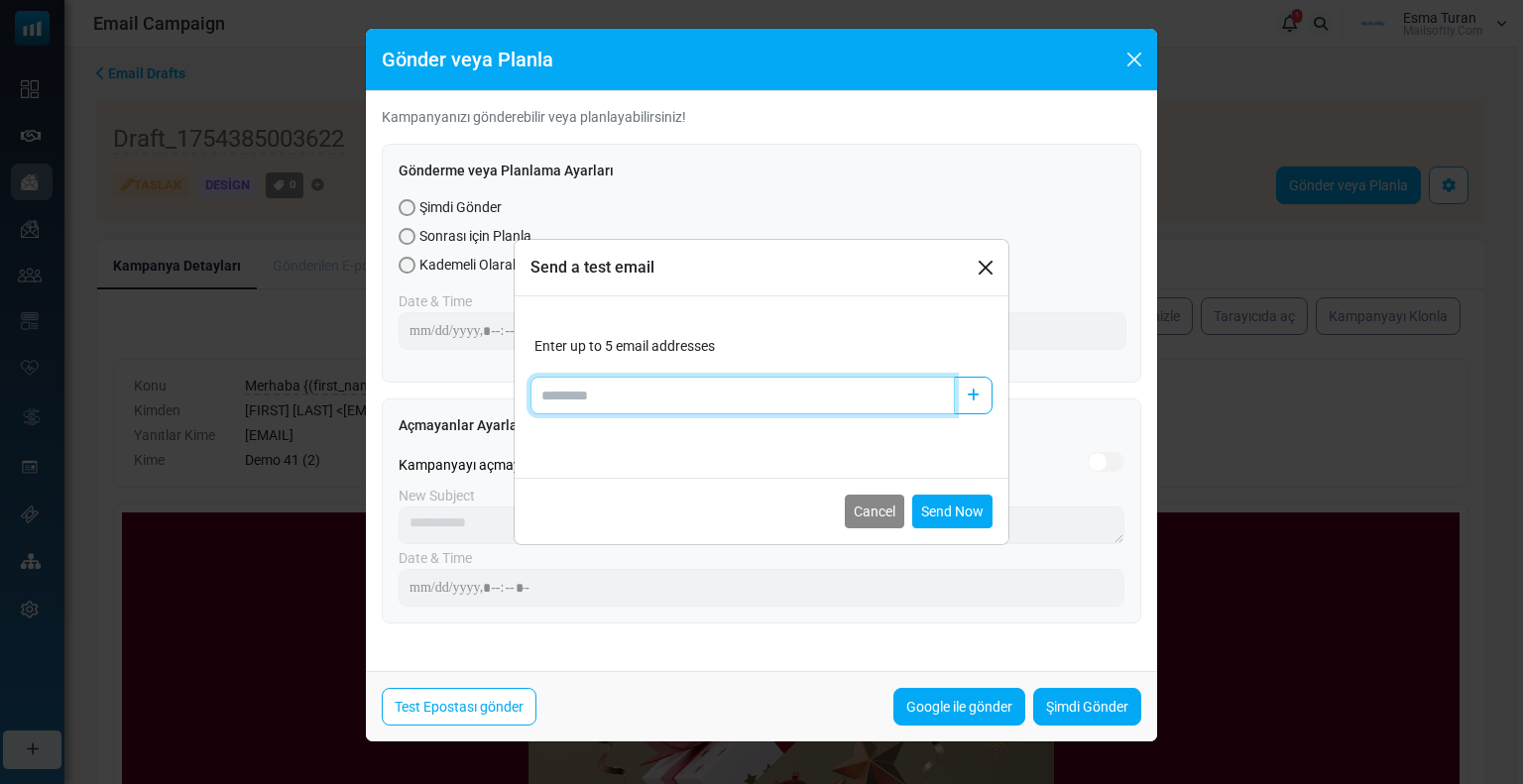 click at bounding box center (743, 395) 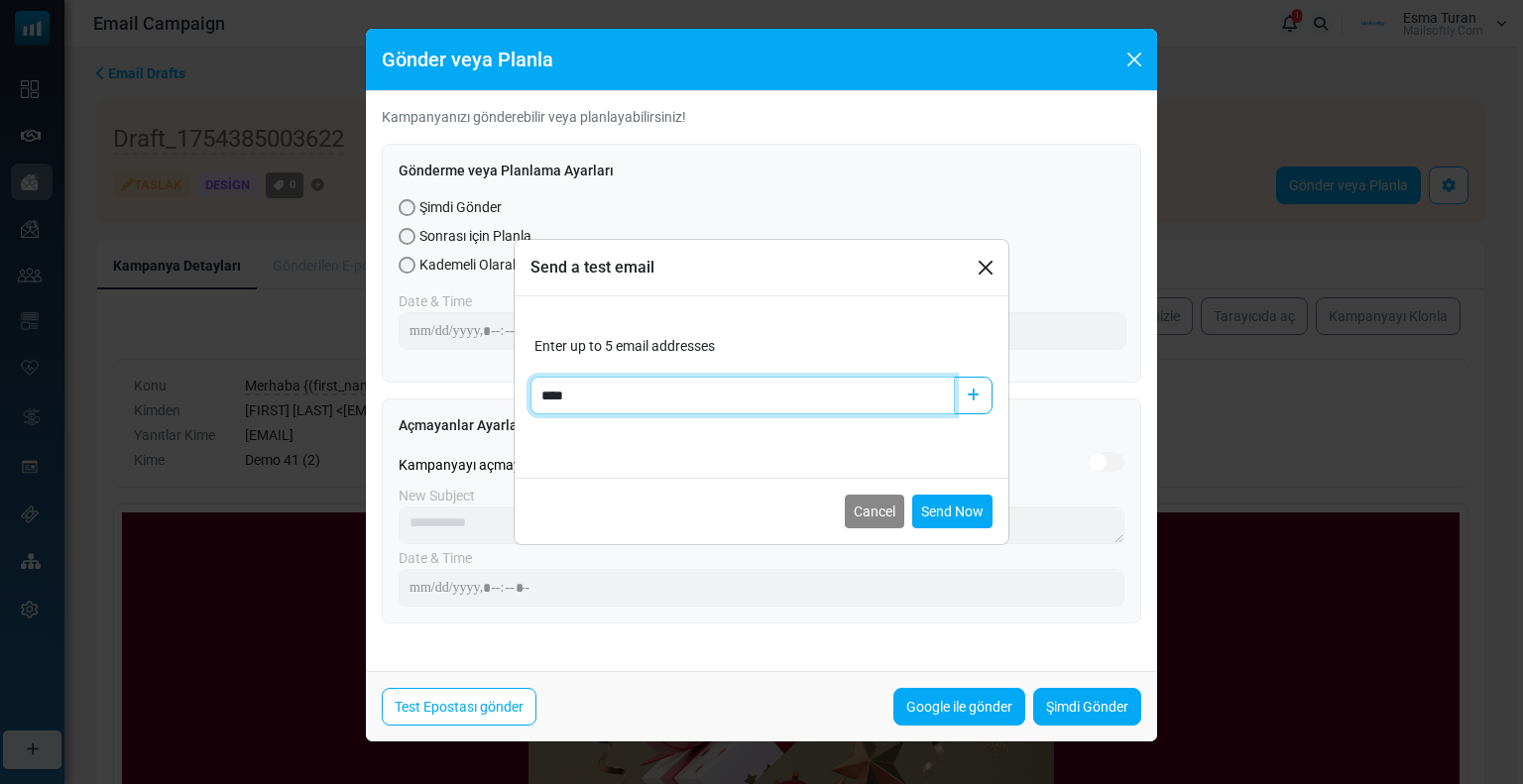 type on "**********" 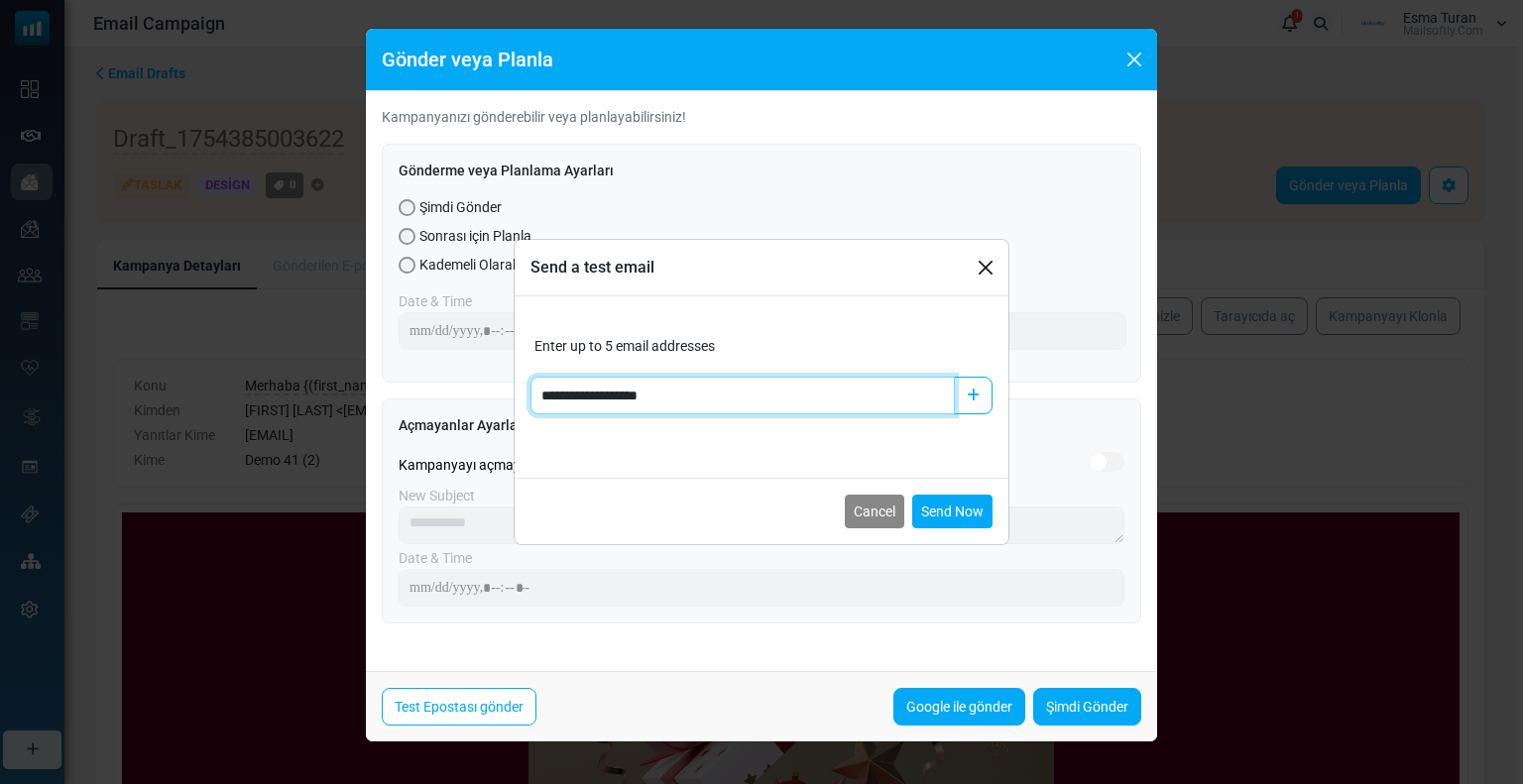 type 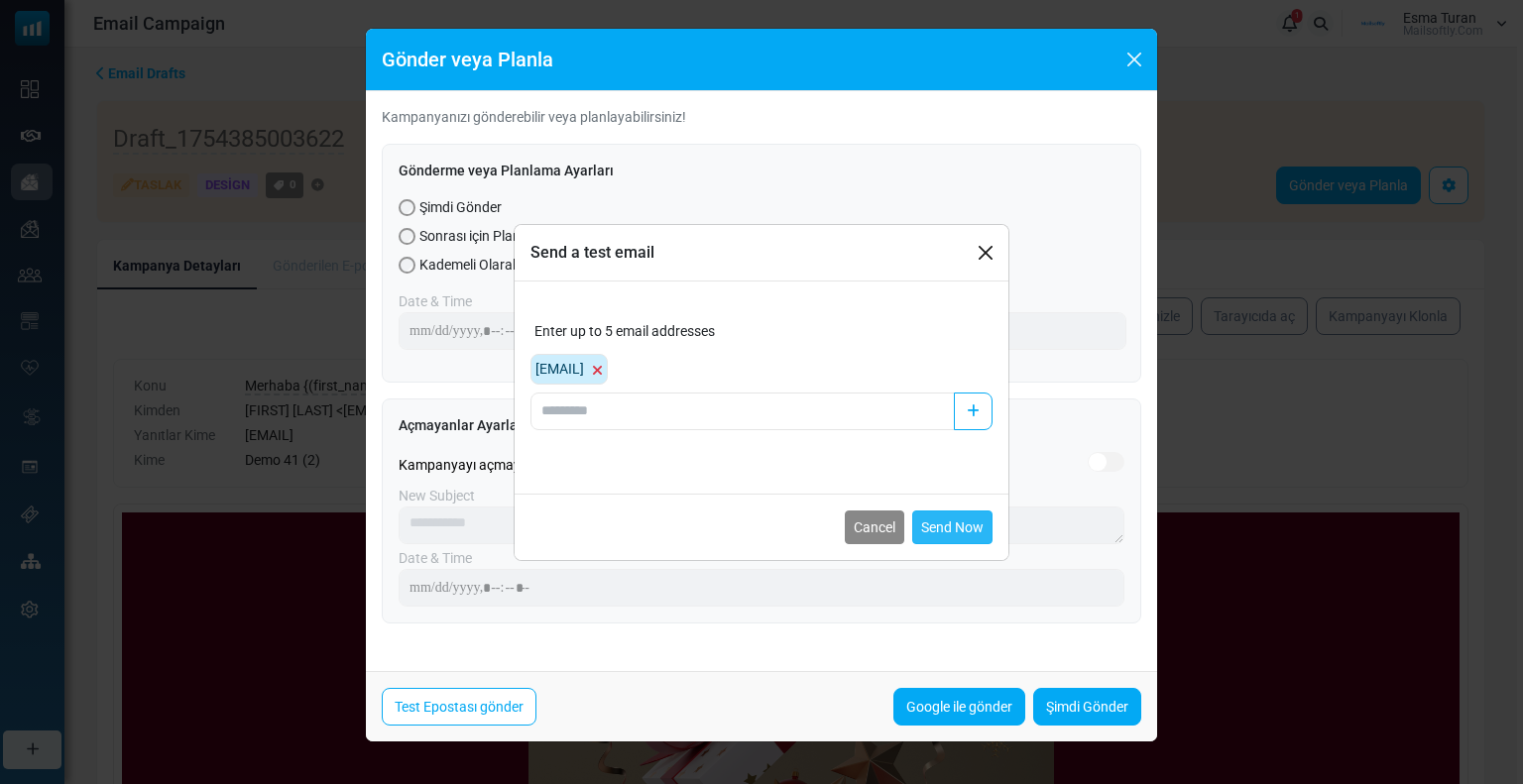 click on "Send Now" at bounding box center [952, 527] 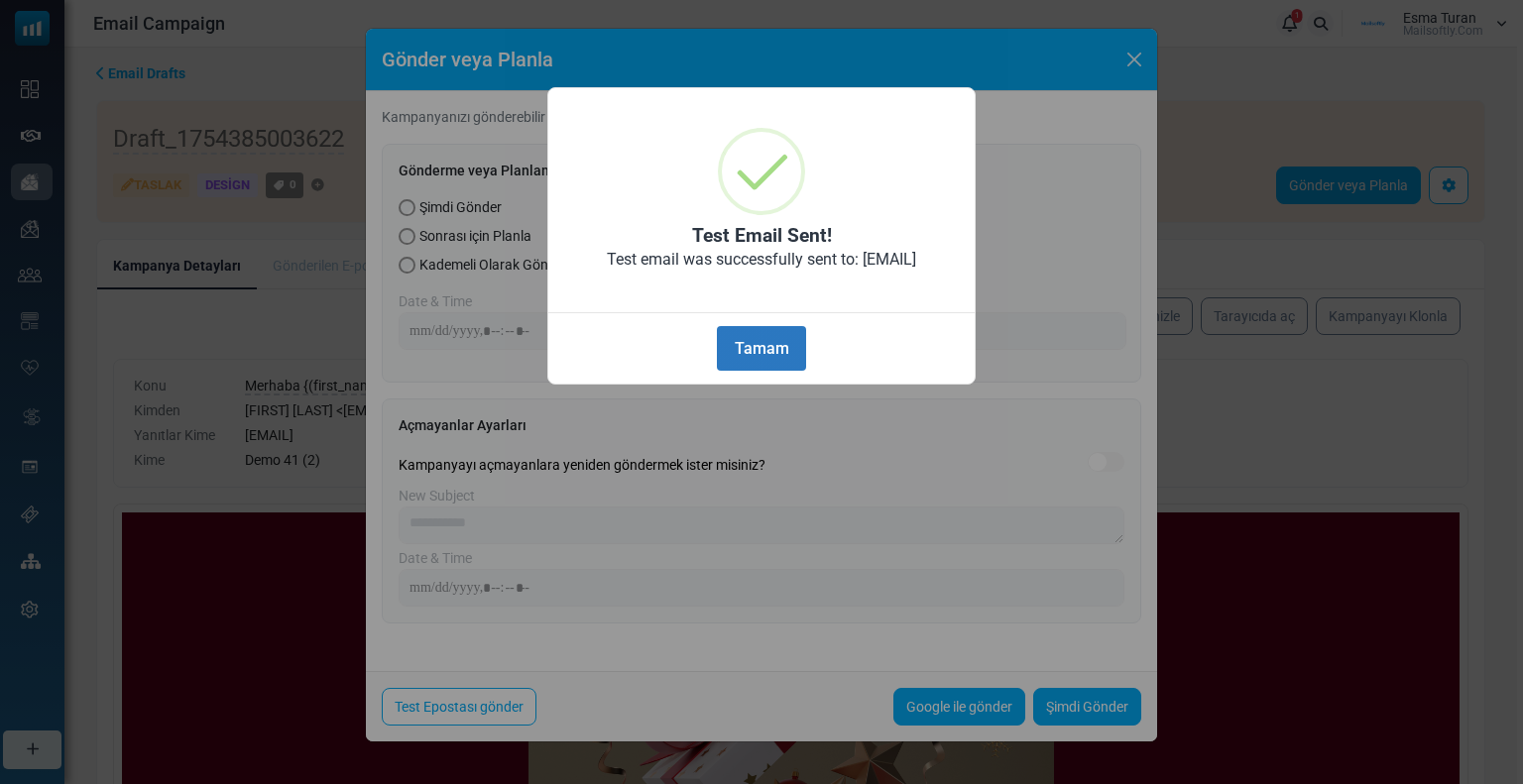 click on "Tamam" at bounding box center [762, 348] 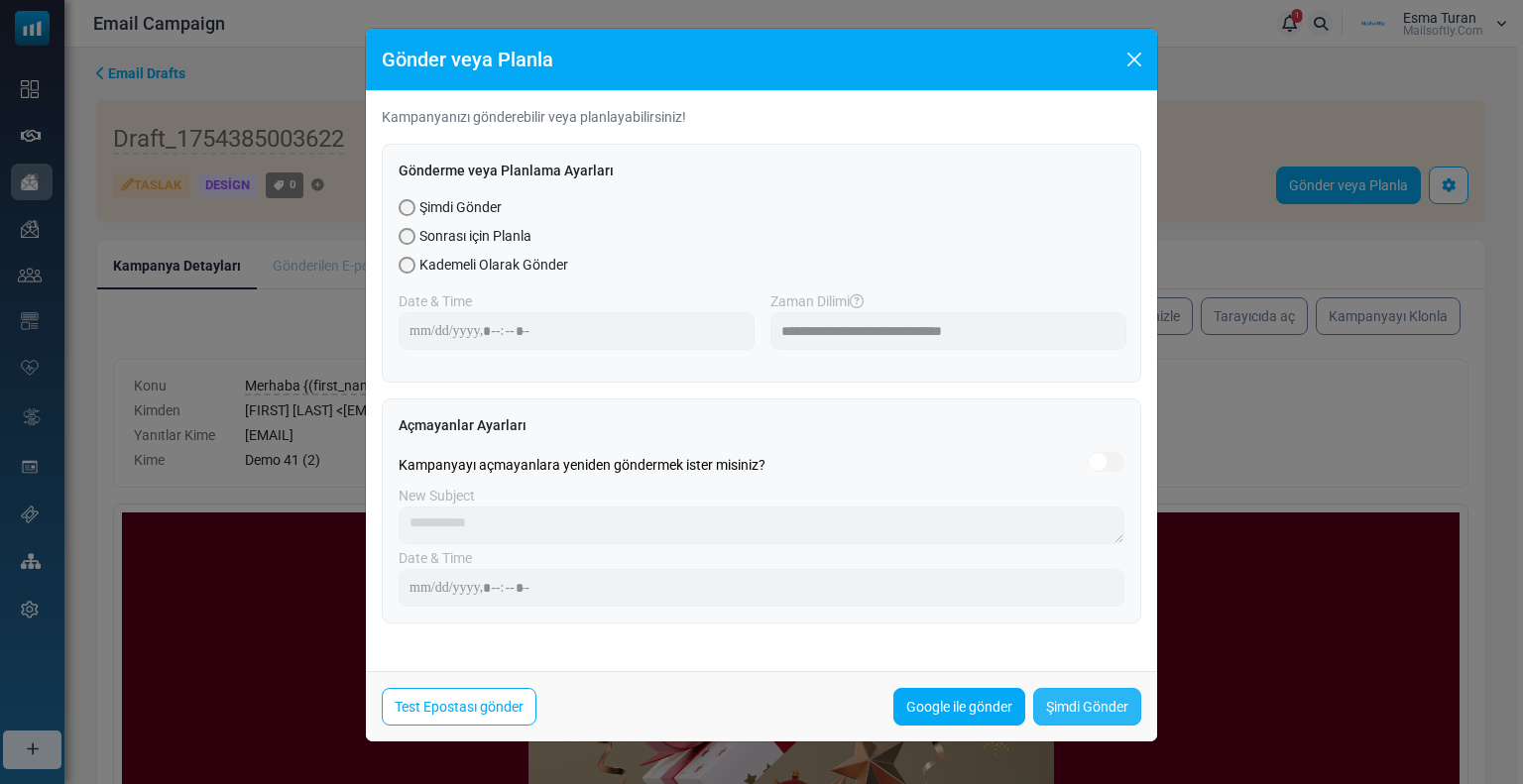 click on "Şimdi Gönder" at bounding box center [1087, 707] 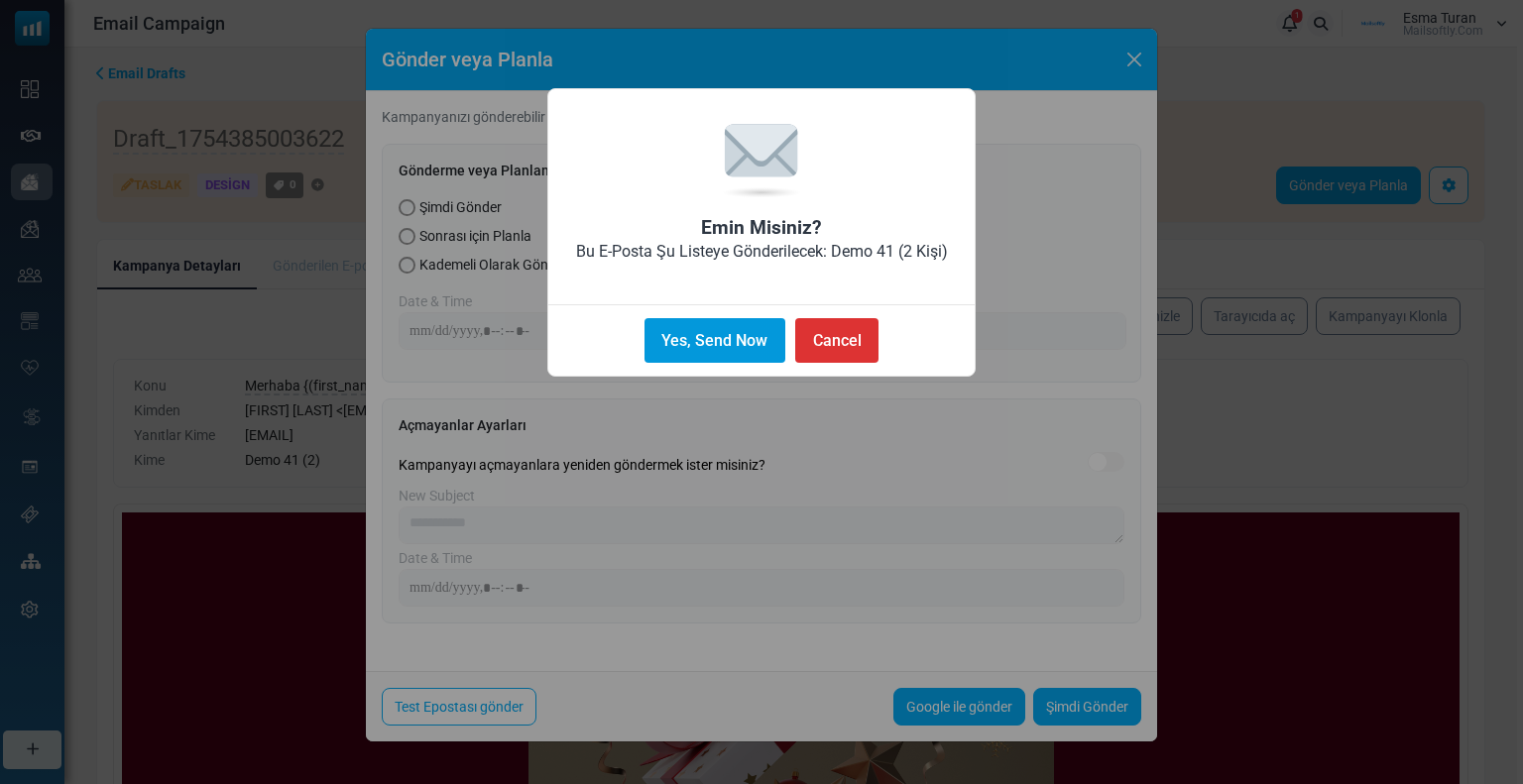 click on "Yes, Send Now" at bounding box center (715, 340) 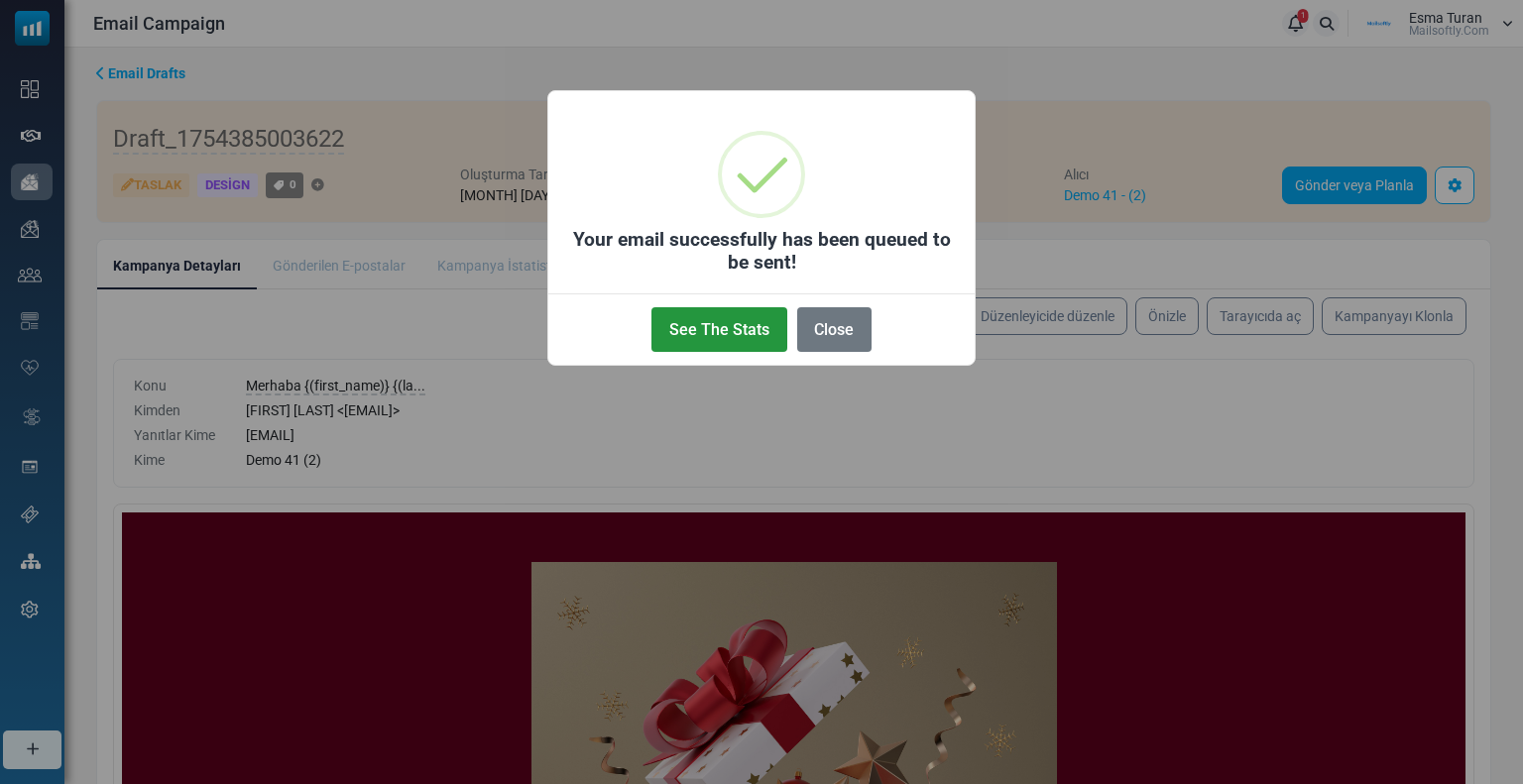 click on "See The Stats" at bounding box center [719, 329] 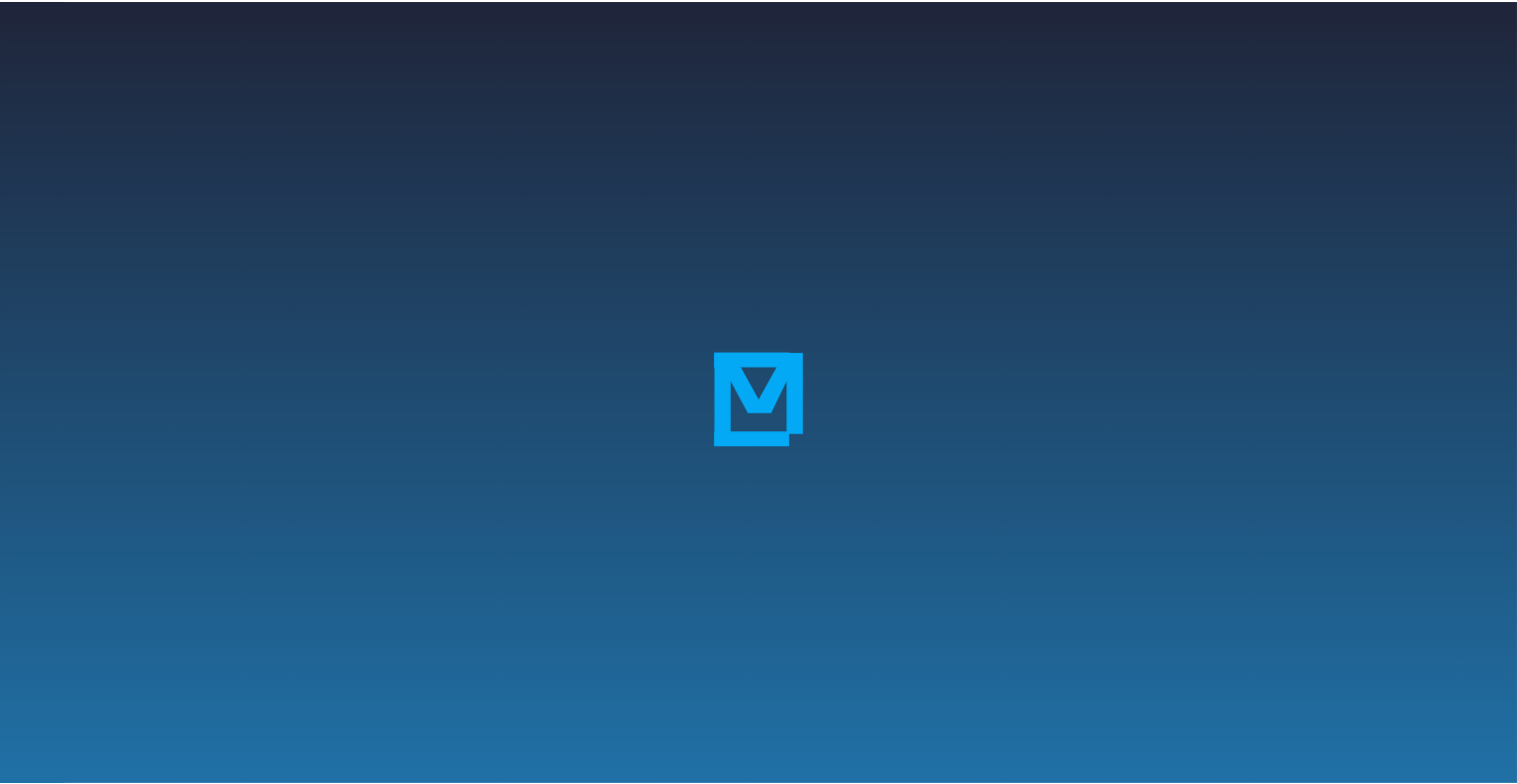 scroll, scrollTop: 0, scrollLeft: 0, axis: both 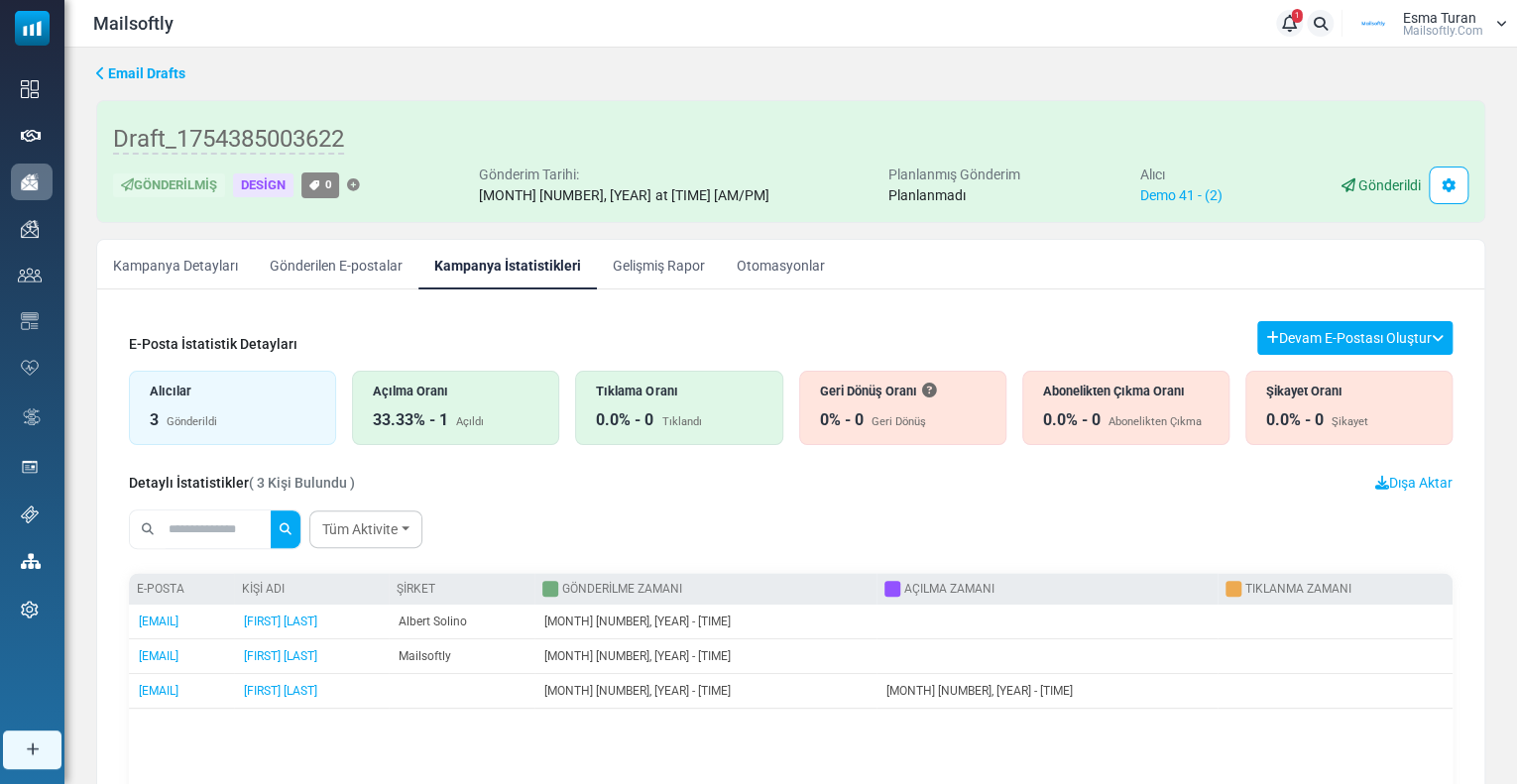 click on "Gelişmiş Rapor" at bounding box center [658, 265] 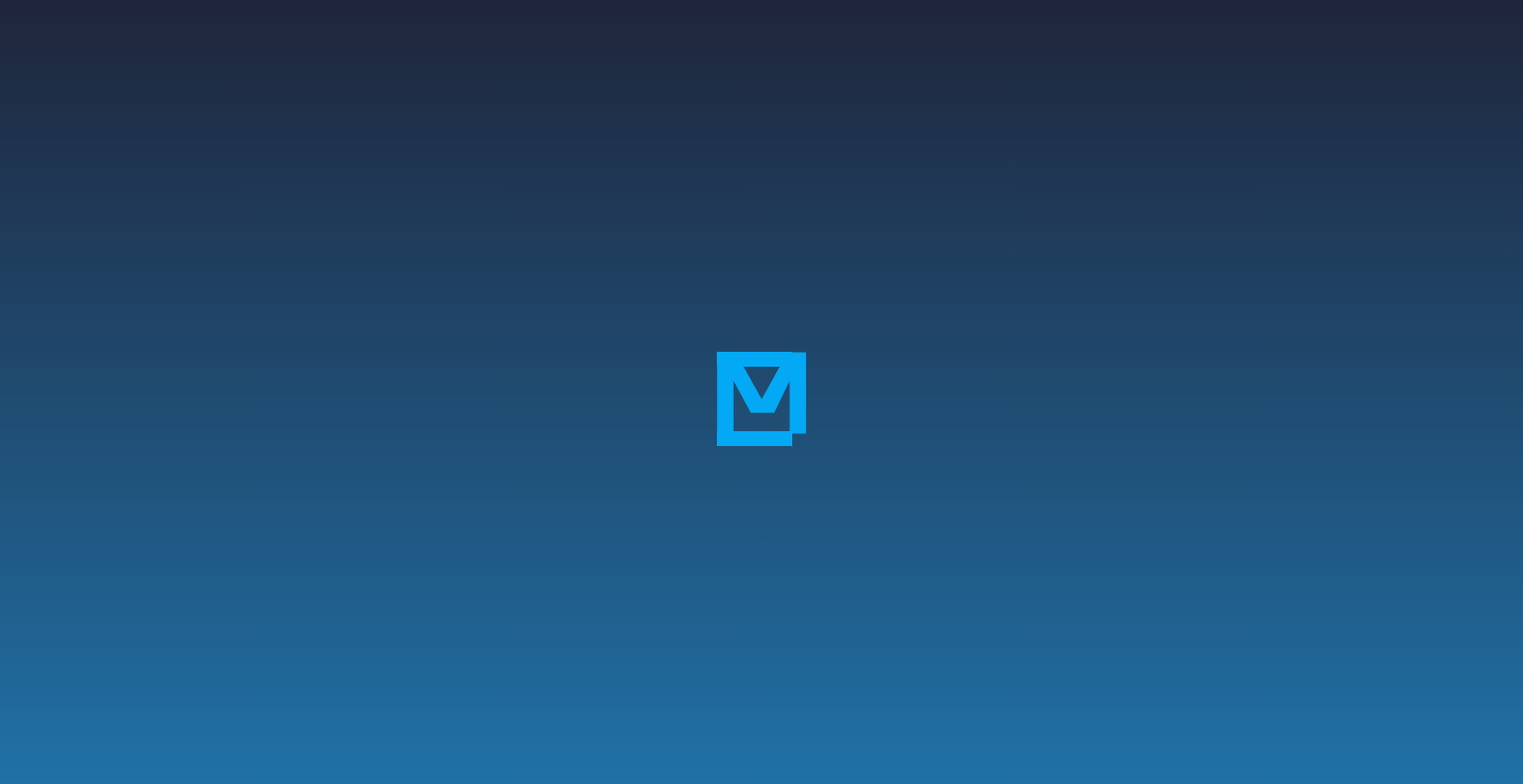 scroll, scrollTop: 0, scrollLeft: 0, axis: both 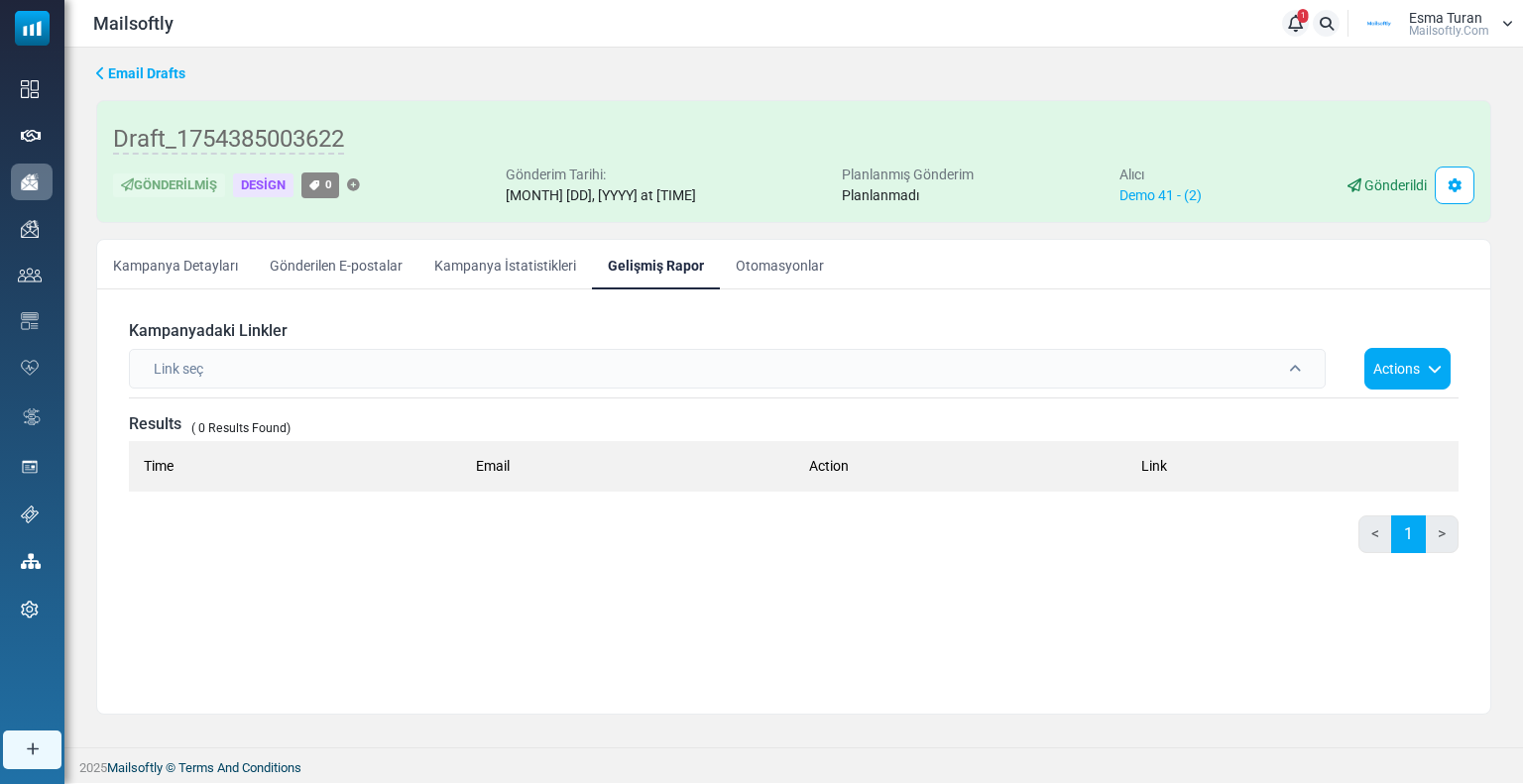 click on "Link seç" at bounding box center [727, 369] 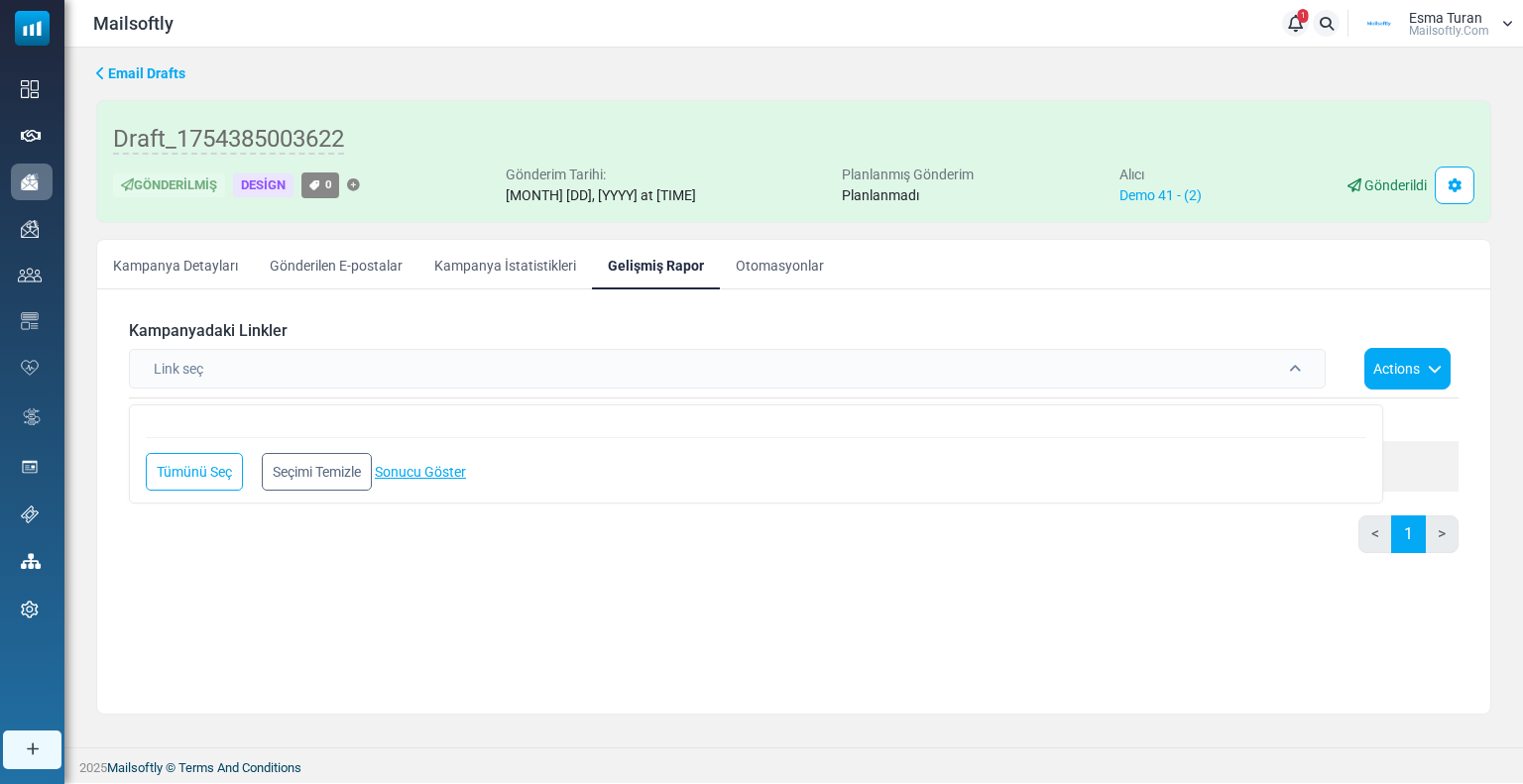 click on "Link seç" at bounding box center [727, 369] 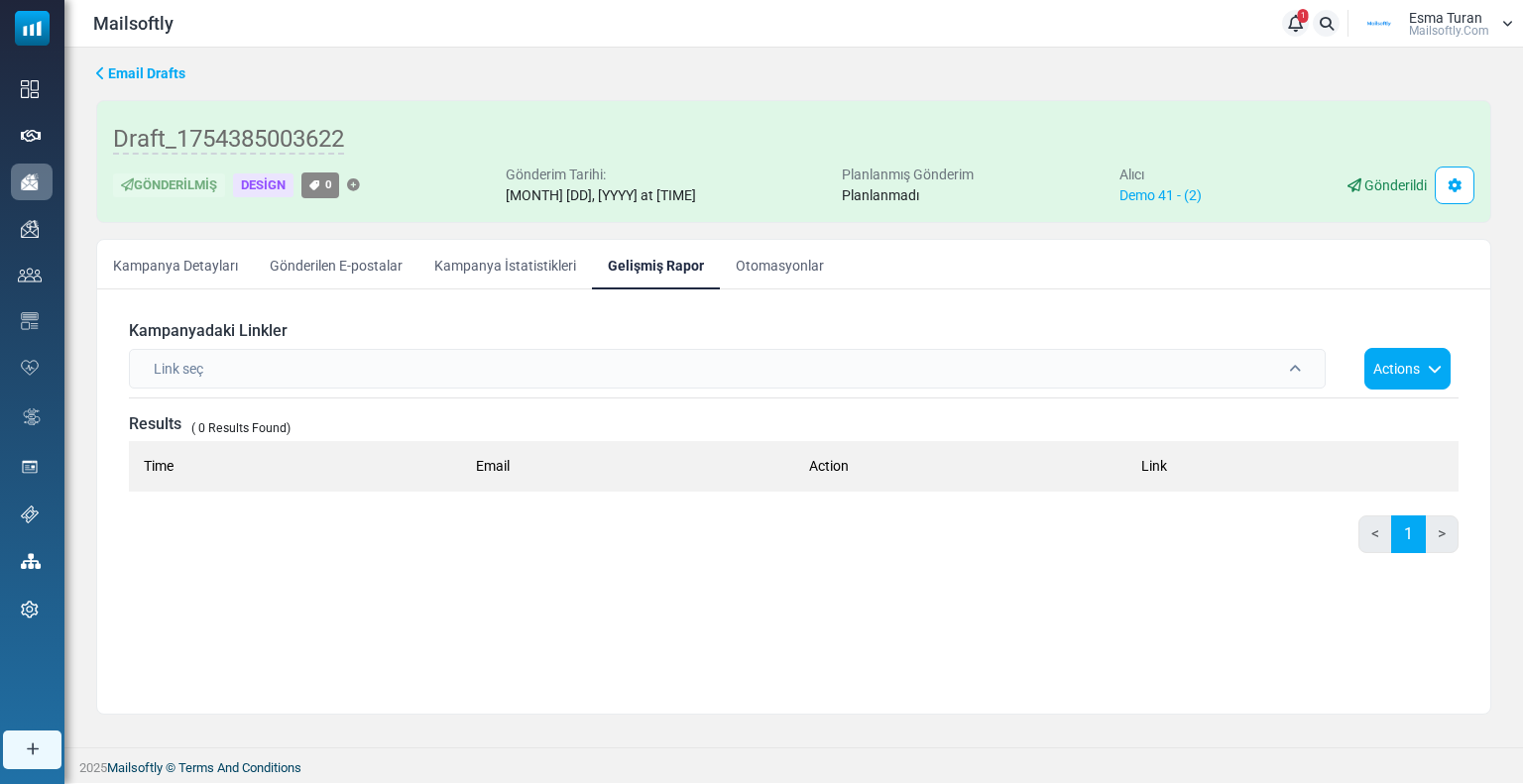 click on "Kampanyadaki Linkler
Link seç
Tümünü Seç
Seçimi Temizle
Sonucu Göster ()
Actions
Remove Results From  Demo 41
Create a List From Results
Send Results to  esma@mailsoftly.com
Results
( 0 Results Found)
Time
Email
Action
Link
< 1 >" at bounding box center [793, 502] 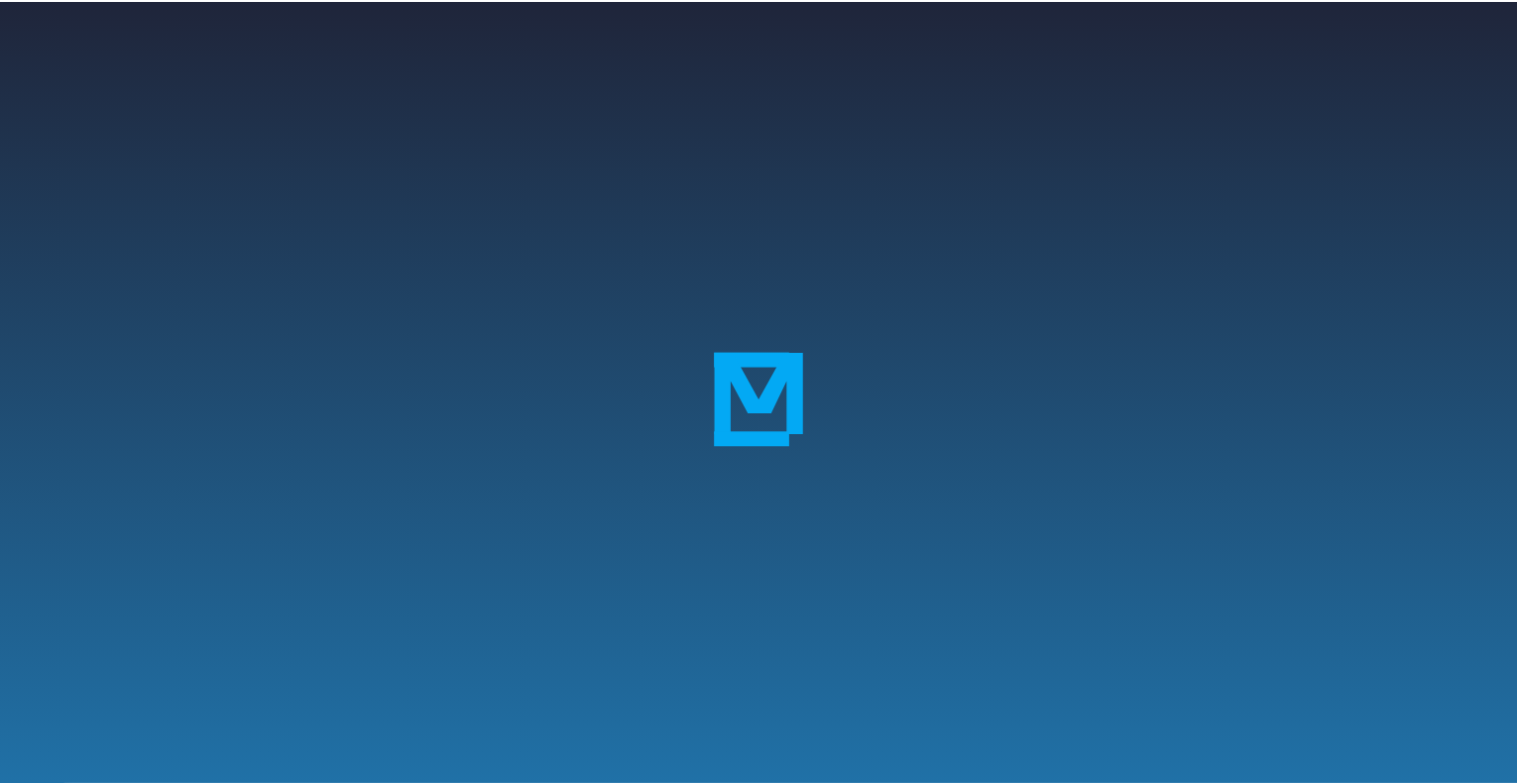 scroll, scrollTop: 0, scrollLeft: 0, axis: both 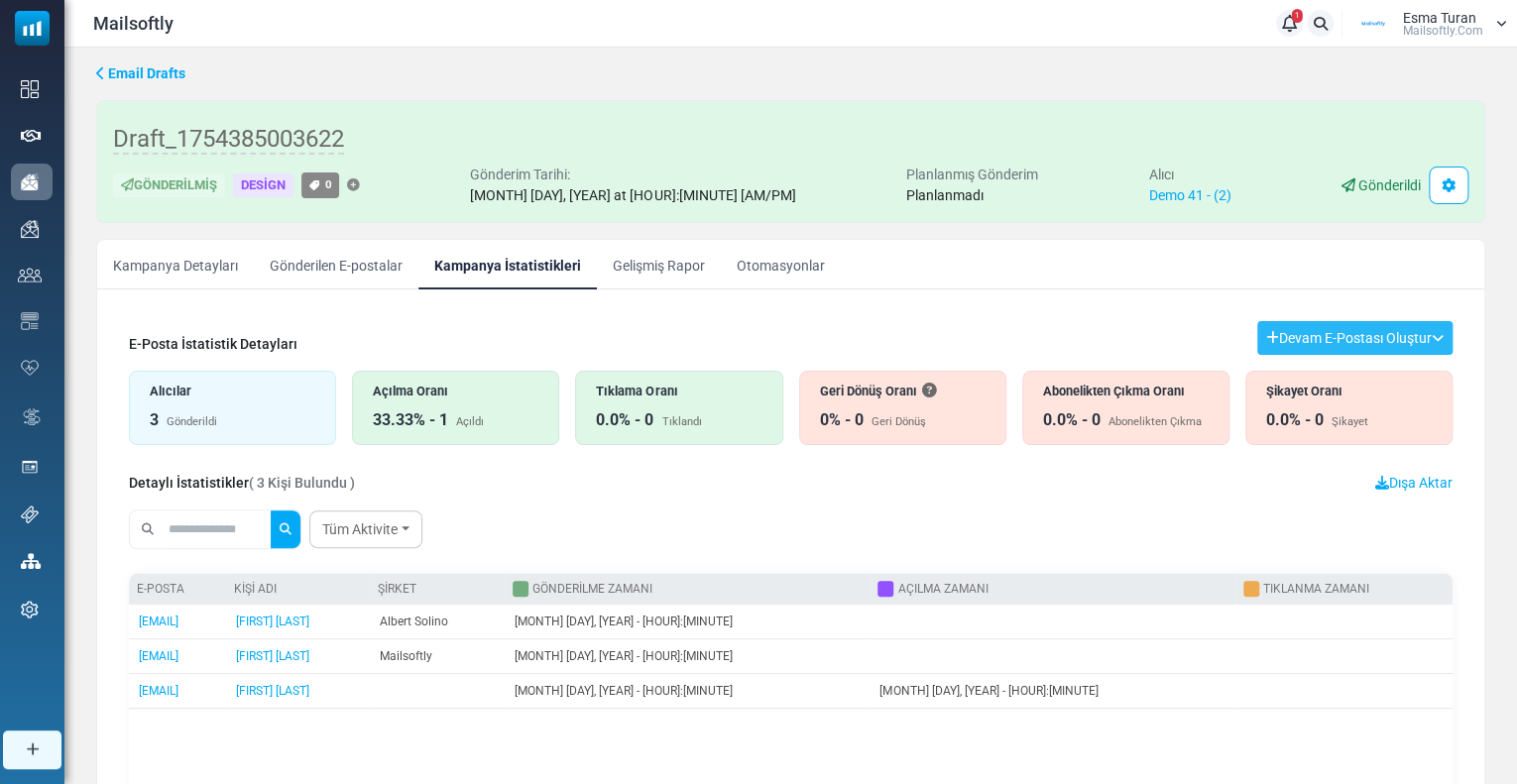 click on "Devam E-Postası Oluştur" at bounding box center (1354, 338) 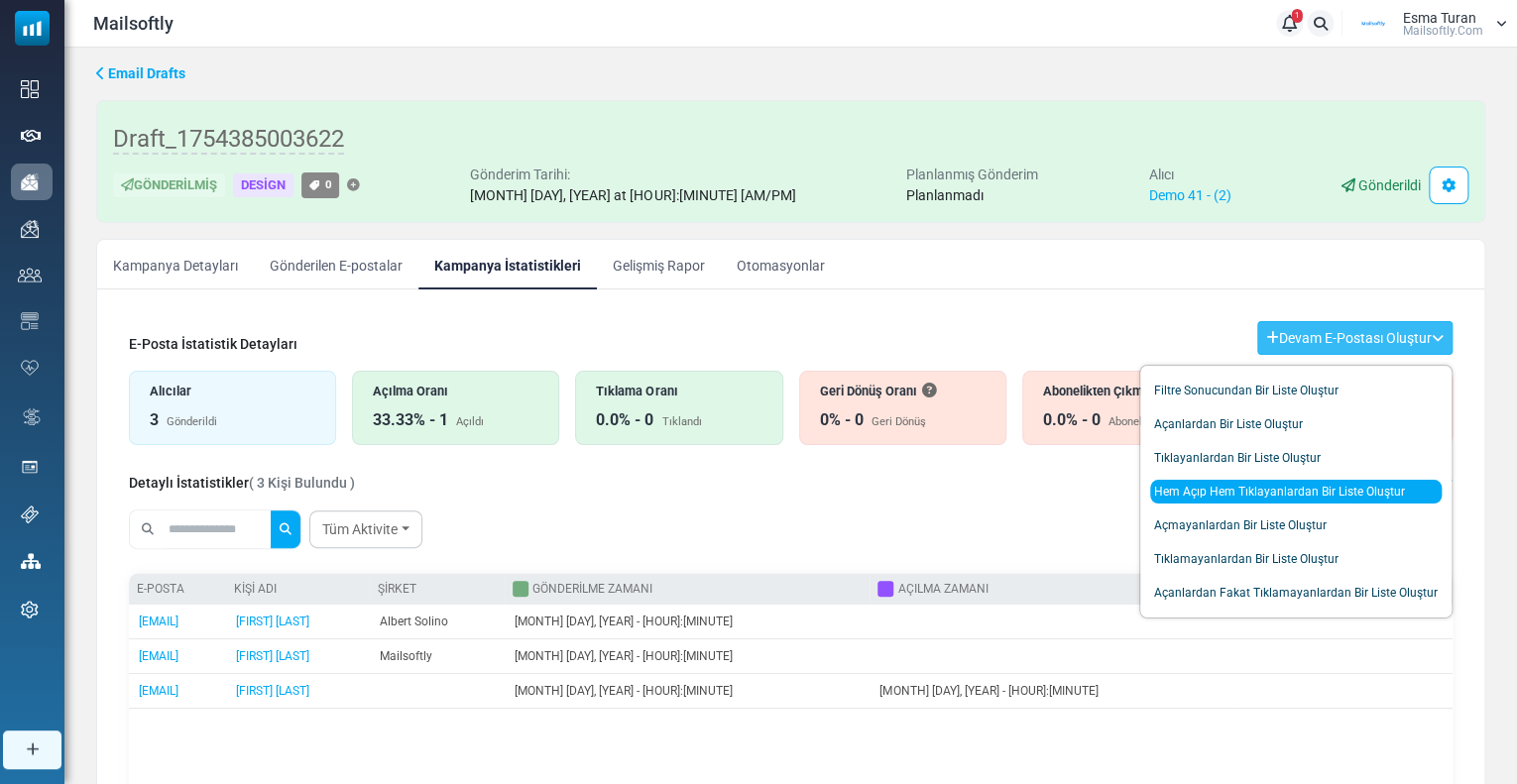 type 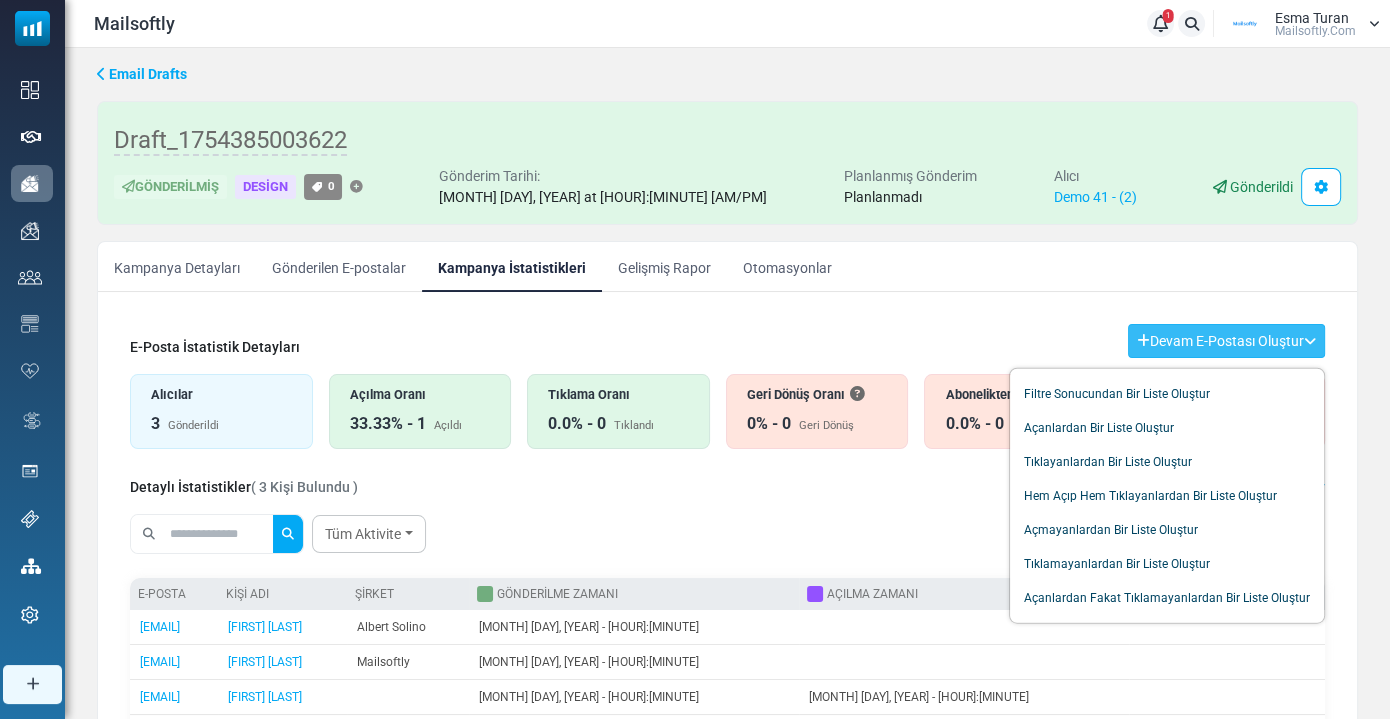 scroll, scrollTop: 154, scrollLeft: 0, axis: vertical 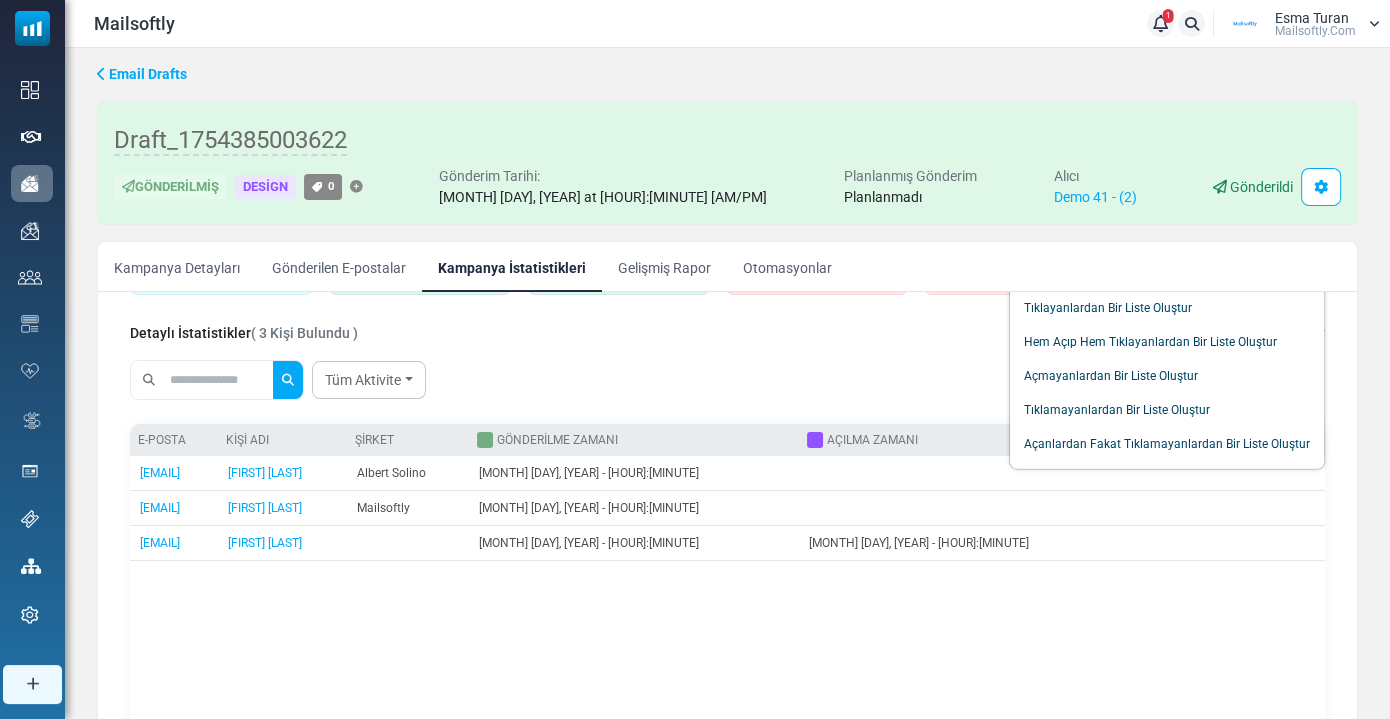 click on "E-posta
Kişi Adı
Şirket
Gönderilme Zamanı
Açılma Zamanı
Tıklanma Zamanı
esma.calis@albertsolino.com
Esma  Turan" at bounding box center [727, 584] 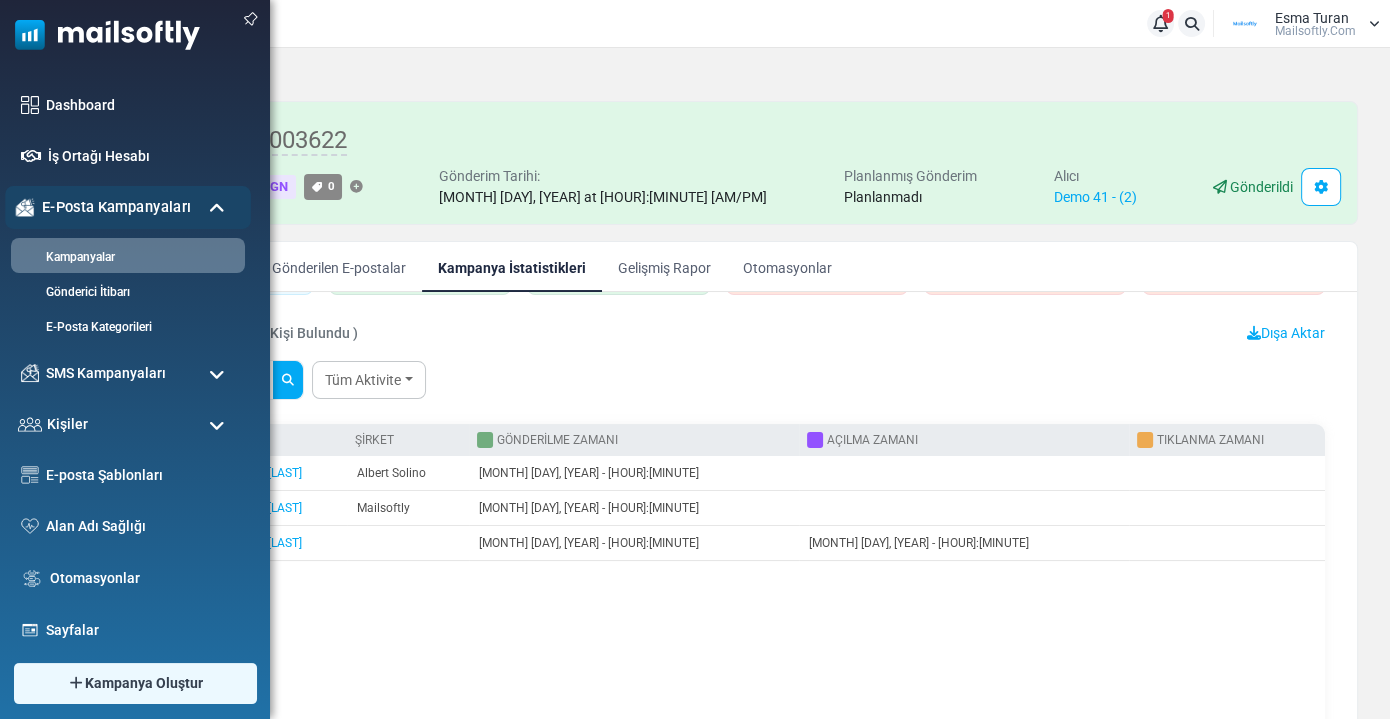 click on "E-Posta Kampanyaları" at bounding box center (116, 207) 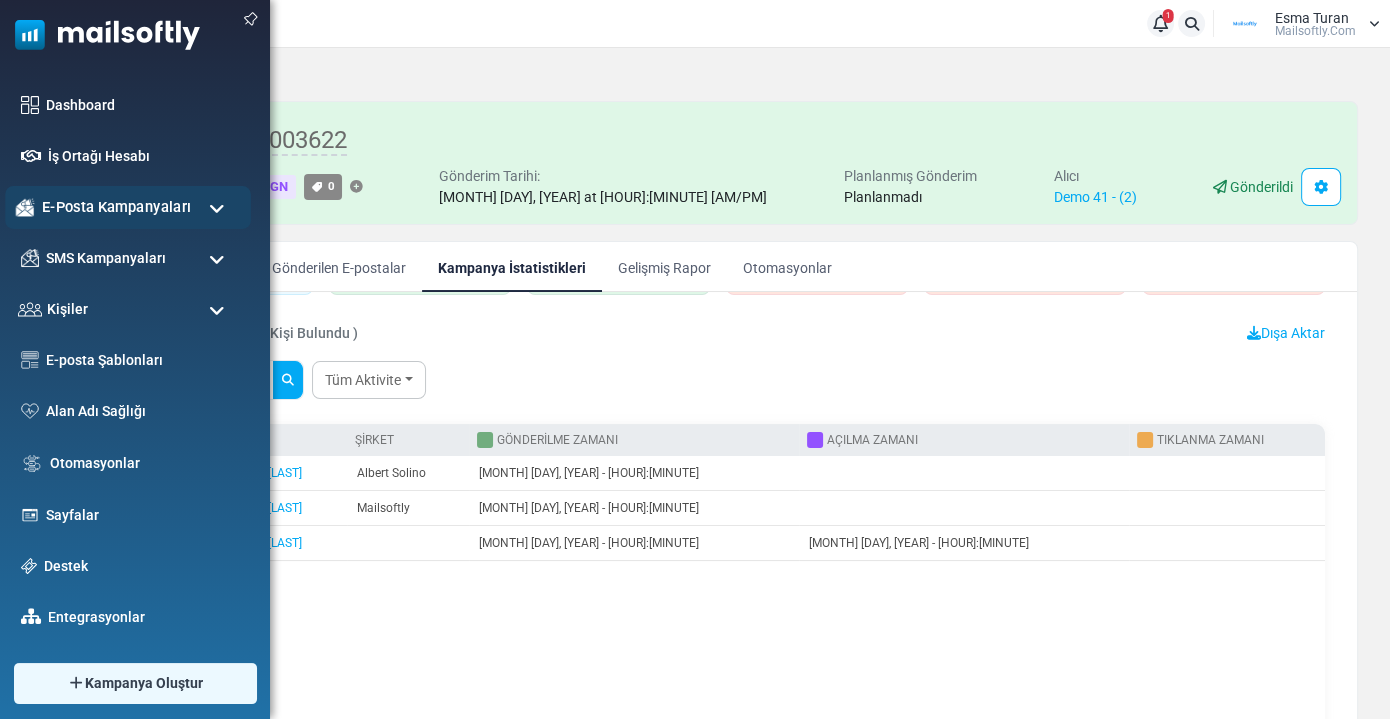 click on "E-Posta Kampanyaları" at bounding box center (116, 207) 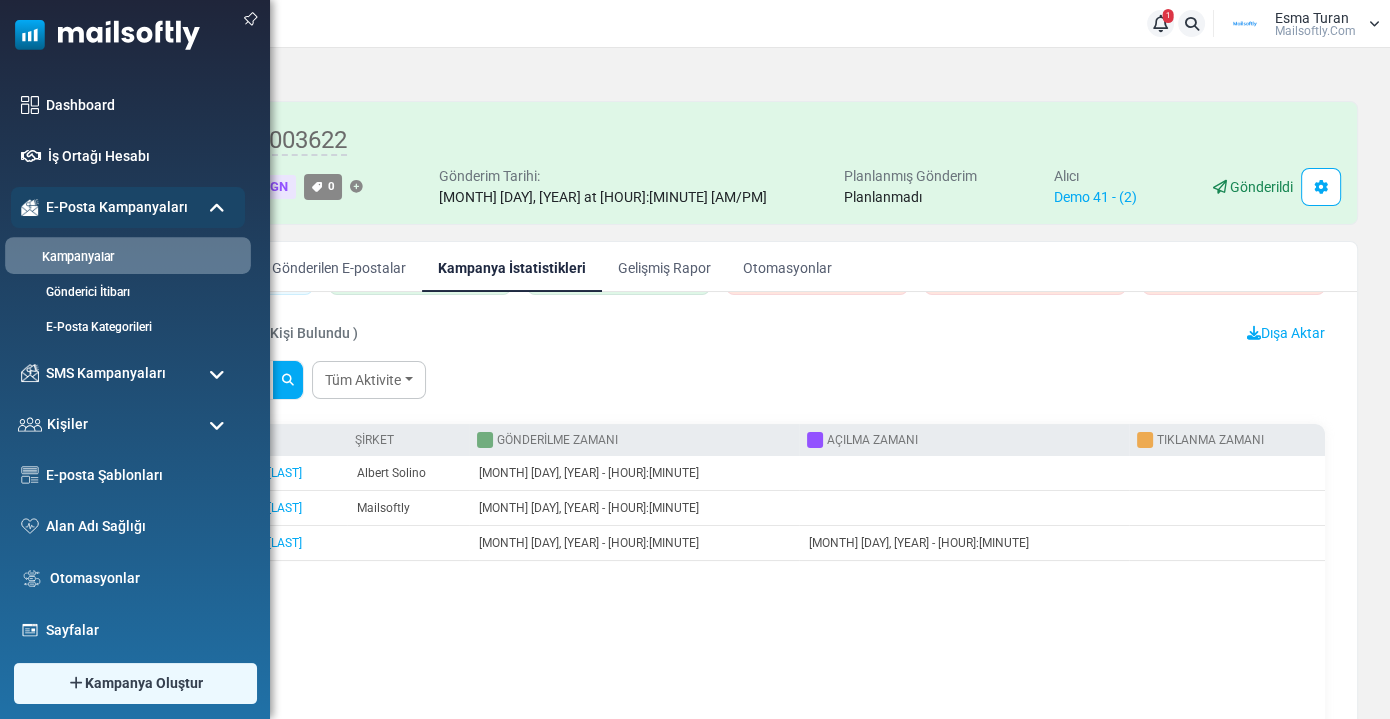 click on "Kampanyalar" at bounding box center (125, 257) 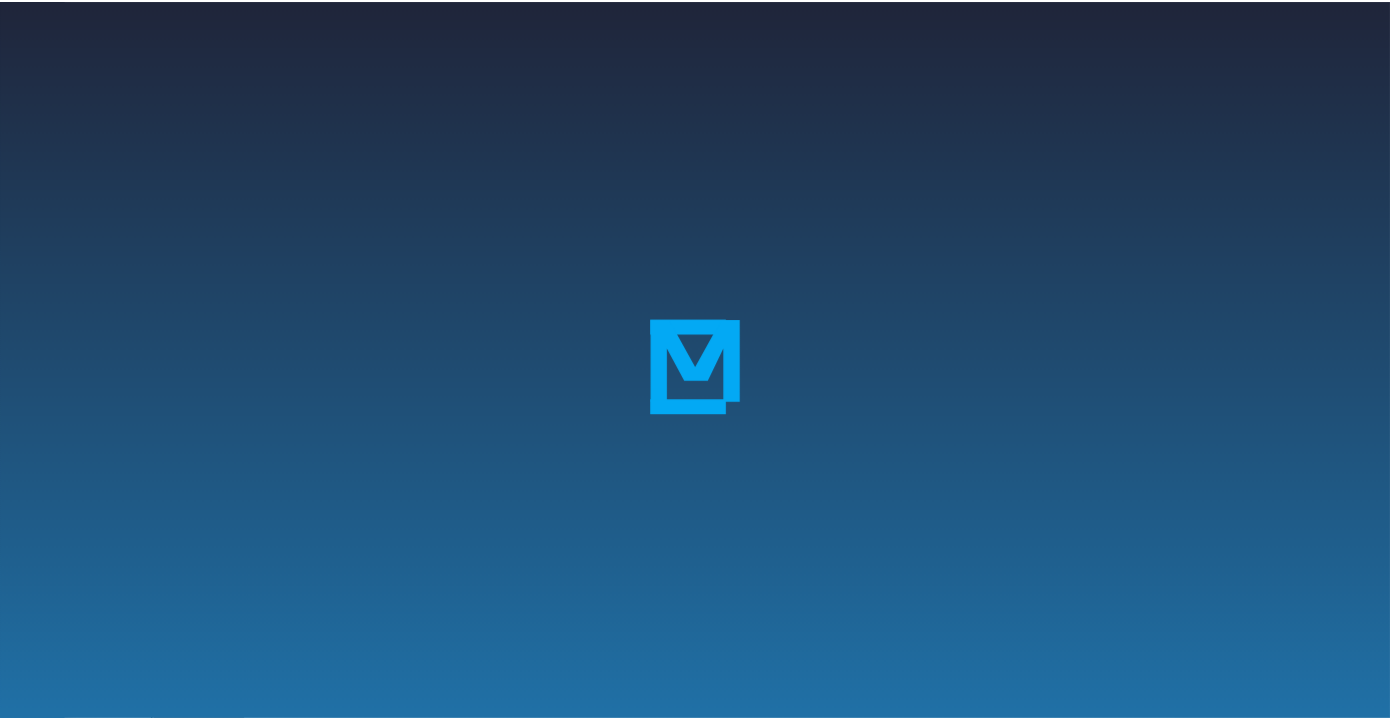 scroll, scrollTop: 0, scrollLeft: 0, axis: both 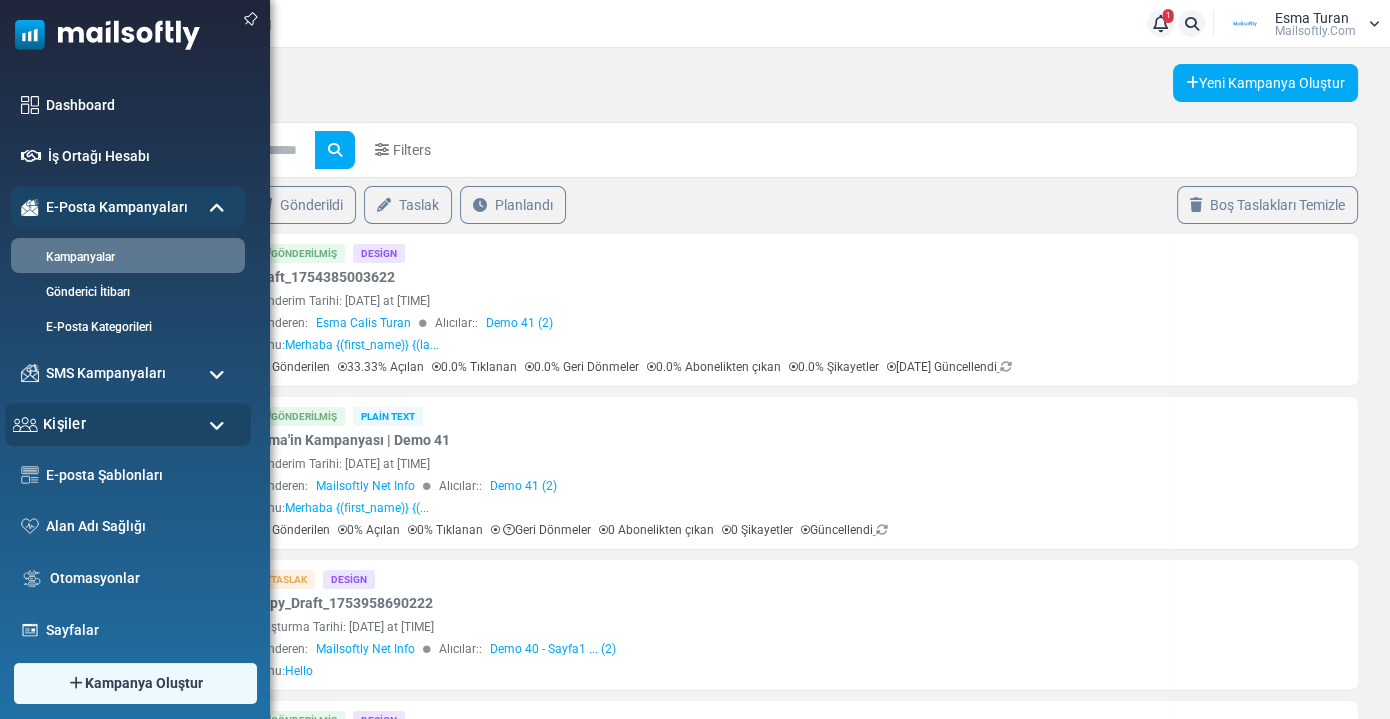 click on "Kişiler" at bounding box center (64, 424) 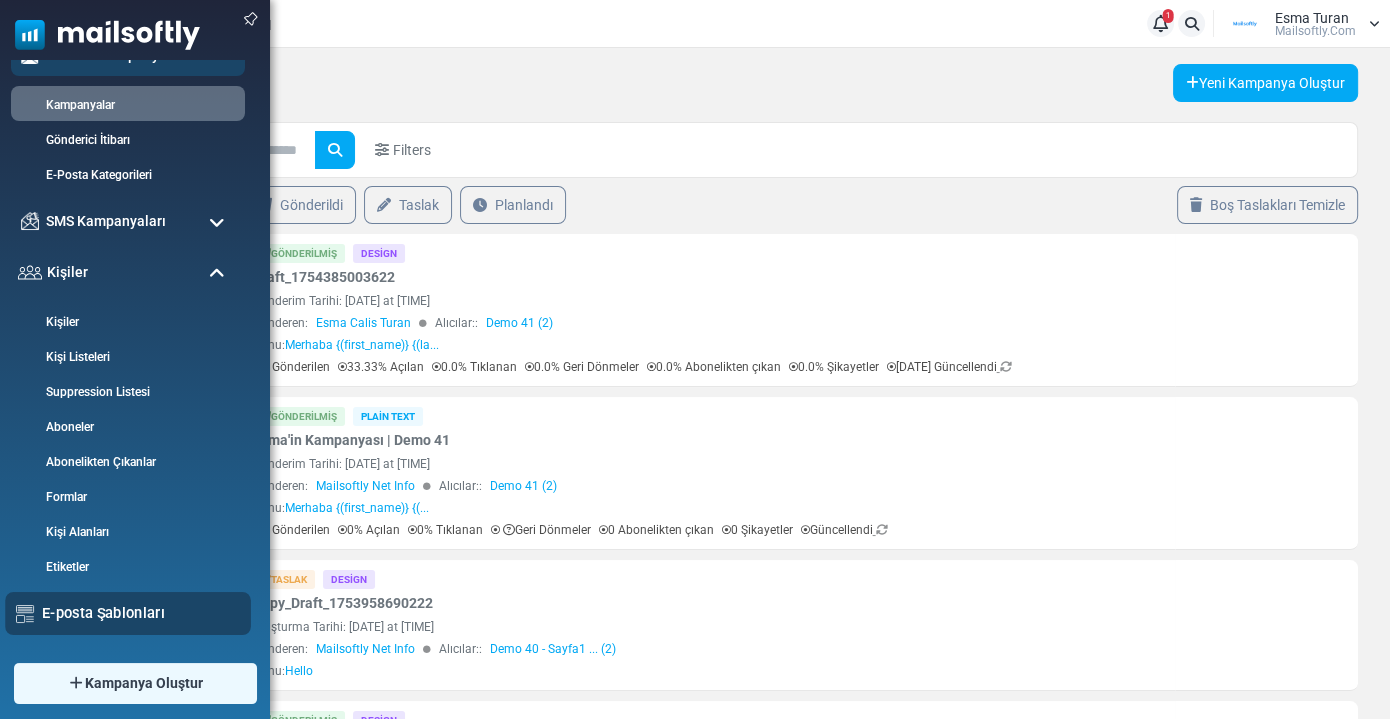scroll, scrollTop: 181, scrollLeft: 0, axis: vertical 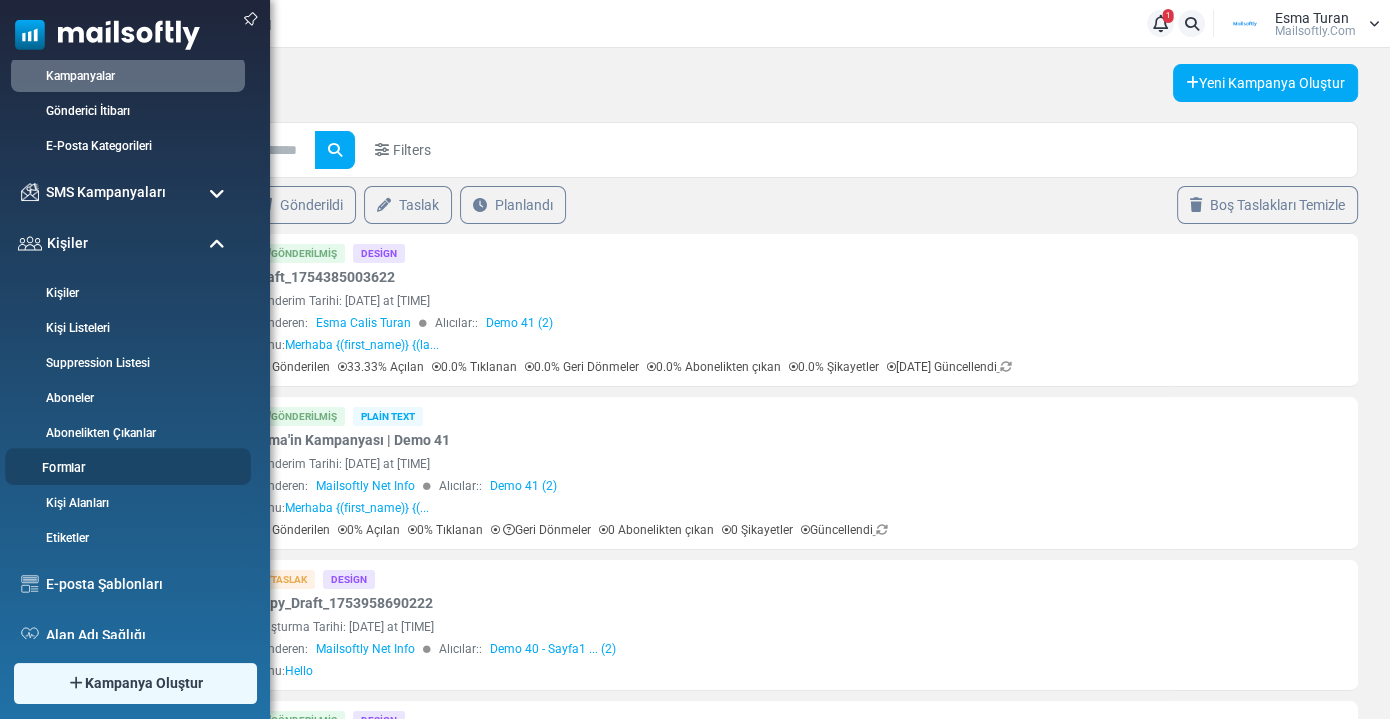 click on "Formlar" at bounding box center [125, 468] 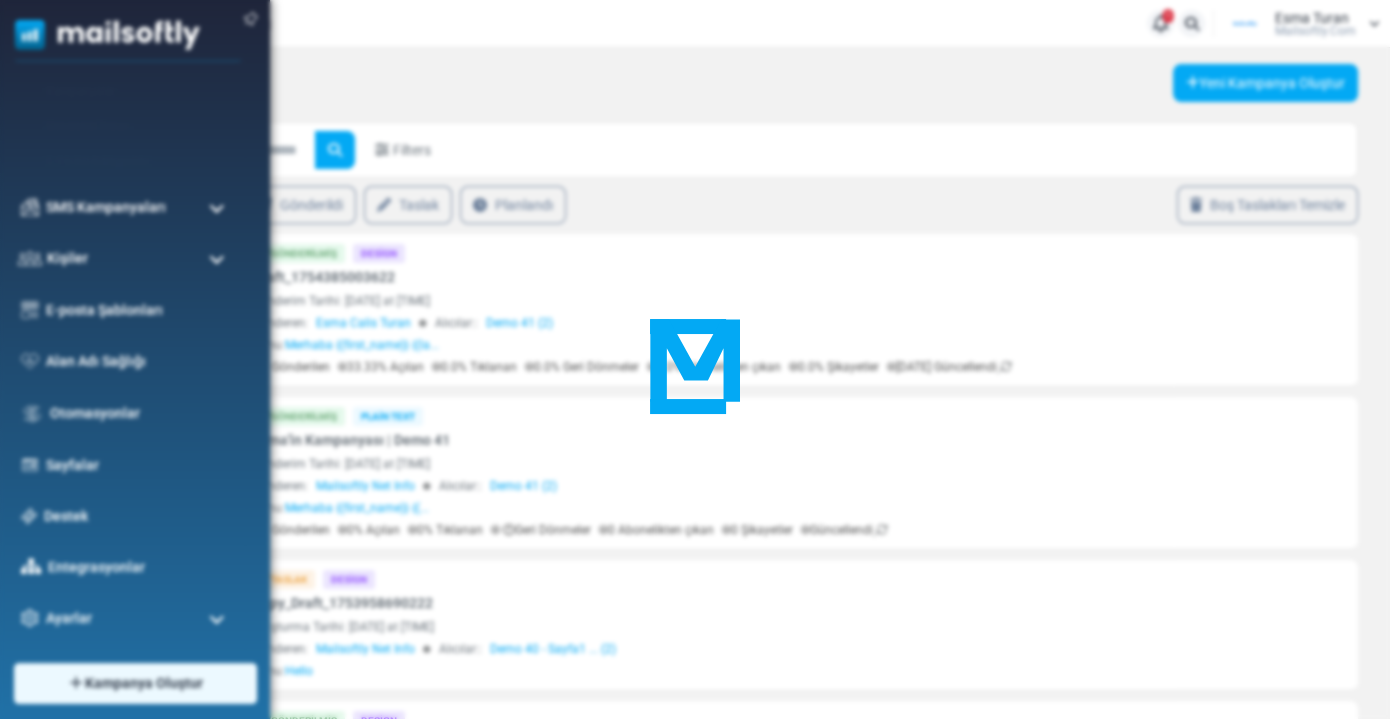 scroll, scrollTop: 8, scrollLeft: 0, axis: vertical 